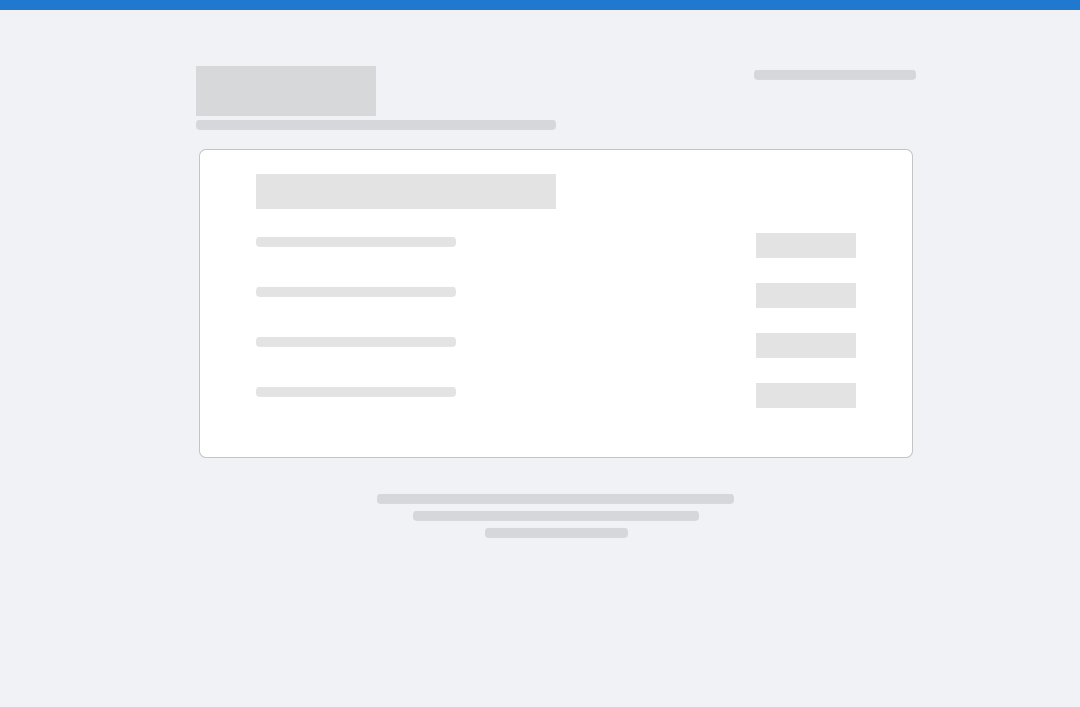 scroll, scrollTop: 0, scrollLeft: 0, axis: both 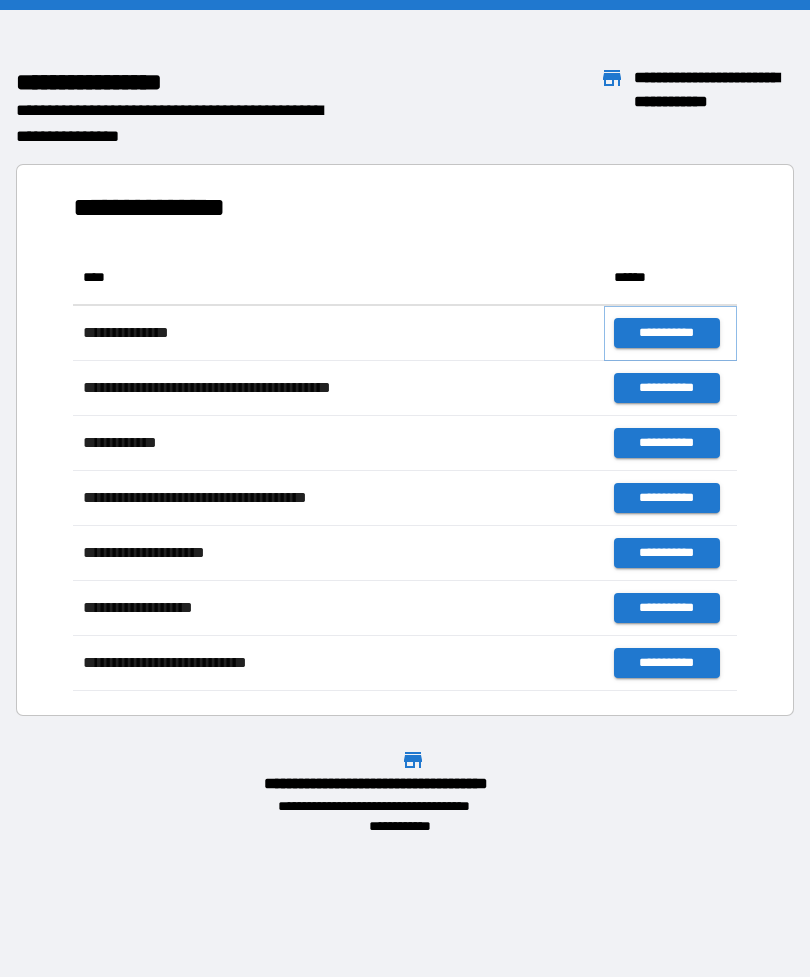 click on "**********" at bounding box center [666, 333] 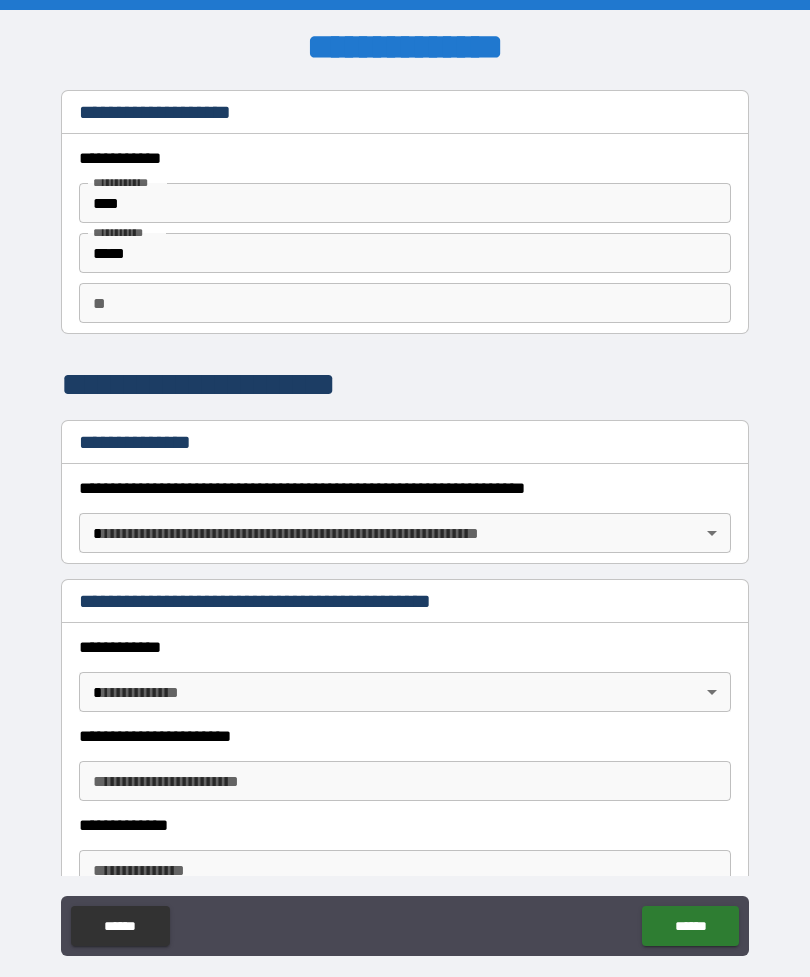 click on "****" at bounding box center [405, 203] 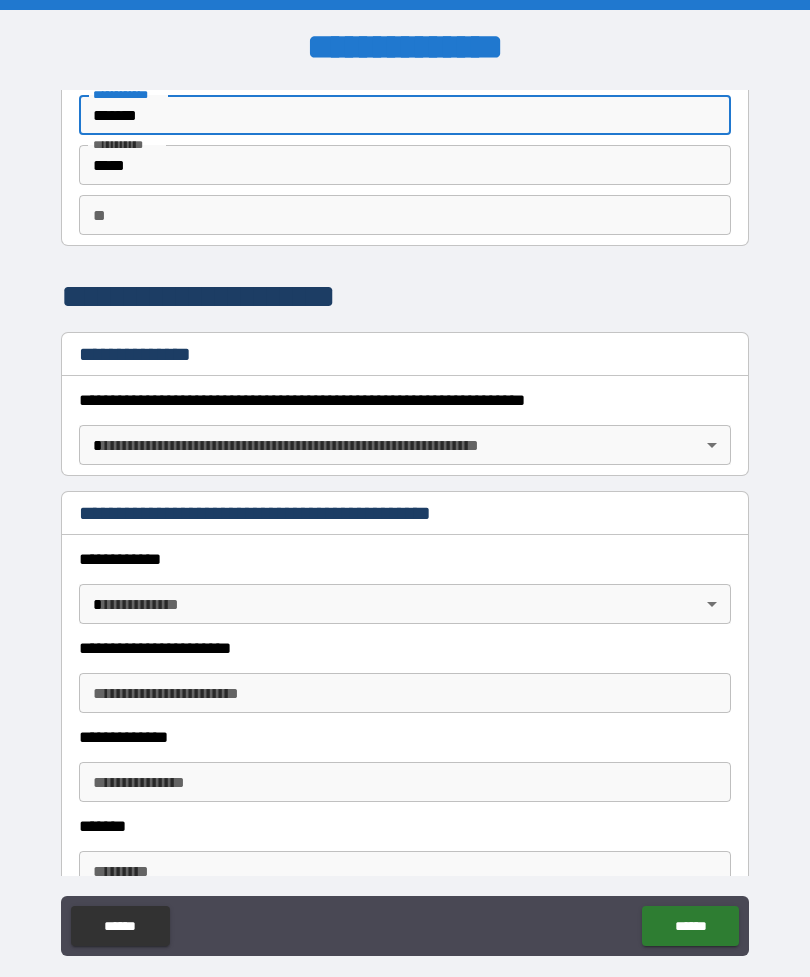 scroll, scrollTop: 93, scrollLeft: 0, axis: vertical 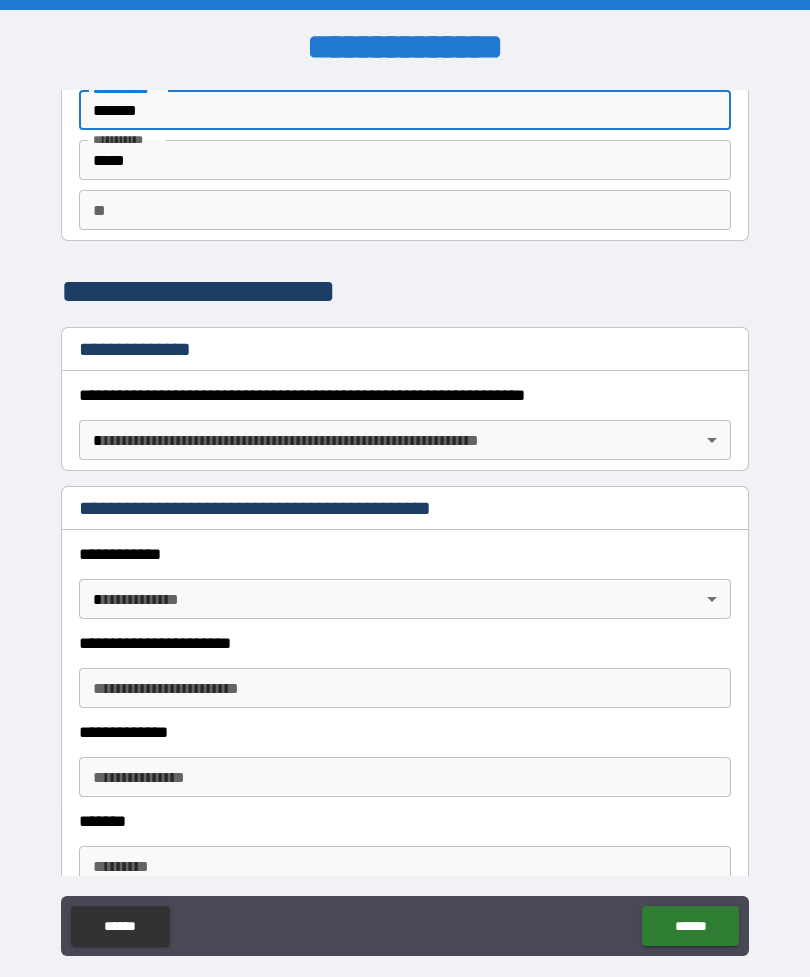 type on "*******" 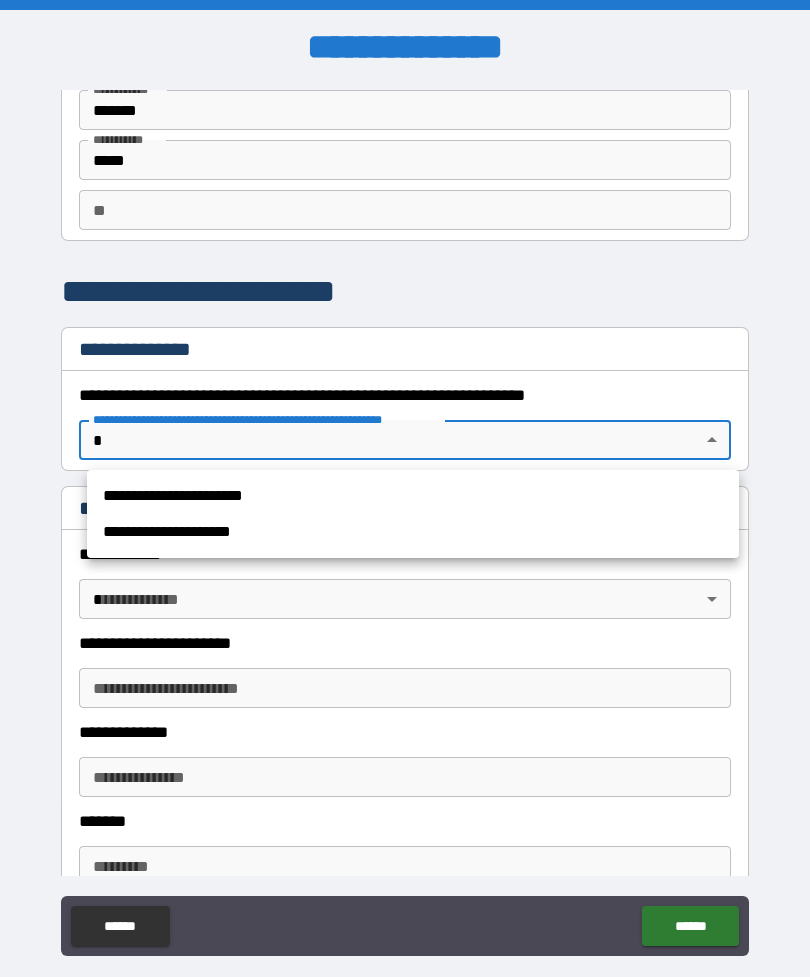 click on "**********" at bounding box center (413, 496) 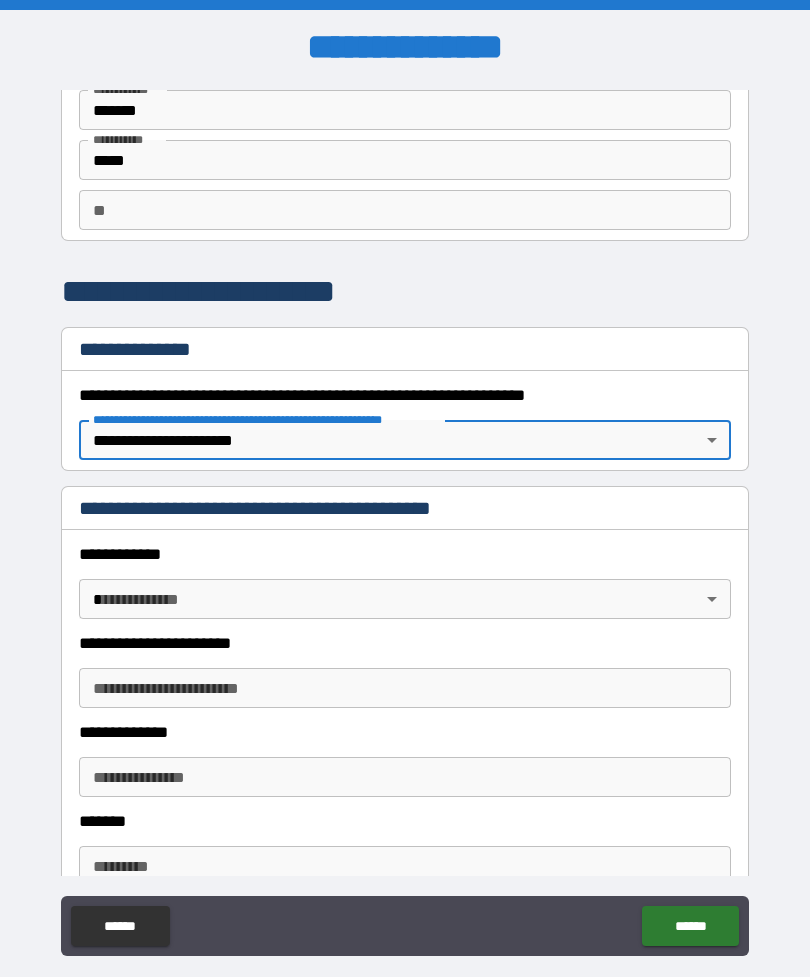 click on "**********" at bounding box center (405, 520) 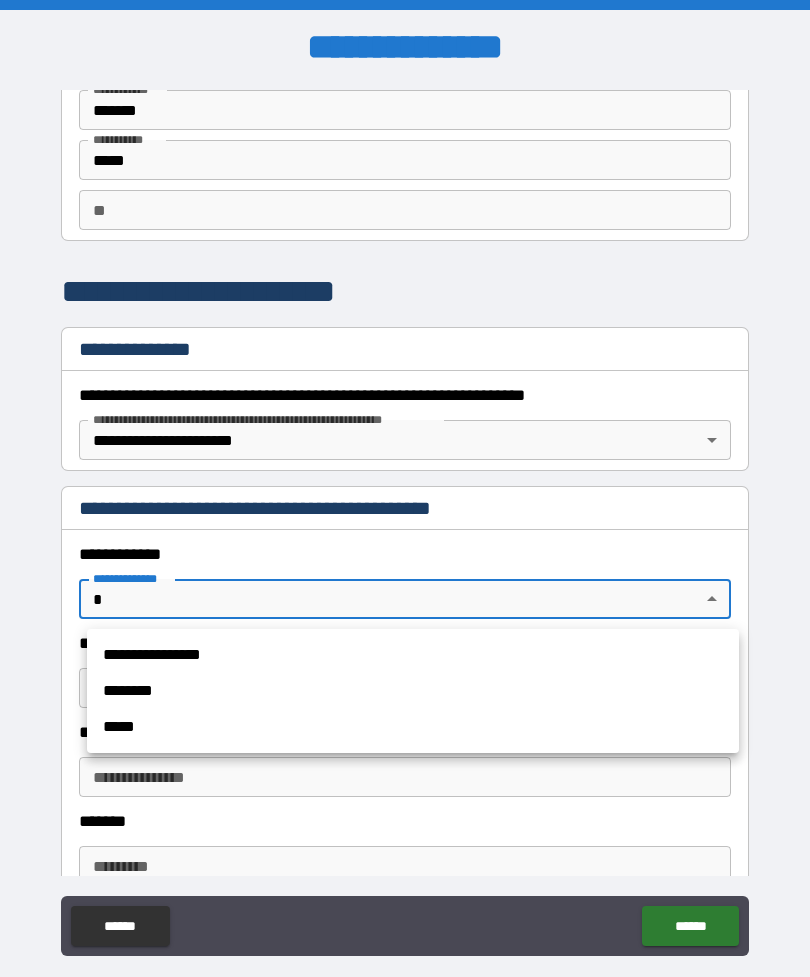 click on "**********" at bounding box center [413, 655] 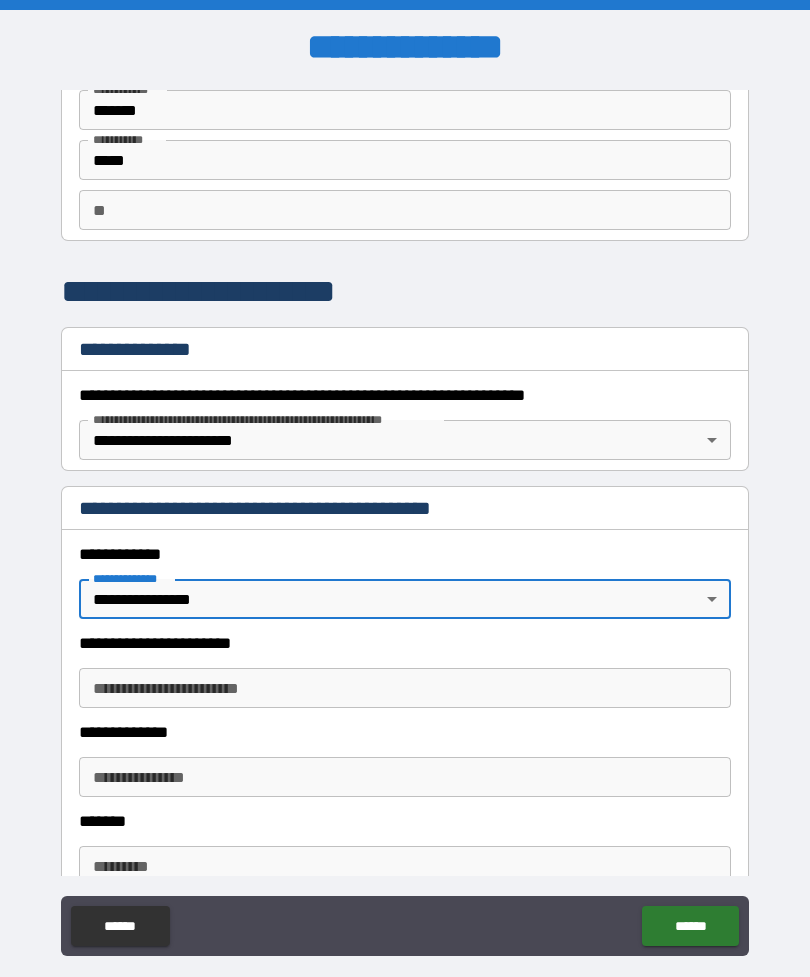 type on "*" 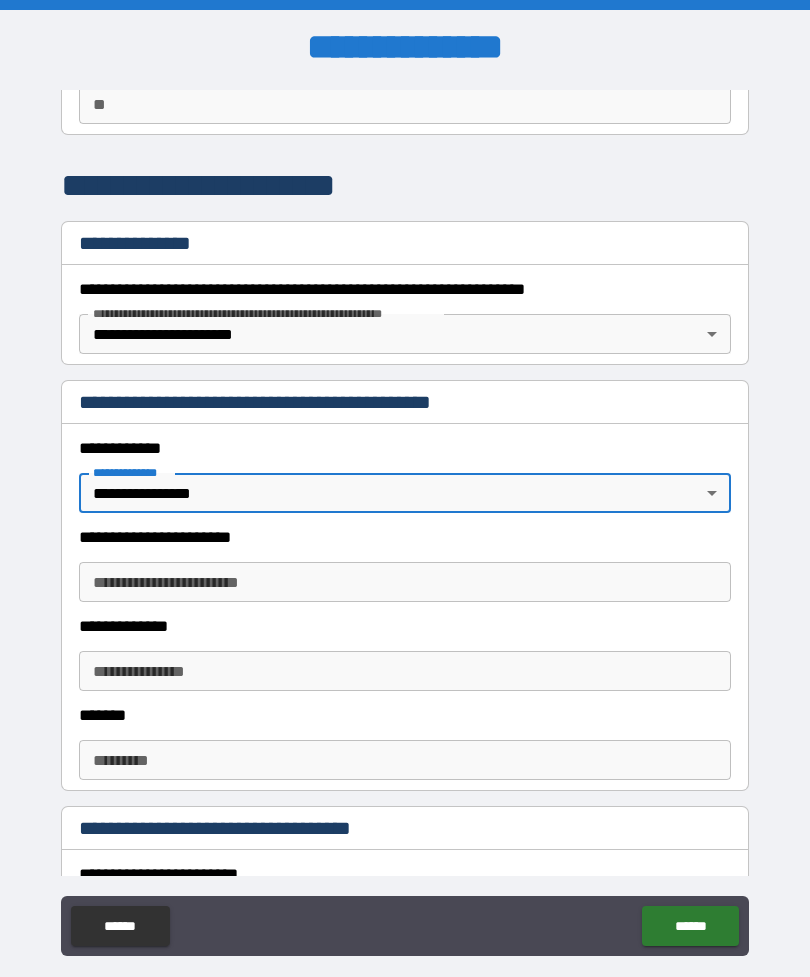 scroll, scrollTop: 247, scrollLeft: 0, axis: vertical 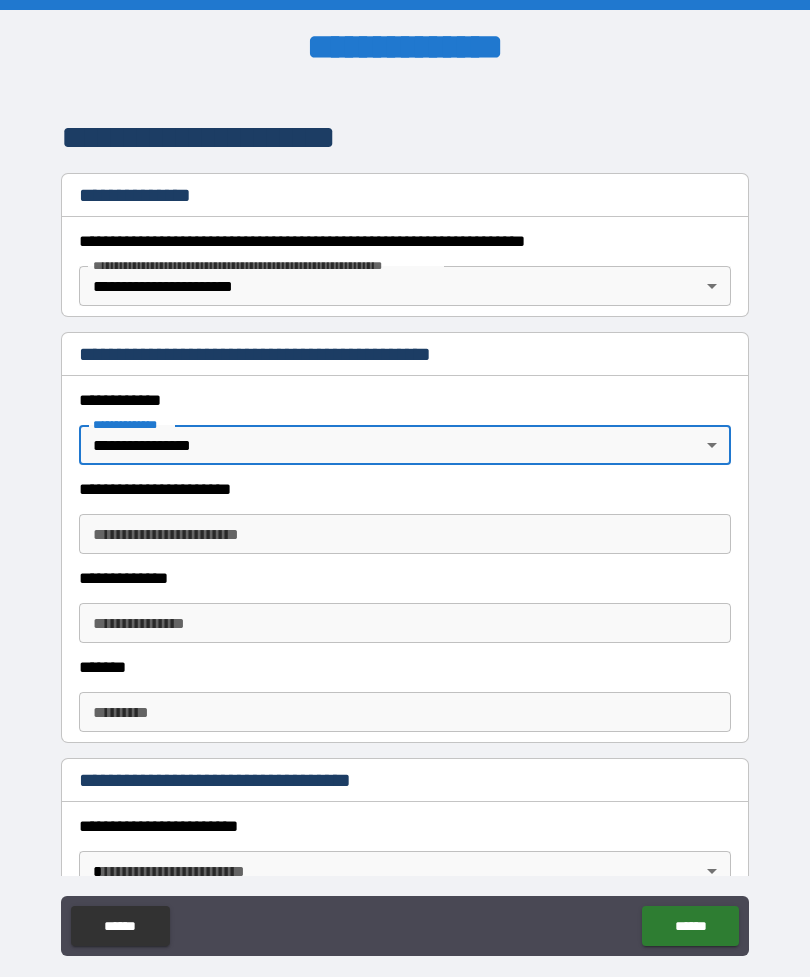 click on "**********" at bounding box center [405, 534] 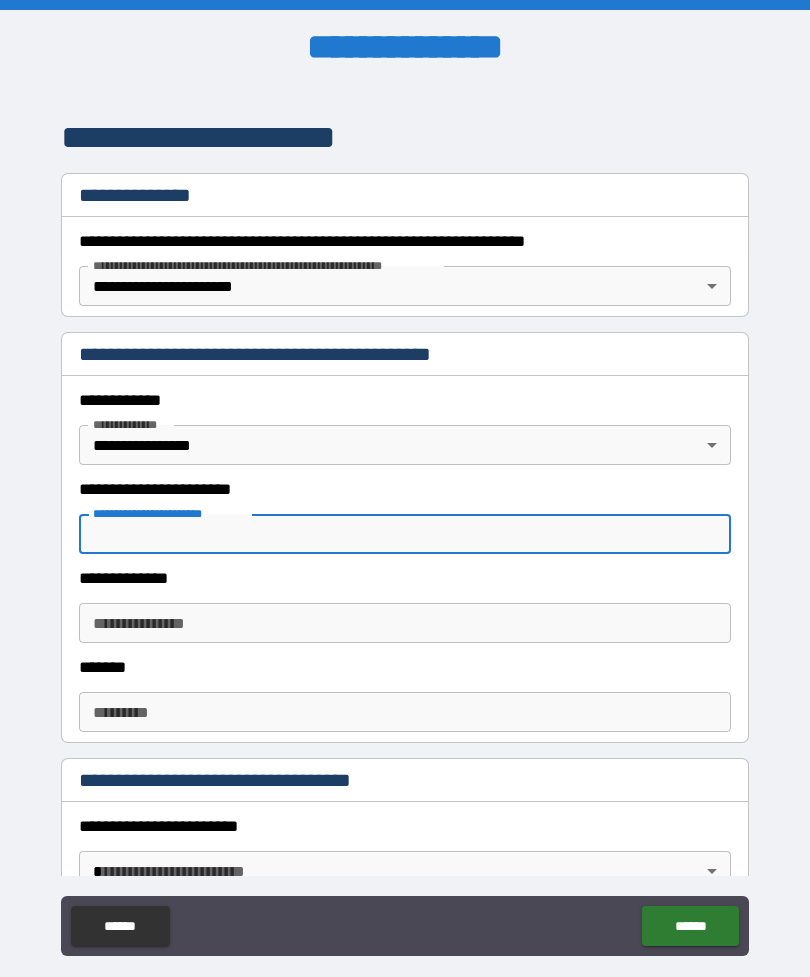 click on "**********" at bounding box center (405, 534) 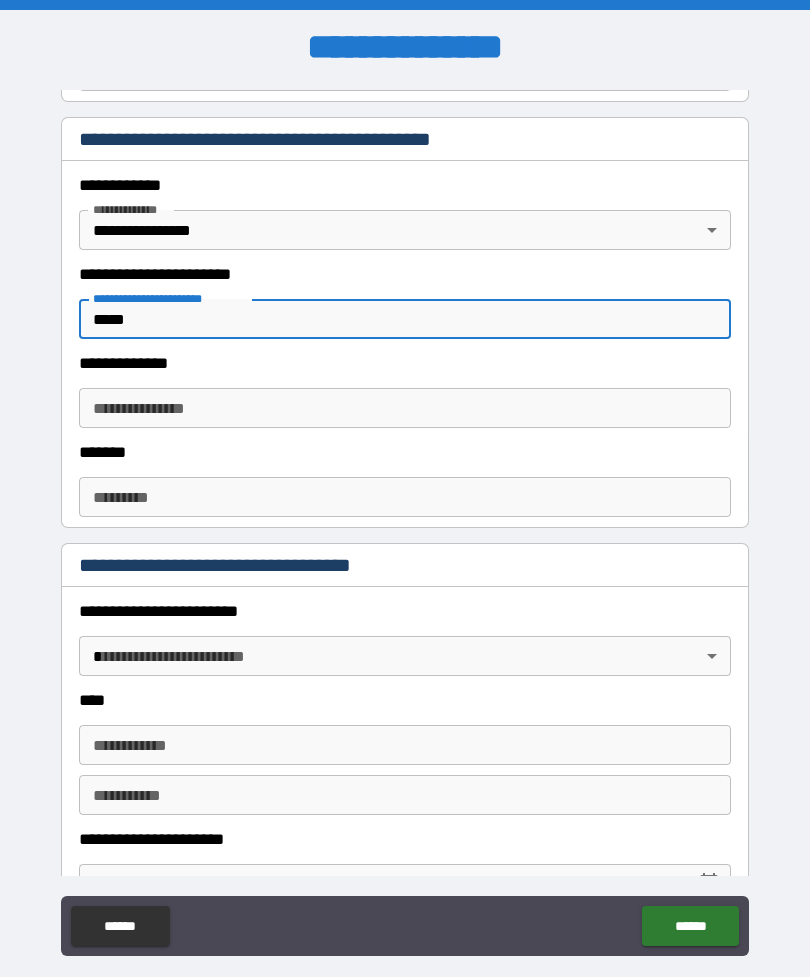 scroll, scrollTop: 473, scrollLeft: 0, axis: vertical 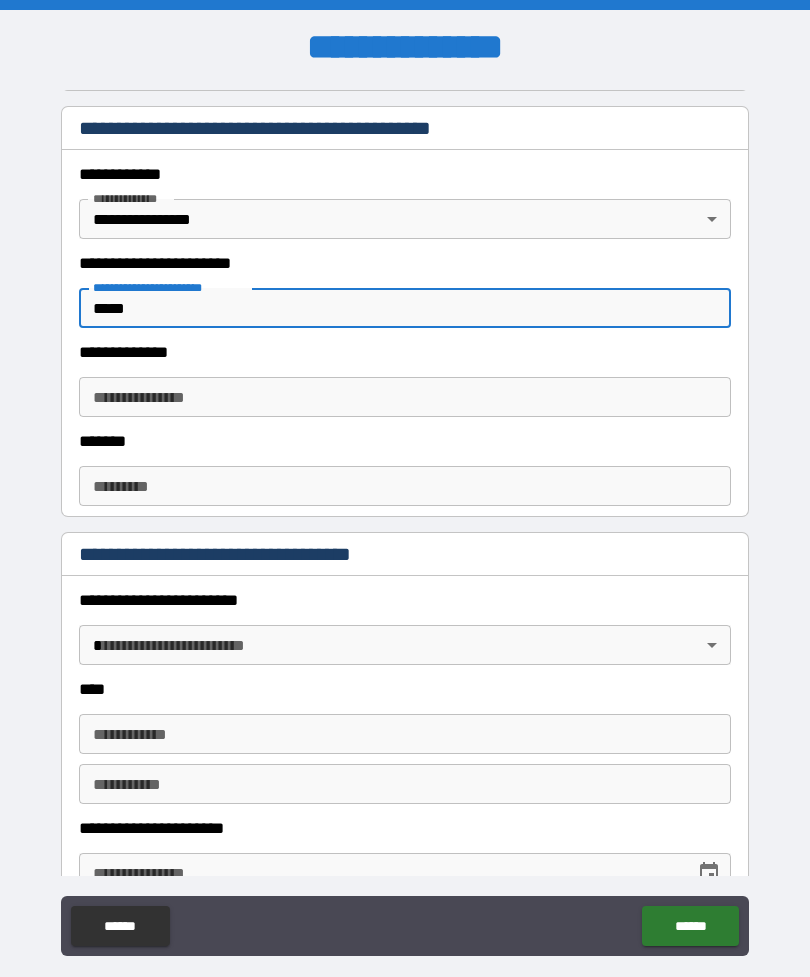 type on "*****" 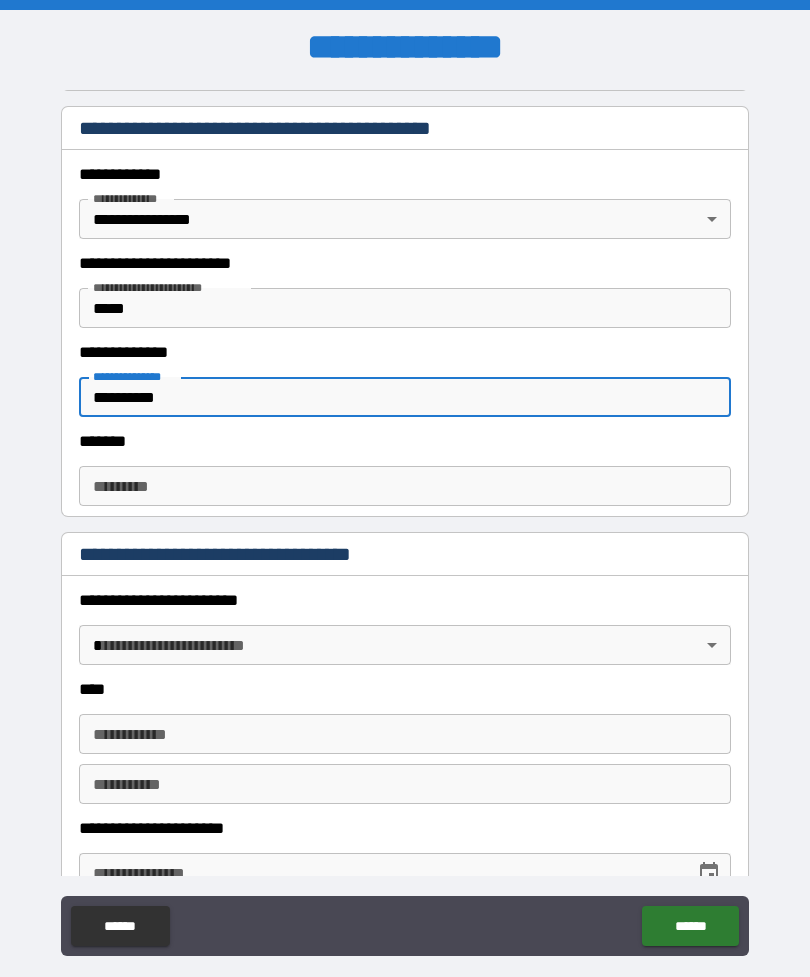 type on "**********" 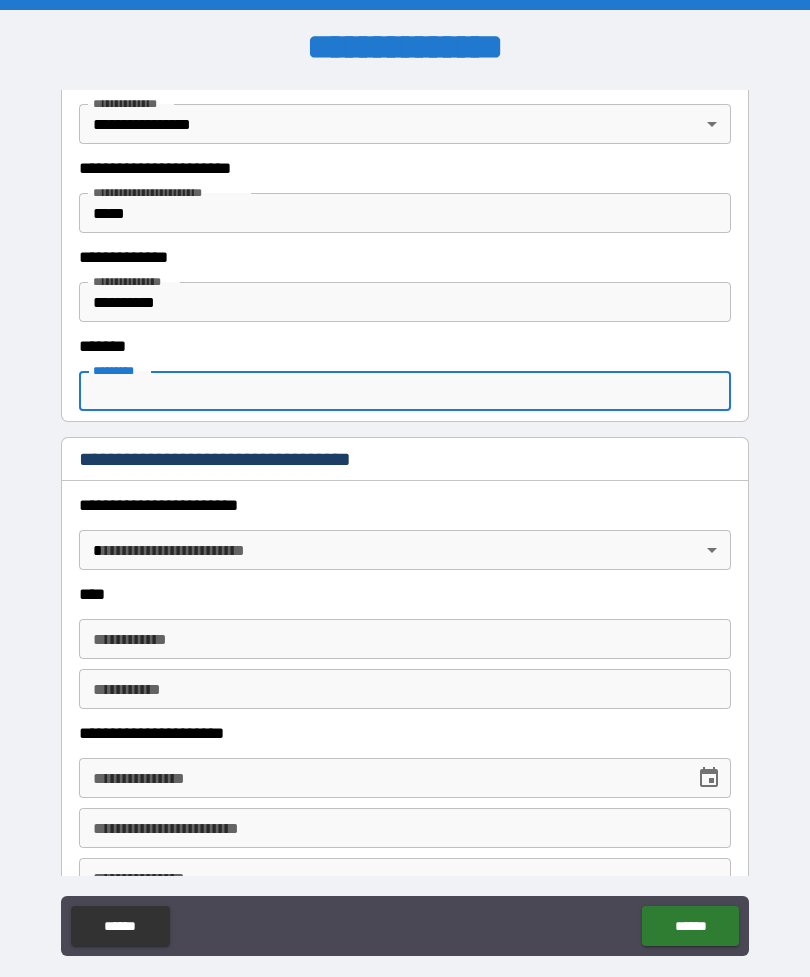 scroll, scrollTop: 580, scrollLeft: 0, axis: vertical 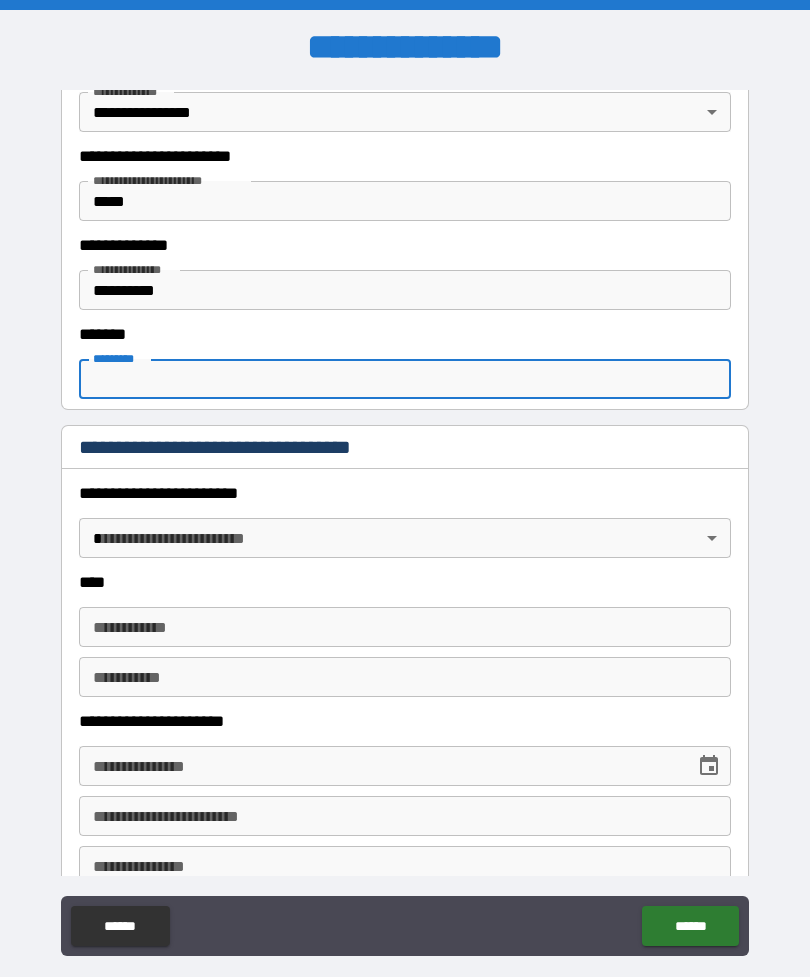 click on "*******   *" at bounding box center [405, 379] 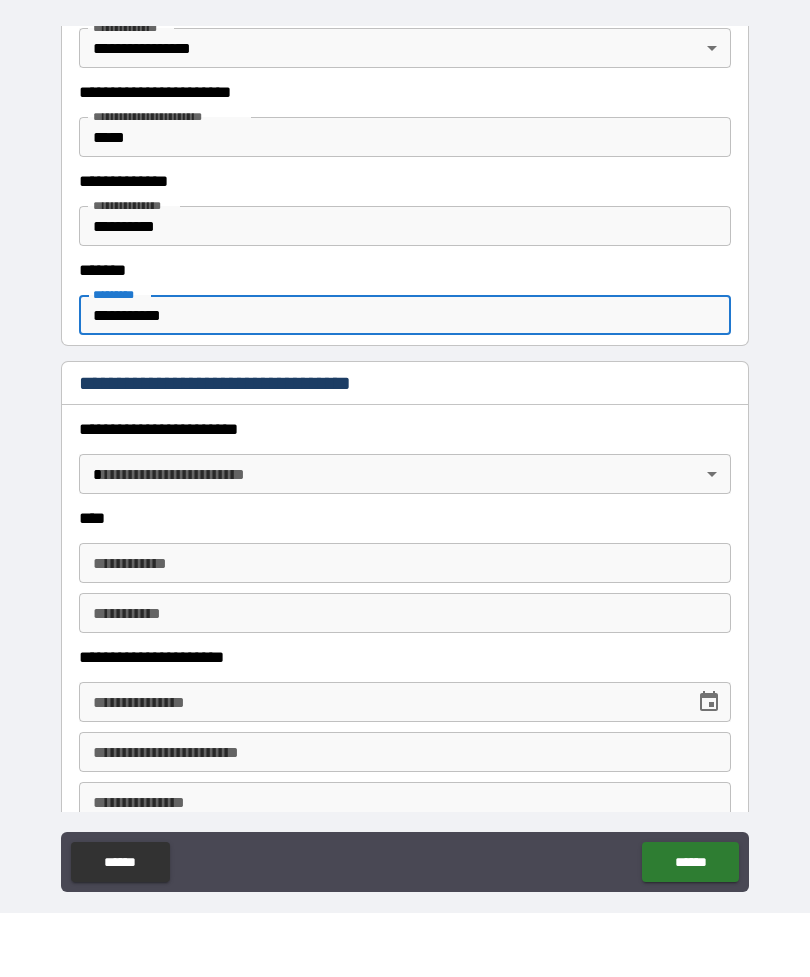 click on "**********" at bounding box center (405, 379) 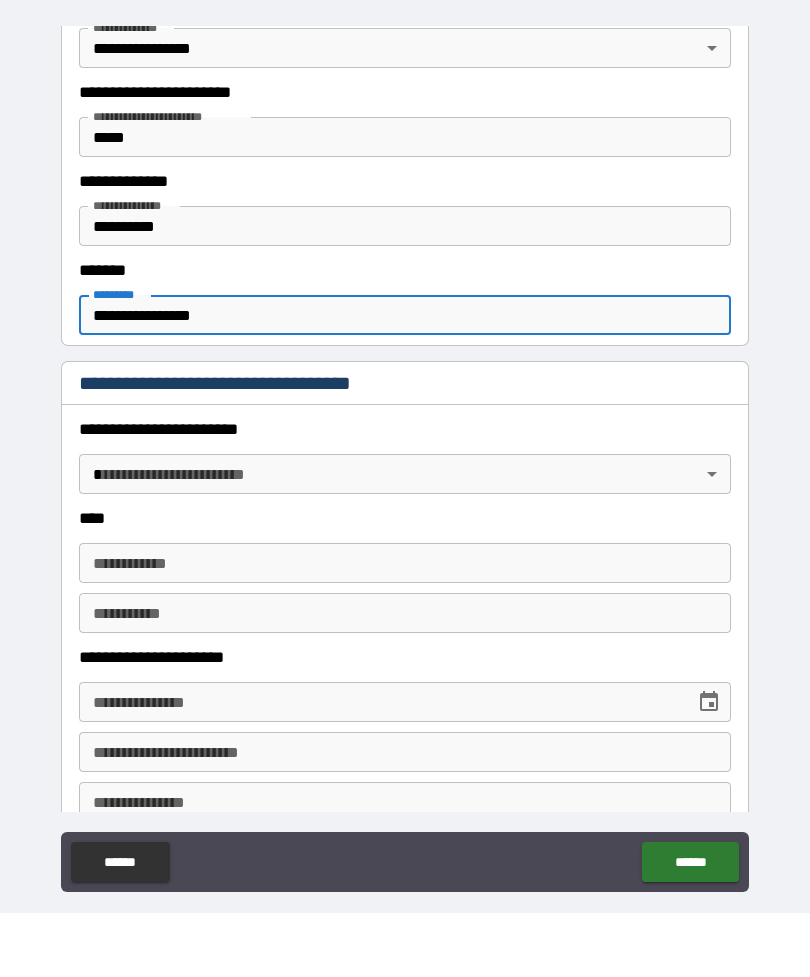 type on "**********" 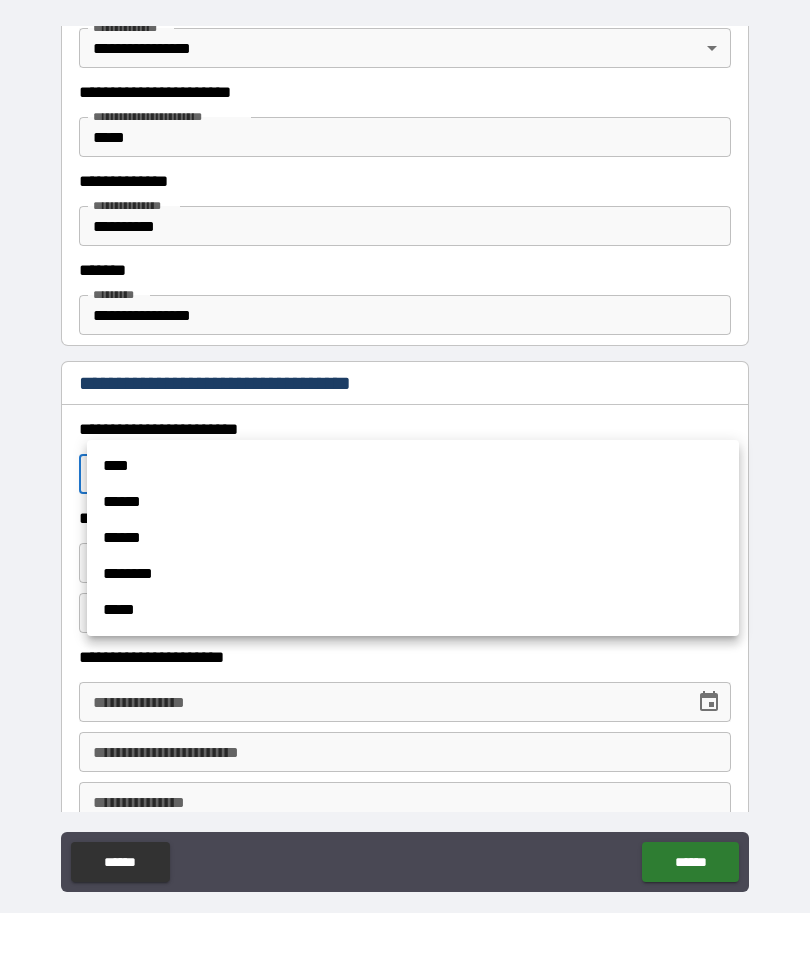 scroll, scrollTop: 64, scrollLeft: 0, axis: vertical 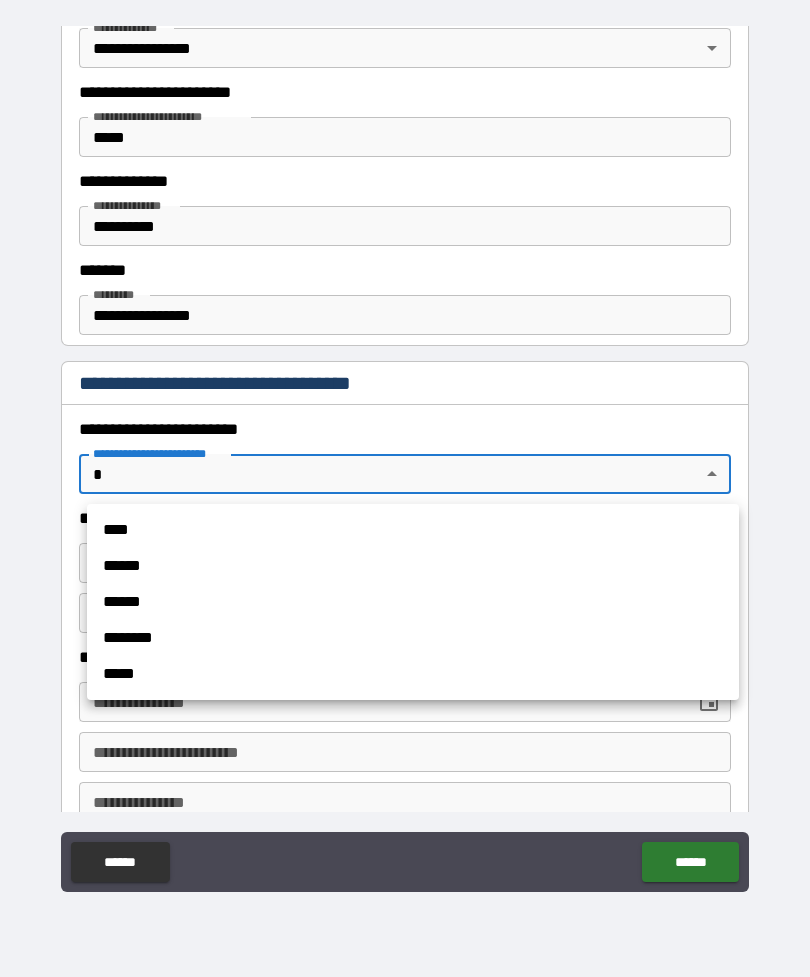 click on "****" at bounding box center [413, 530] 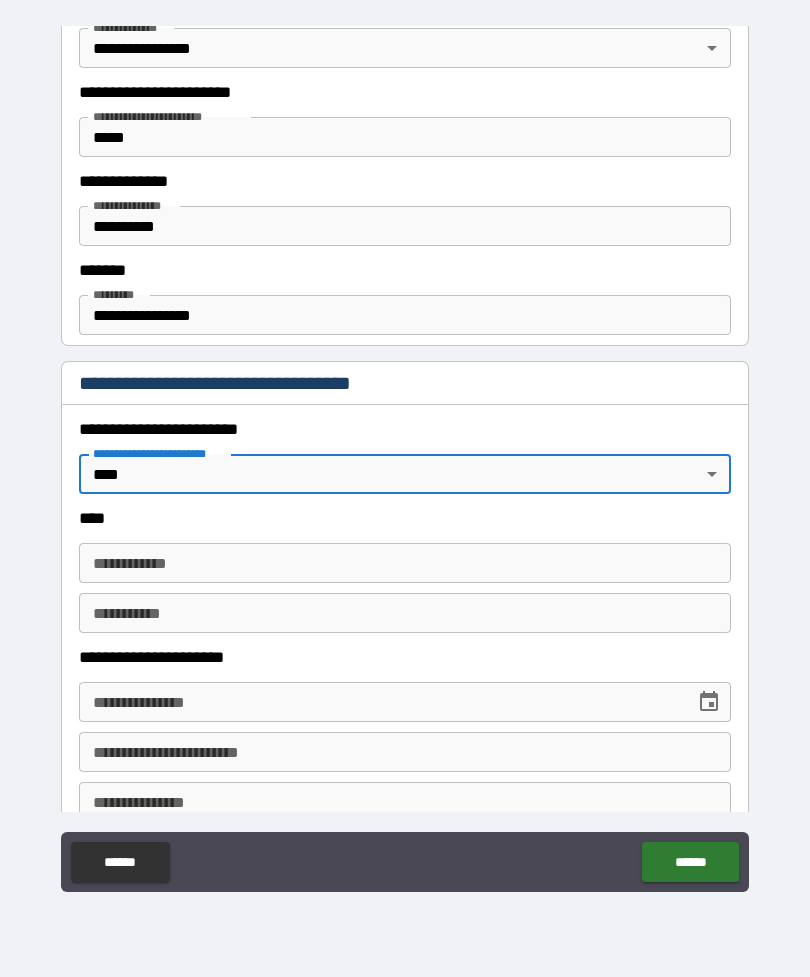 click on "**********" at bounding box center [405, 563] 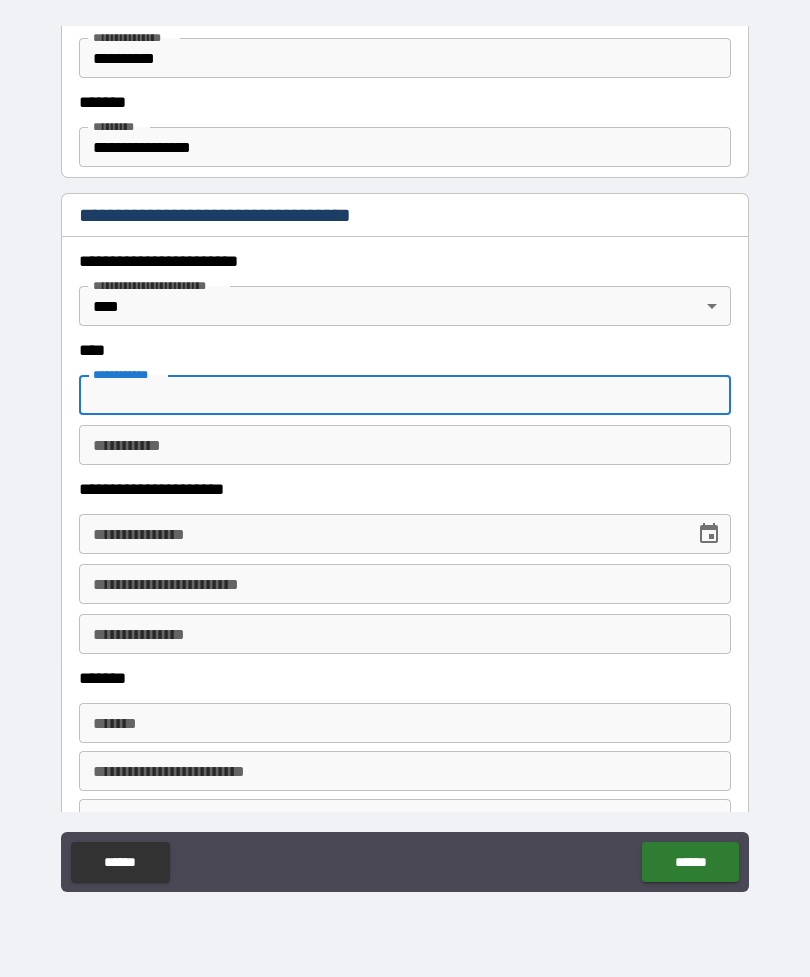 scroll, scrollTop: 764, scrollLeft: 0, axis: vertical 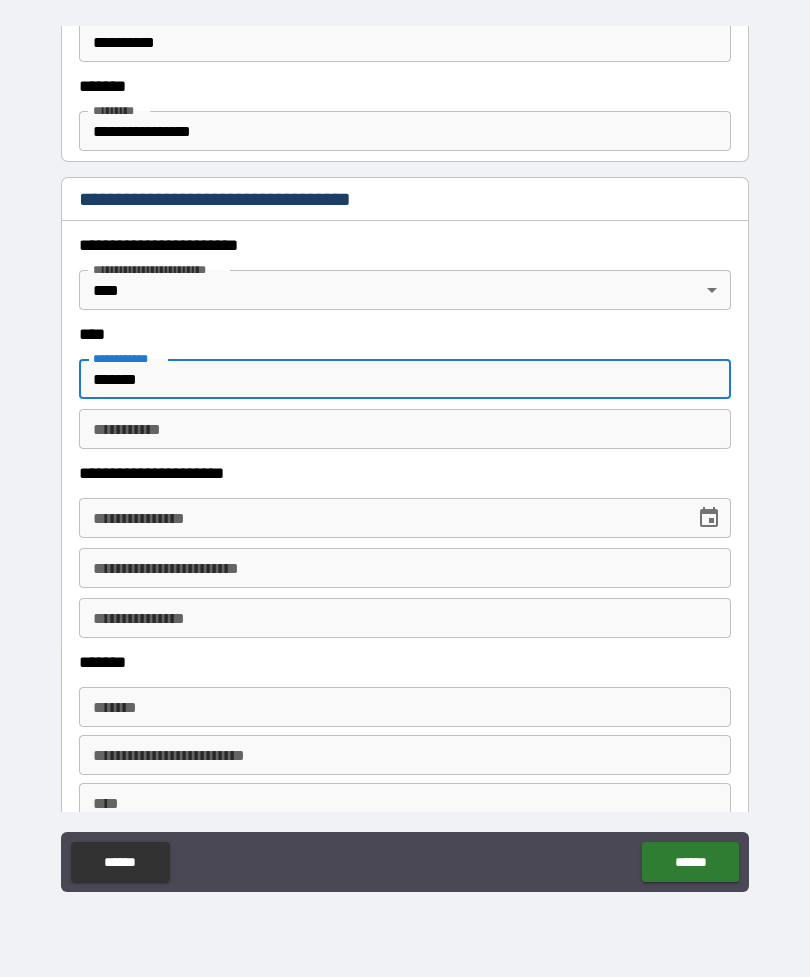type on "*******" 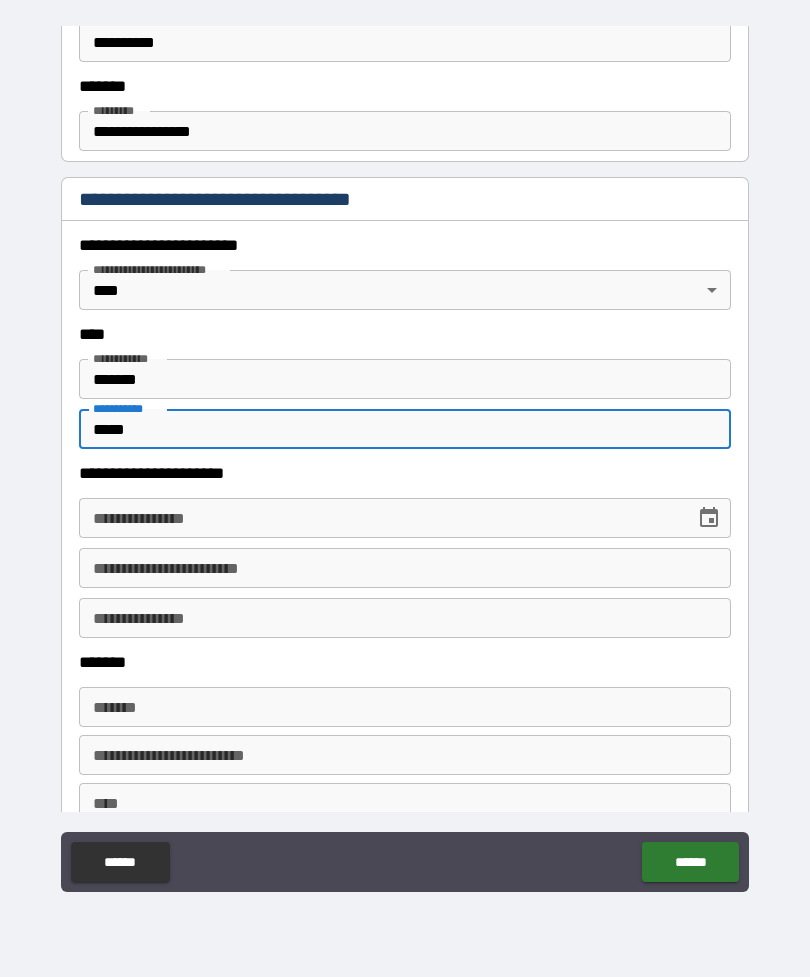 type on "*****" 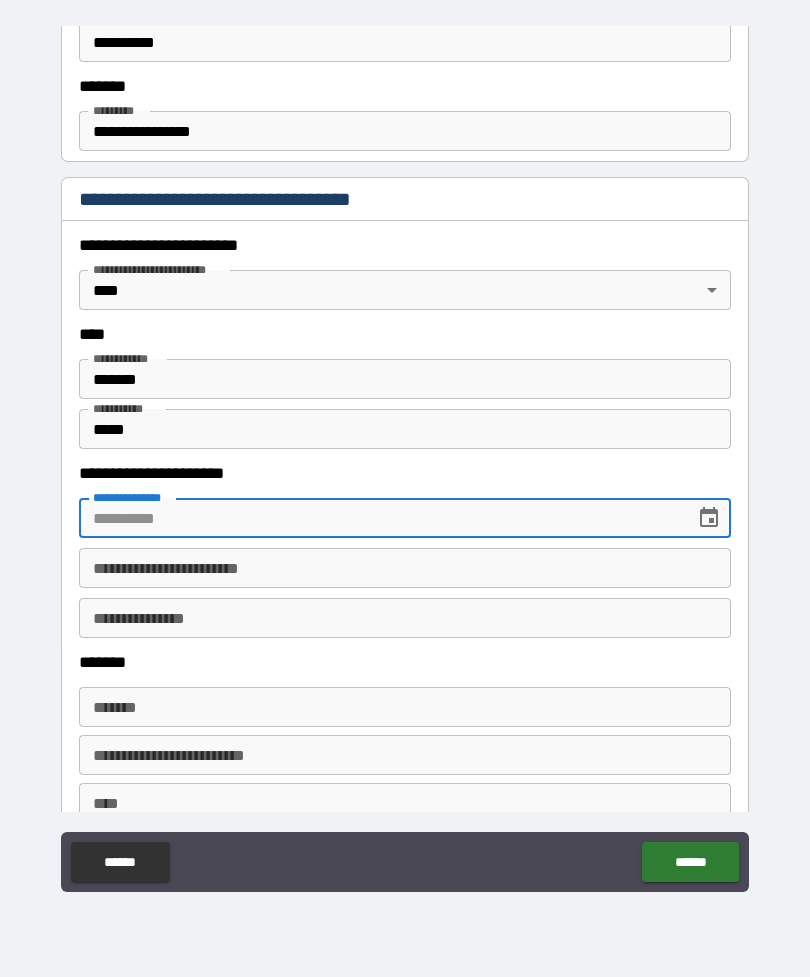 click on "**********" at bounding box center [380, 518] 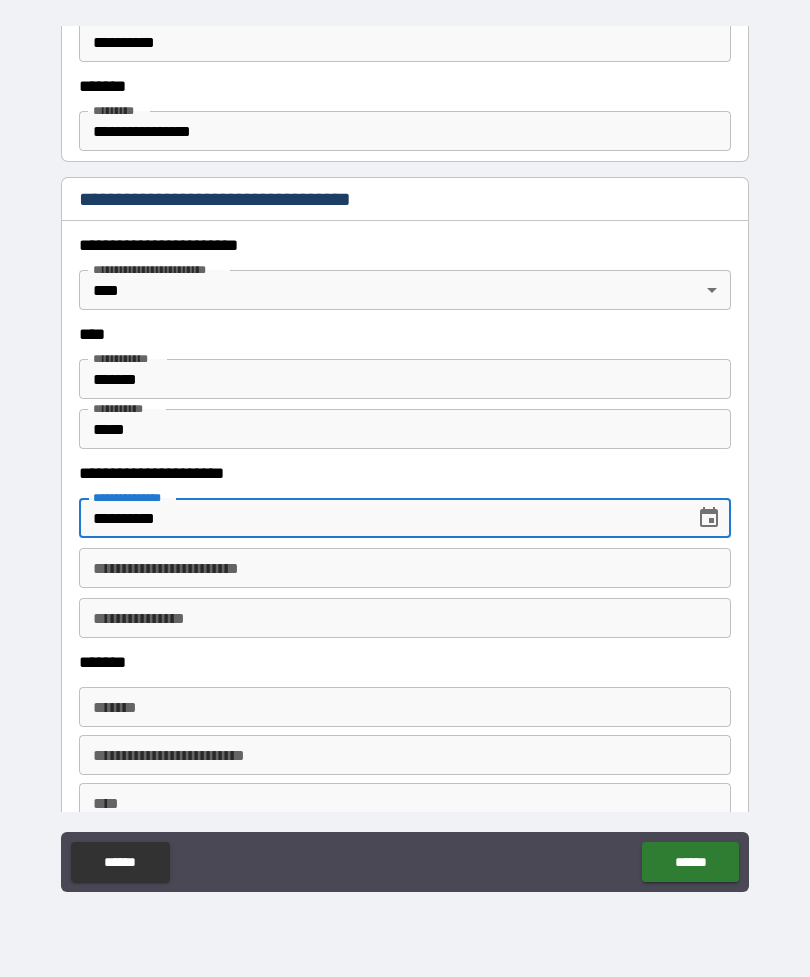 type on "**********" 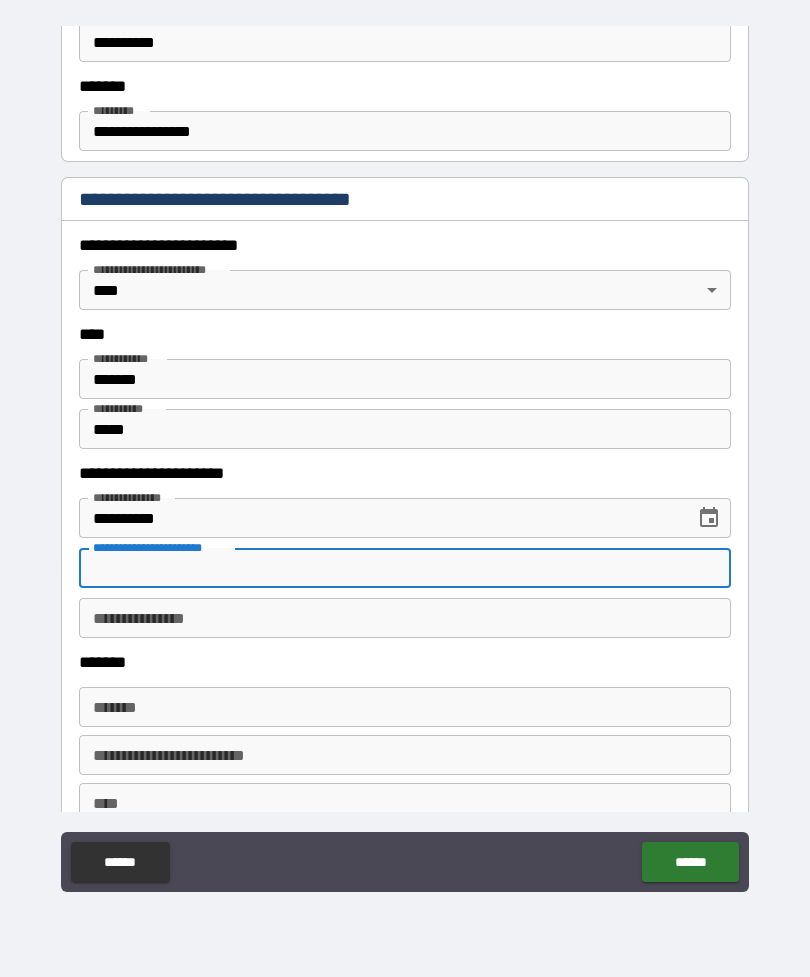 click on "**********" at bounding box center (405, 568) 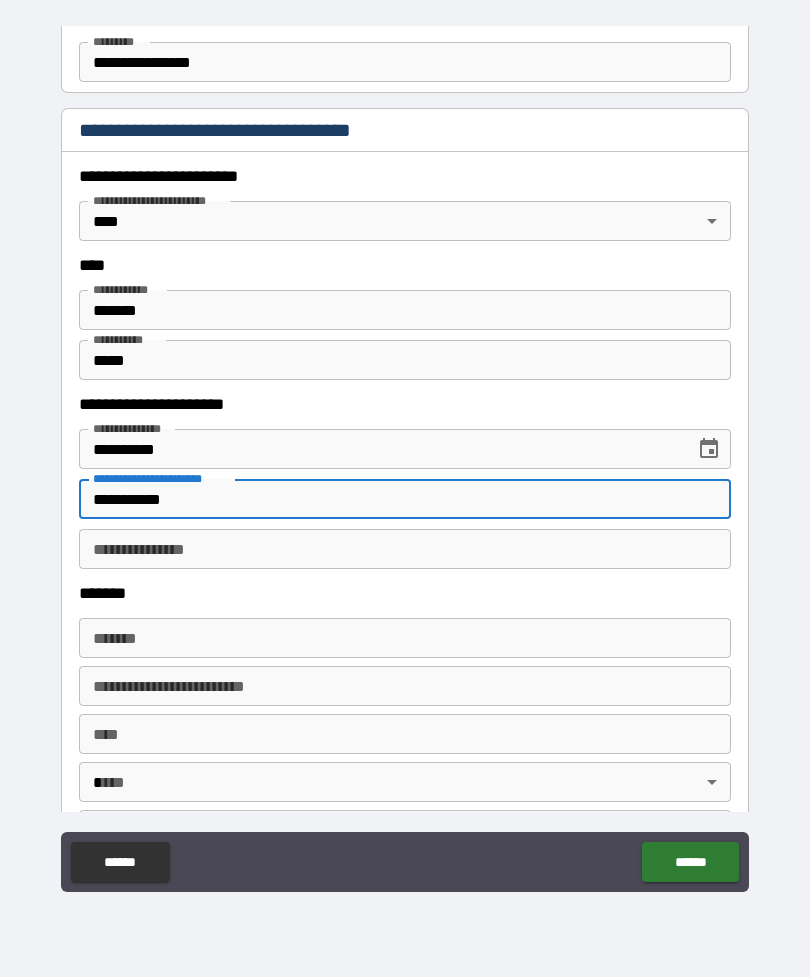 scroll, scrollTop: 835, scrollLeft: 0, axis: vertical 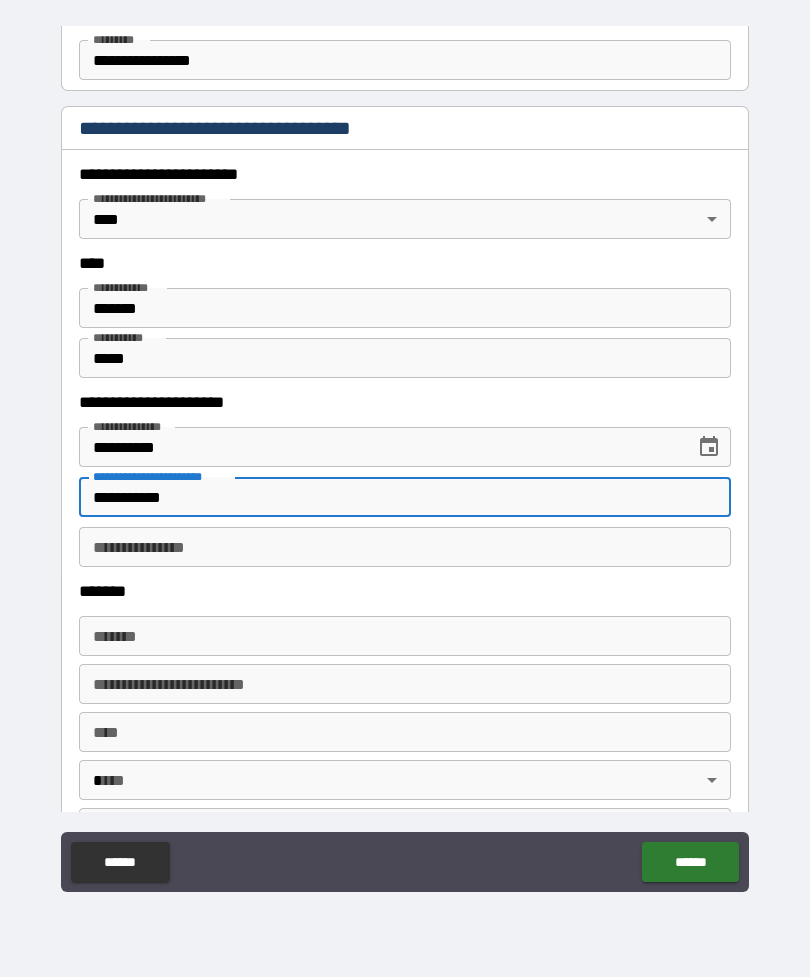 type on "**********" 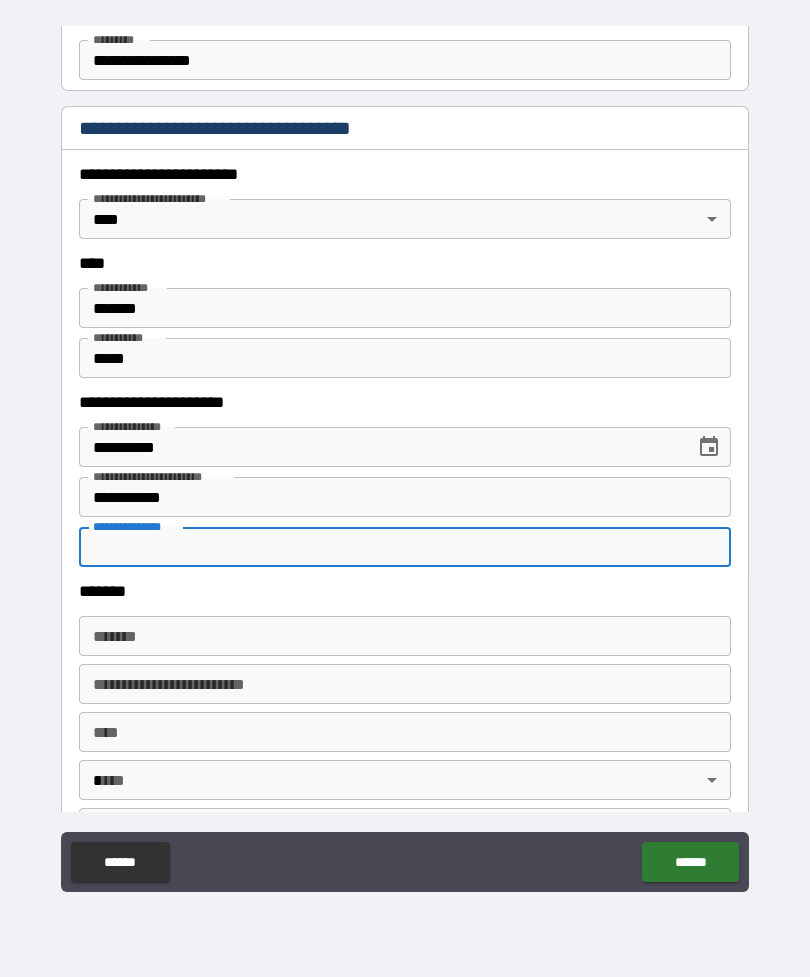click on "**********" at bounding box center (405, 547) 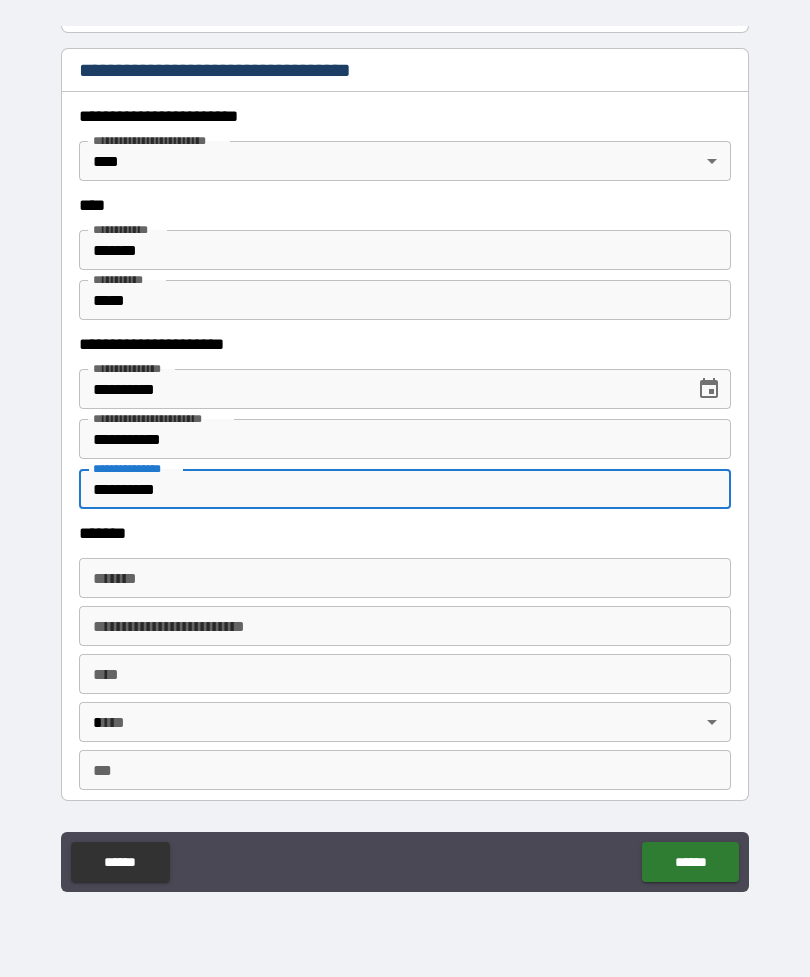 scroll, scrollTop: 943, scrollLeft: 0, axis: vertical 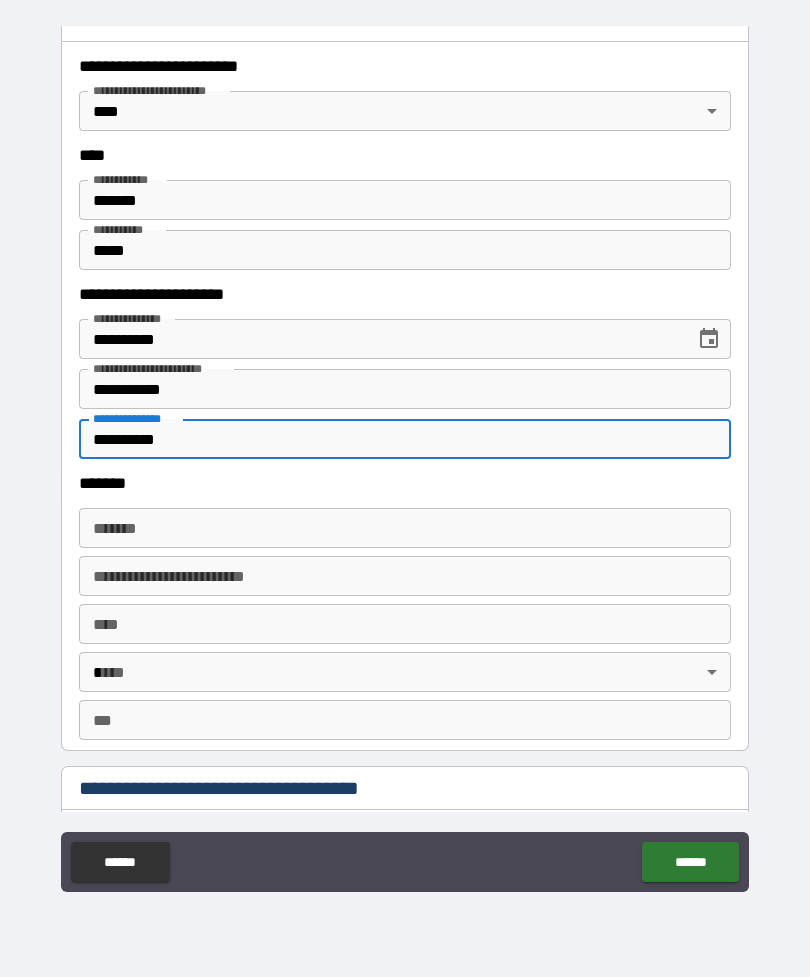 type on "**********" 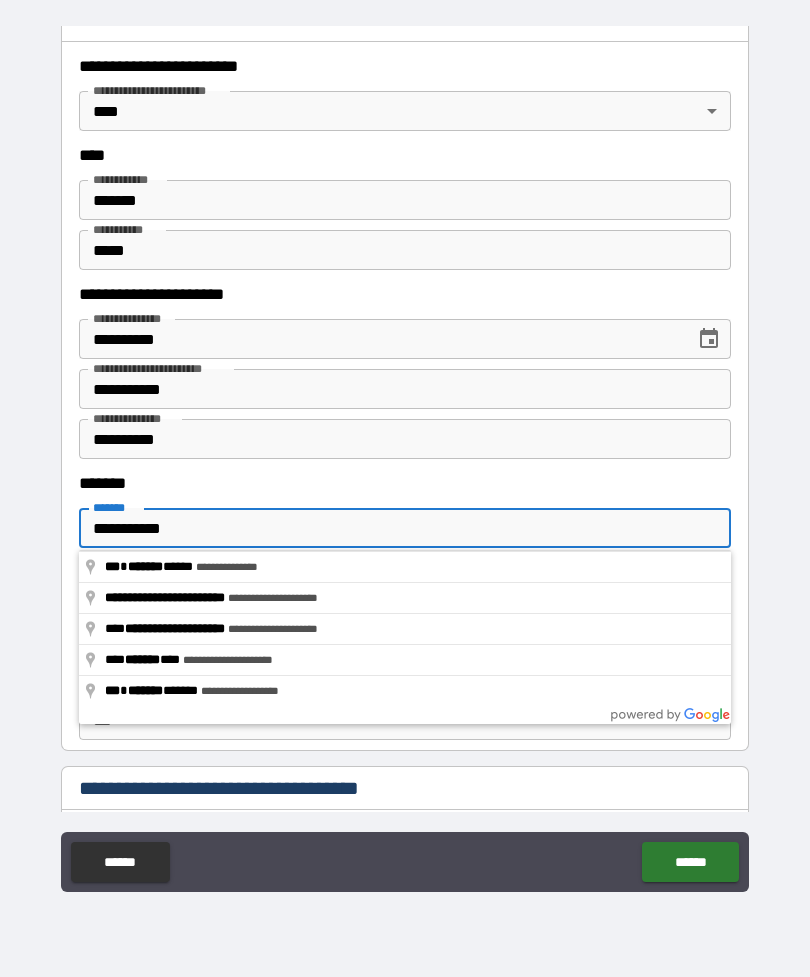 type on "**********" 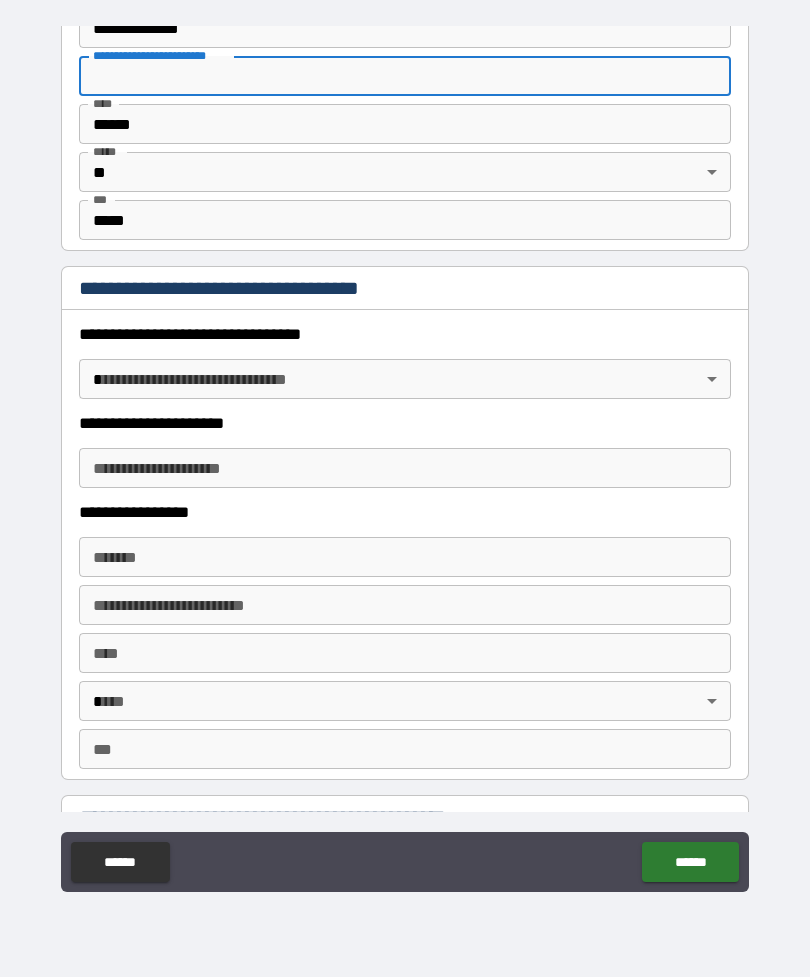 scroll, scrollTop: 1445, scrollLeft: 0, axis: vertical 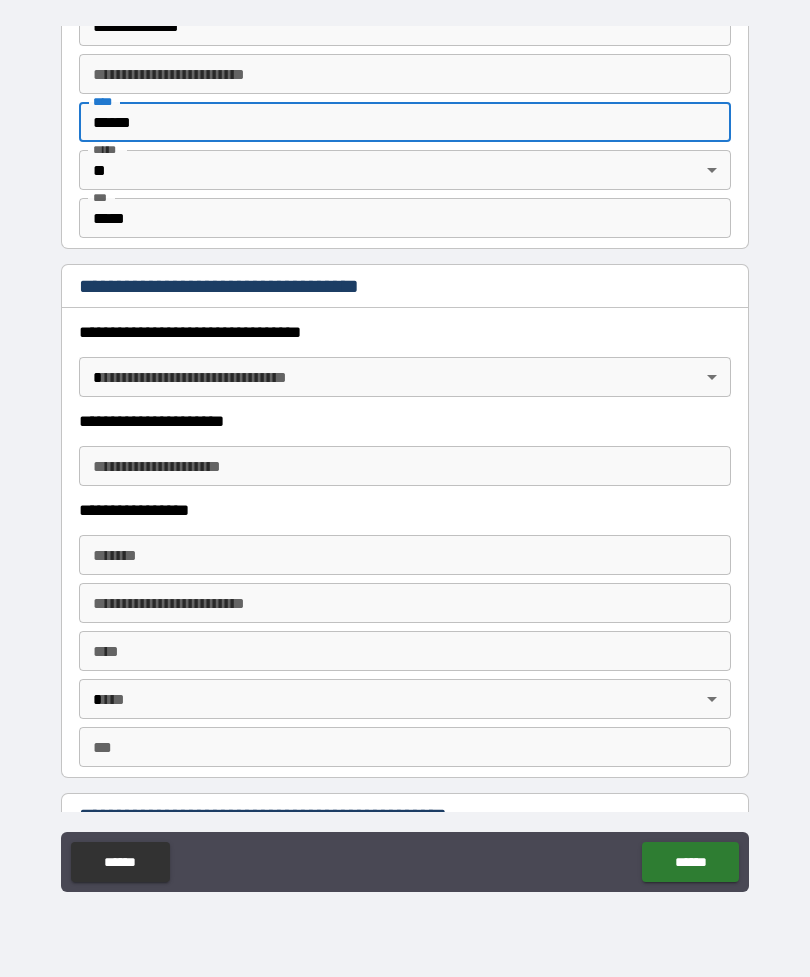 click on "**********" at bounding box center (405, 456) 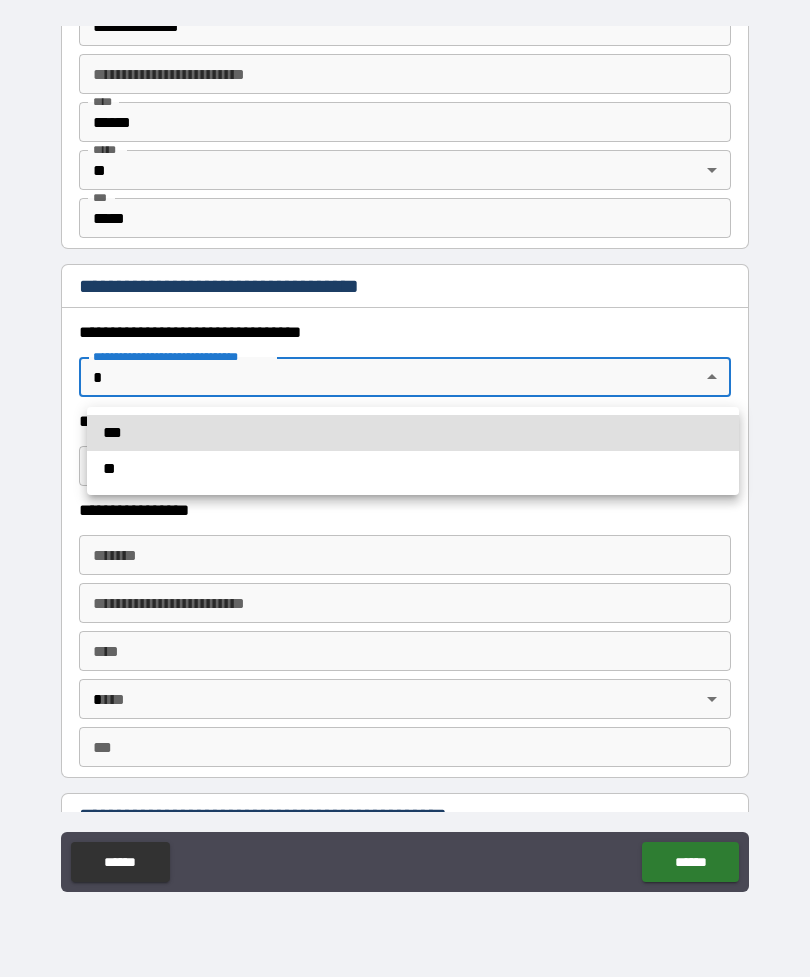 click on "***" at bounding box center (413, 433) 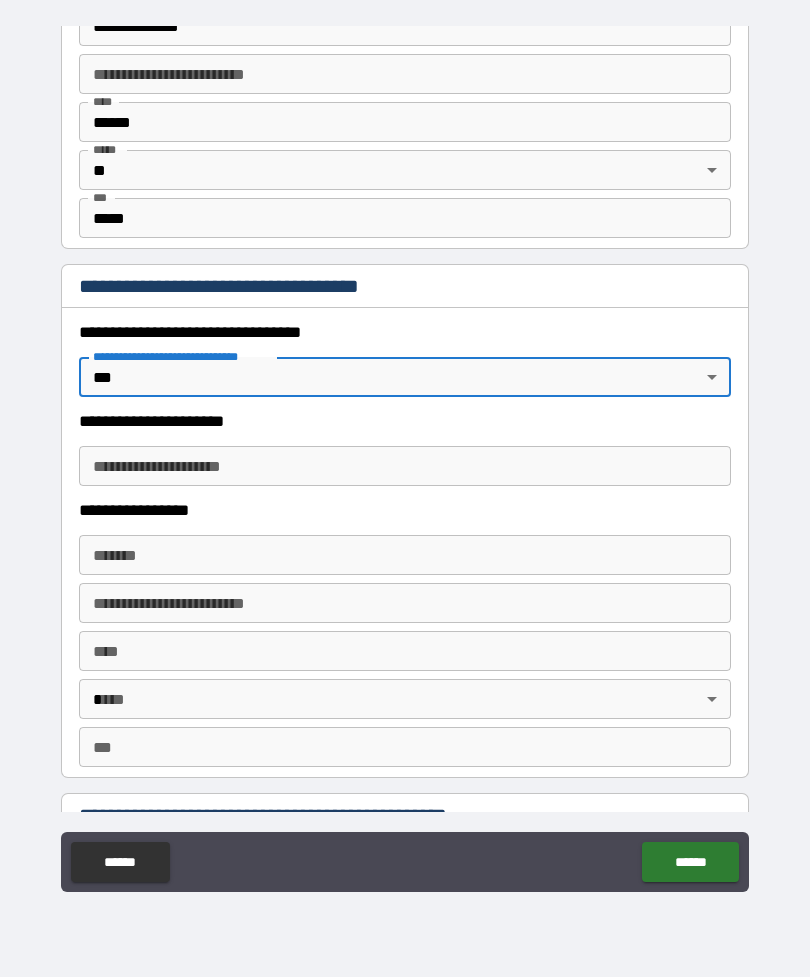click on "**********" at bounding box center (405, 466) 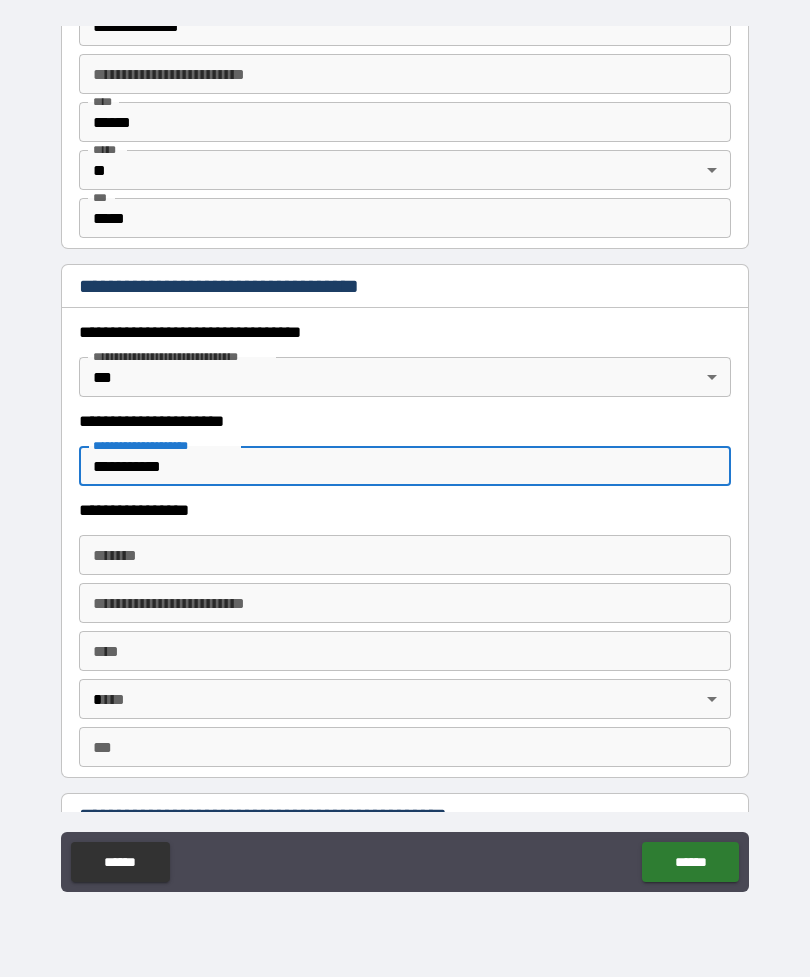 type on "**********" 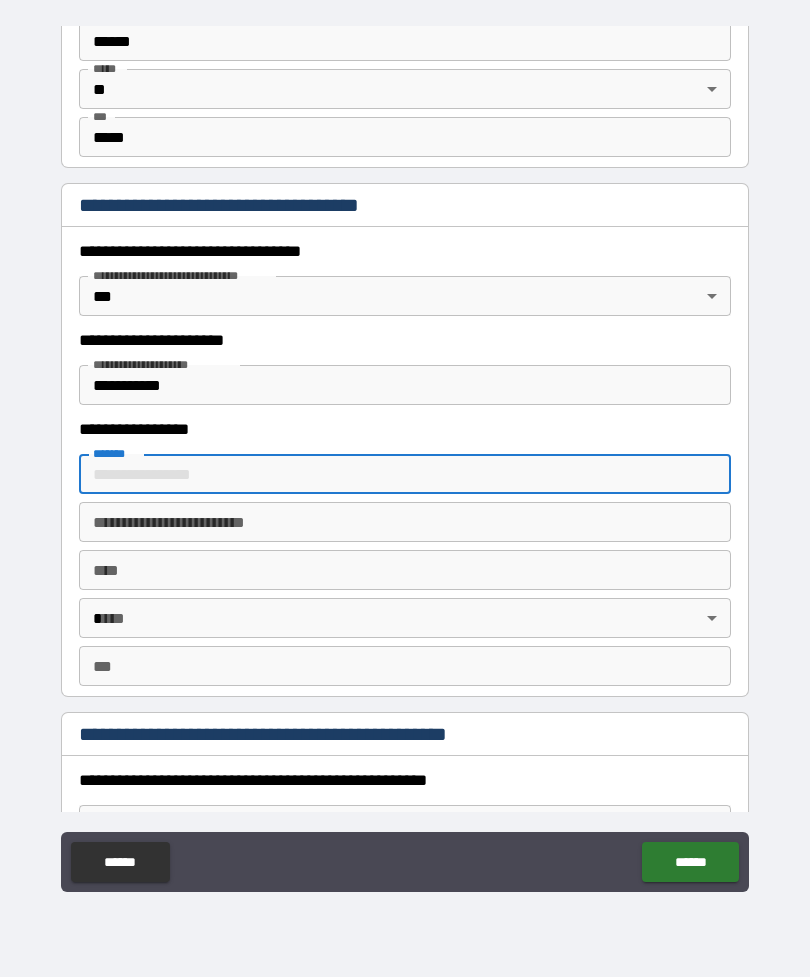 scroll, scrollTop: 1553, scrollLeft: 0, axis: vertical 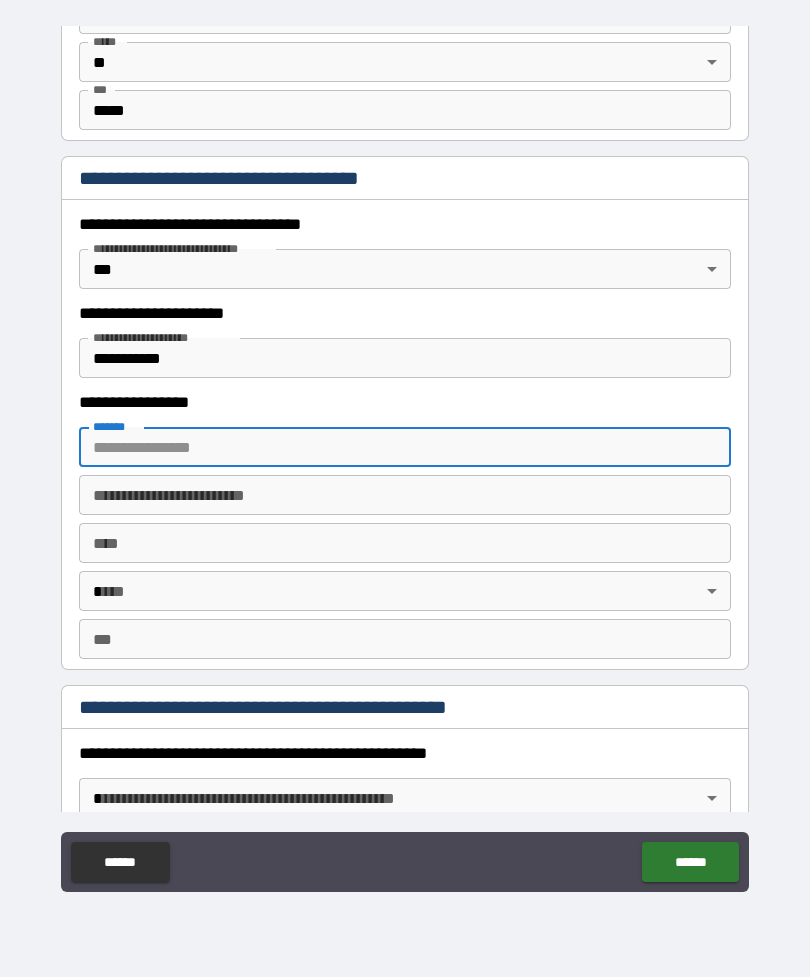 click on "*******" at bounding box center (405, 447) 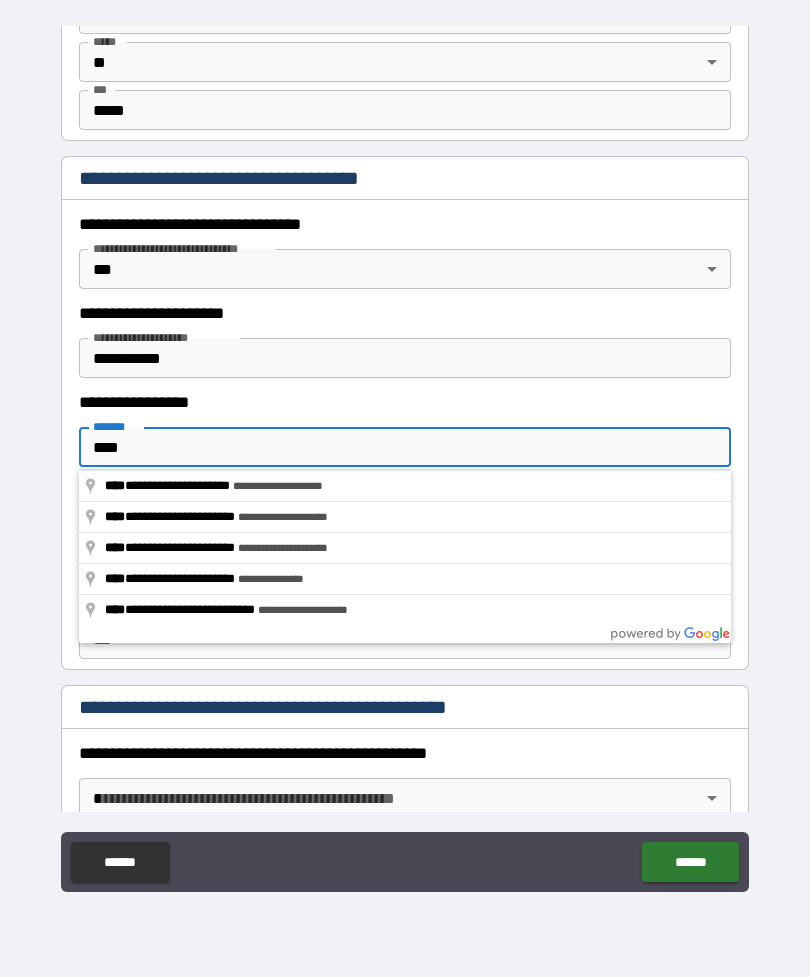 type on "**********" 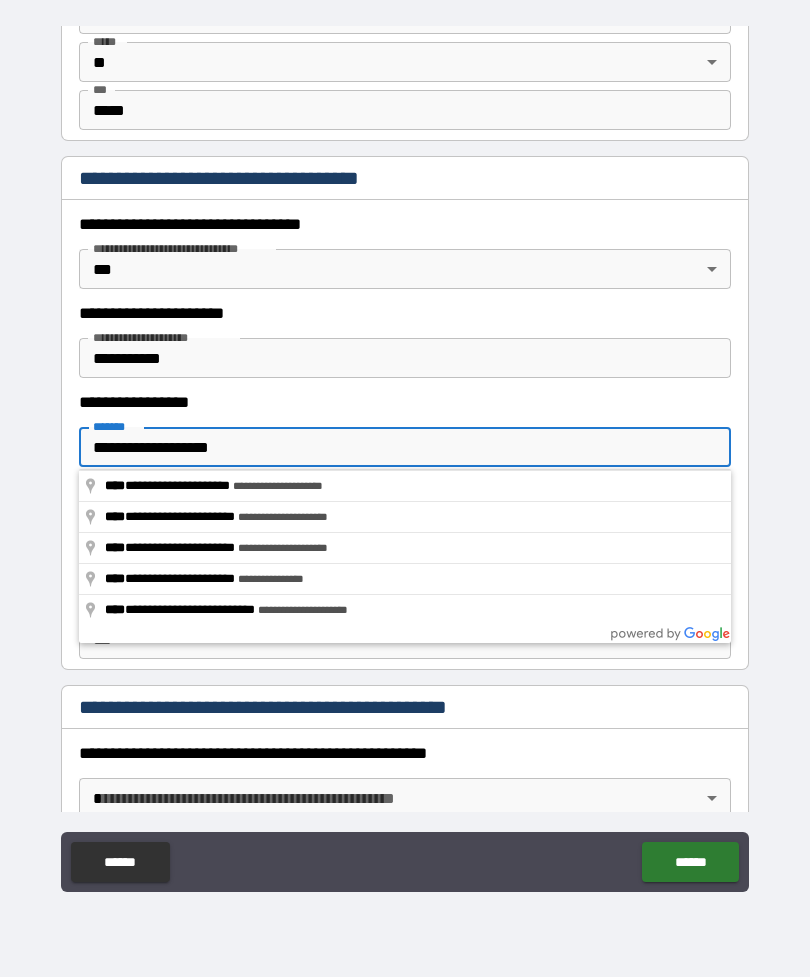 type on "**********" 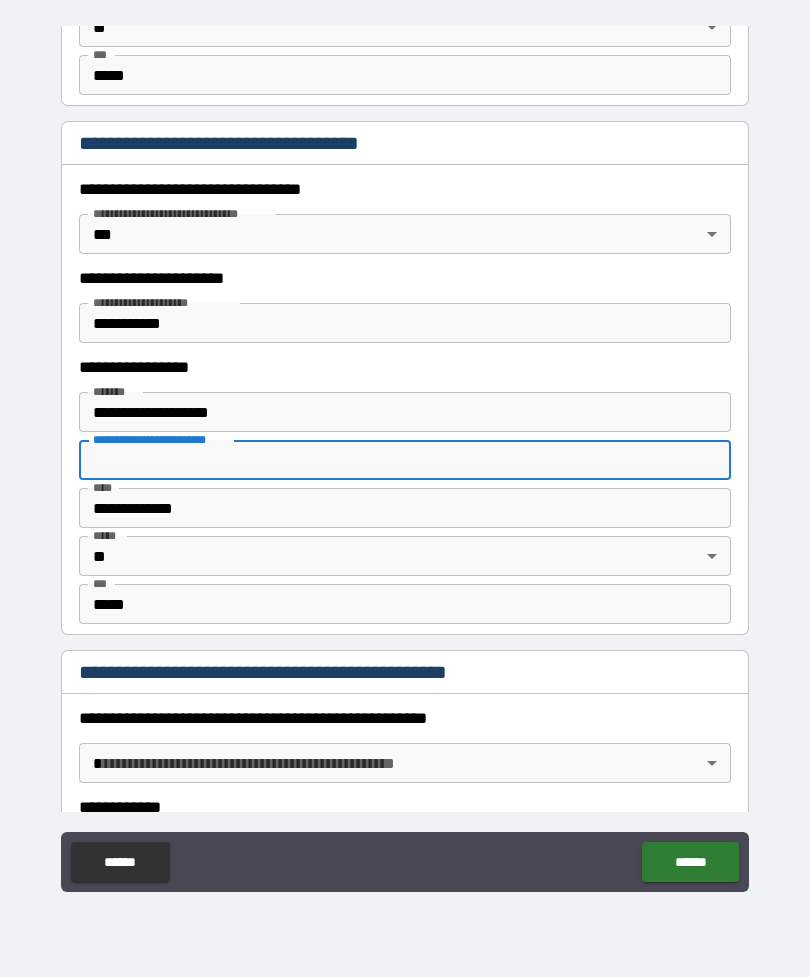 scroll, scrollTop: 1610, scrollLeft: 0, axis: vertical 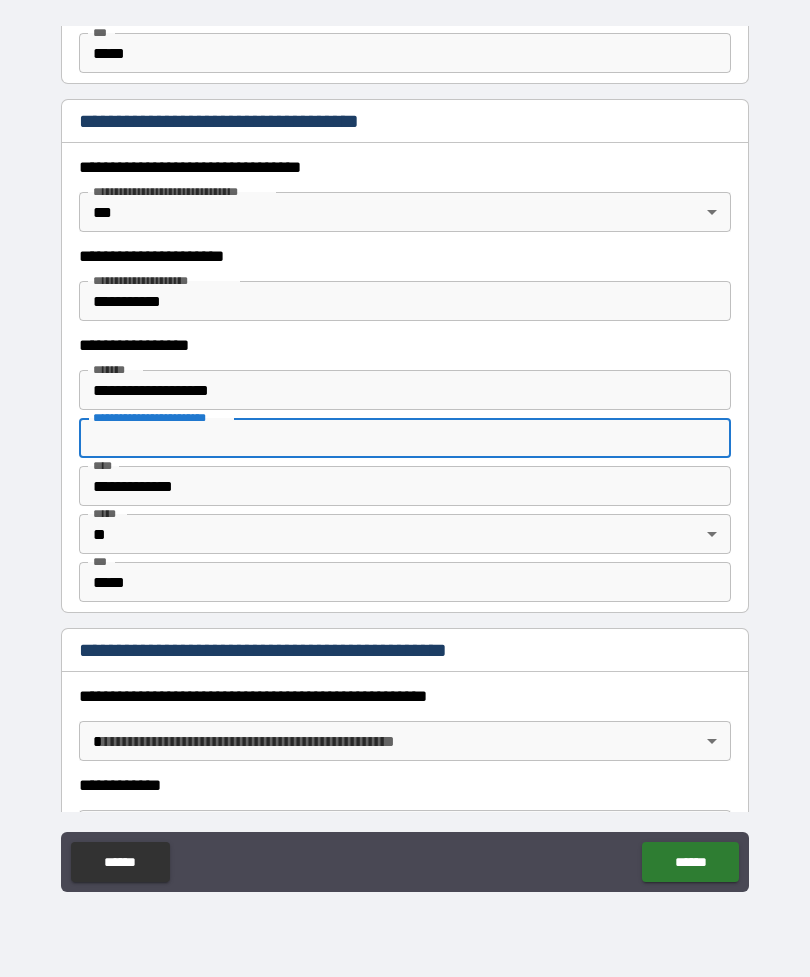 click on "*****" at bounding box center [405, 582] 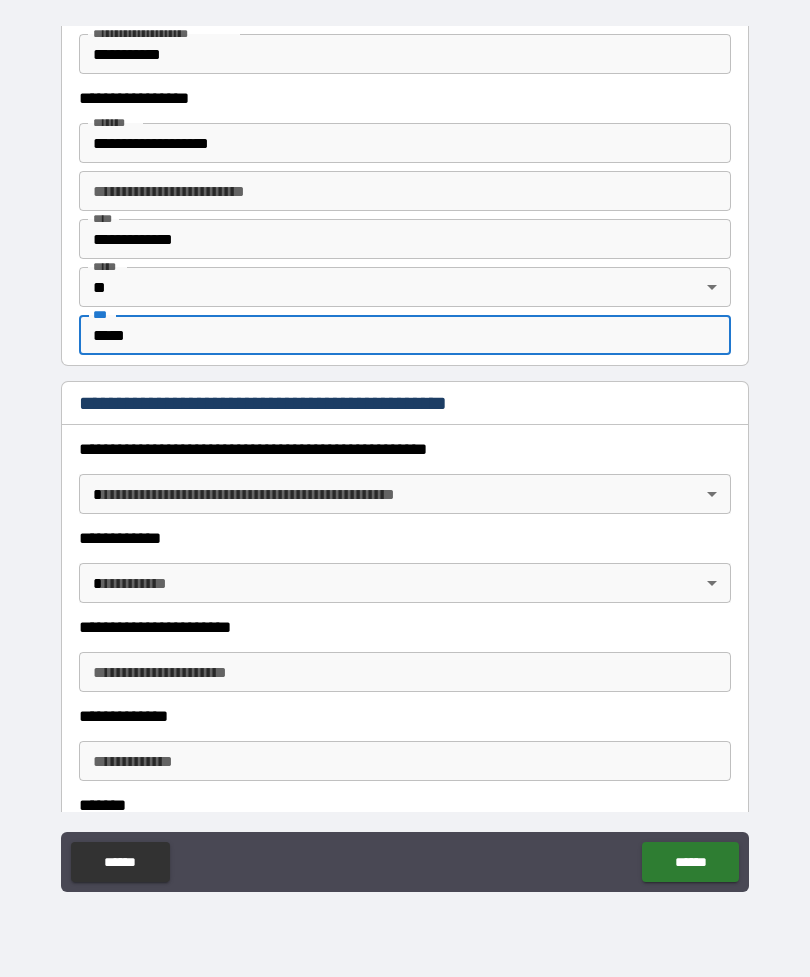 scroll, scrollTop: 1864, scrollLeft: 0, axis: vertical 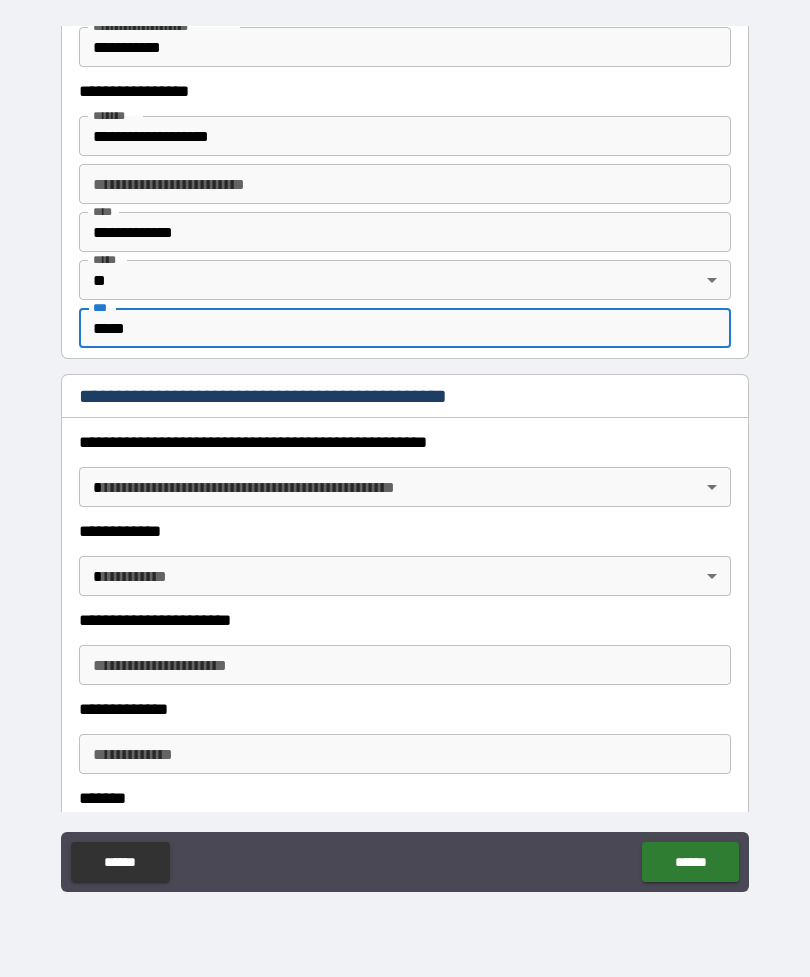 type on "*****" 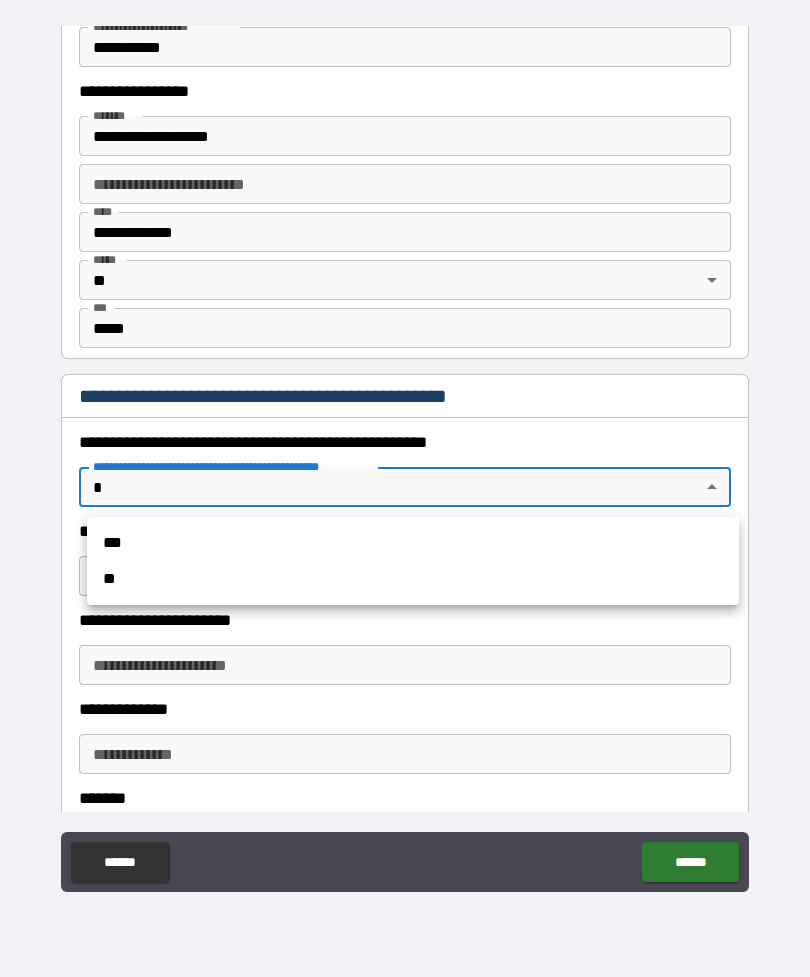click on "**" at bounding box center [413, 579] 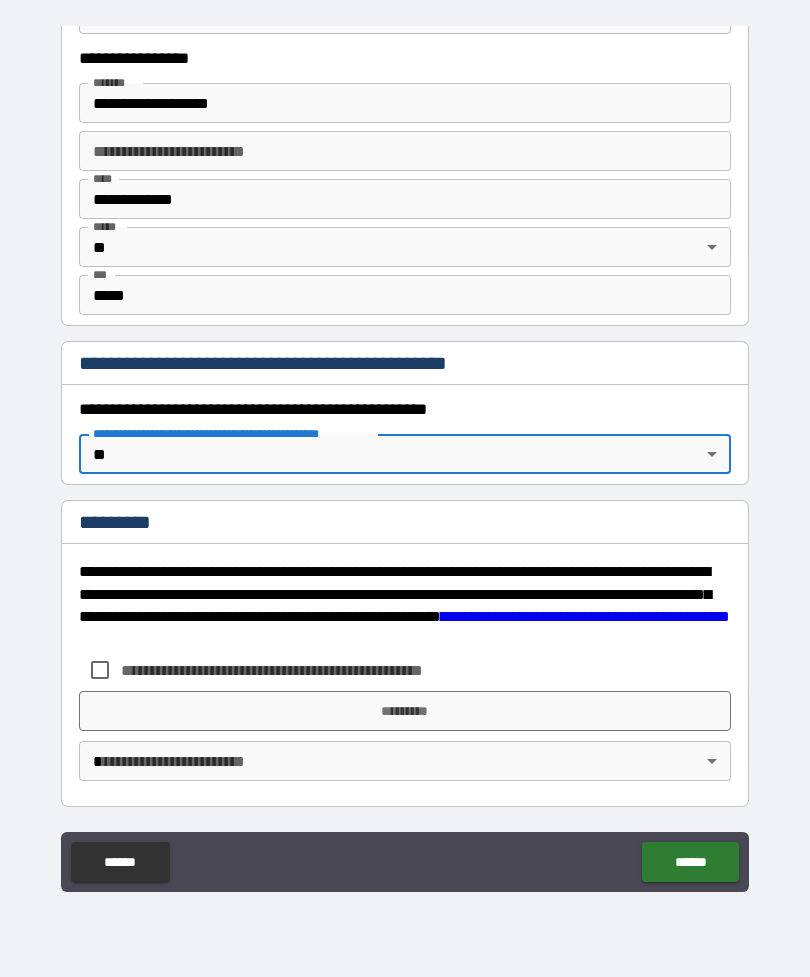scroll, scrollTop: 1897, scrollLeft: 0, axis: vertical 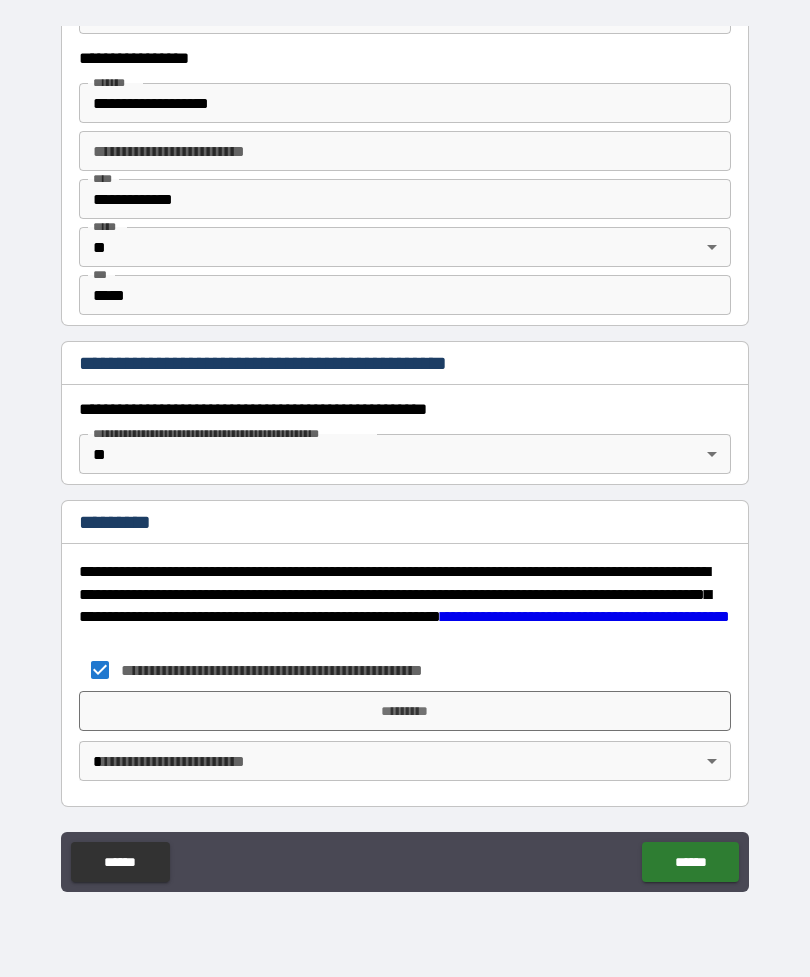 click on "*********" at bounding box center (405, 711) 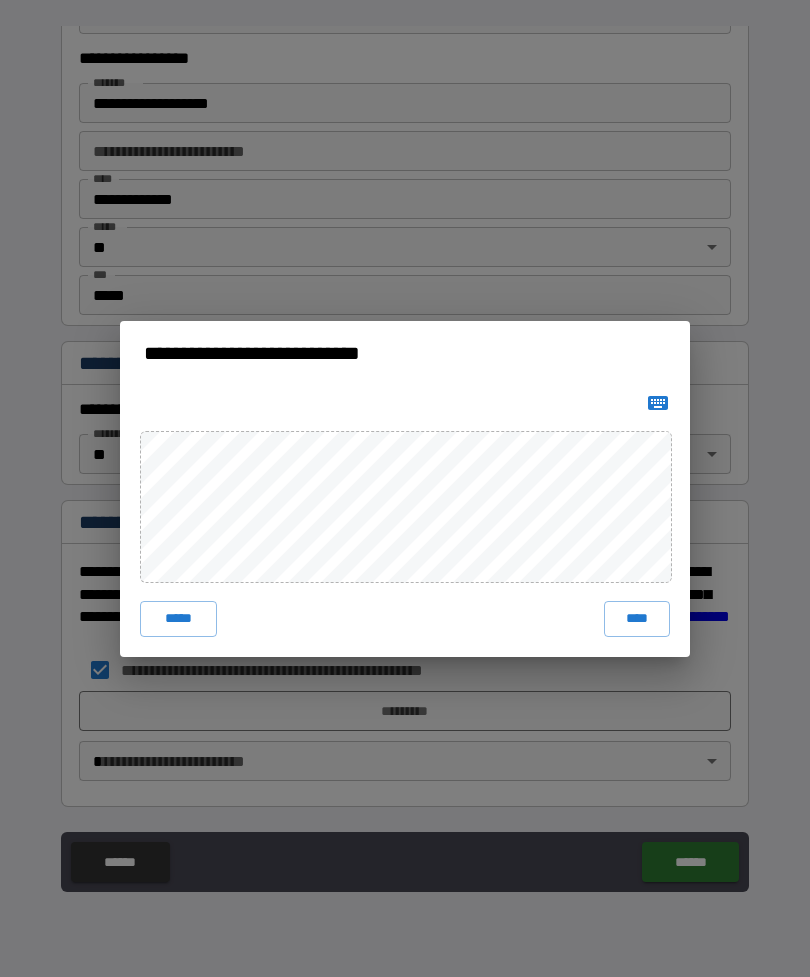 click 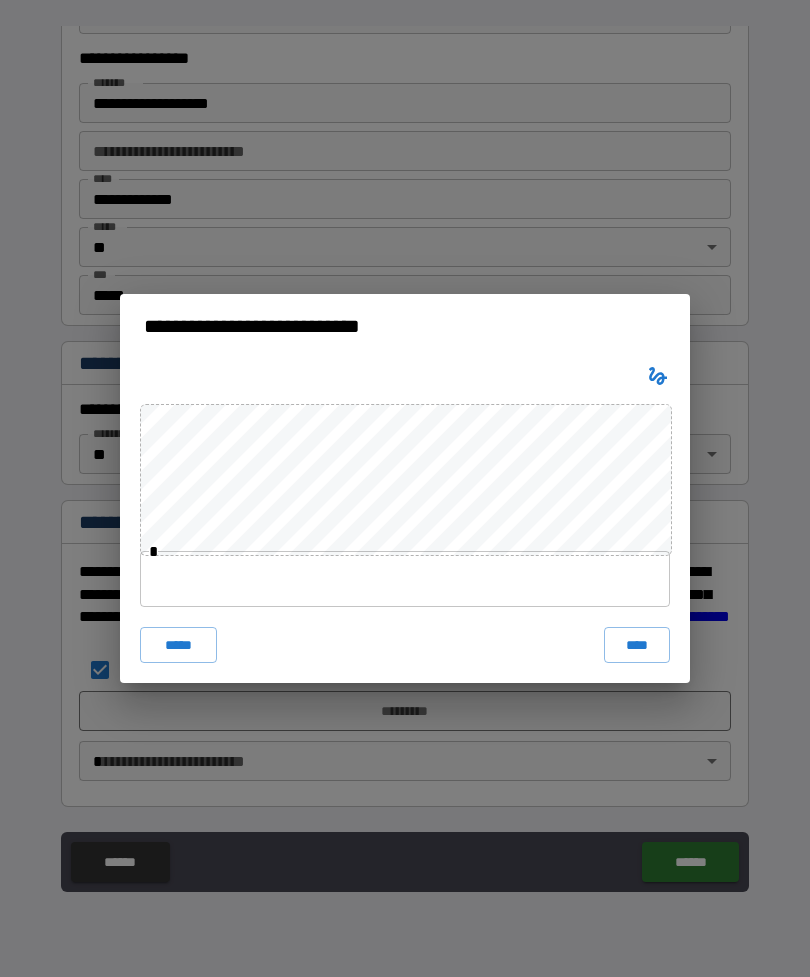 click on "****" at bounding box center [637, 645] 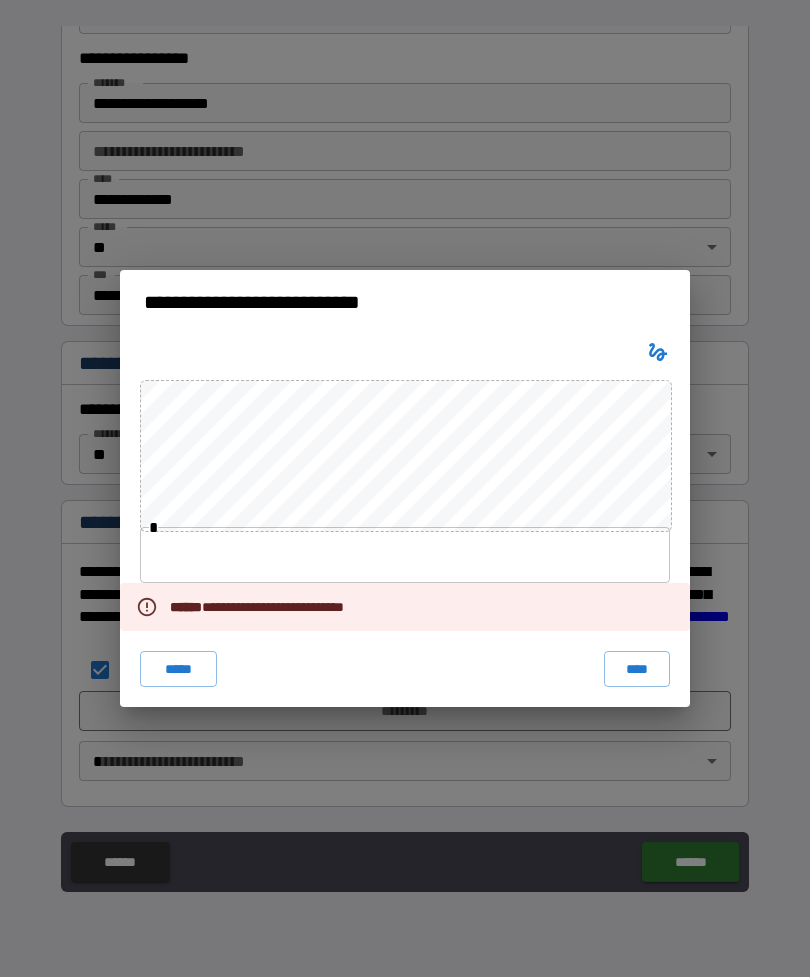 click on "*****" at bounding box center [178, 669] 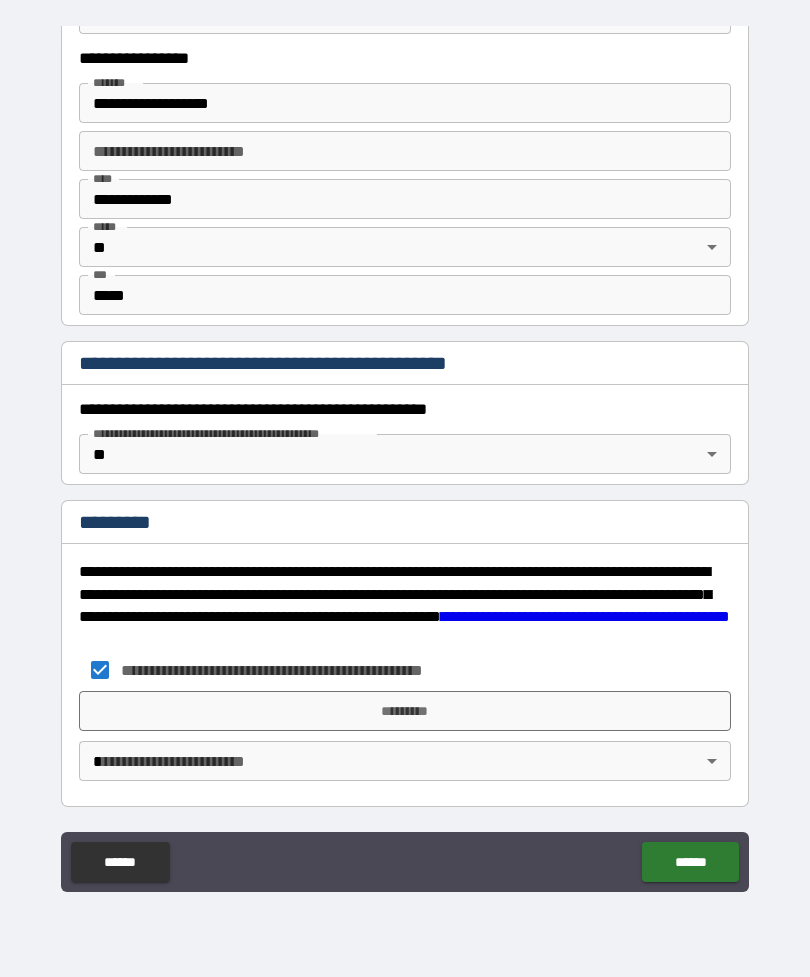 click on "*********" at bounding box center [405, 711] 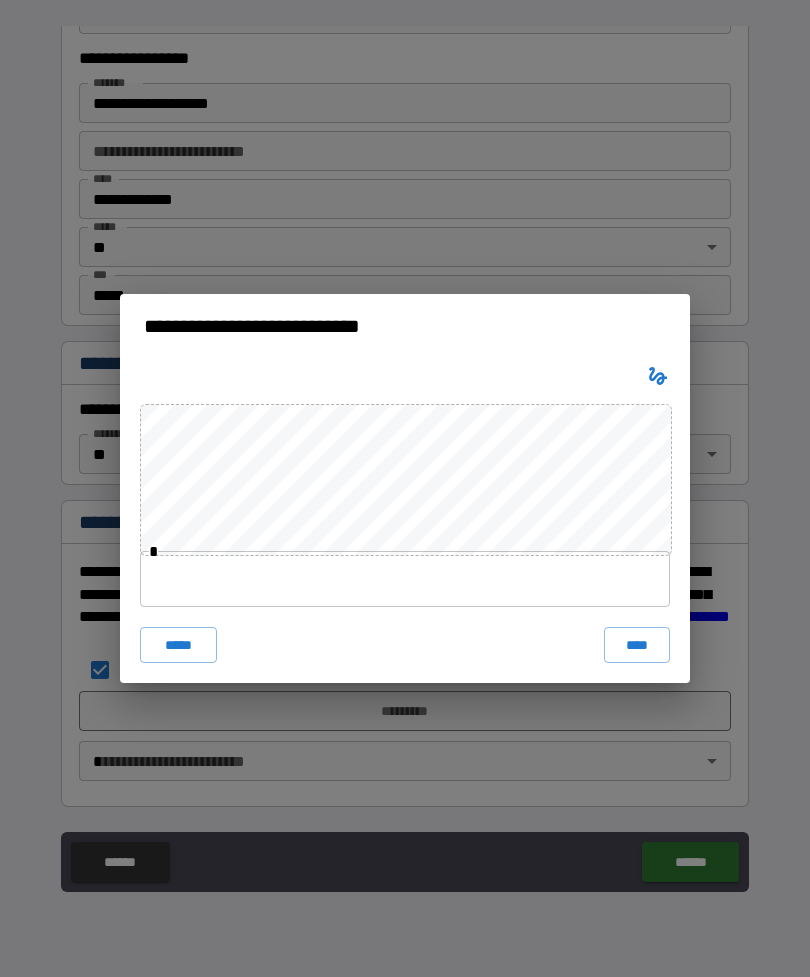 click on "****" at bounding box center (637, 645) 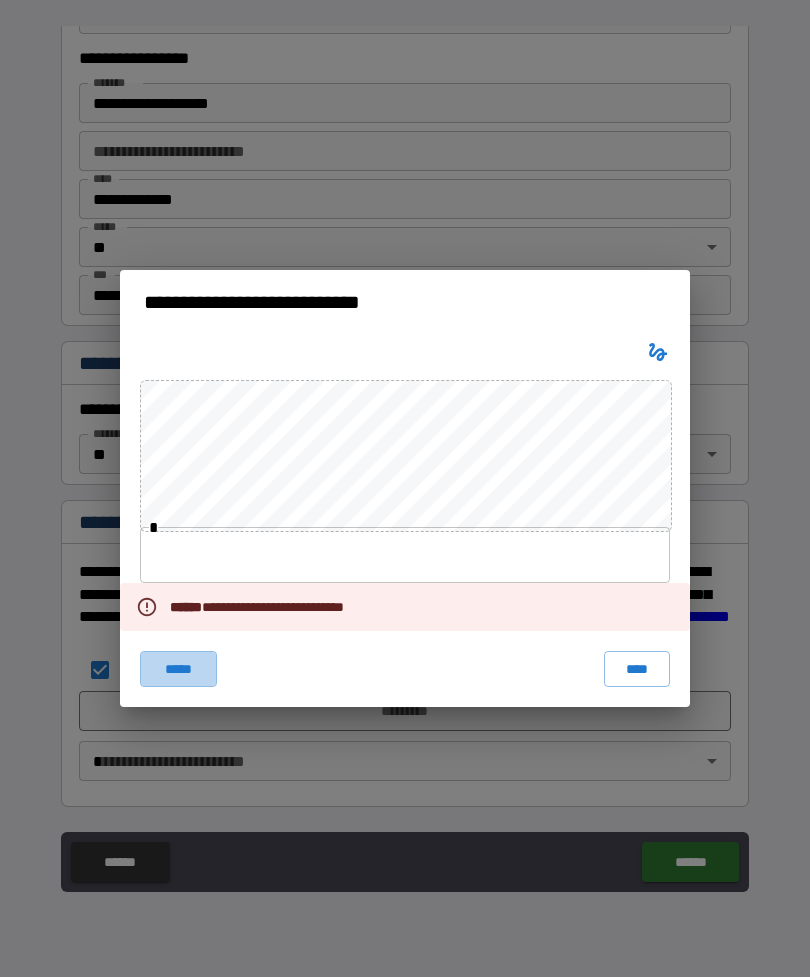click on "*****" at bounding box center (178, 669) 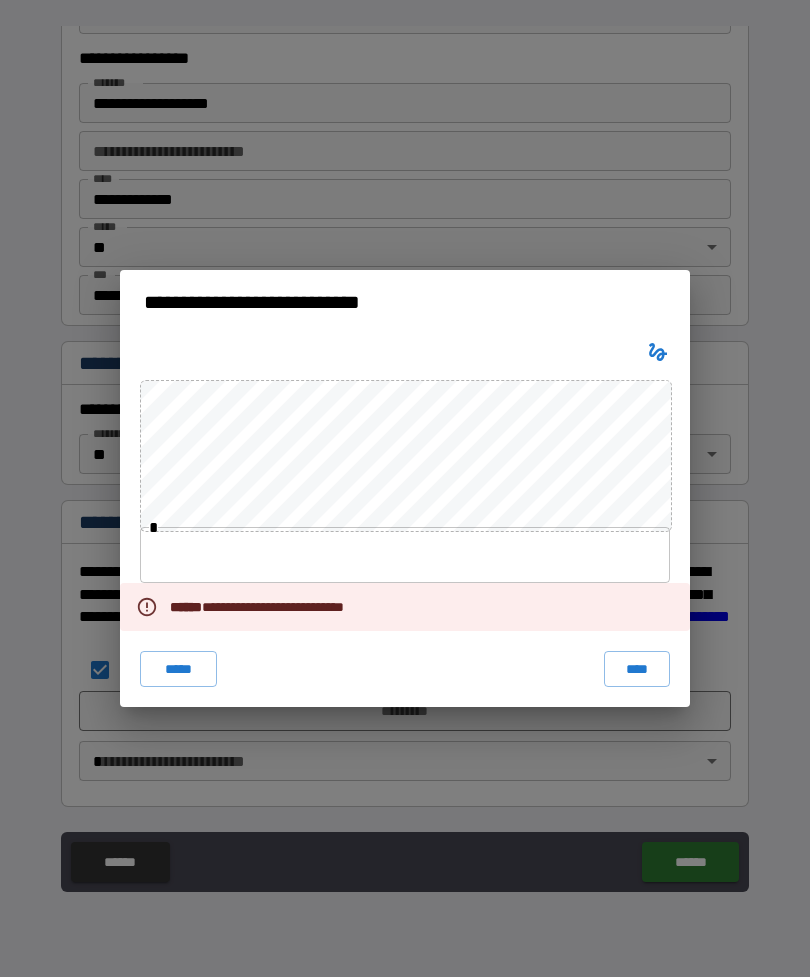 click on "*****" at bounding box center (178, 669) 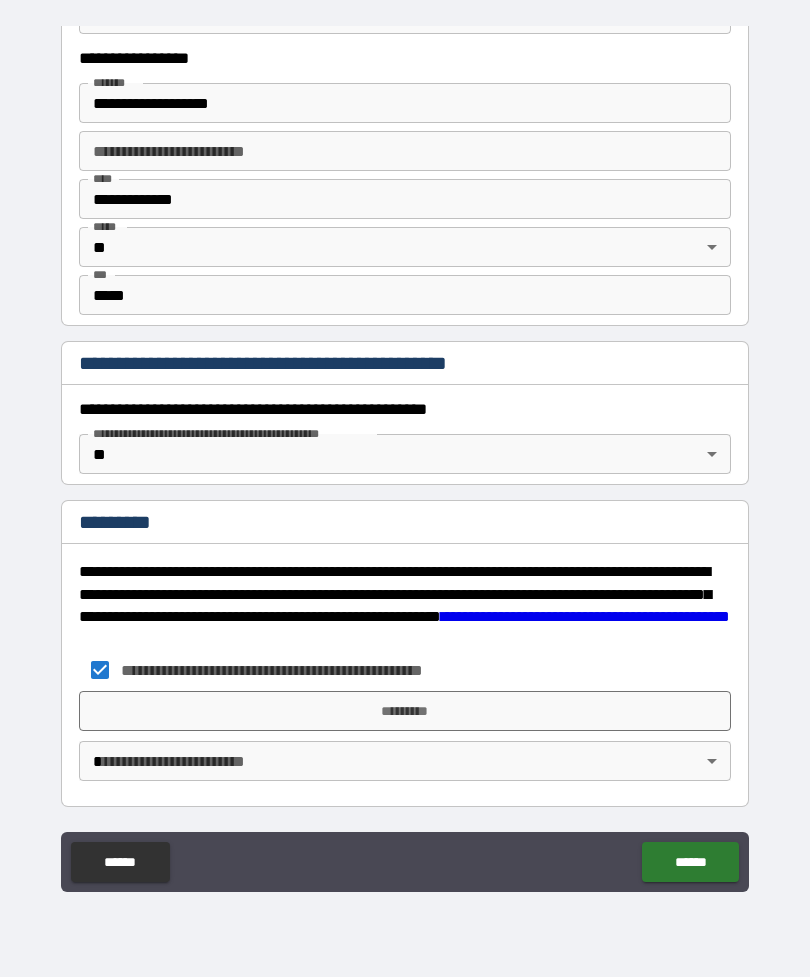 click on "*********" at bounding box center (405, 711) 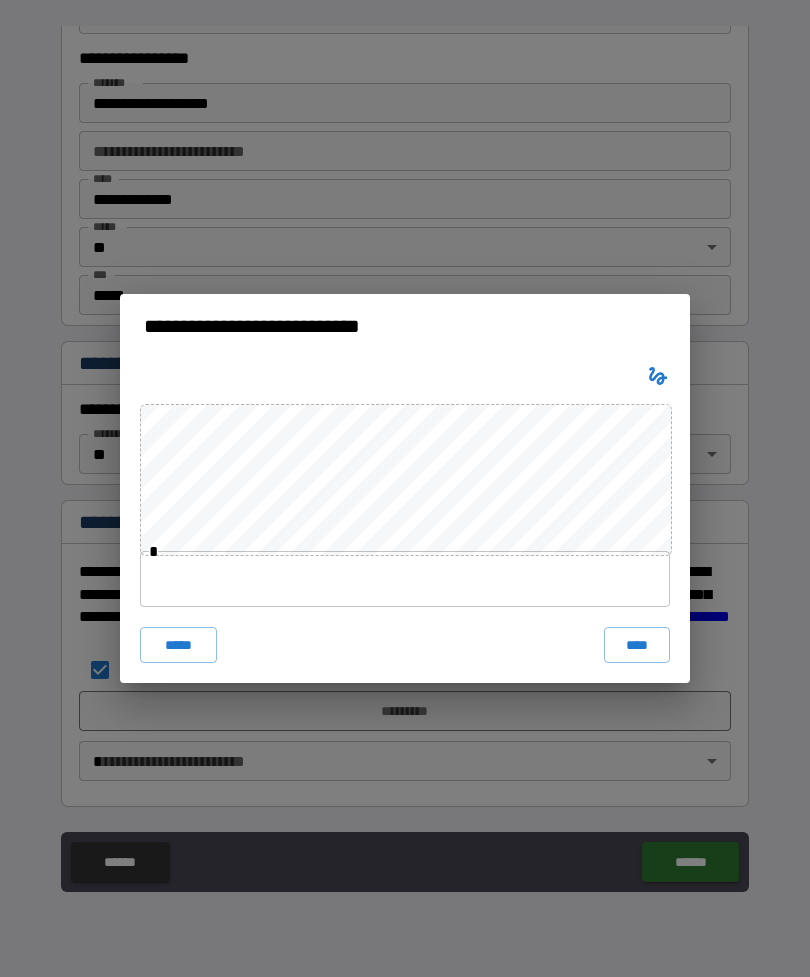 click on "****" at bounding box center (637, 645) 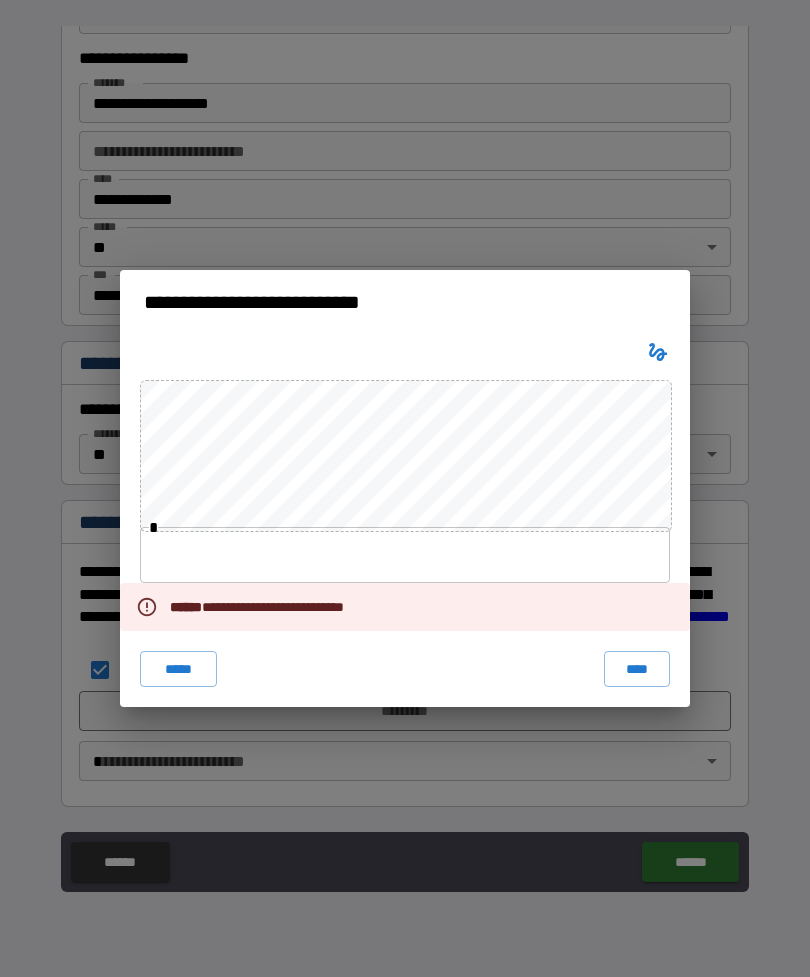 click on "****" at bounding box center (637, 669) 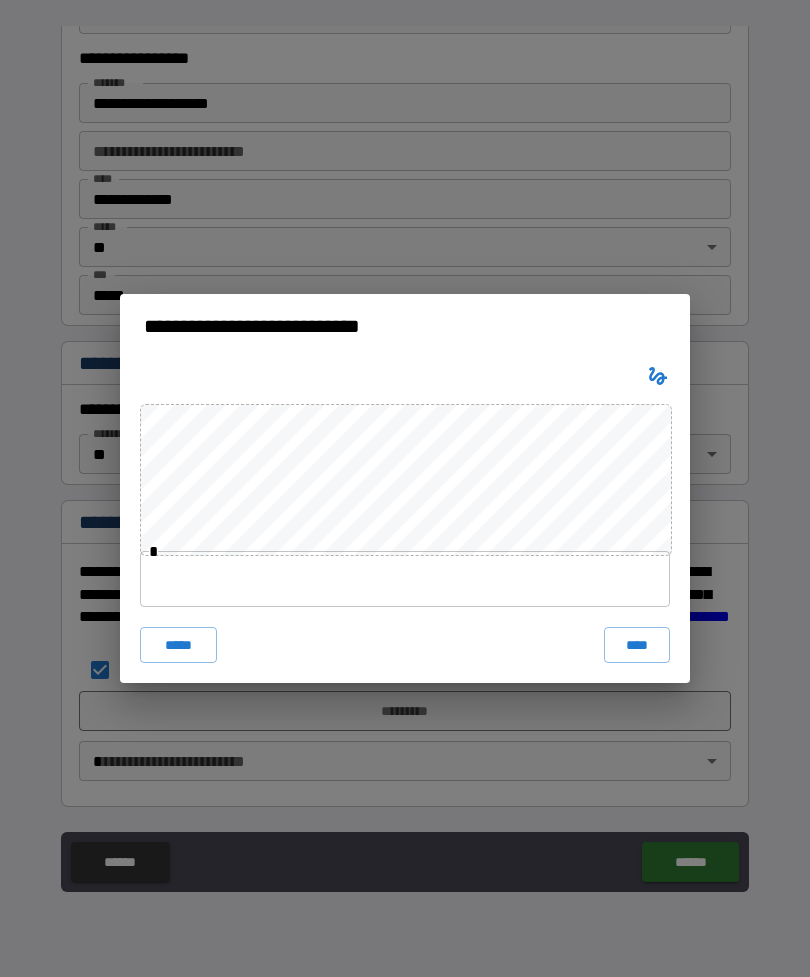 click on "****" at bounding box center (637, 645) 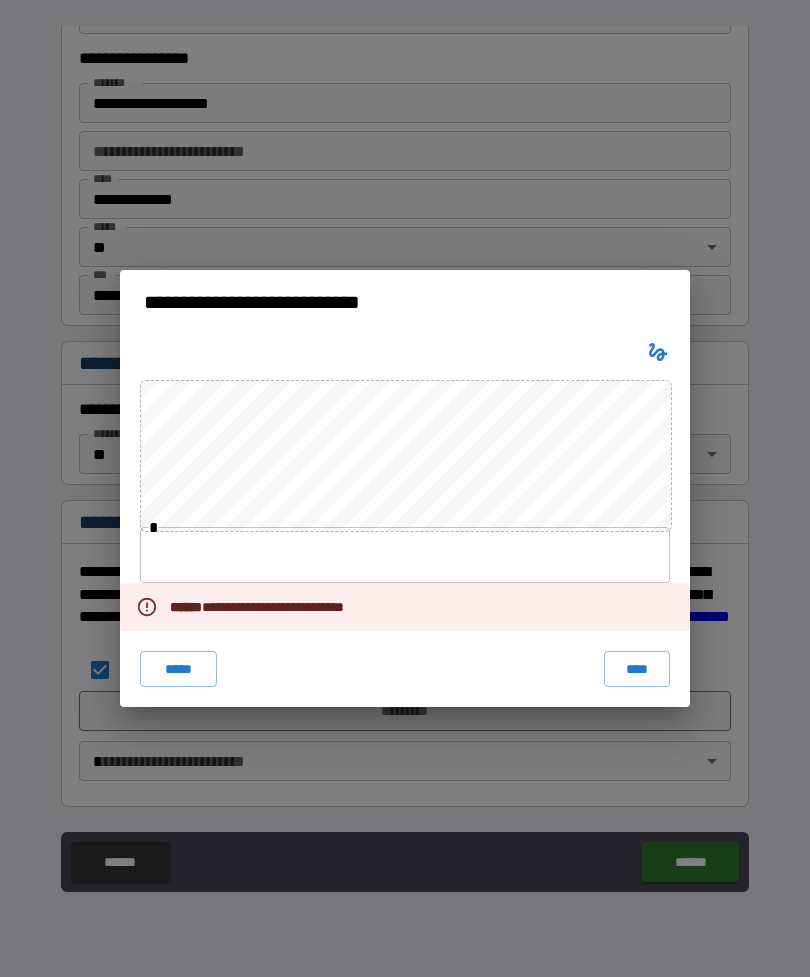 click on "****" at bounding box center (637, 669) 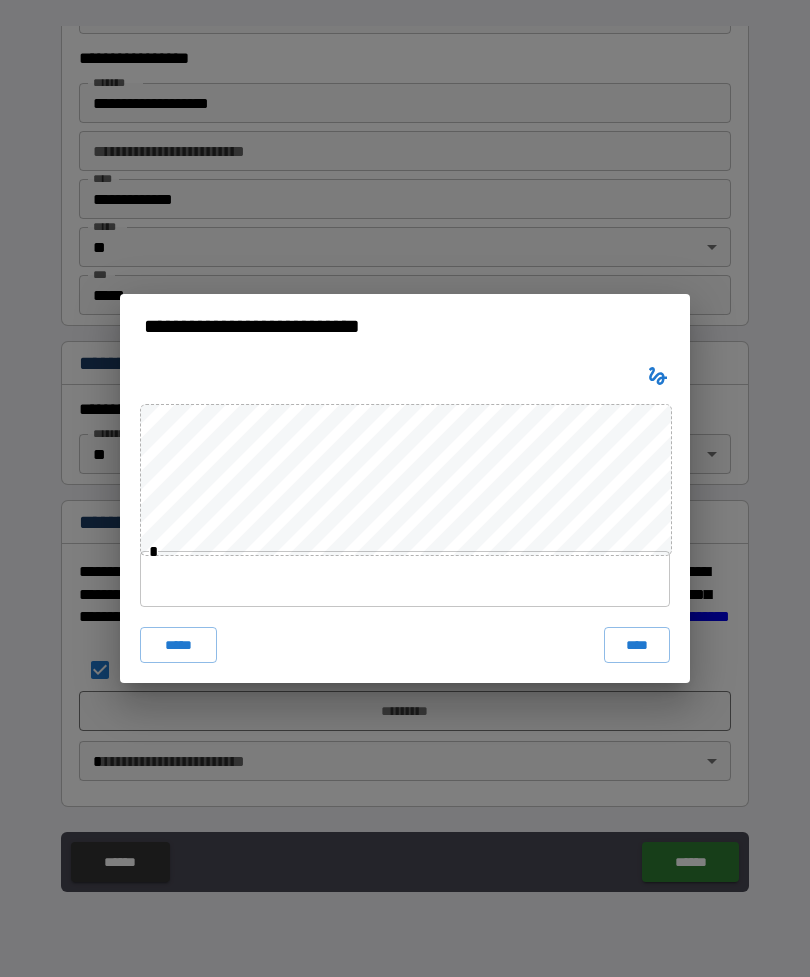 click on "* ***** ****" at bounding box center (405, 520) 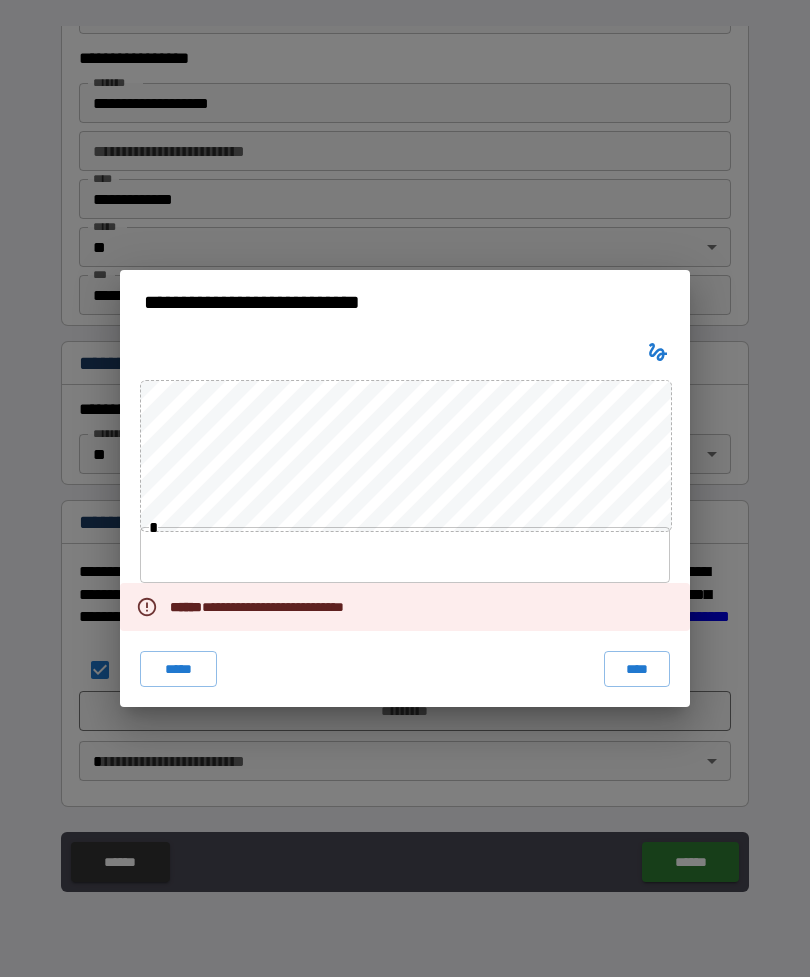 click on "****" at bounding box center [637, 669] 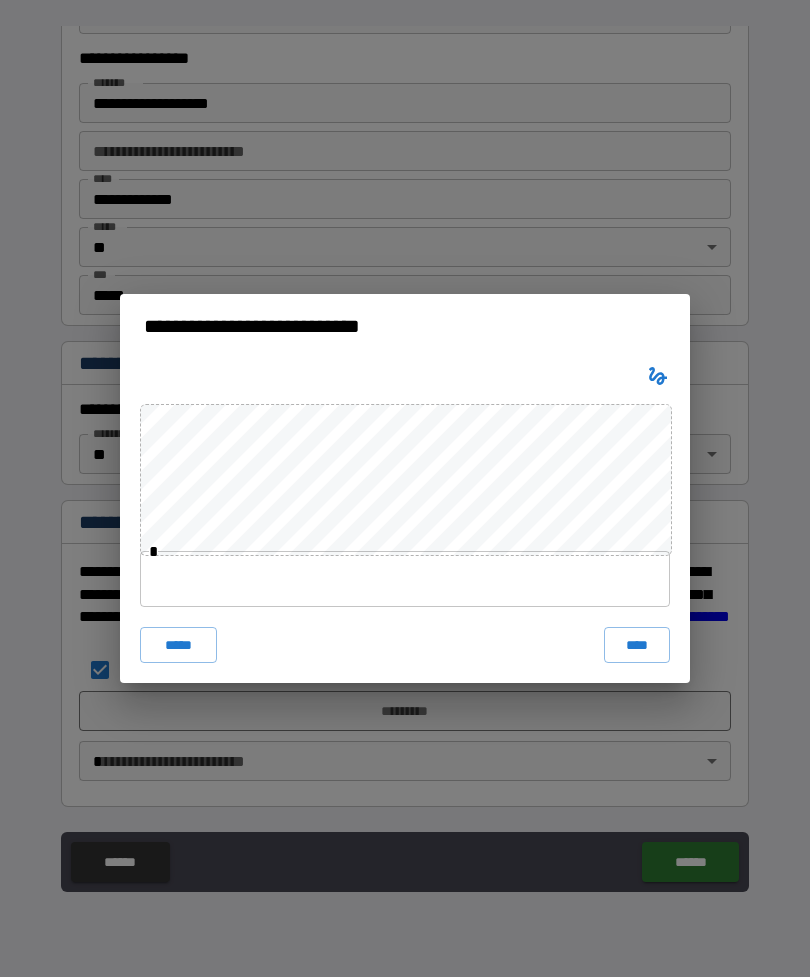 click on "* ***** ****" at bounding box center [405, 520] 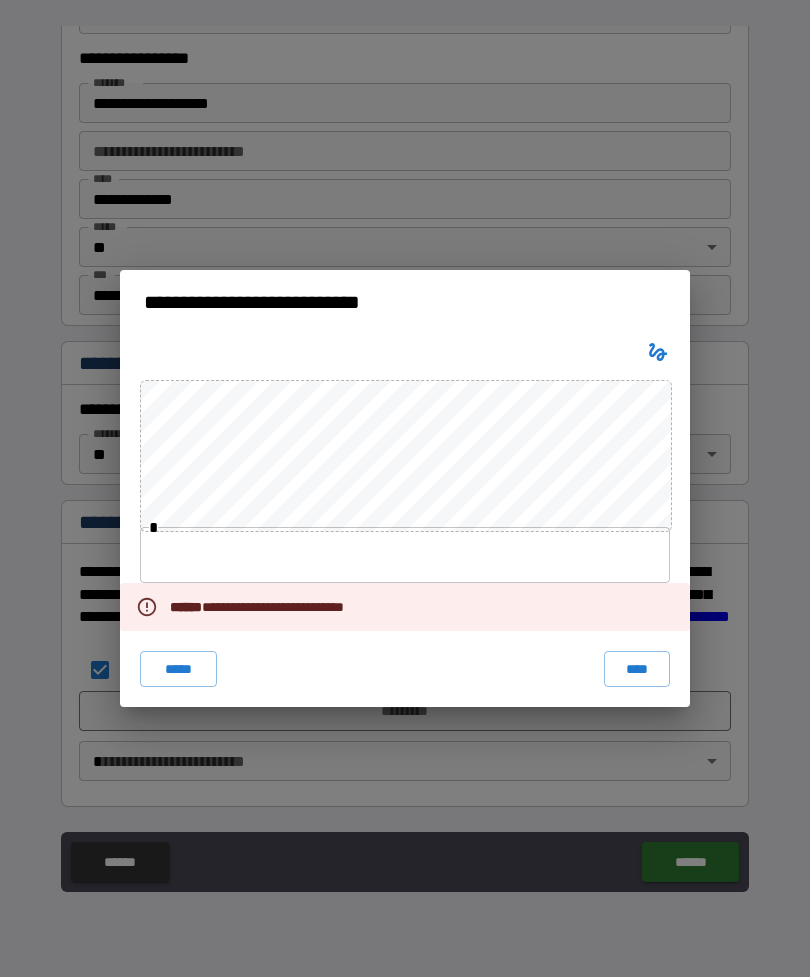 click on "*****" at bounding box center [178, 669] 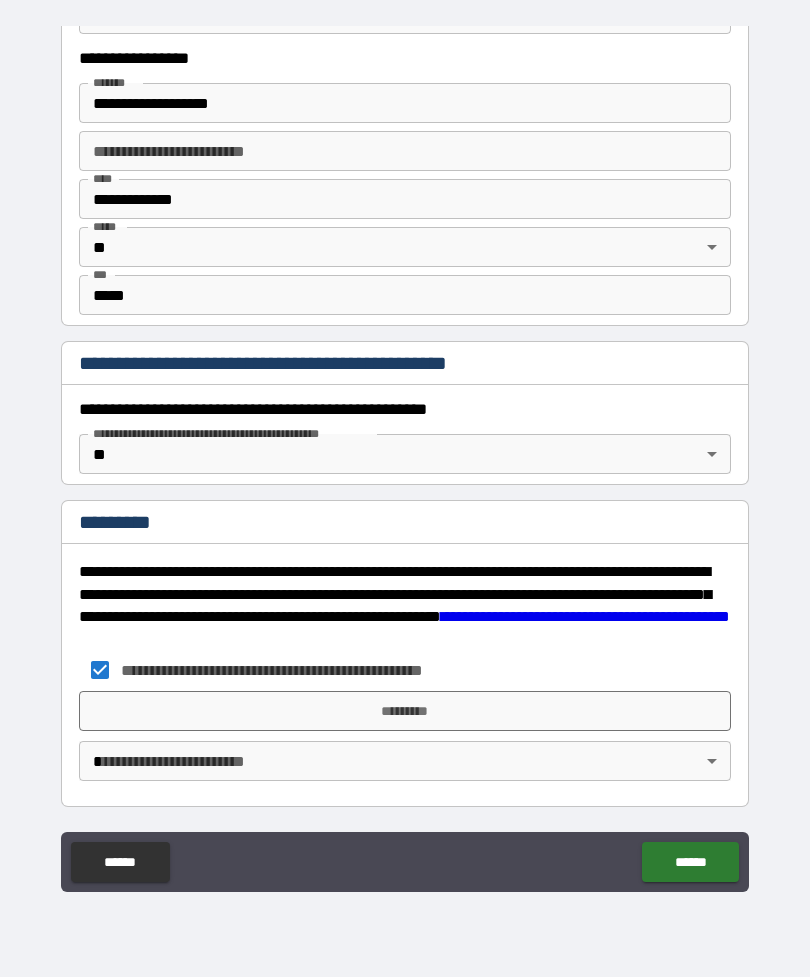 scroll, scrollTop: 1897, scrollLeft: 0, axis: vertical 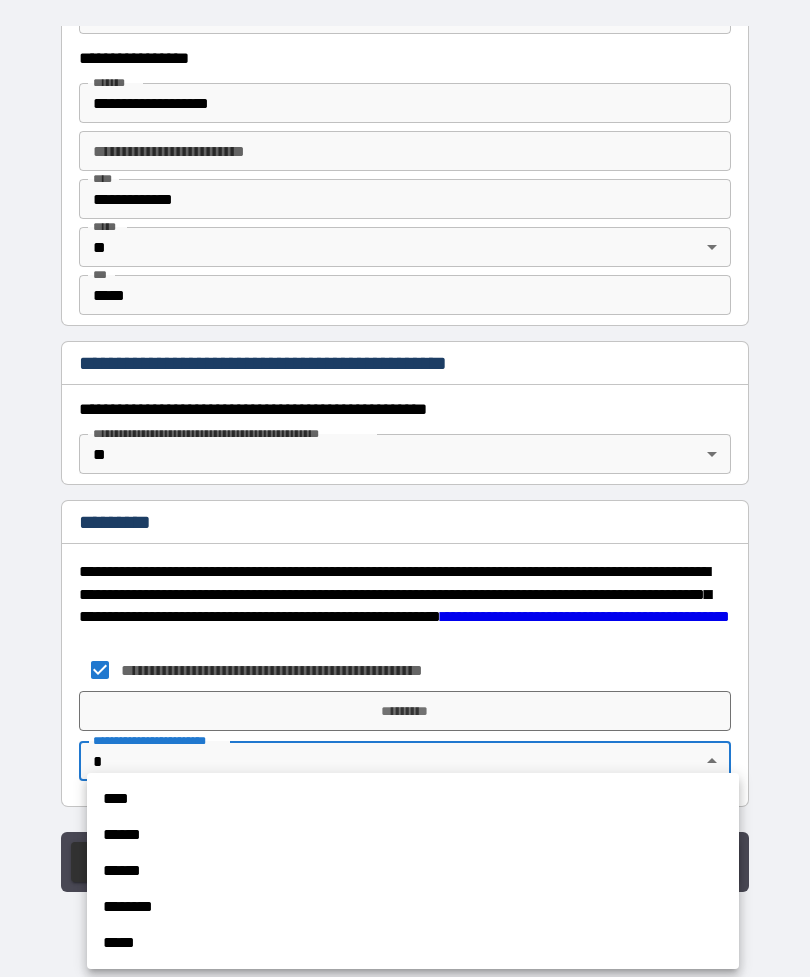 click on "****" at bounding box center (413, 799) 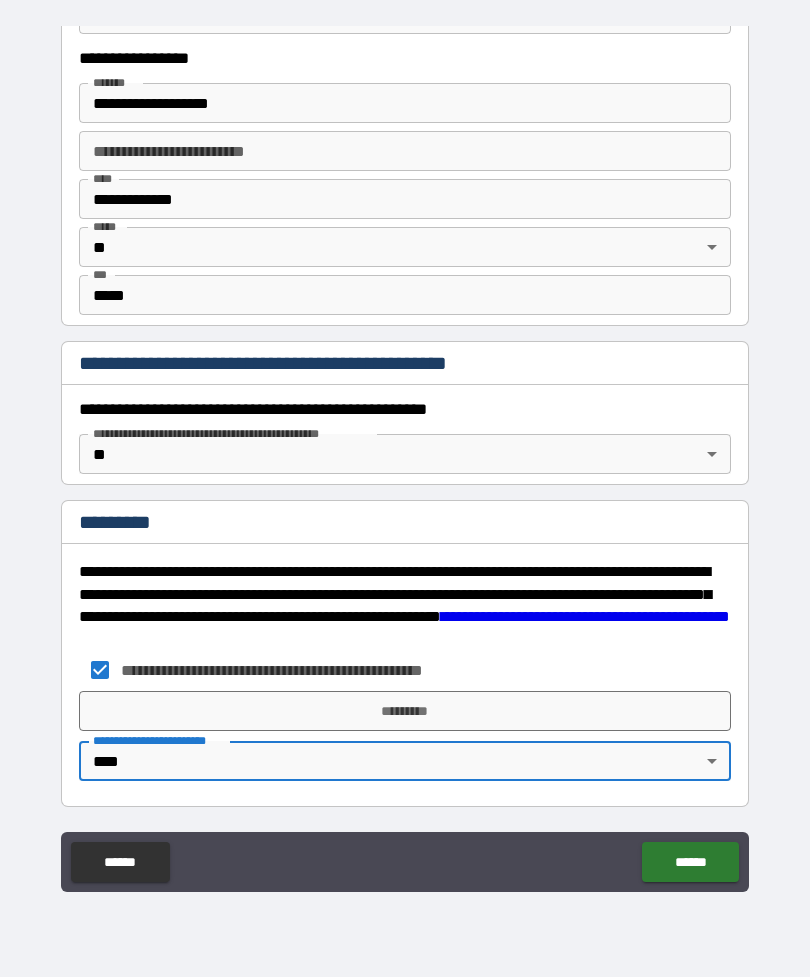 type on "*" 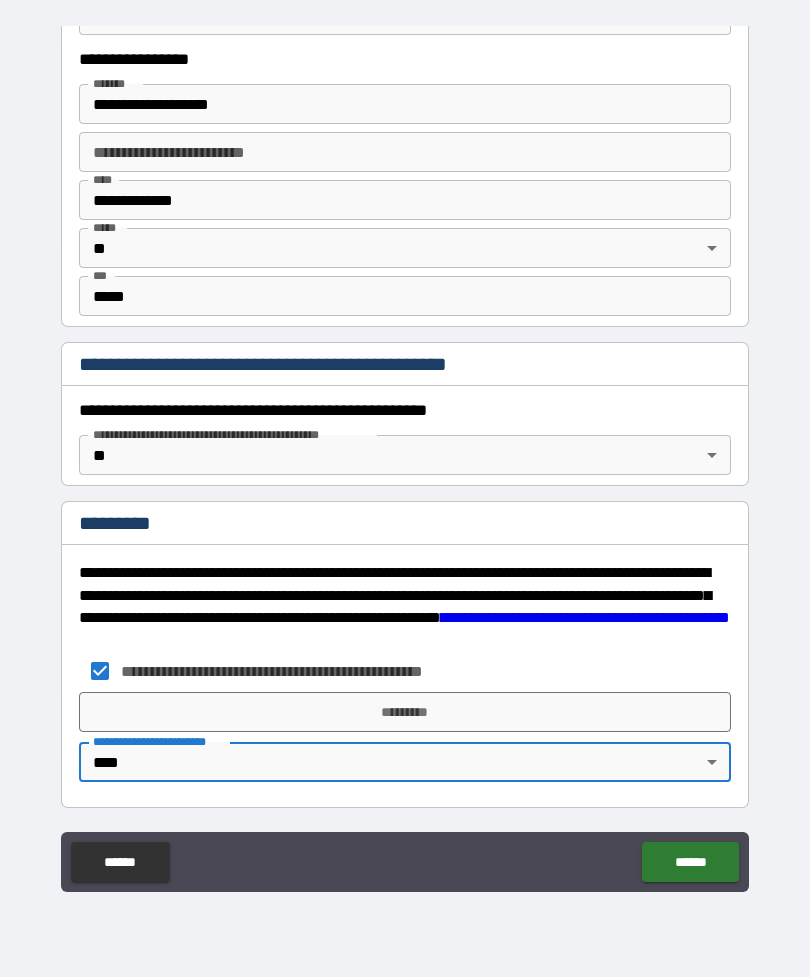 click on "*********" at bounding box center [405, 712] 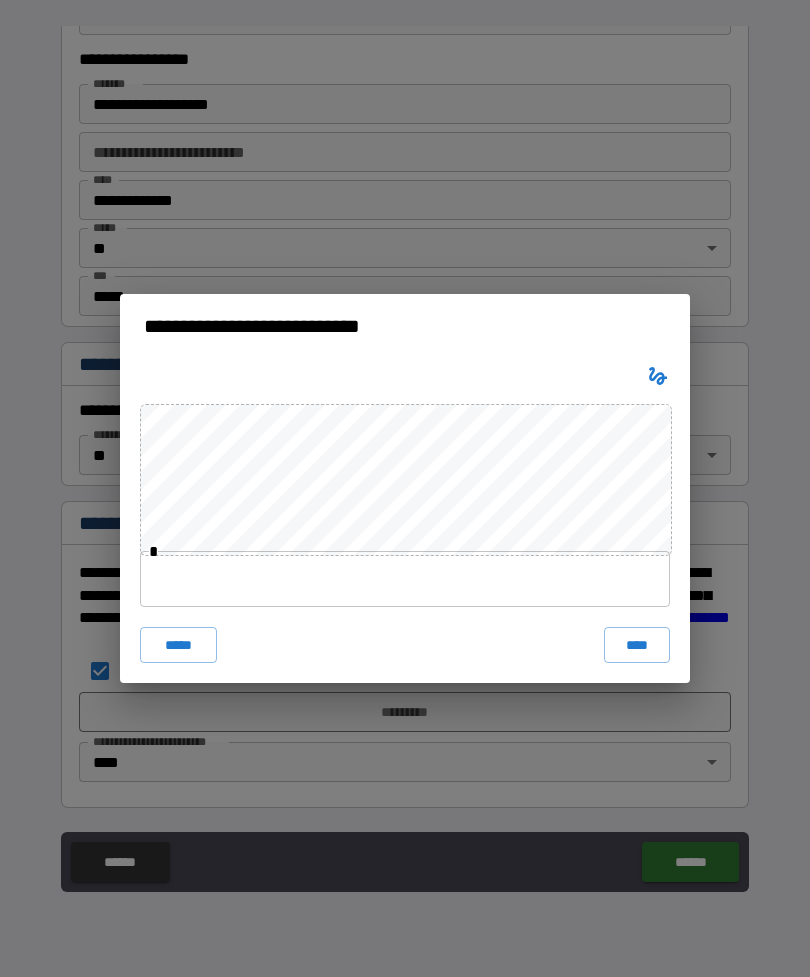 click on "****" at bounding box center (637, 645) 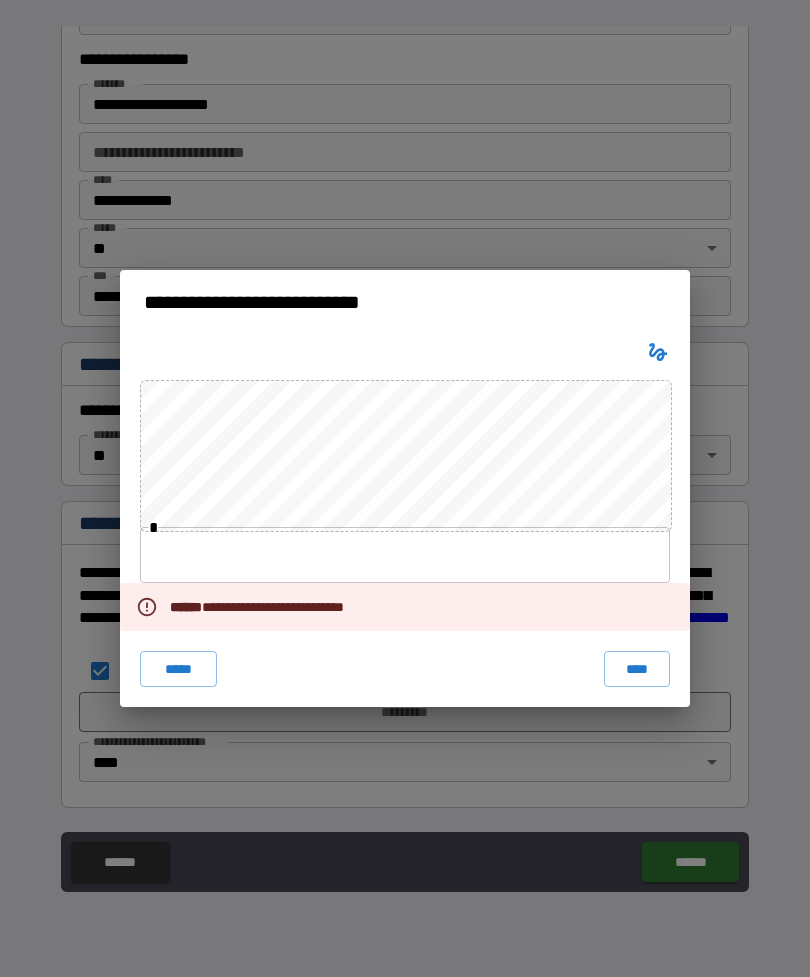 click on "*****" at bounding box center [178, 669] 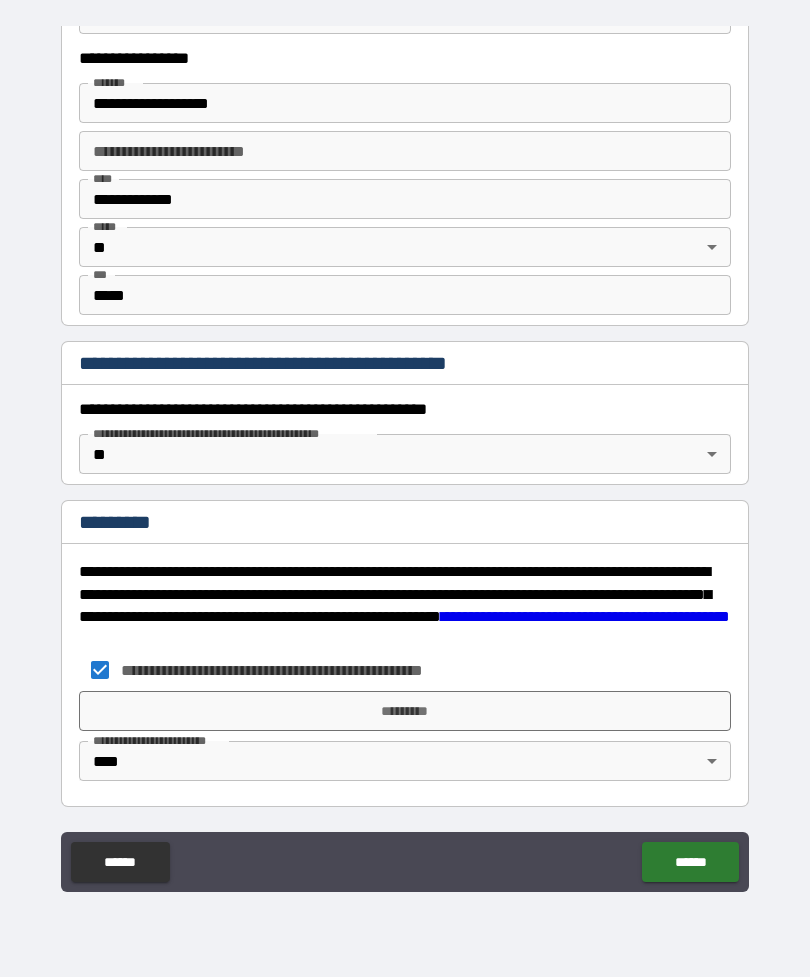 scroll, scrollTop: 1897, scrollLeft: 0, axis: vertical 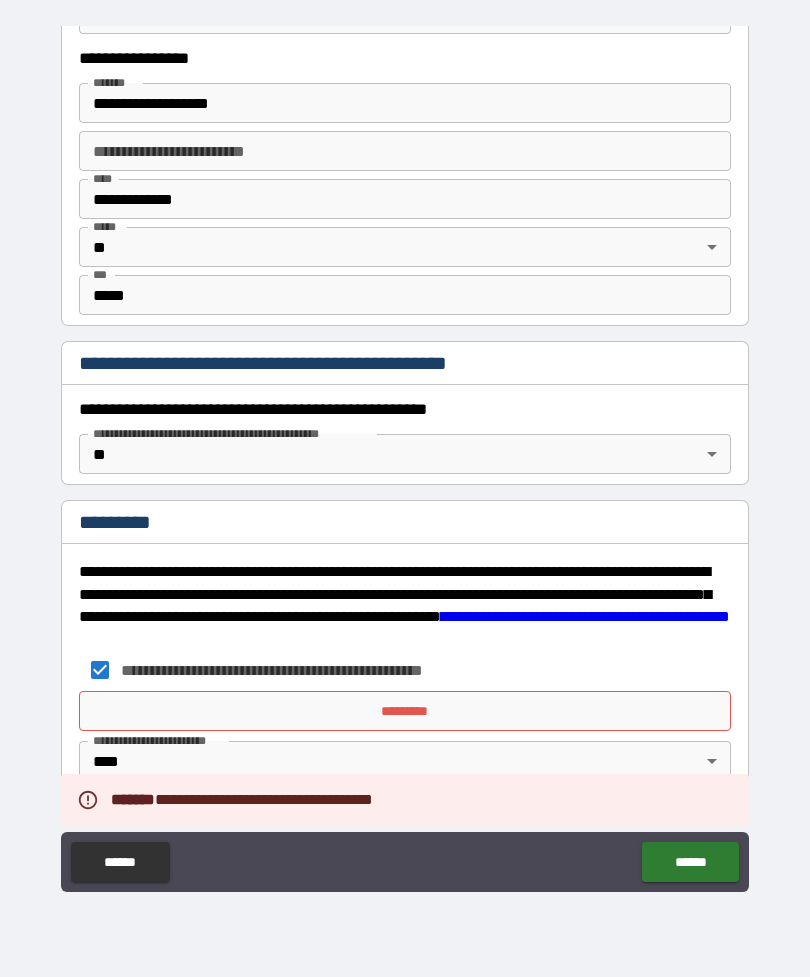 click on "*********" at bounding box center [405, 711] 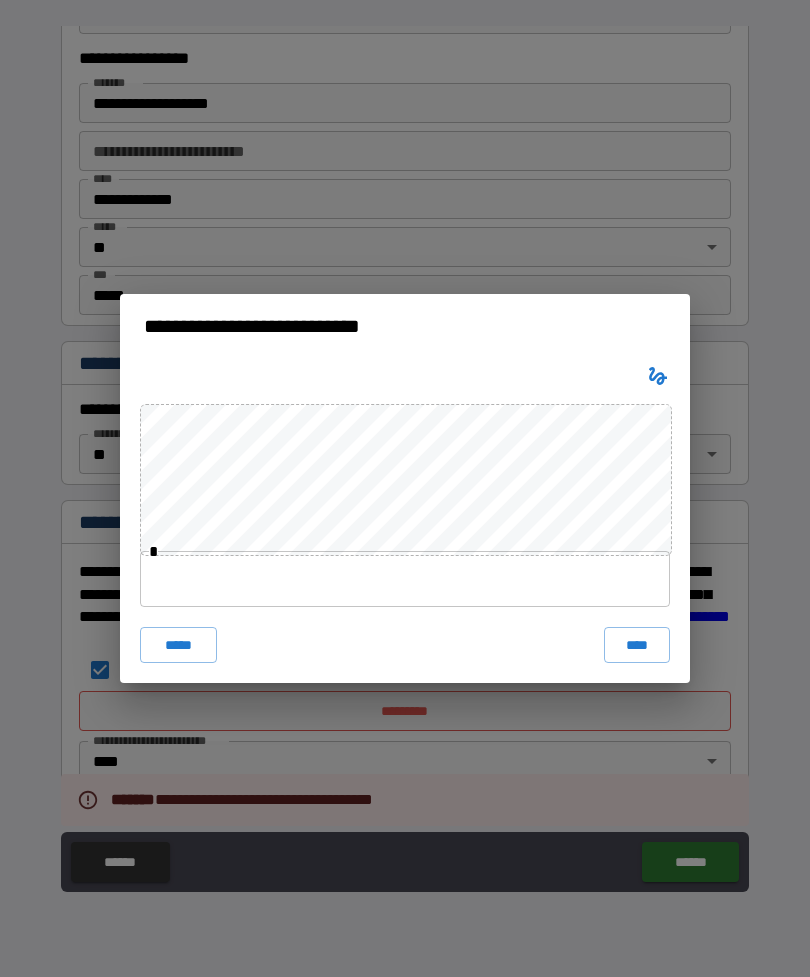 click on "****" at bounding box center (637, 645) 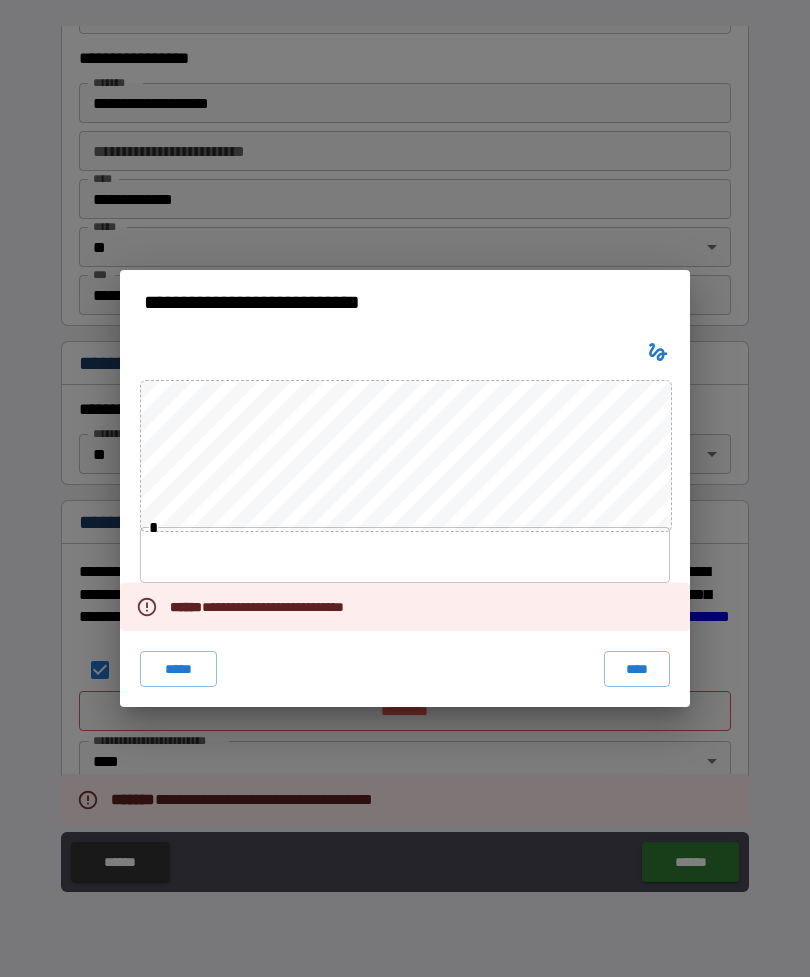 click on "****" at bounding box center [637, 669] 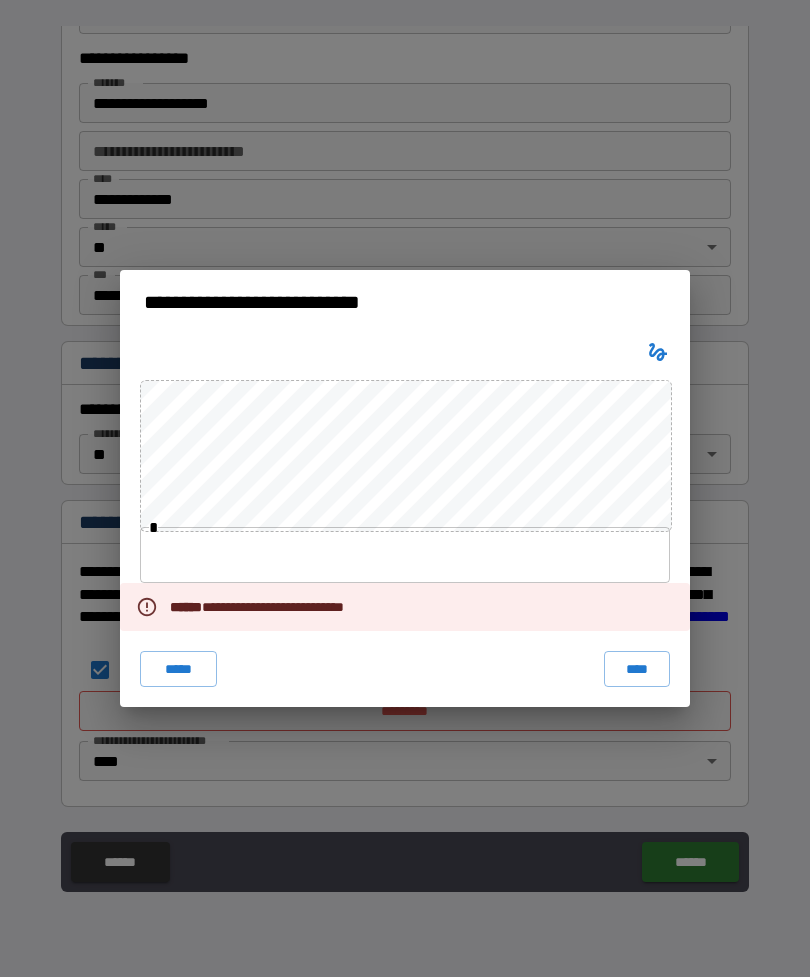 click on "*****" at bounding box center [178, 669] 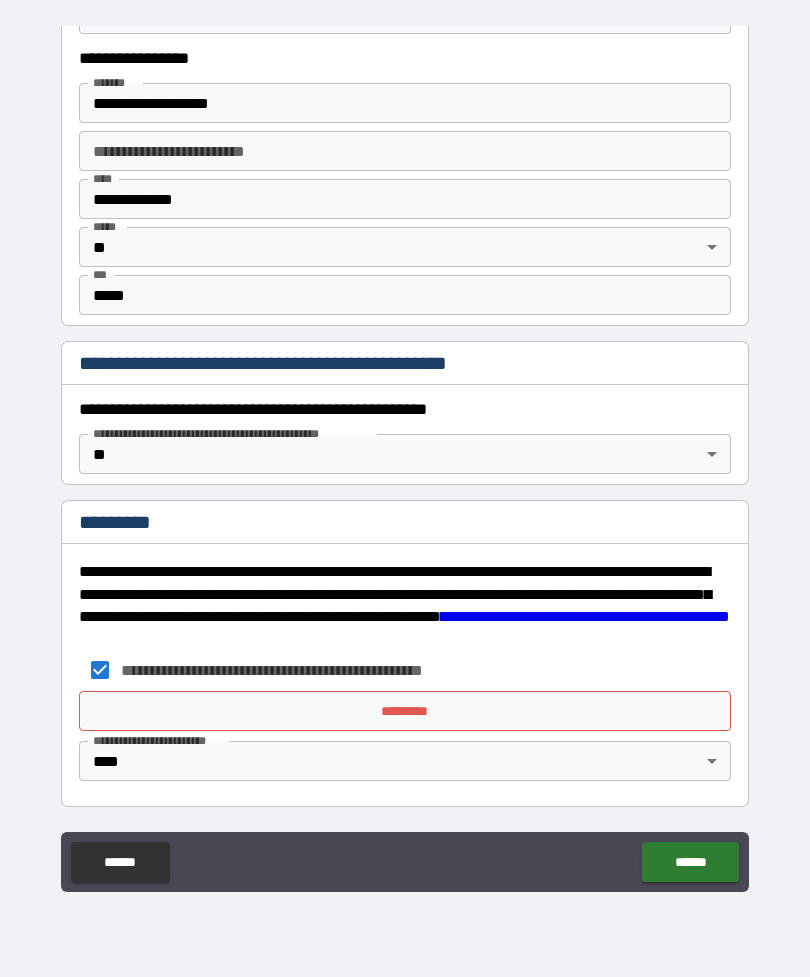 click on "******" at bounding box center [690, 862] 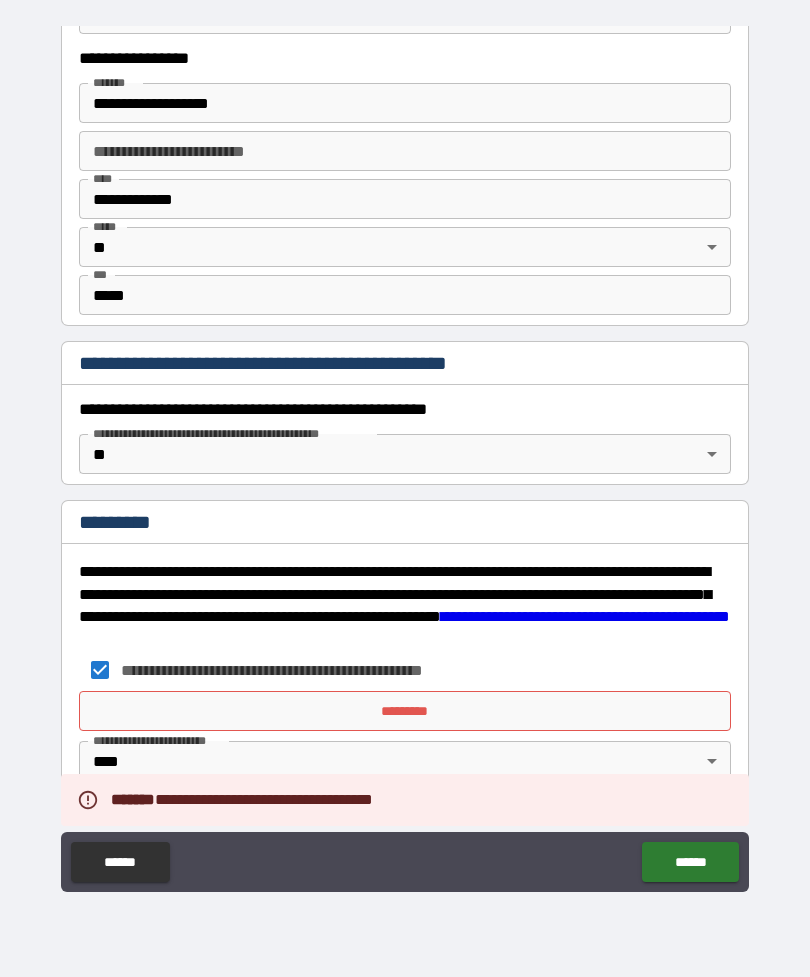 scroll, scrollTop: 1897, scrollLeft: 0, axis: vertical 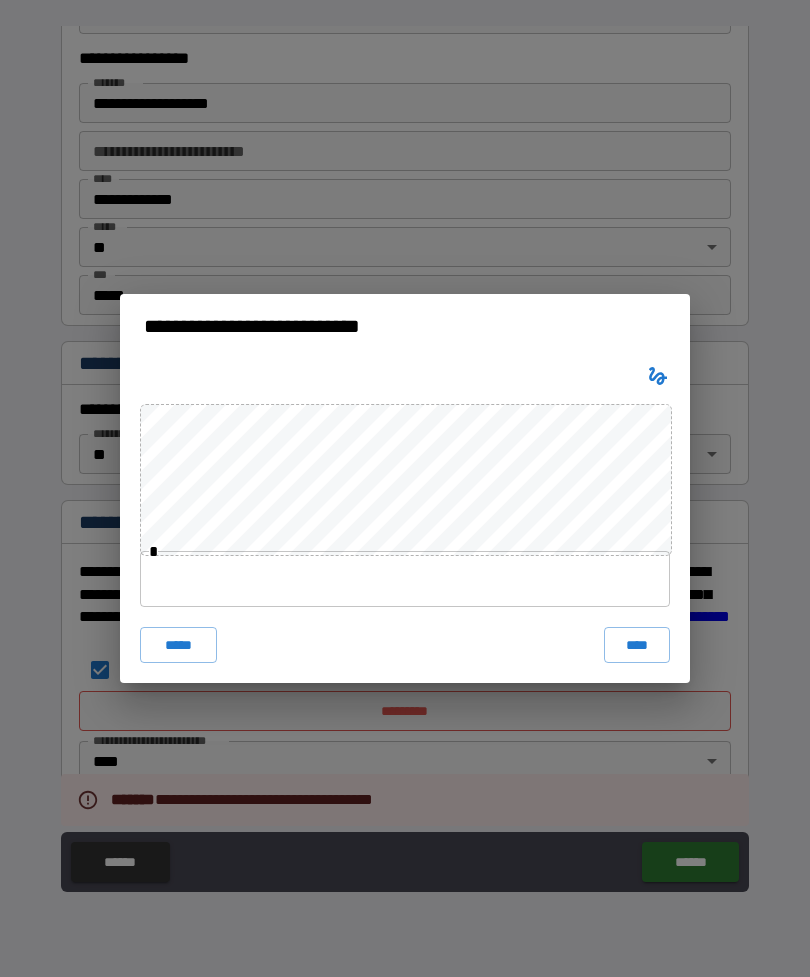 click on "****" at bounding box center [637, 645] 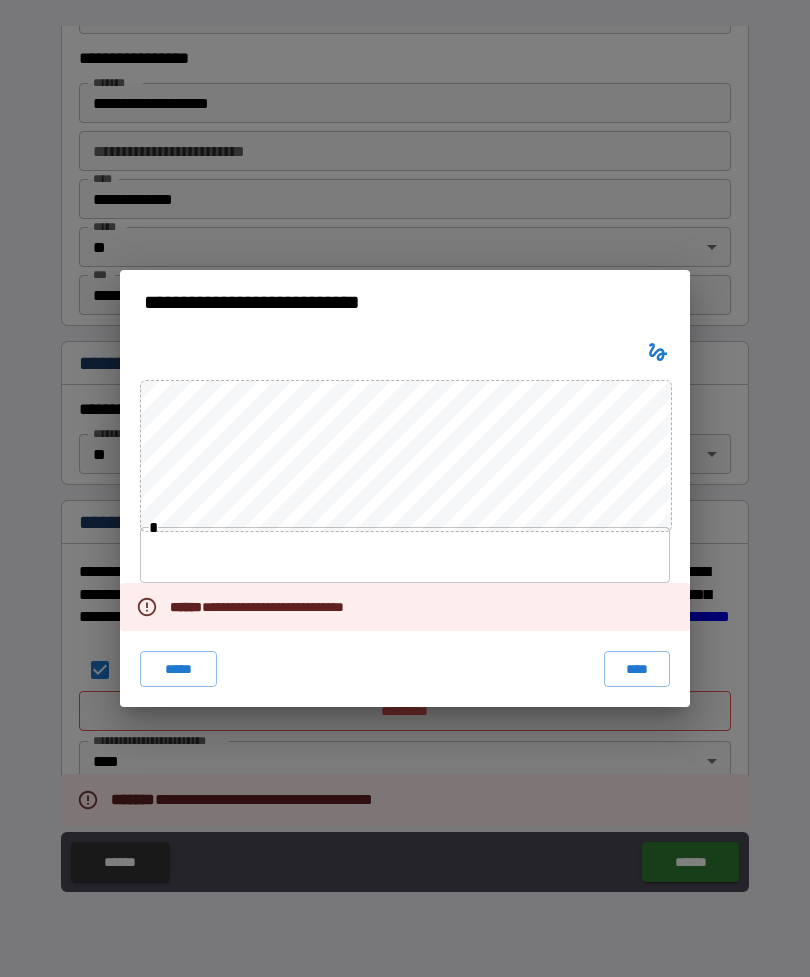 click on "****" at bounding box center [637, 669] 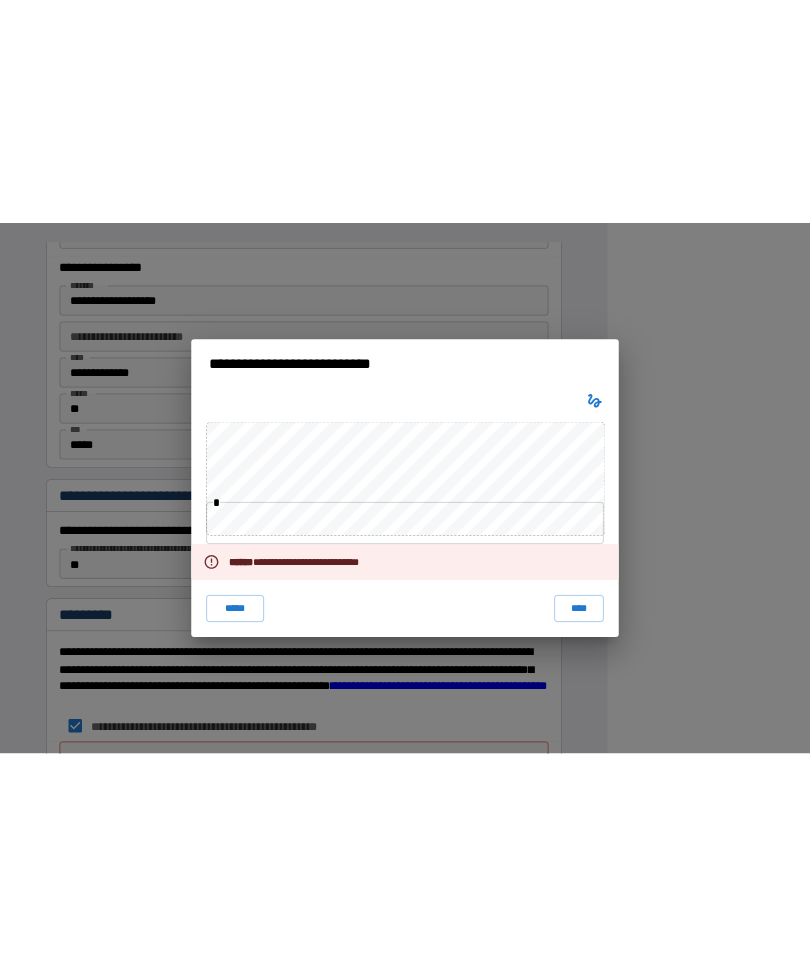 scroll, scrollTop: 1876, scrollLeft: 0, axis: vertical 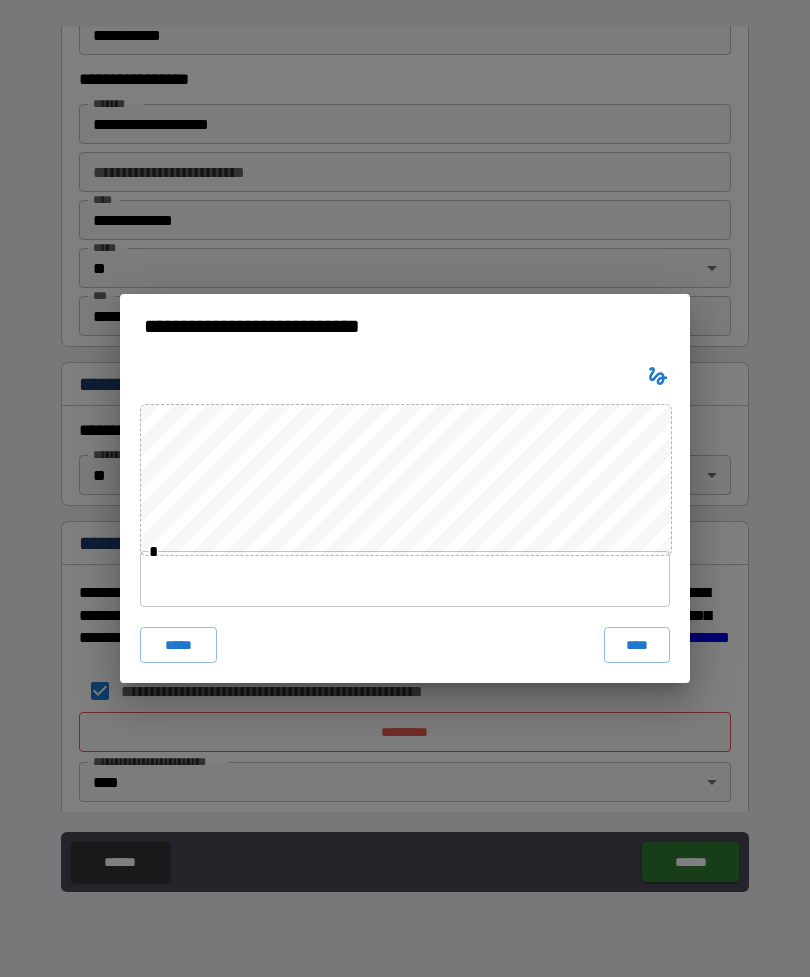 click on "****" at bounding box center (637, 645) 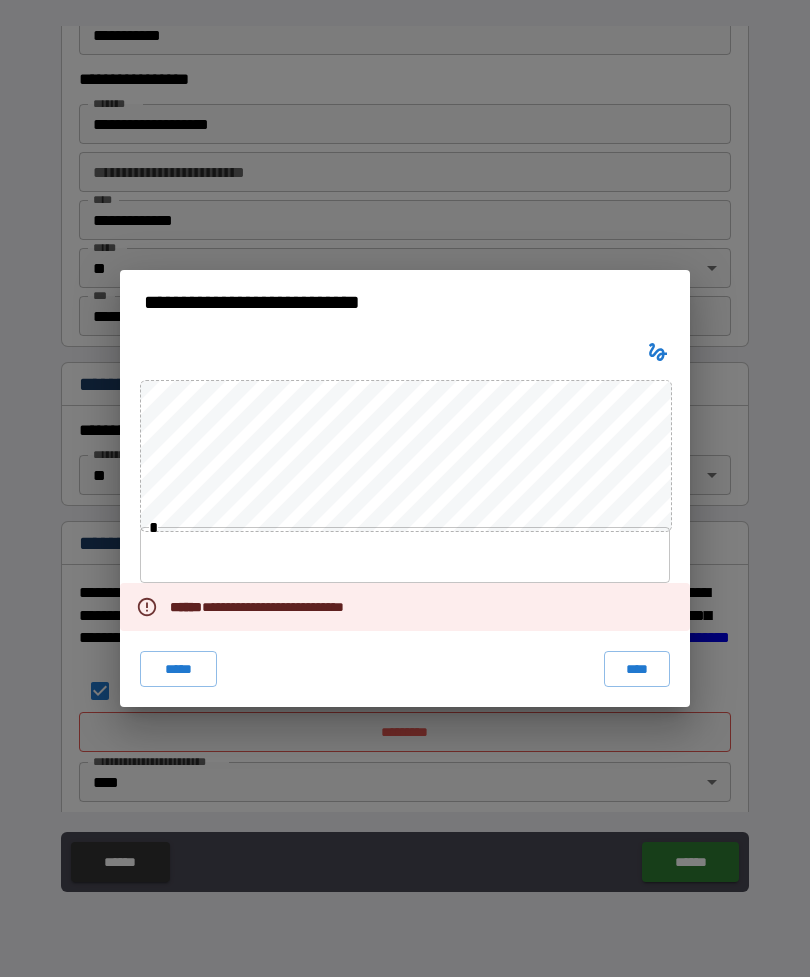 click on "****" at bounding box center [637, 669] 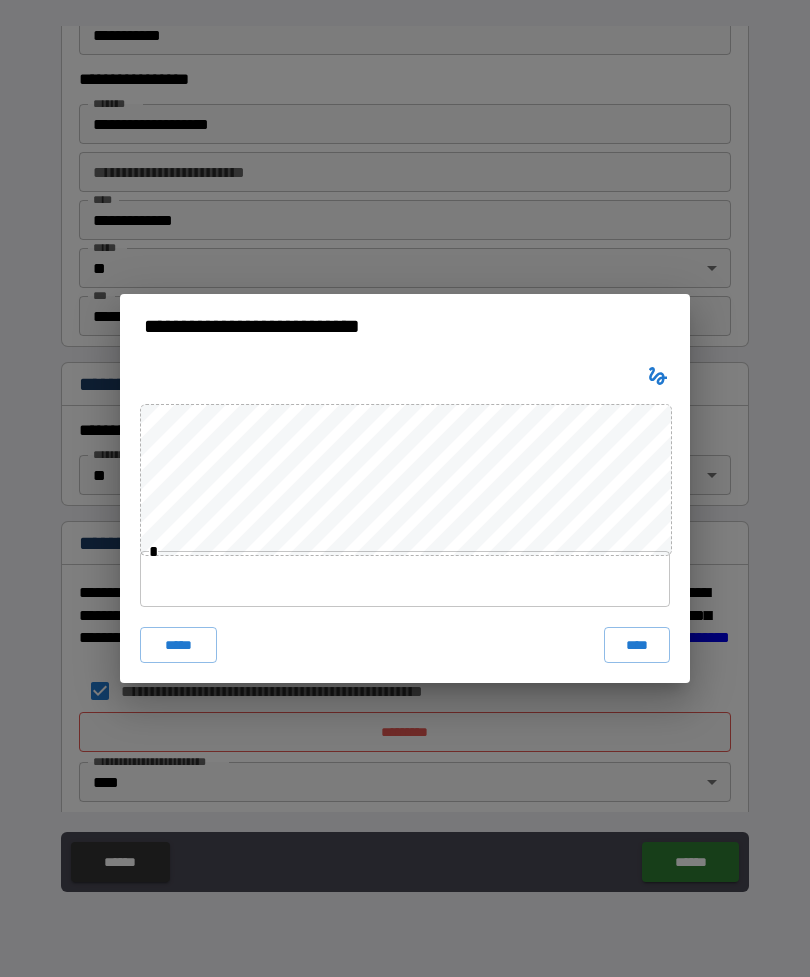click on "****" at bounding box center (637, 645) 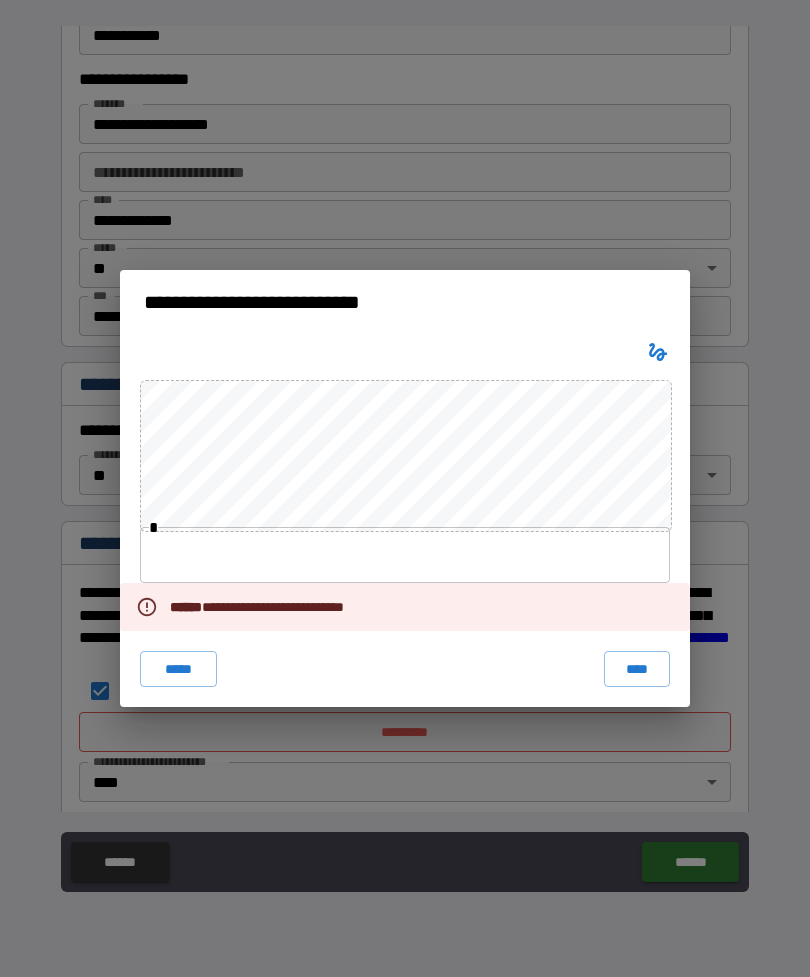 click on "****" at bounding box center (637, 669) 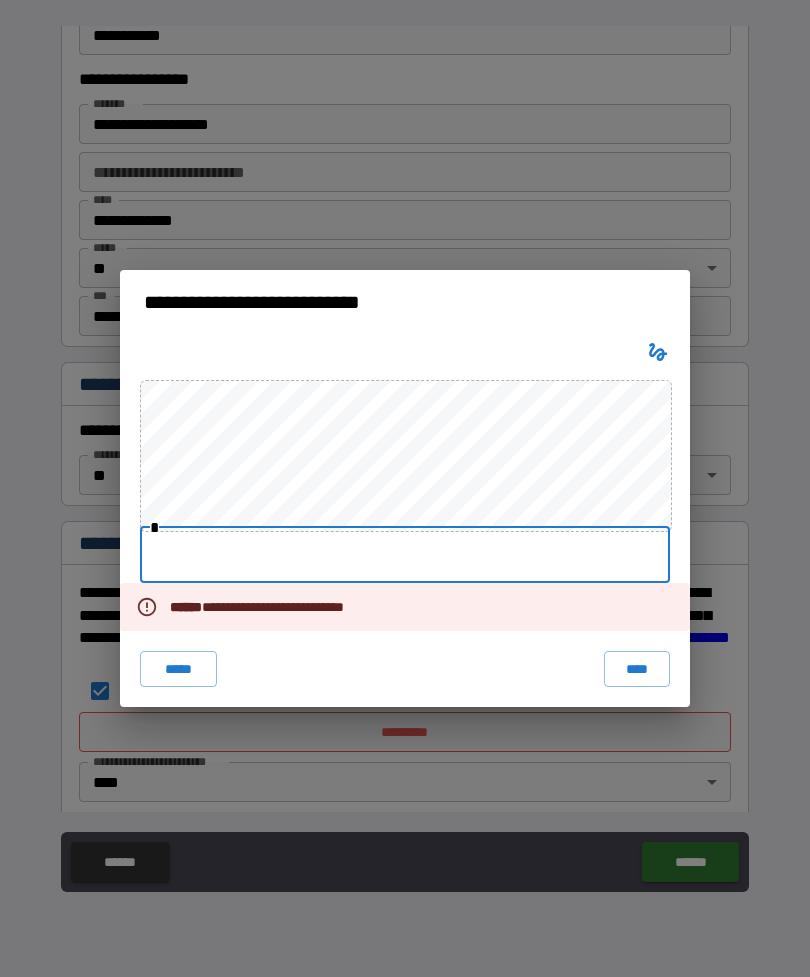 click on "**********" at bounding box center (267, 607) 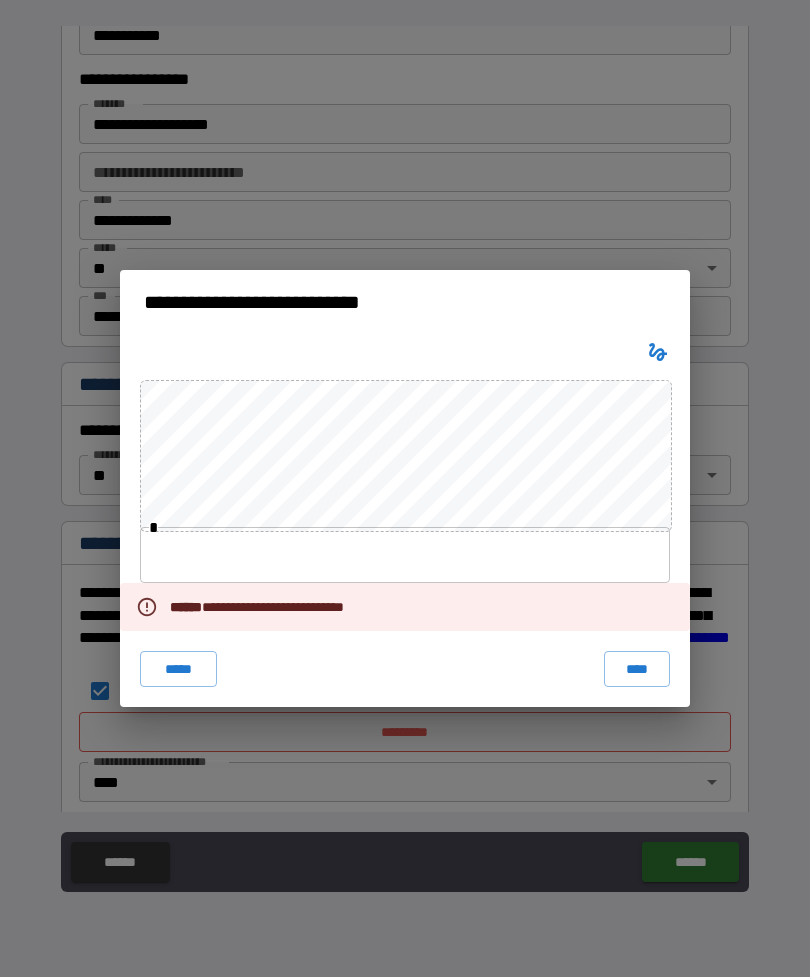 click on "****" at bounding box center (637, 669) 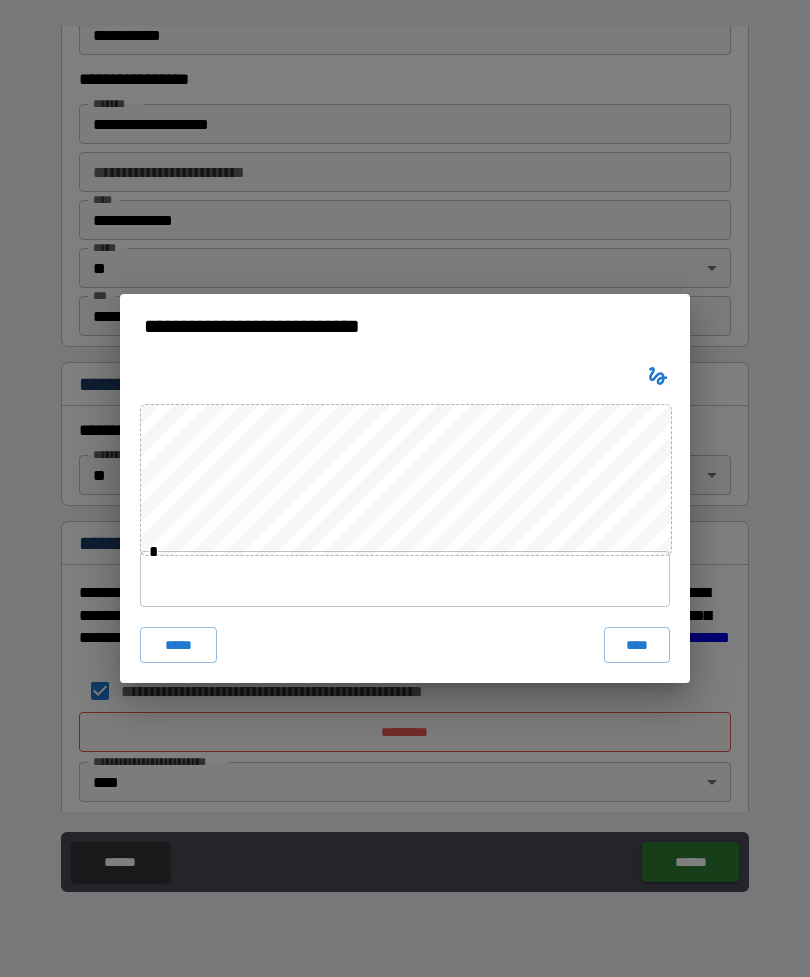 click on "**********" at bounding box center [405, 326] 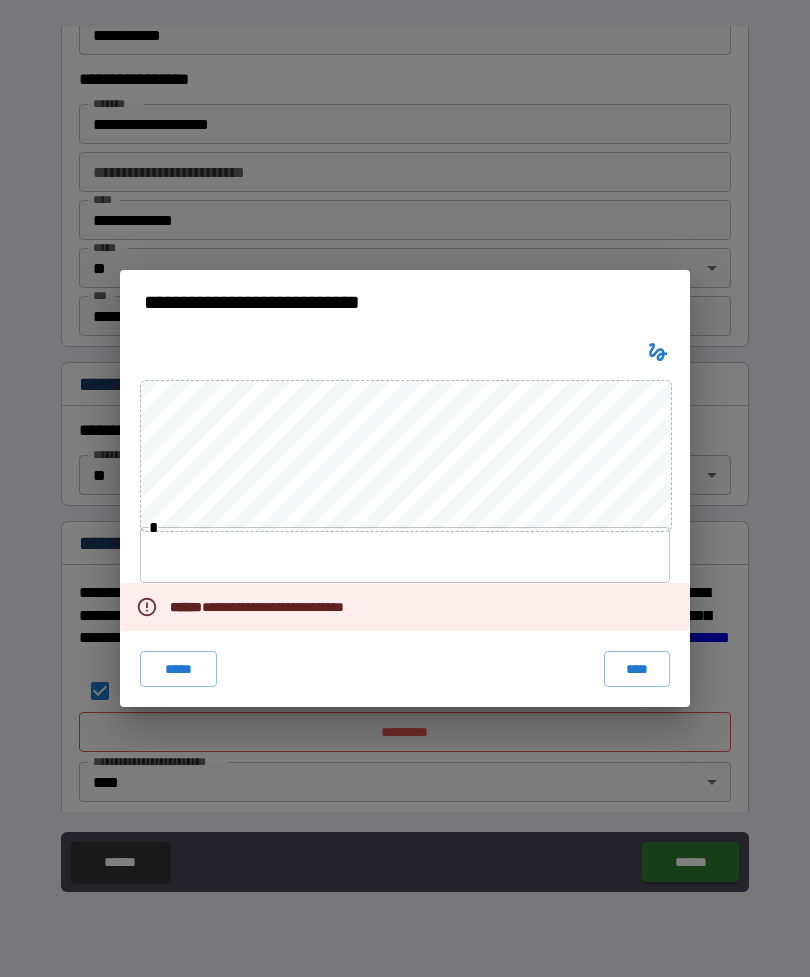 click on "*****" at bounding box center (178, 669) 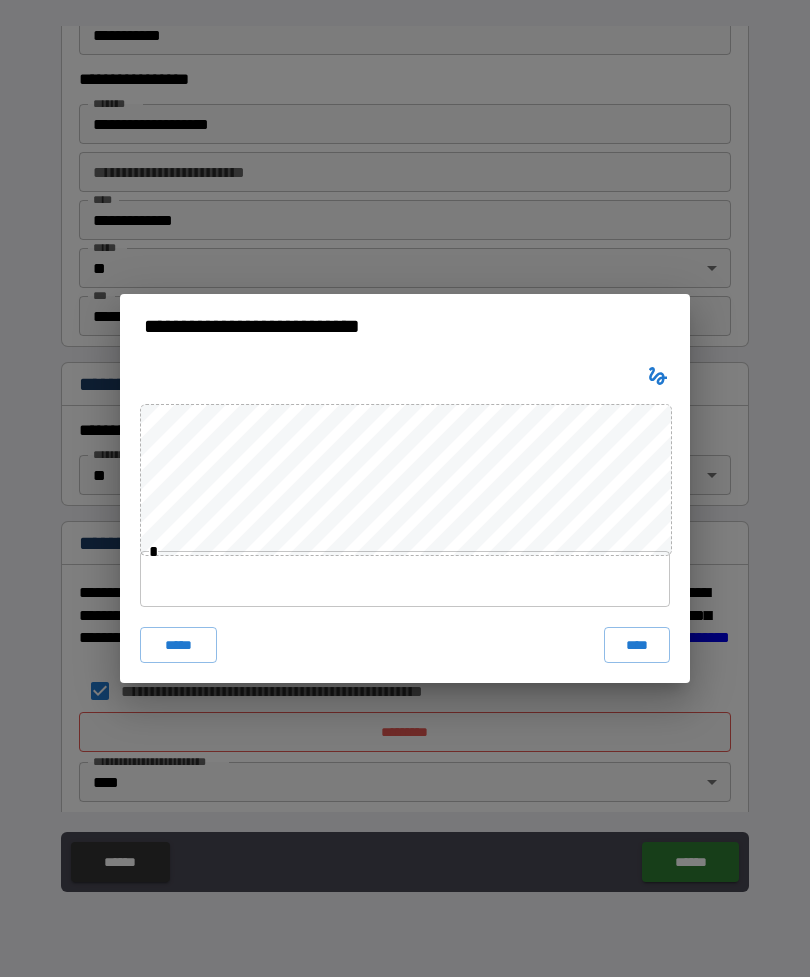 click on "**********" at bounding box center [405, 326] 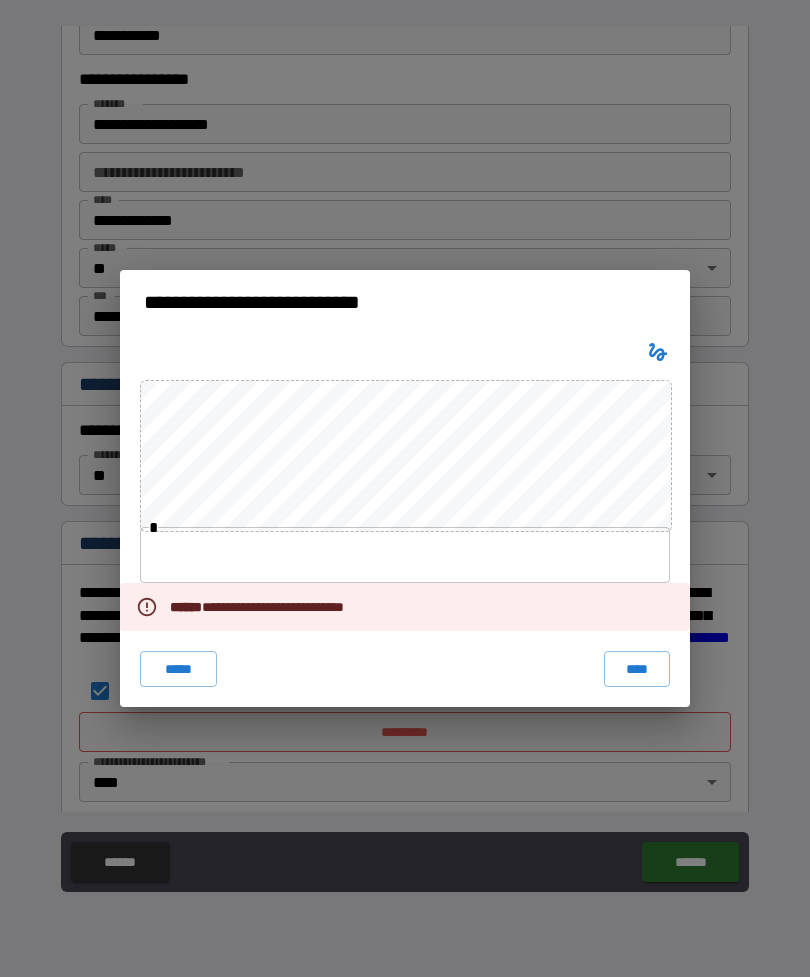 click at bounding box center (658, 352) 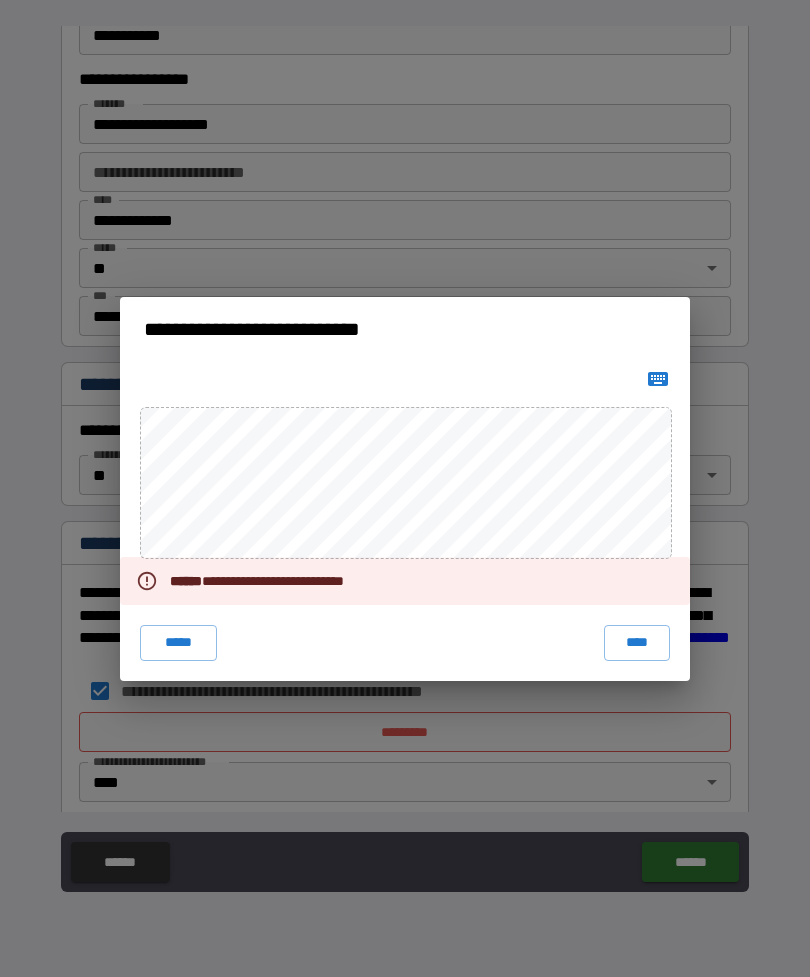 click on "**********" at bounding box center (405, 488) 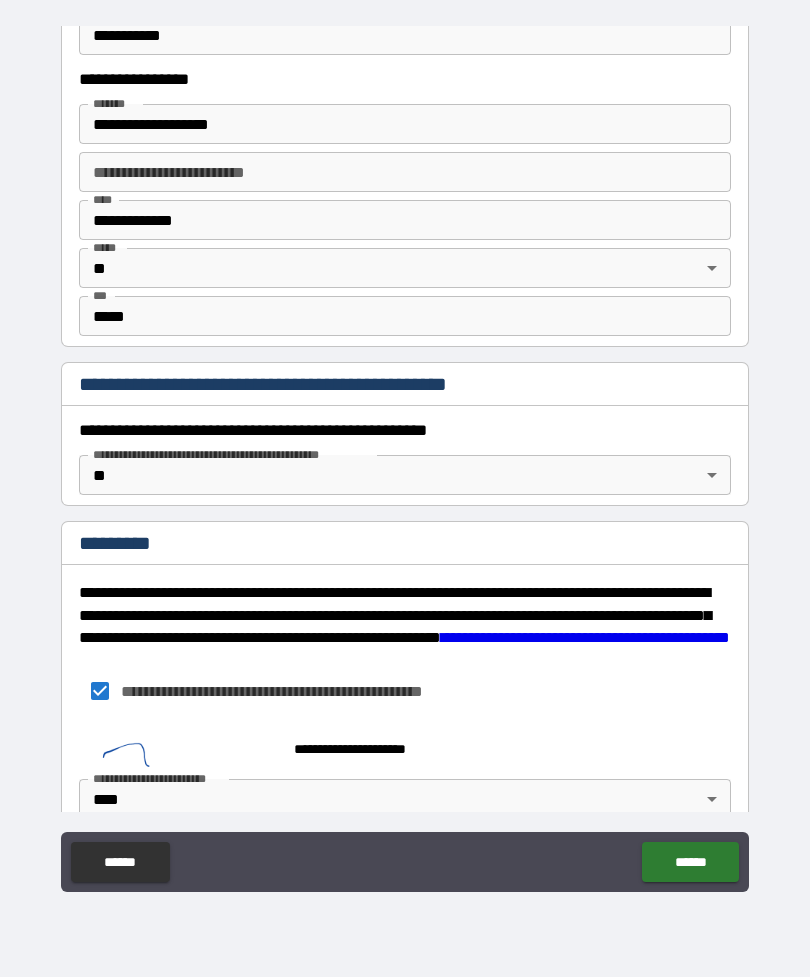 click on "**********" at bounding box center (405, 626) 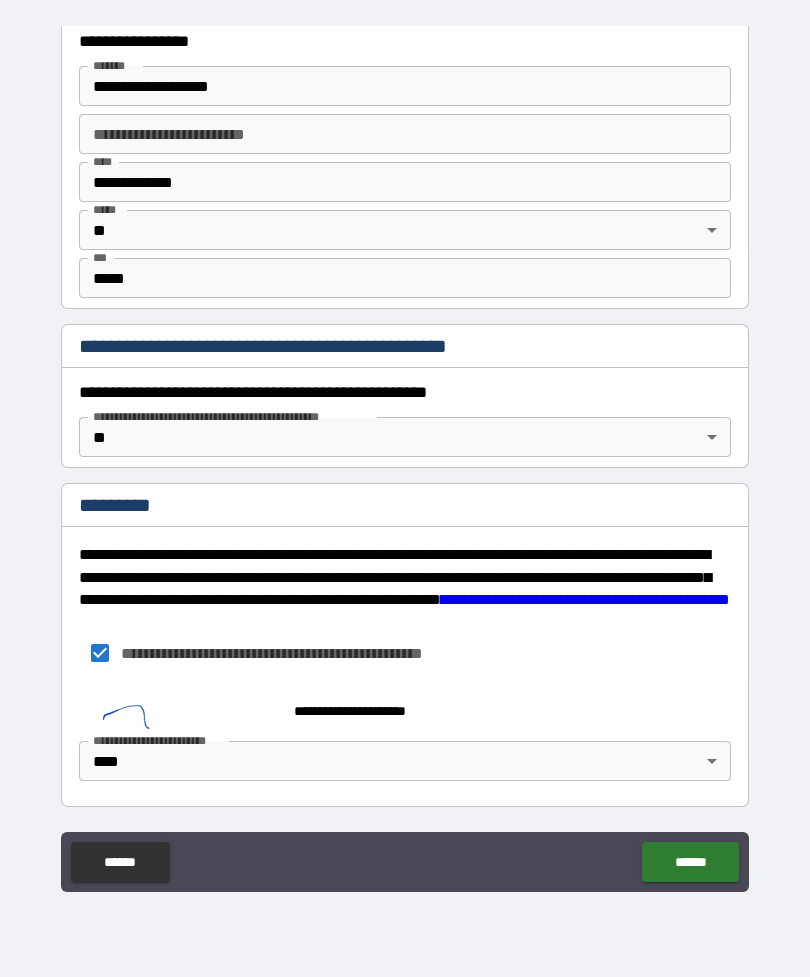 scroll, scrollTop: 1914, scrollLeft: 0, axis: vertical 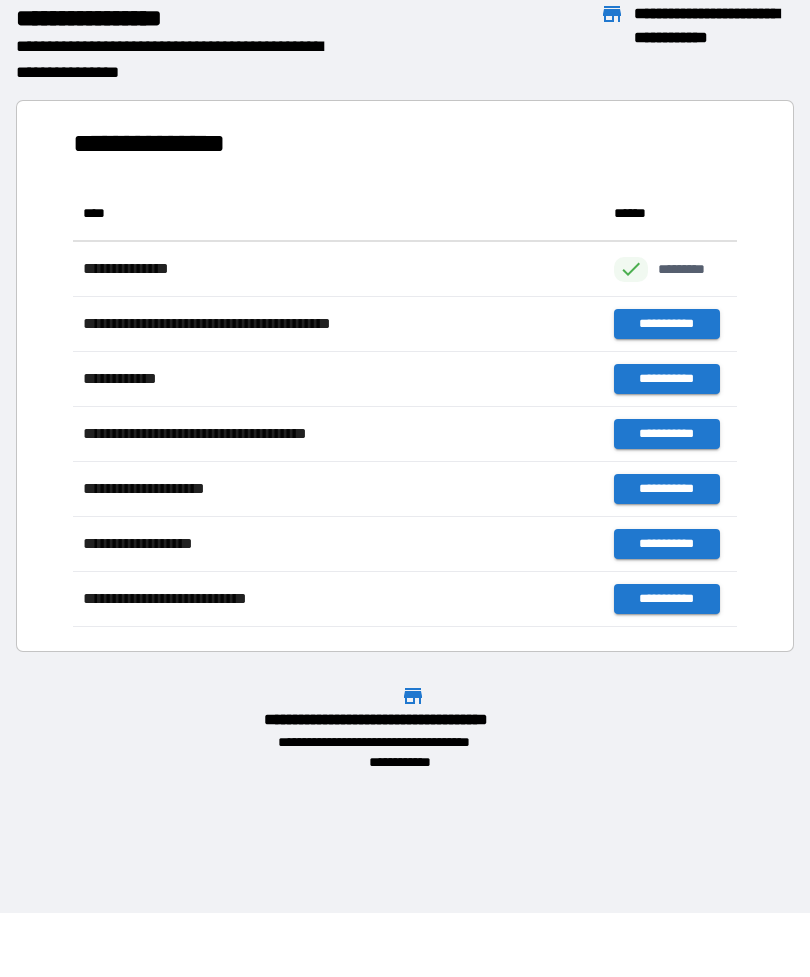 click on "**********" at bounding box center [405, 424] 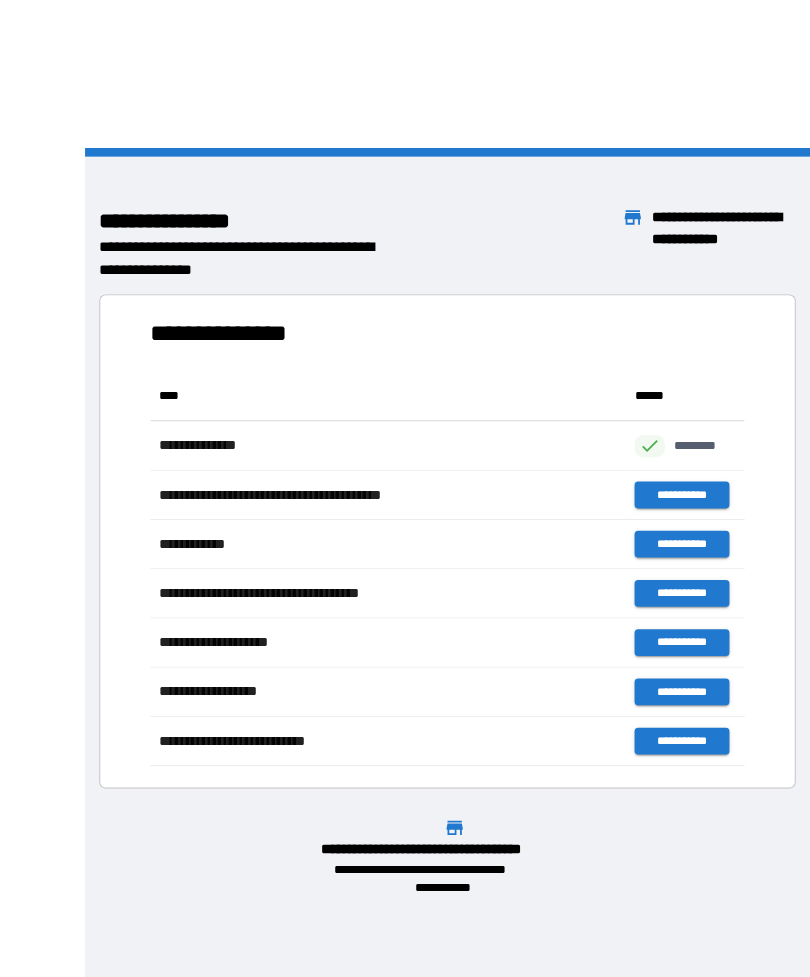 scroll, scrollTop: 64, scrollLeft: 0, axis: vertical 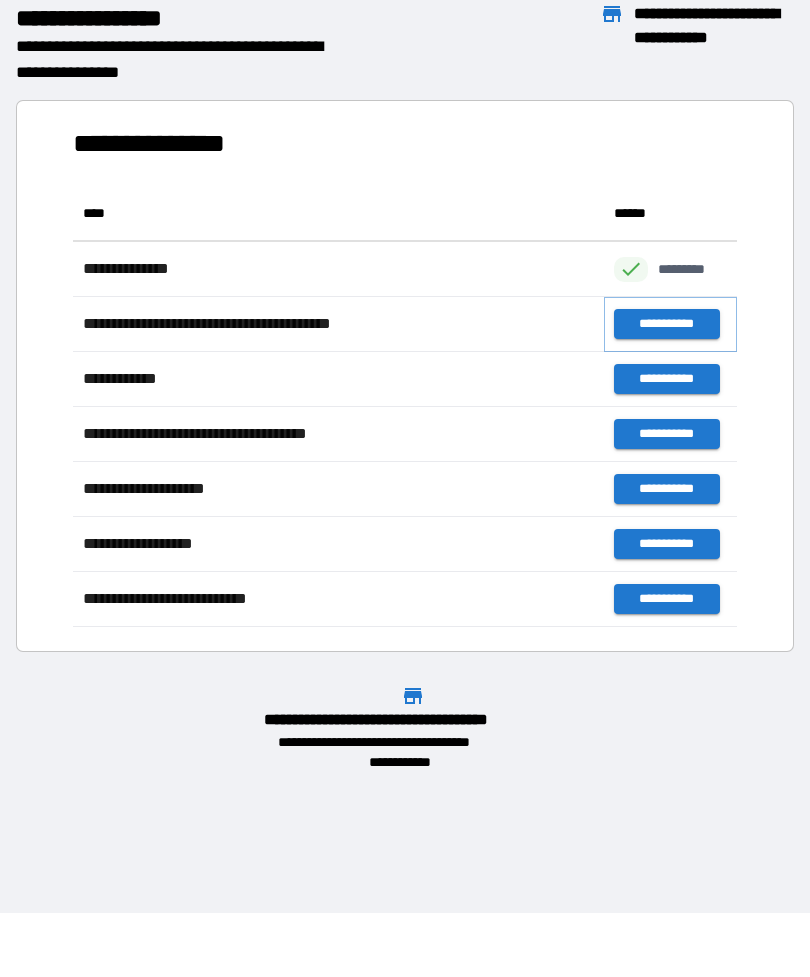 click on "**********" at bounding box center [666, 324] 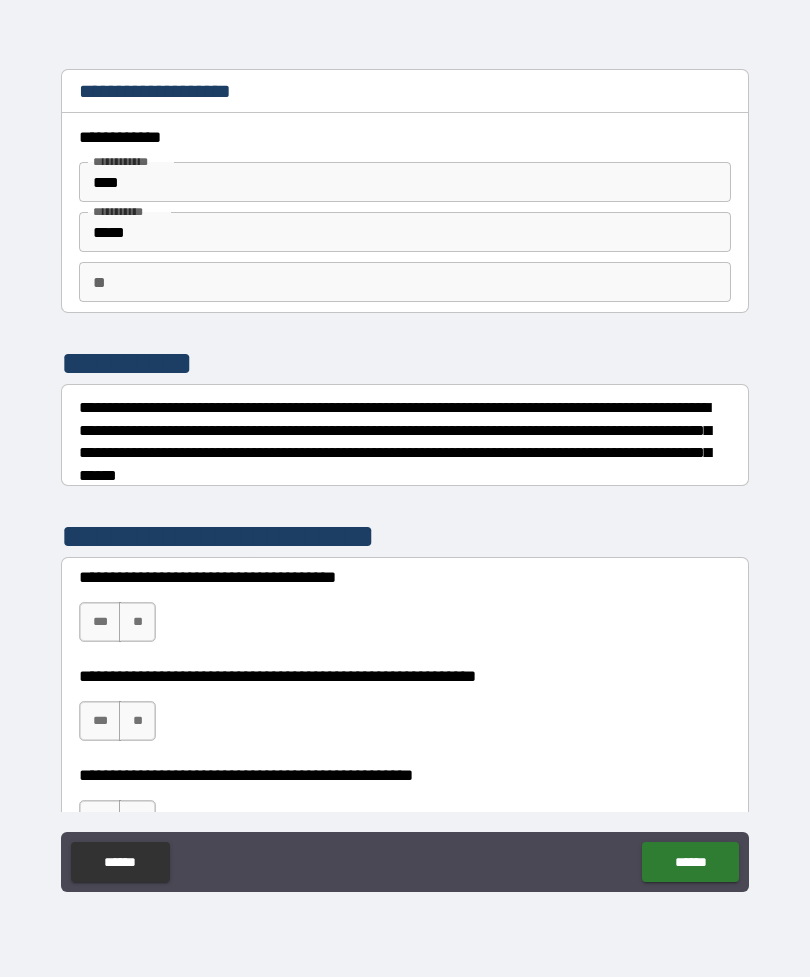 scroll, scrollTop: -2, scrollLeft: 0, axis: vertical 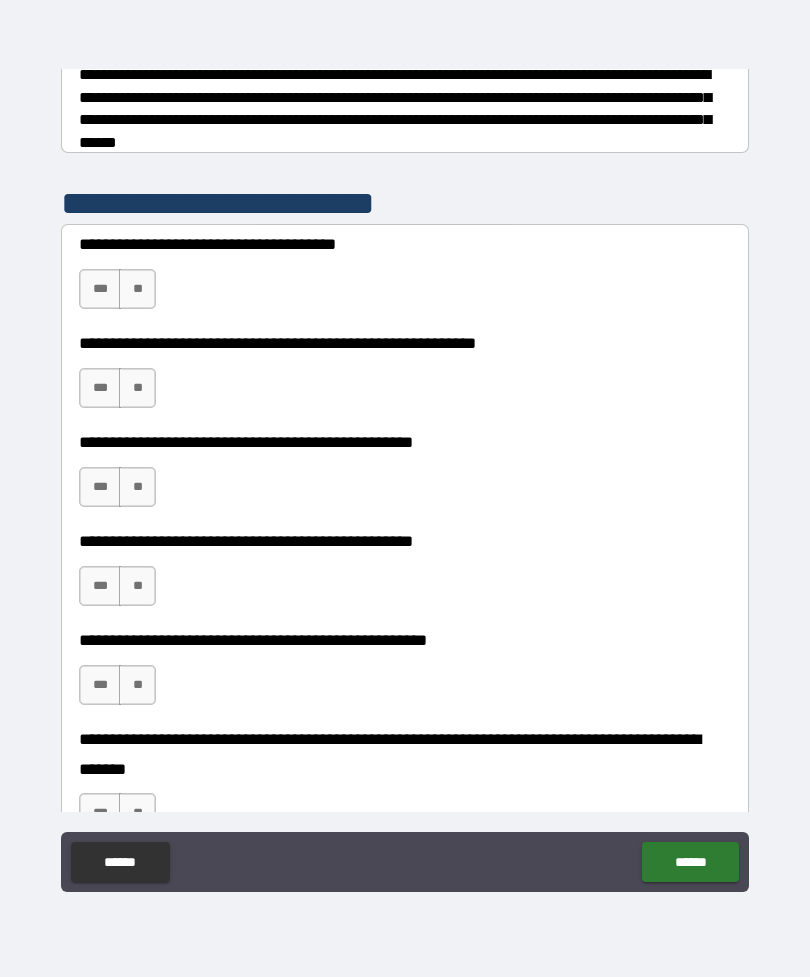 type on "*******" 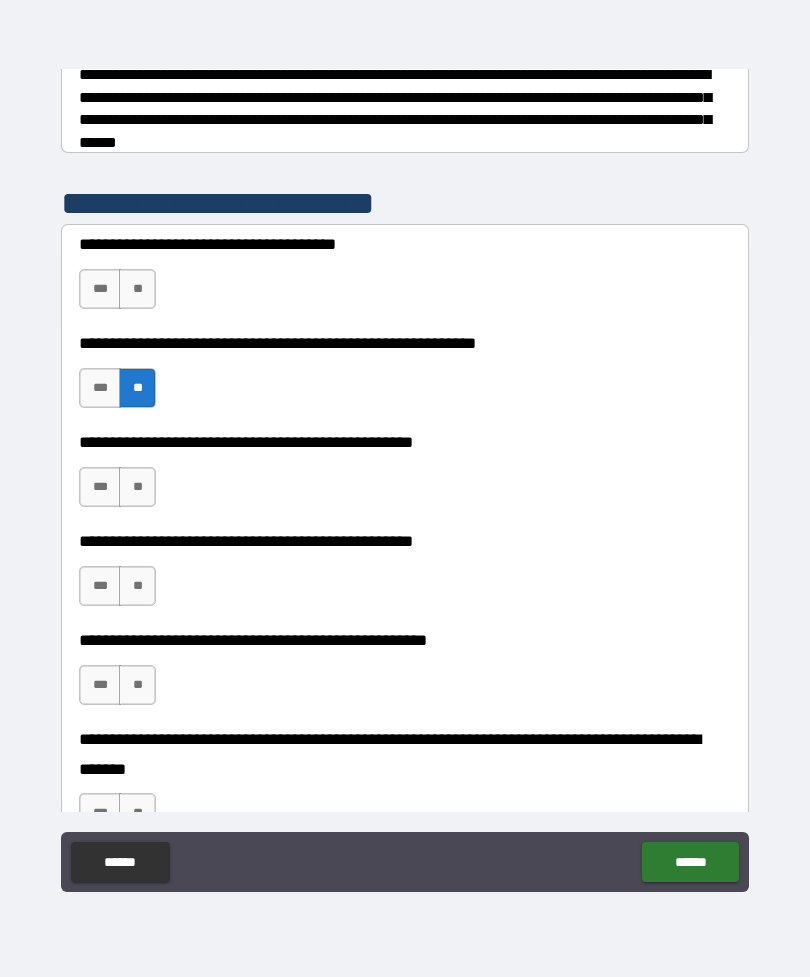 click on "**" at bounding box center [137, 487] 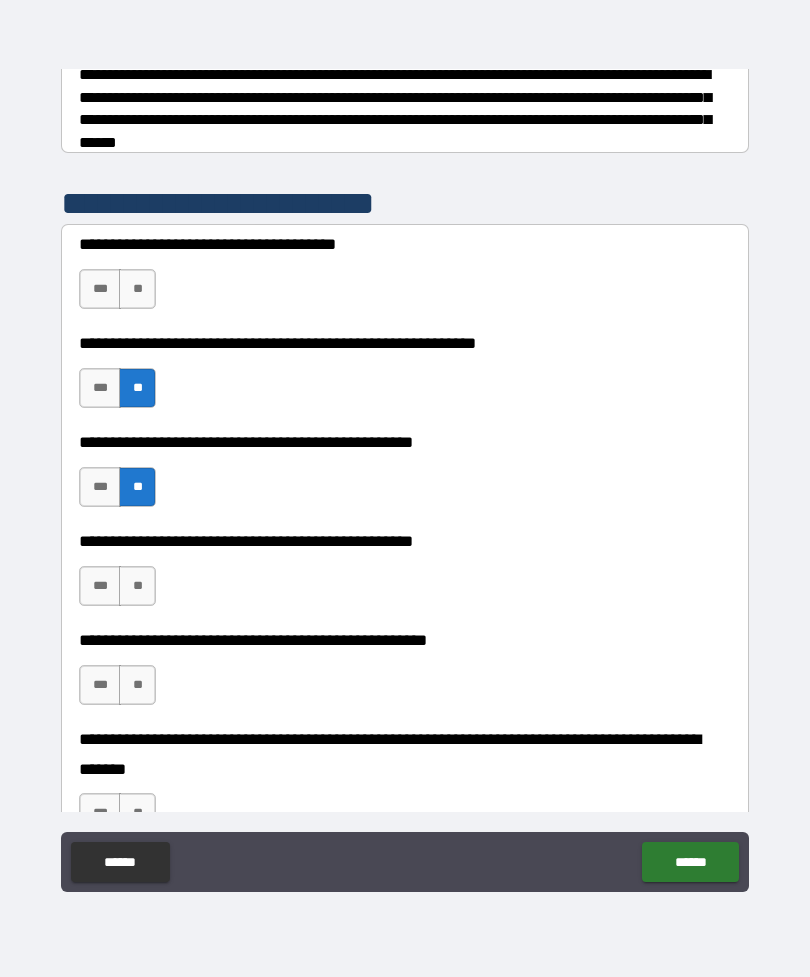 click on "**" at bounding box center [137, 586] 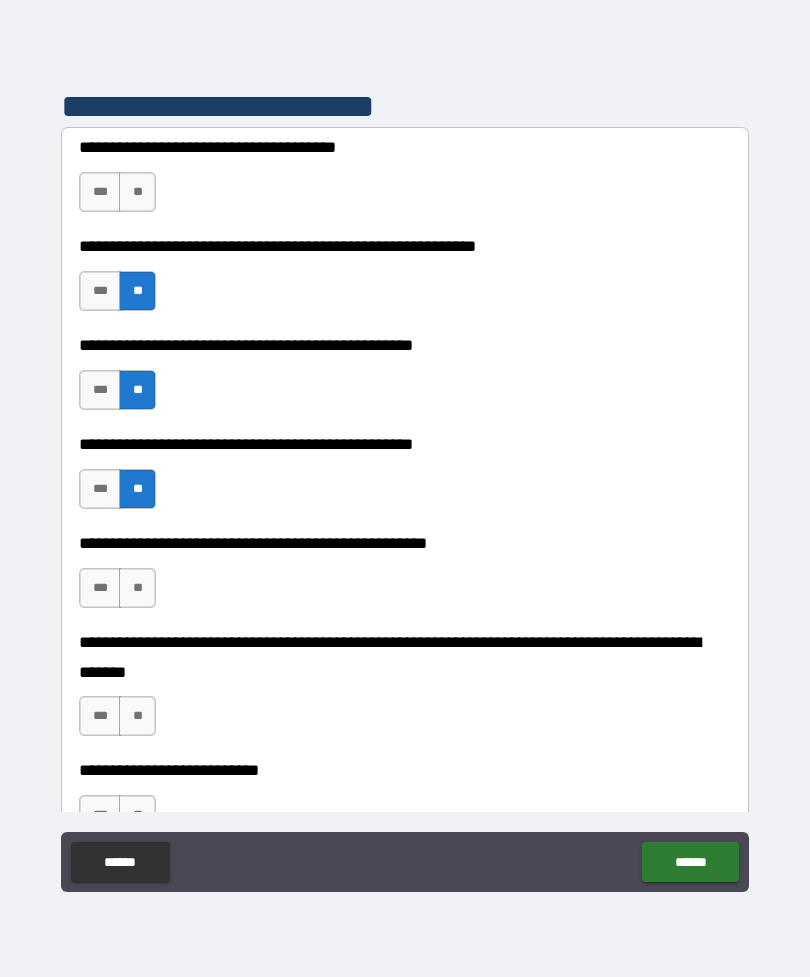 scroll, scrollTop: 442, scrollLeft: 0, axis: vertical 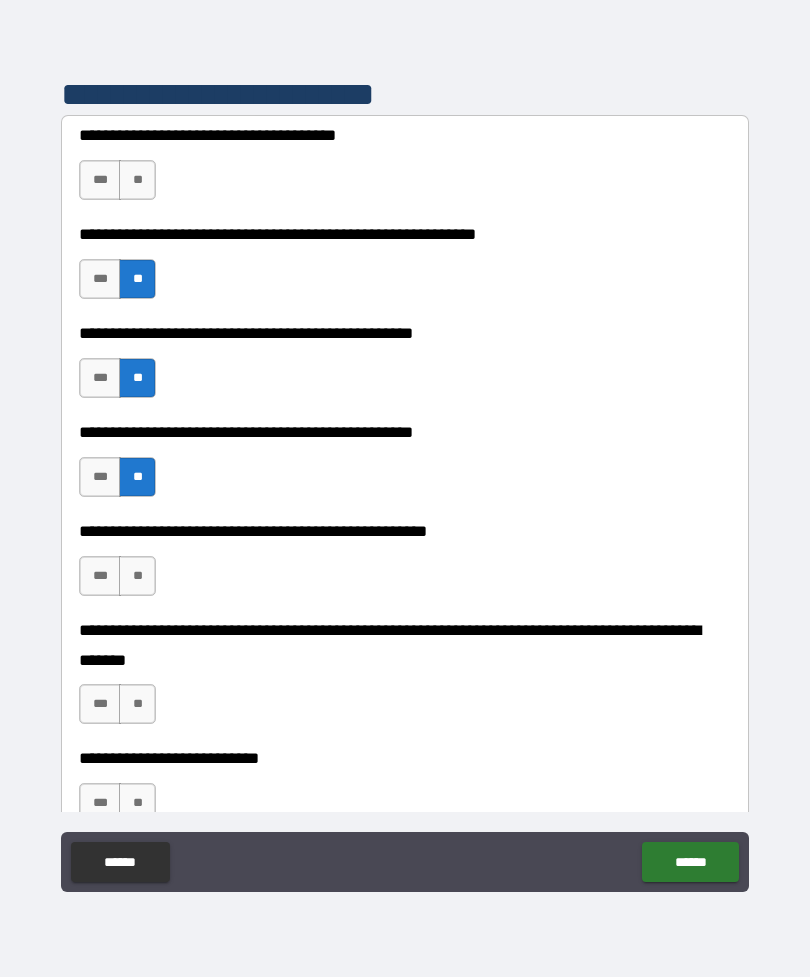 click on "**" at bounding box center [137, 576] 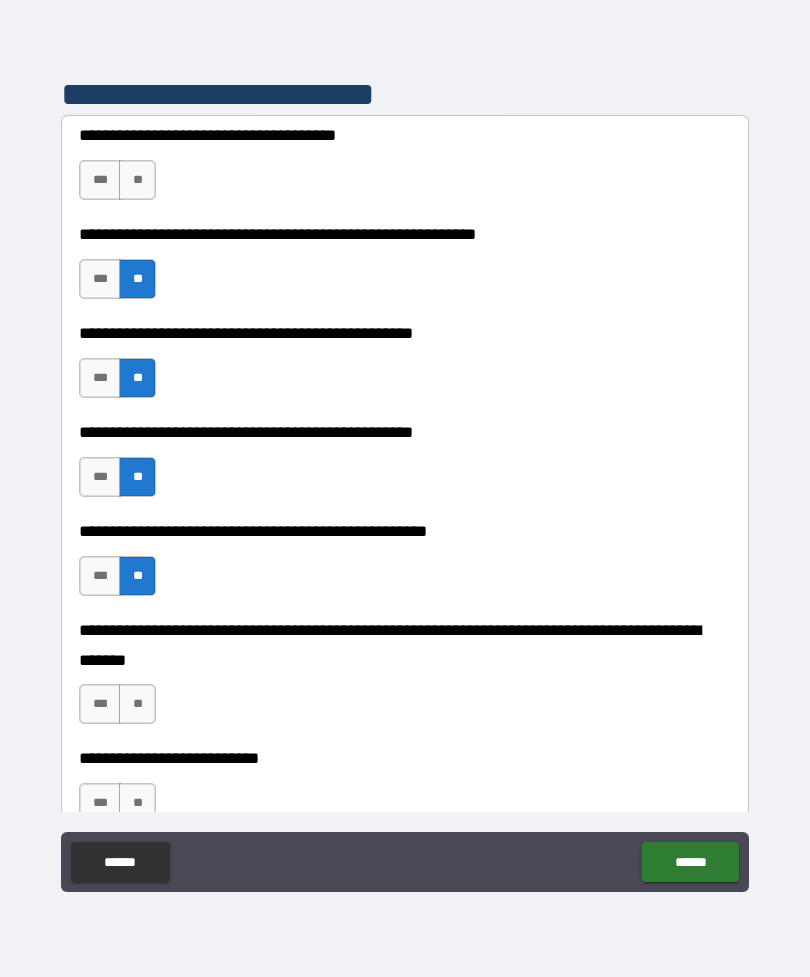 click on "**" at bounding box center [137, 704] 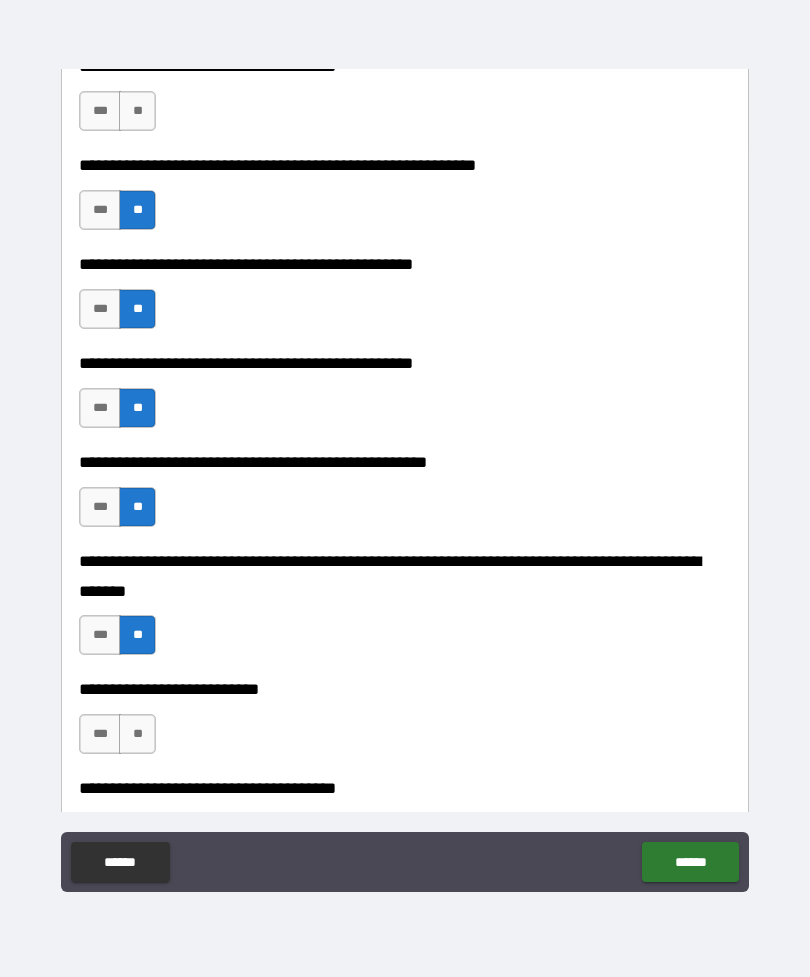 scroll, scrollTop: 514, scrollLeft: 0, axis: vertical 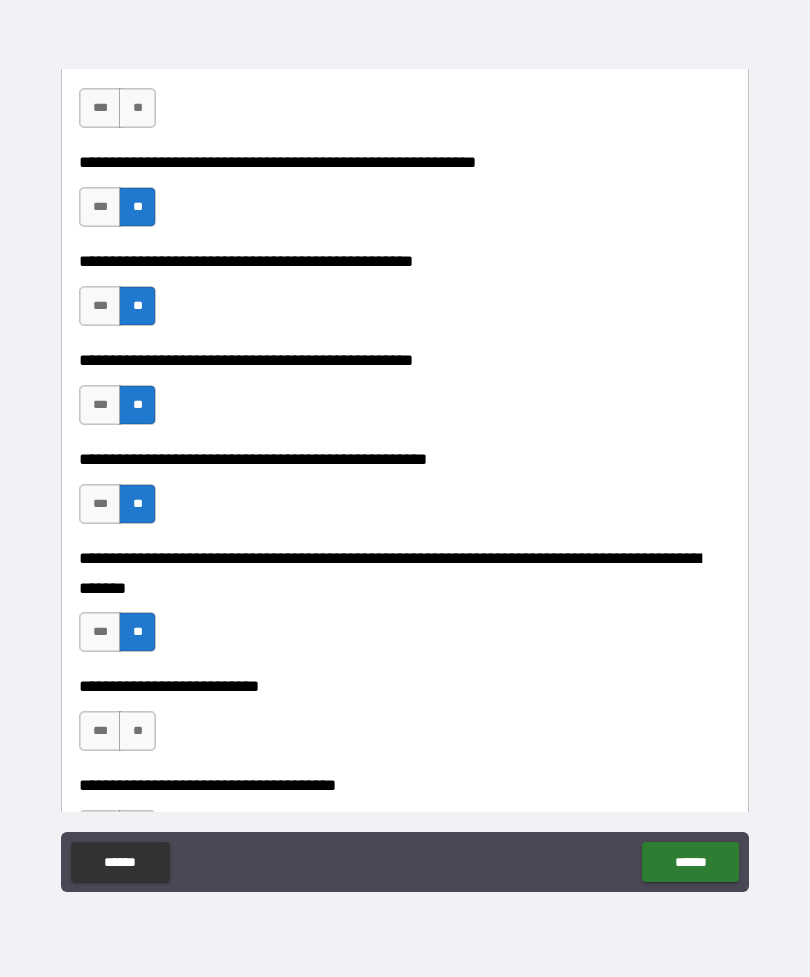 click on "**" at bounding box center [137, 731] 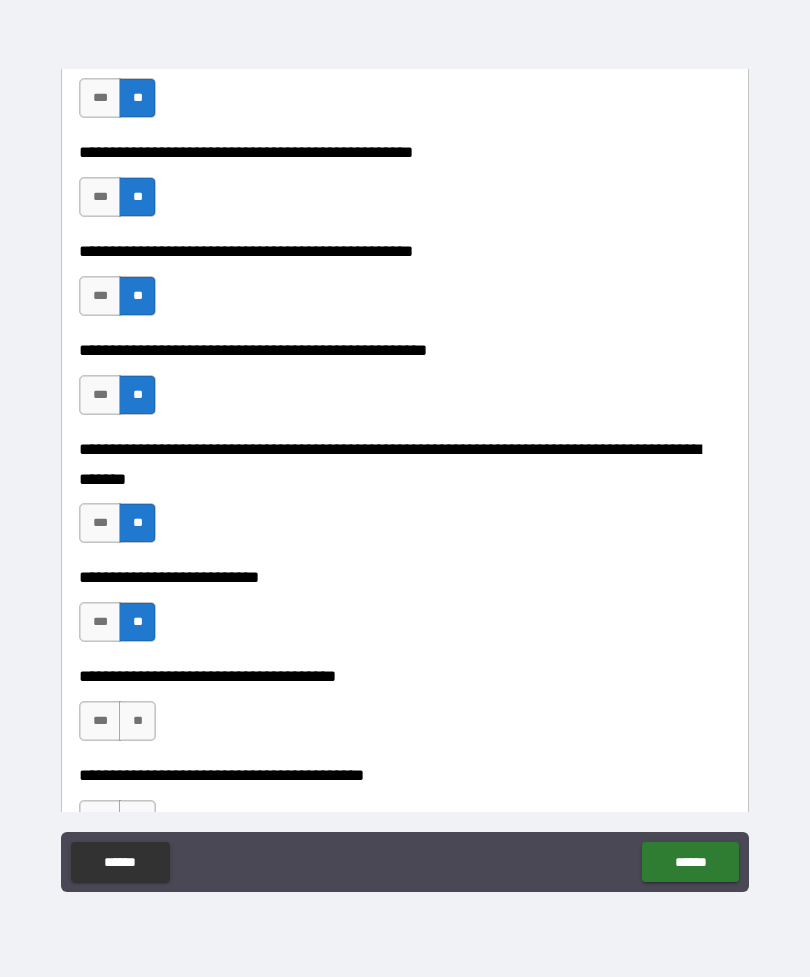 scroll, scrollTop: 625, scrollLeft: 0, axis: vertical 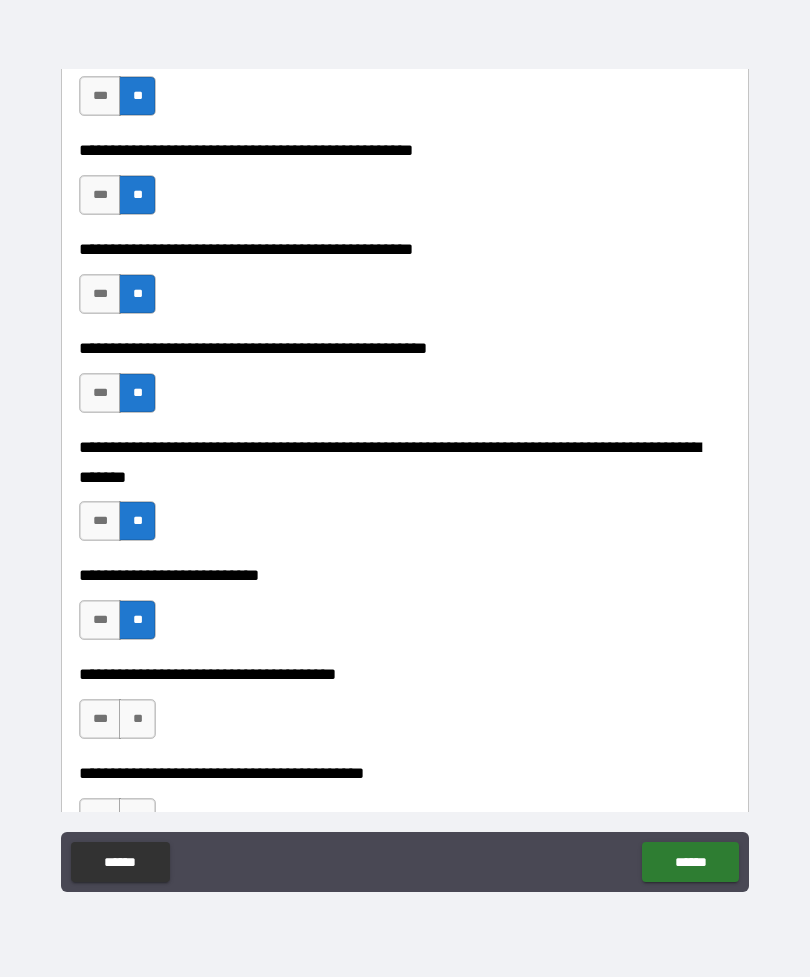 click on "**" at bounding box center (137, 719) 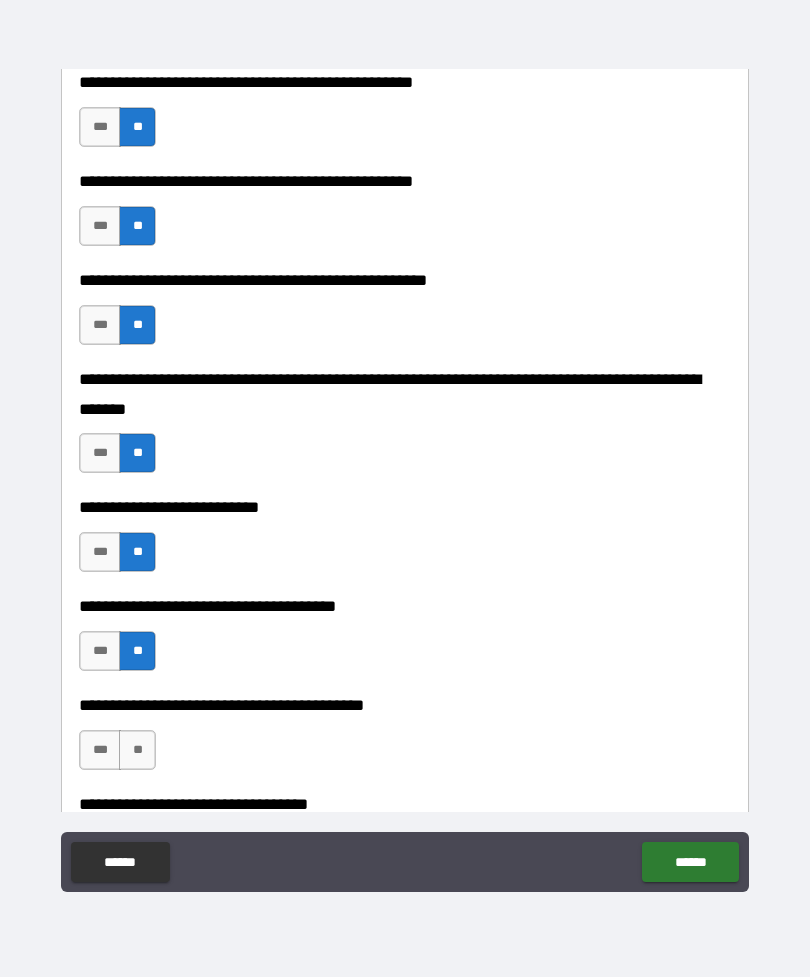 scroll, scrollTop: 695, scrollLeft: 0, axis: vertical 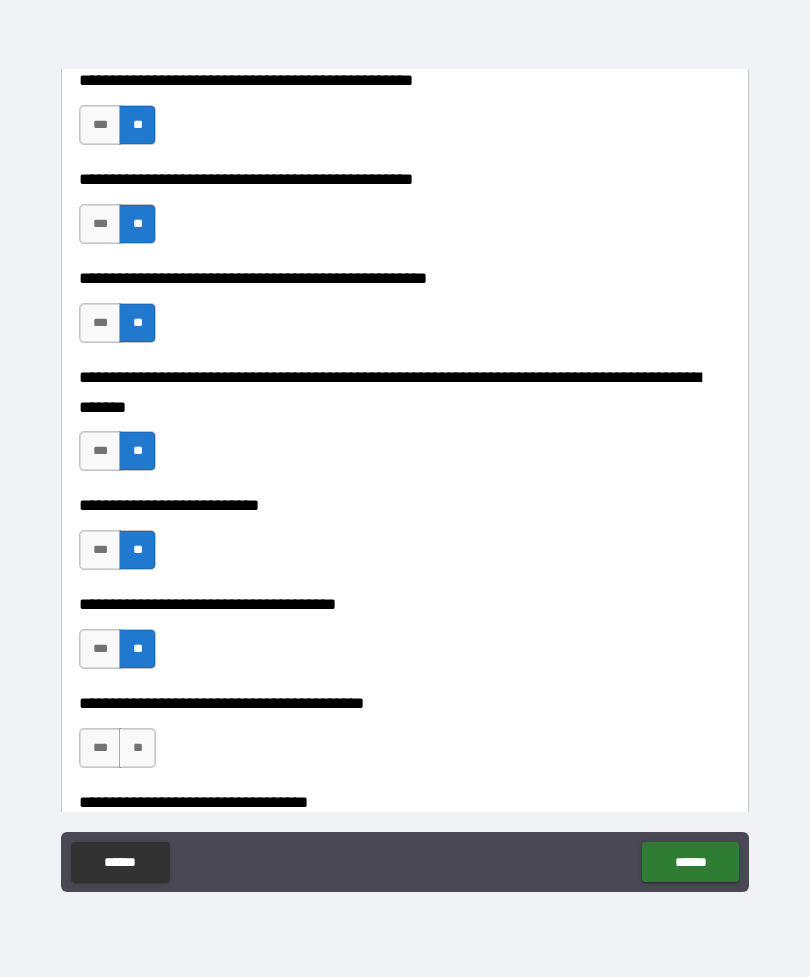 click on "**" at bounding box center [137, 748] 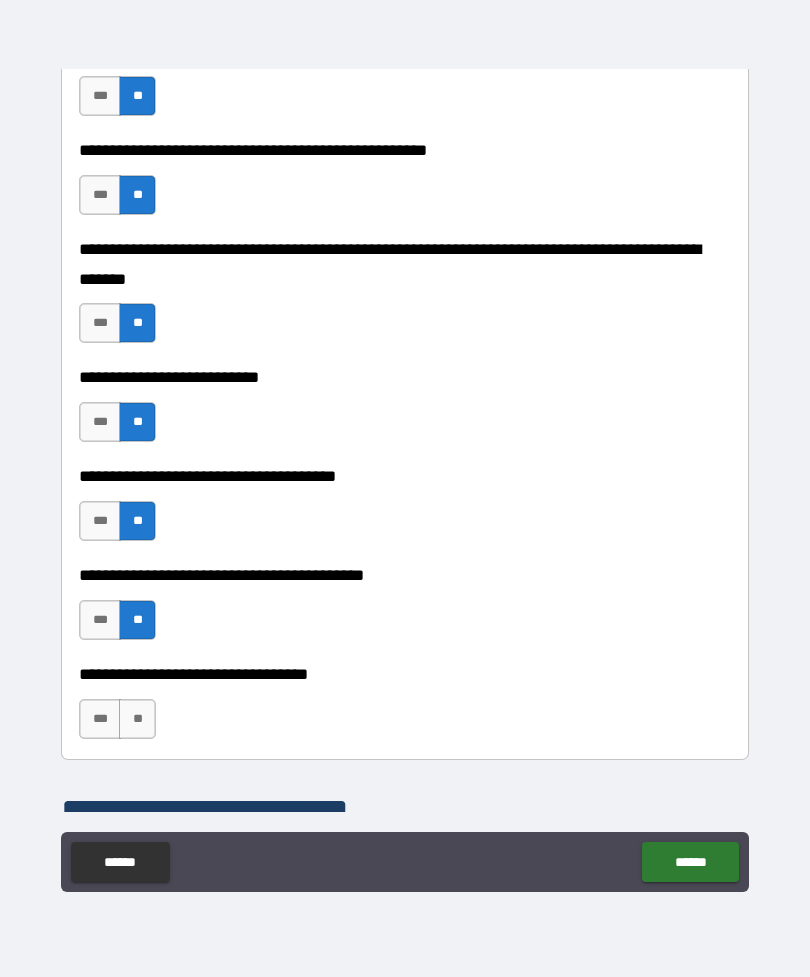 scroll, scrollTop: 844, scrollLeft: 0, axis: vertical 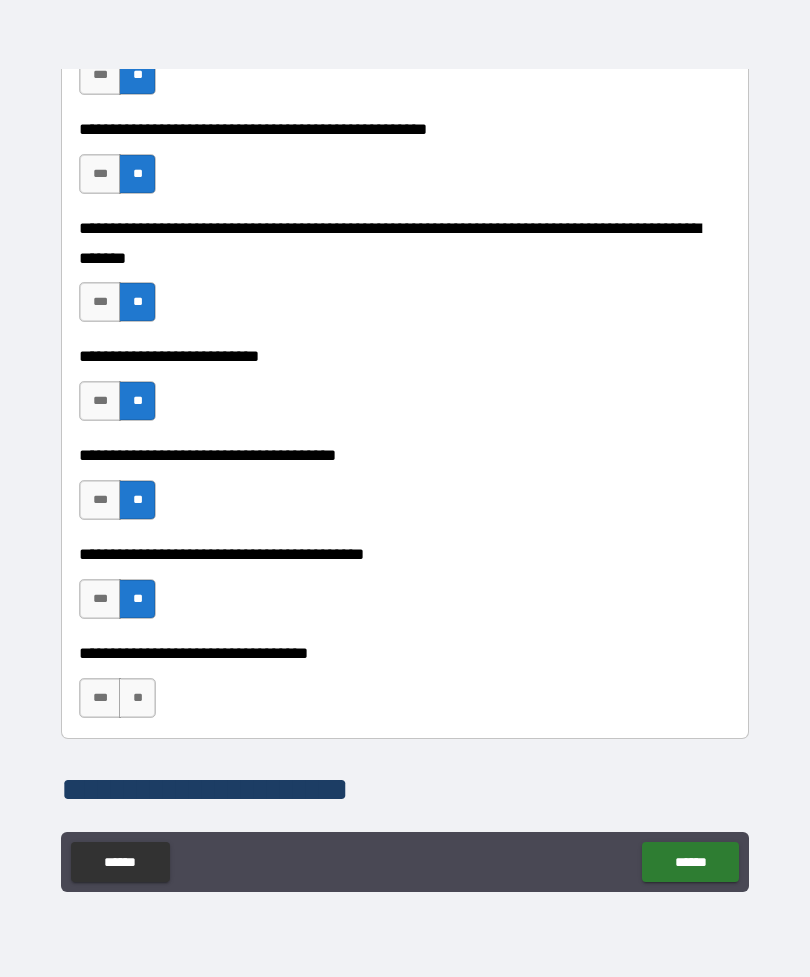 click on "**" at bounding box center (137, 698) 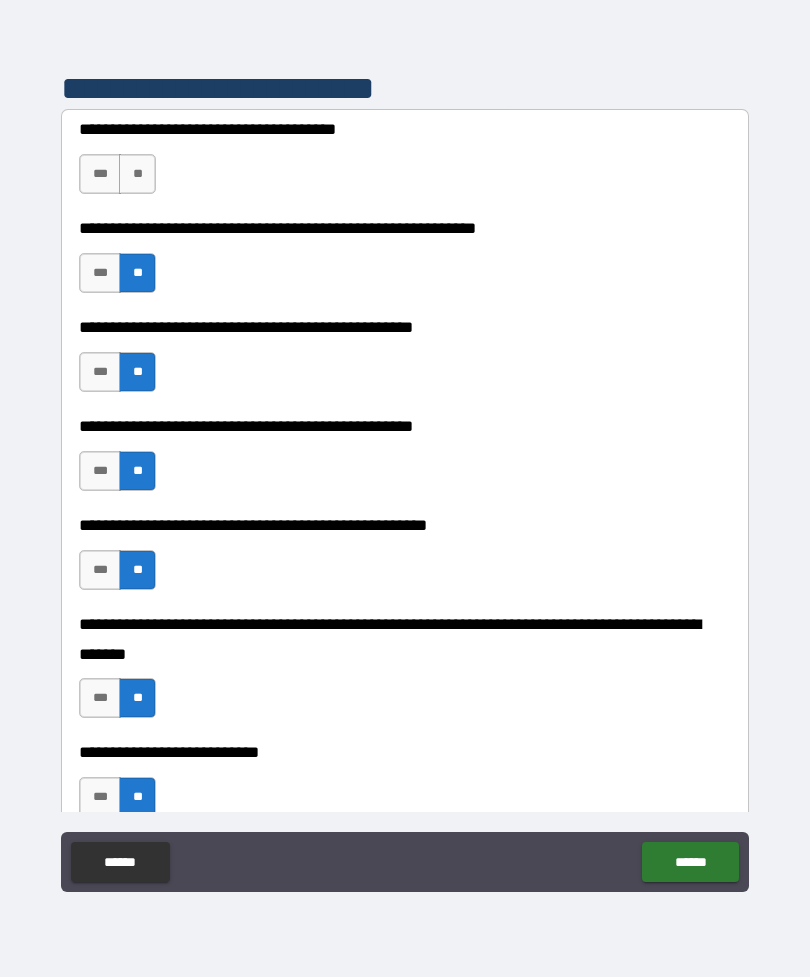 scroll, scrollTop: 432, scrollLeft: 0, axis: vertical 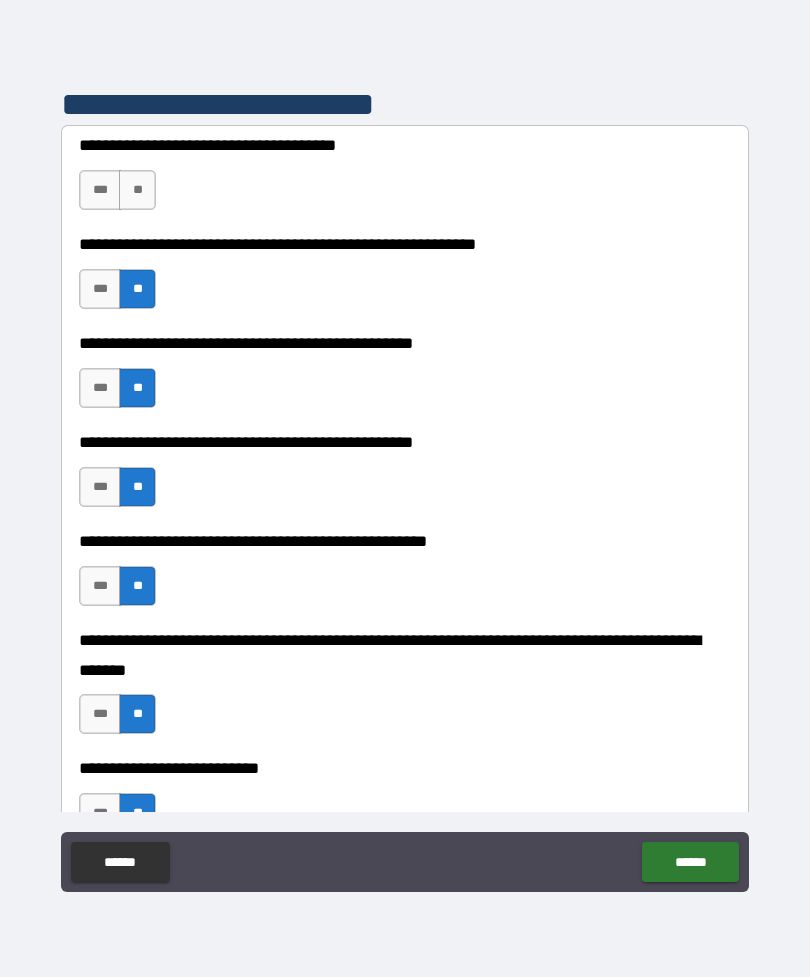 click on "**" at bounding box center (137, 190) 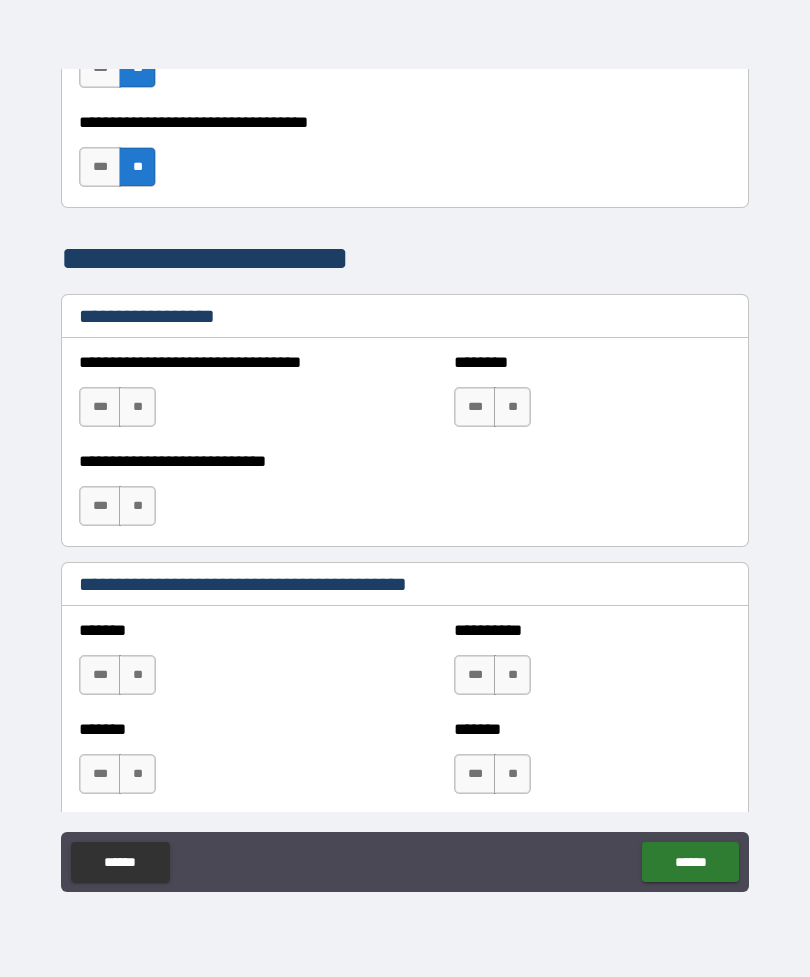 scroll, scrollTop: 1397, scrollLeft: 0, axis: vertical 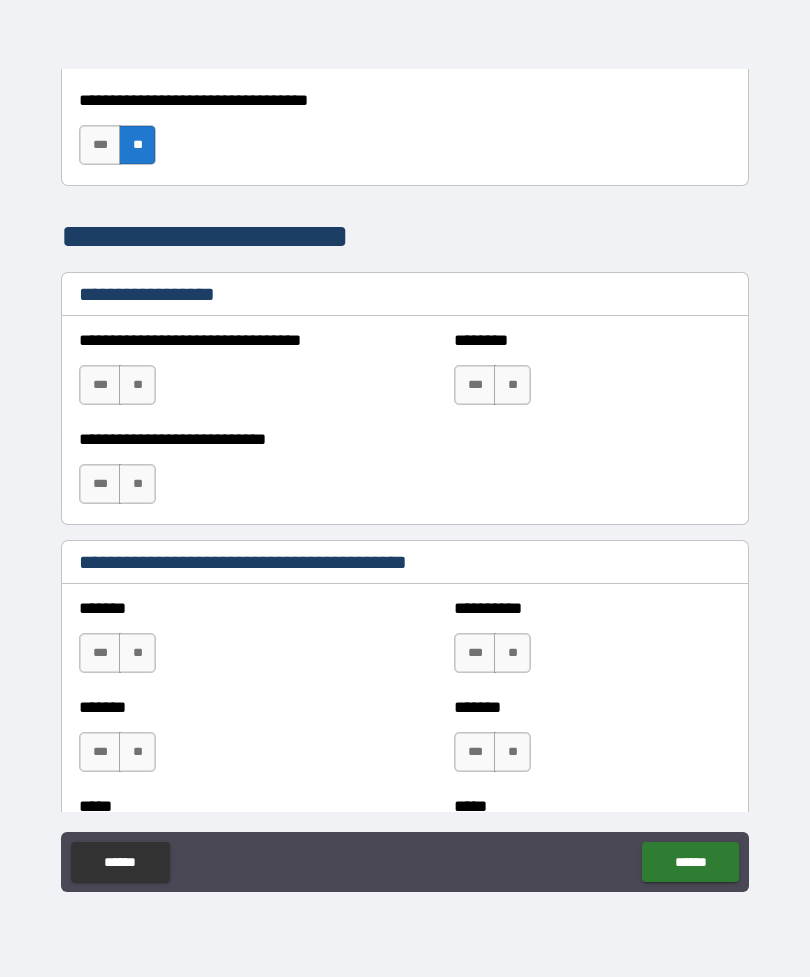 click on "**" at bounding box center (137, 385) 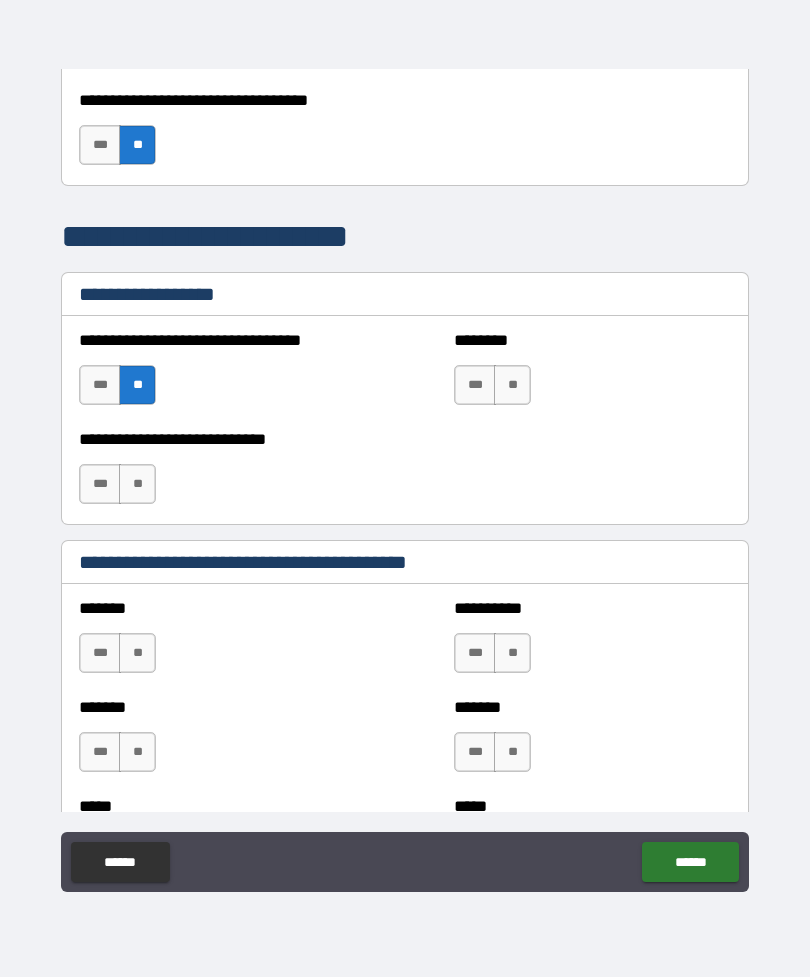 click on "**" at bounding box center (512, 385) 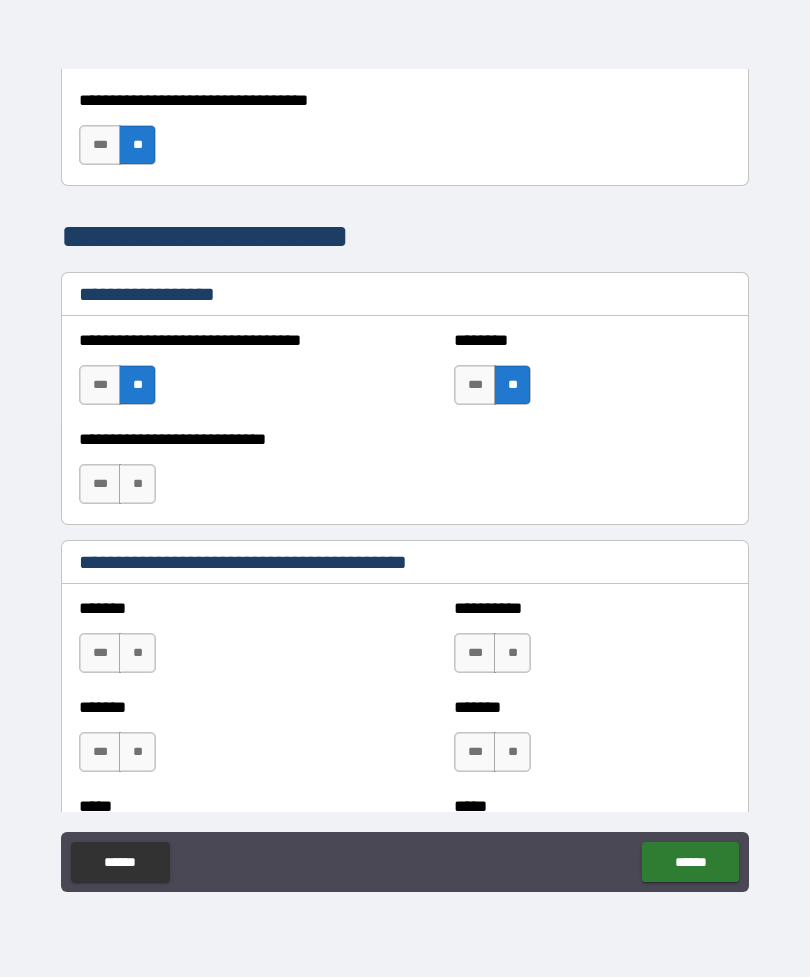 click on "**" at bounding box center (137, 484) 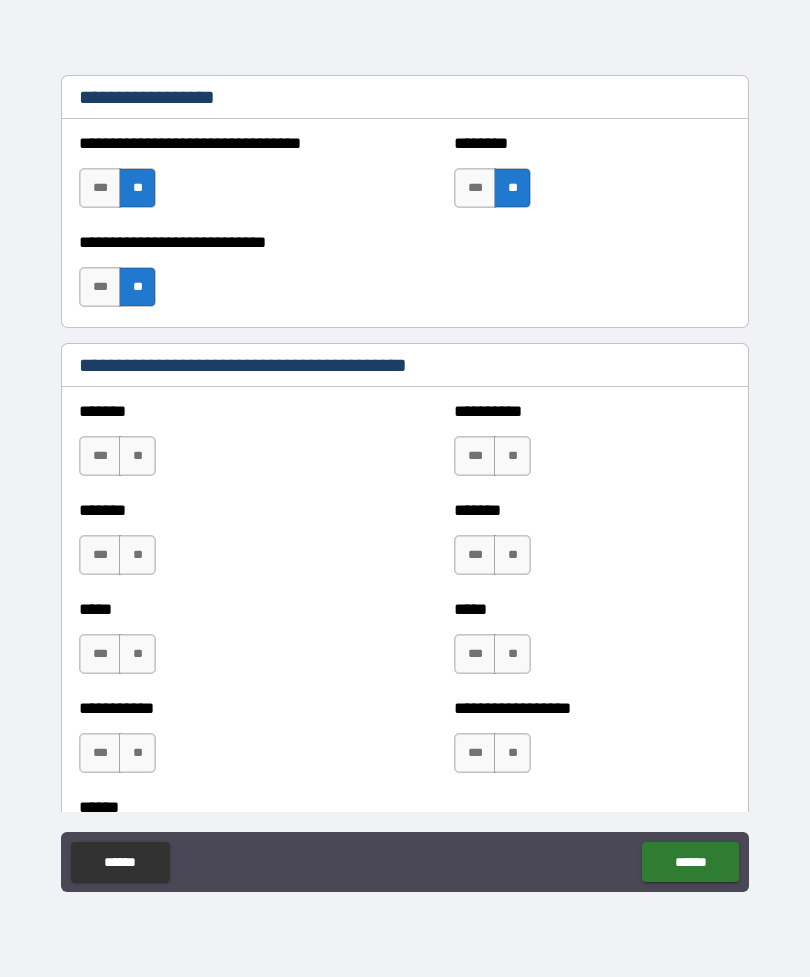 scroll, scrollTop: 1596, scrollLeft: 0, axis: vertical 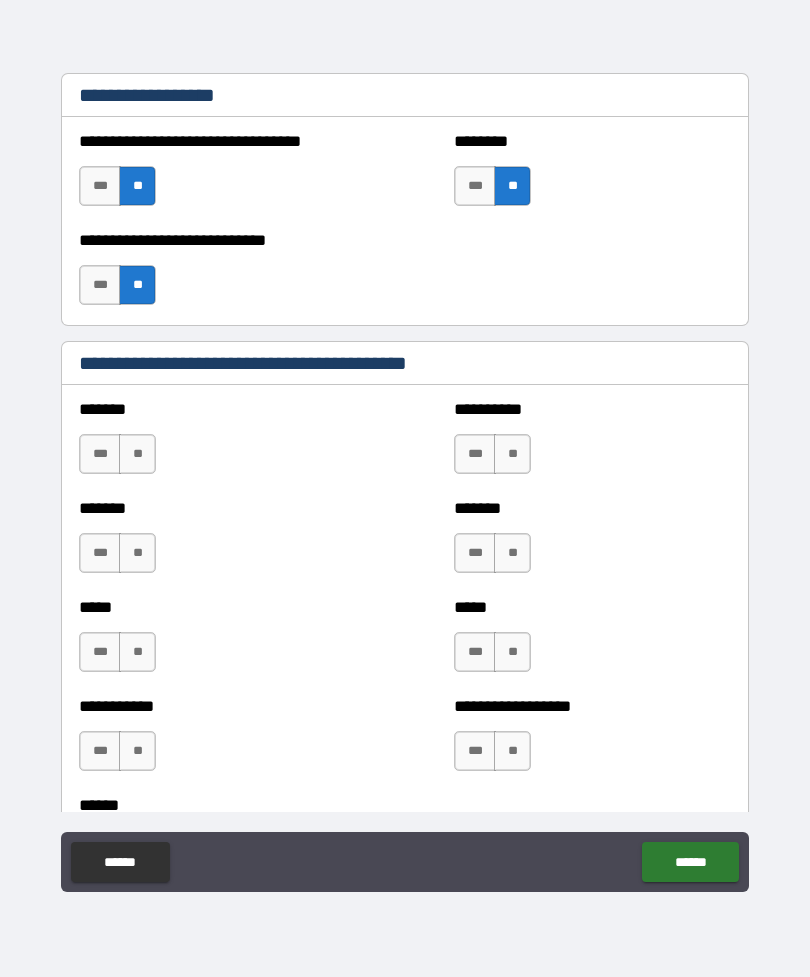 click on "**" at bounding box center (137, 454) 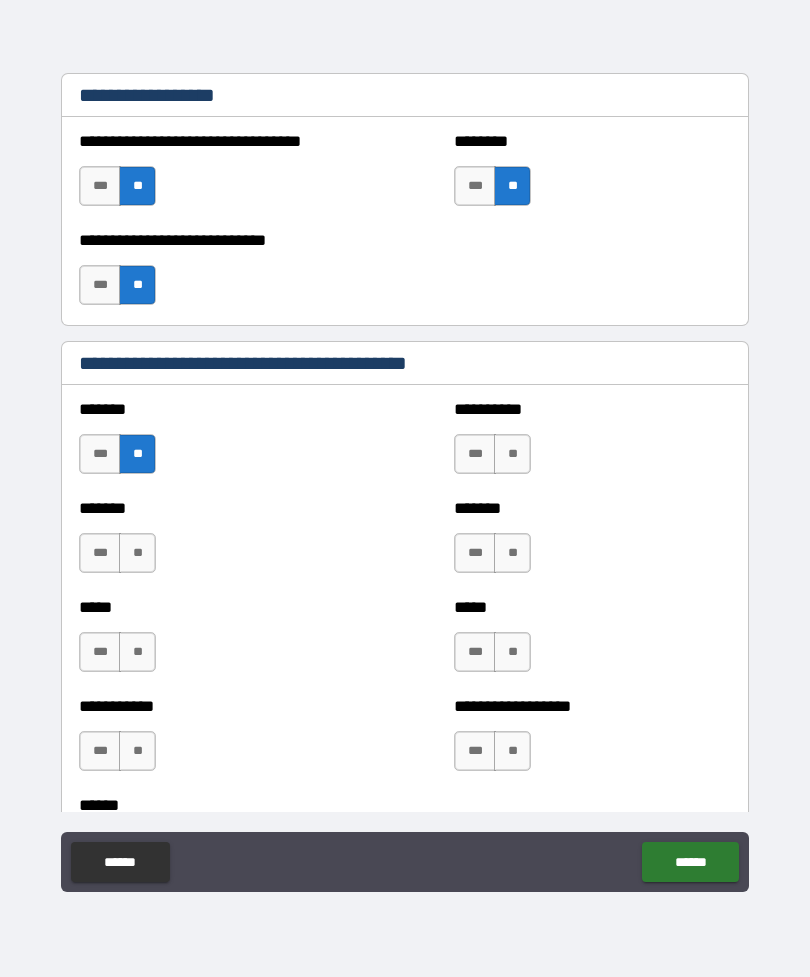 click on "**" at bounding box center (137, 553) 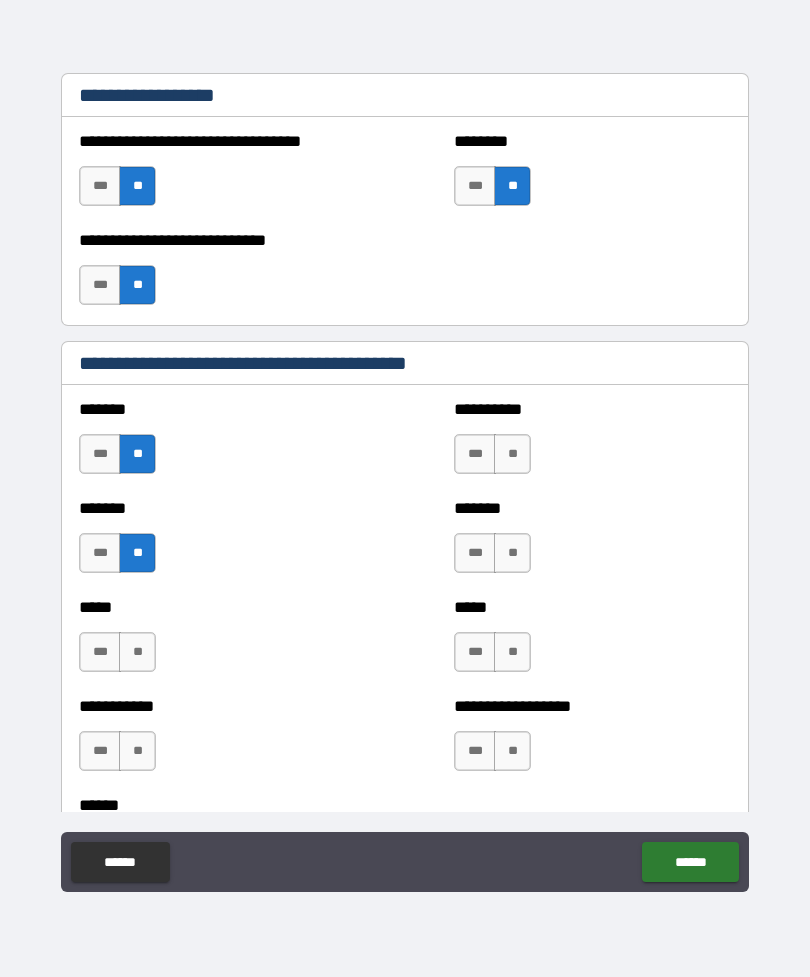 click on "**" at bounding box center (137, 652) 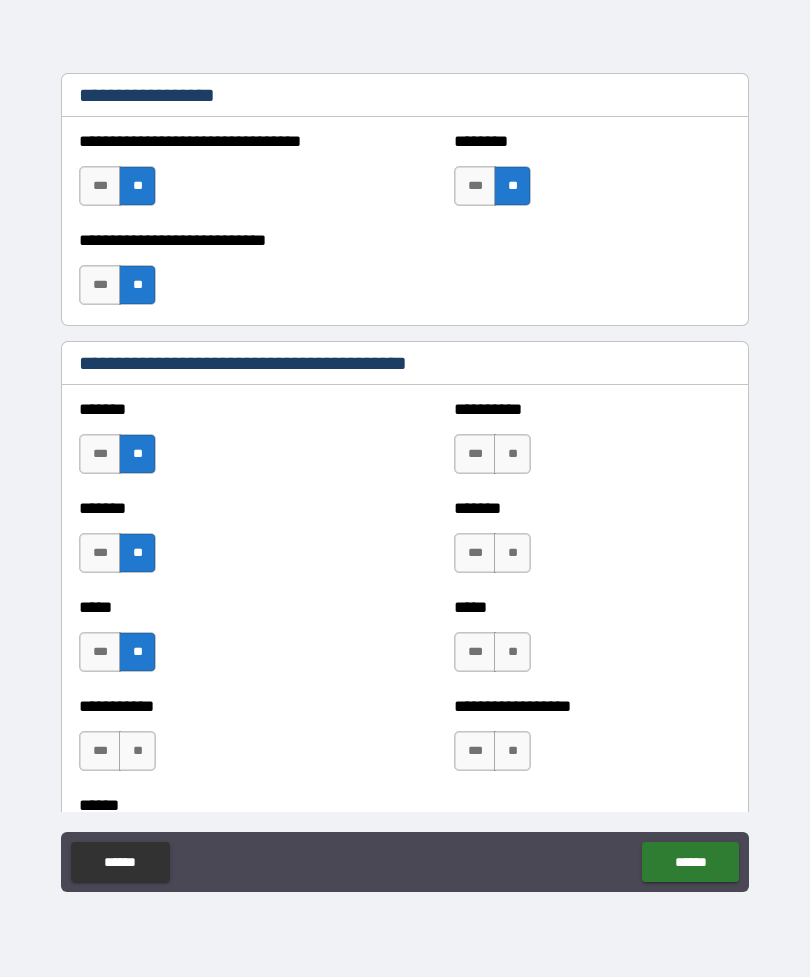 click on "**" at bounding box center (512, 652) 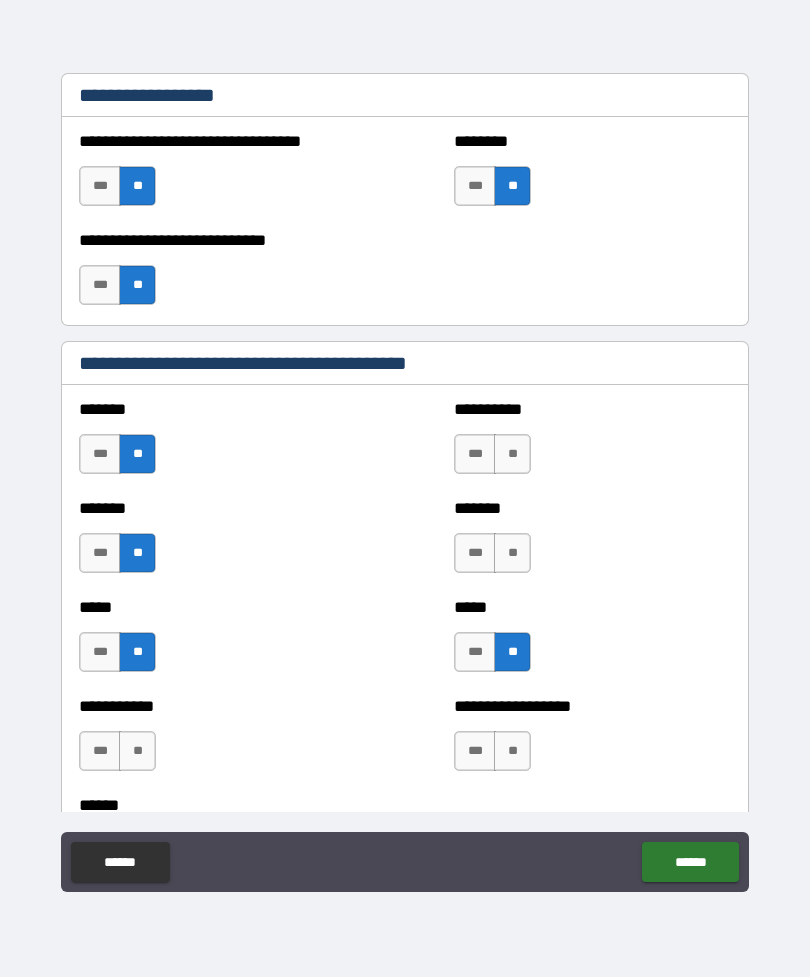 click on "**" at bounding box center [512, 553] 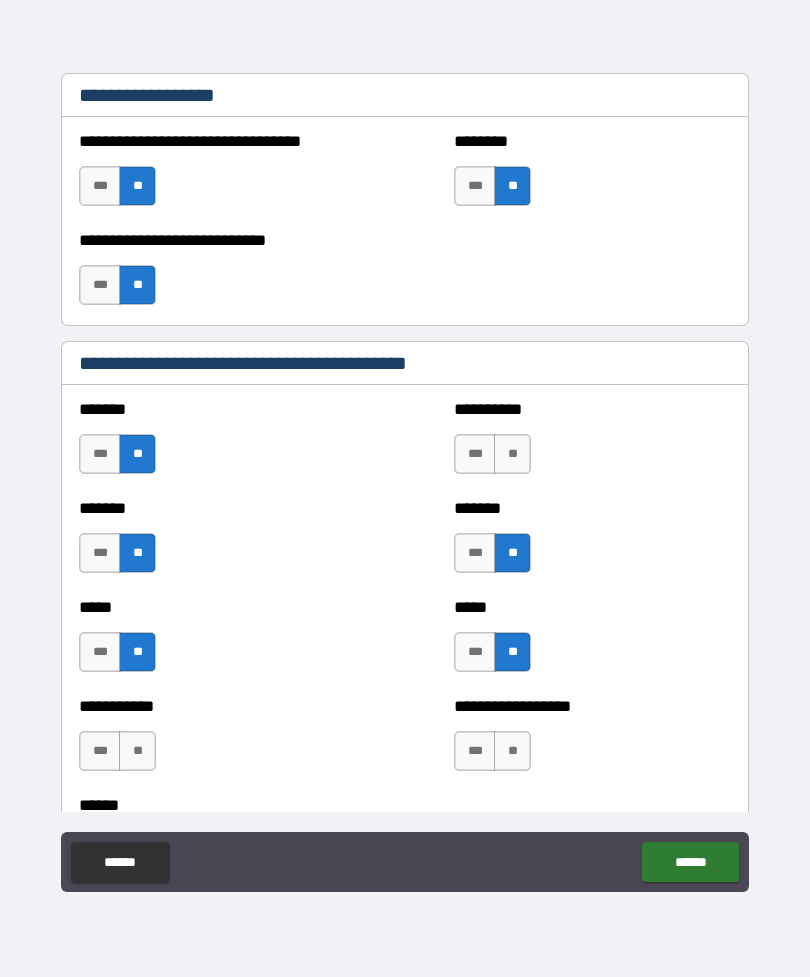 click on "**" at bounding box center (512, 454) 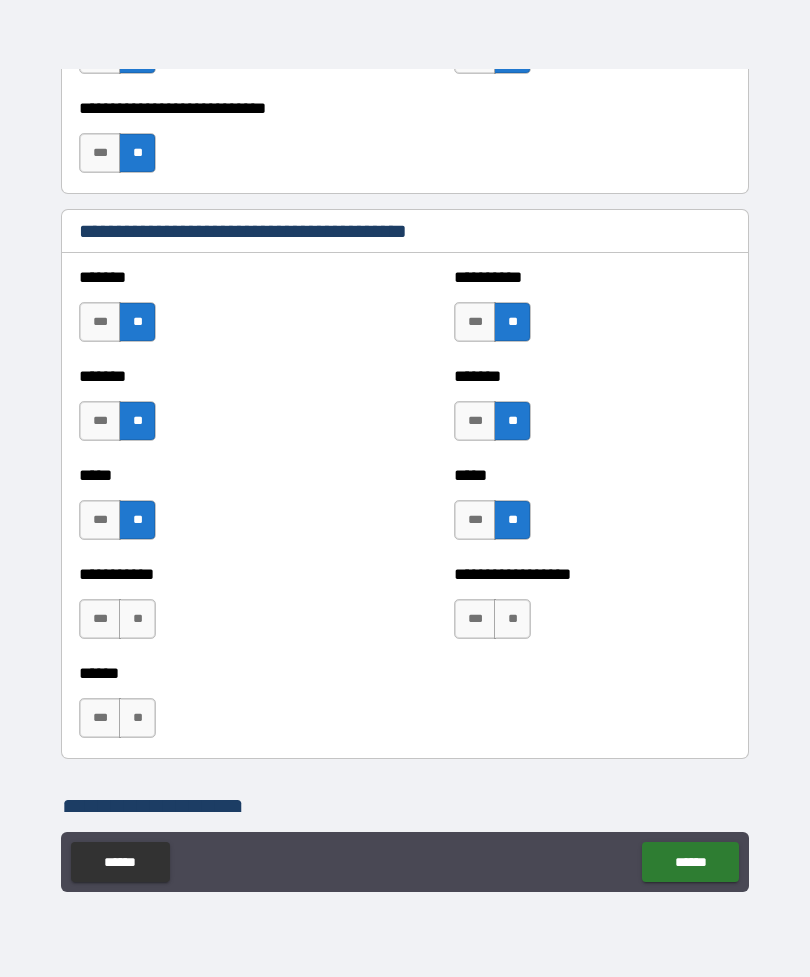scroll, scrollTop: 1732, scrollLeft: 0, axis: vertical 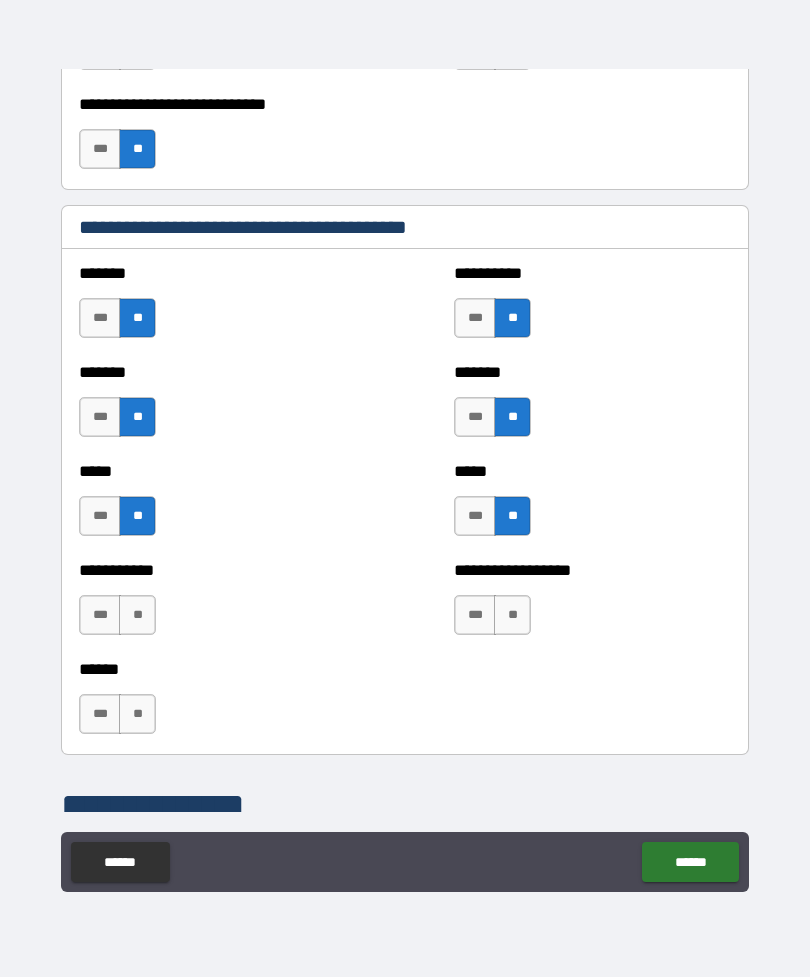 click on "**" at bounding box center [512, 615] 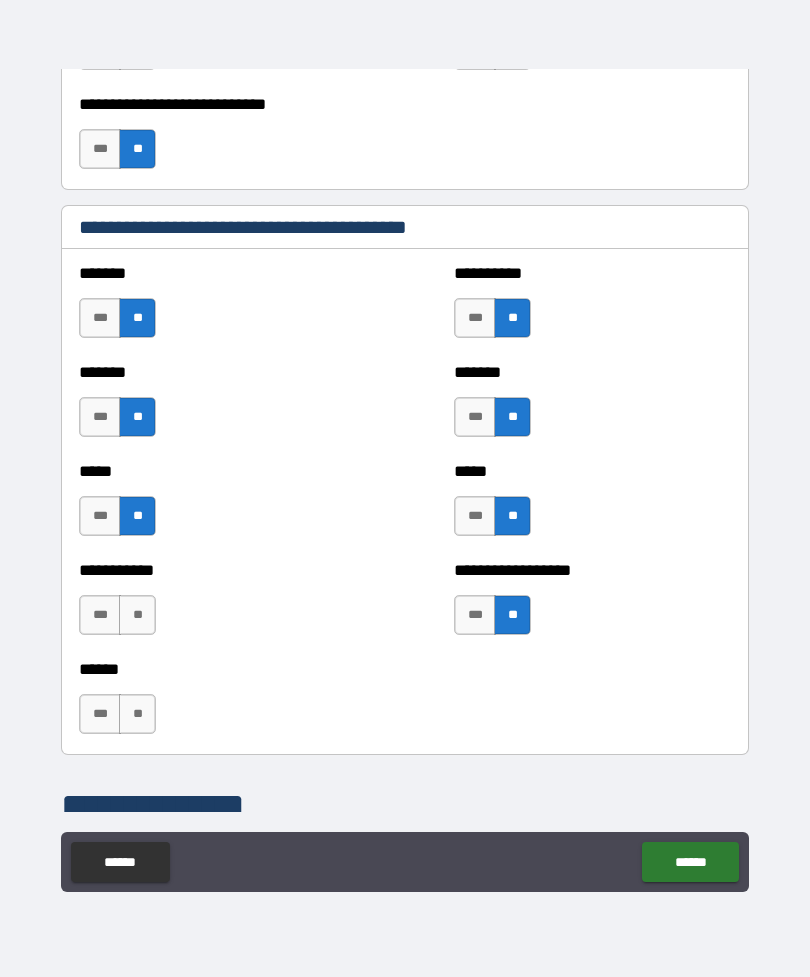 click on "**" at bounding box center [137, 615] 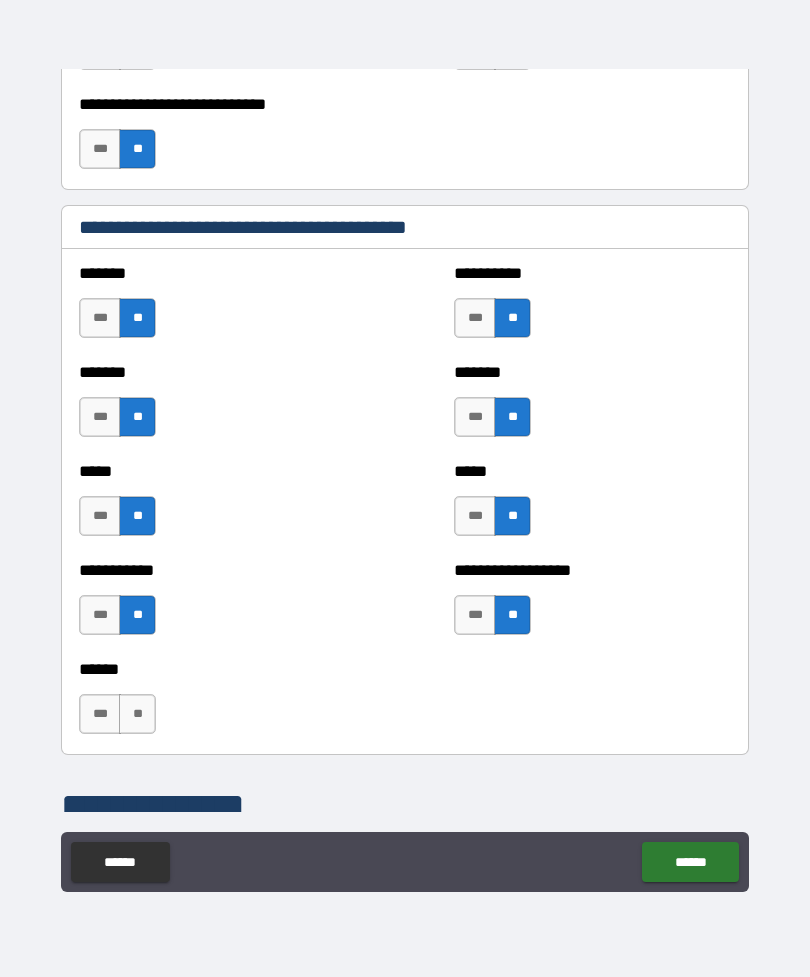 click on "**" at bounding box center (137, 714) 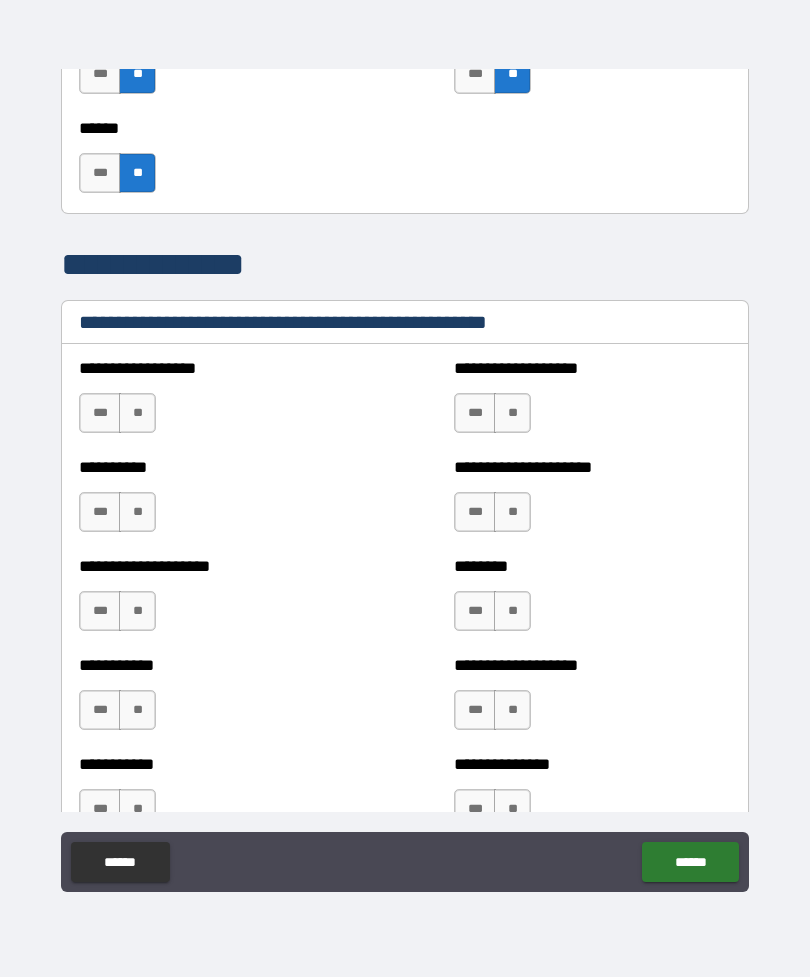 scroll, scrollTop: 2278, scrollLeft: 0, axis: vertical 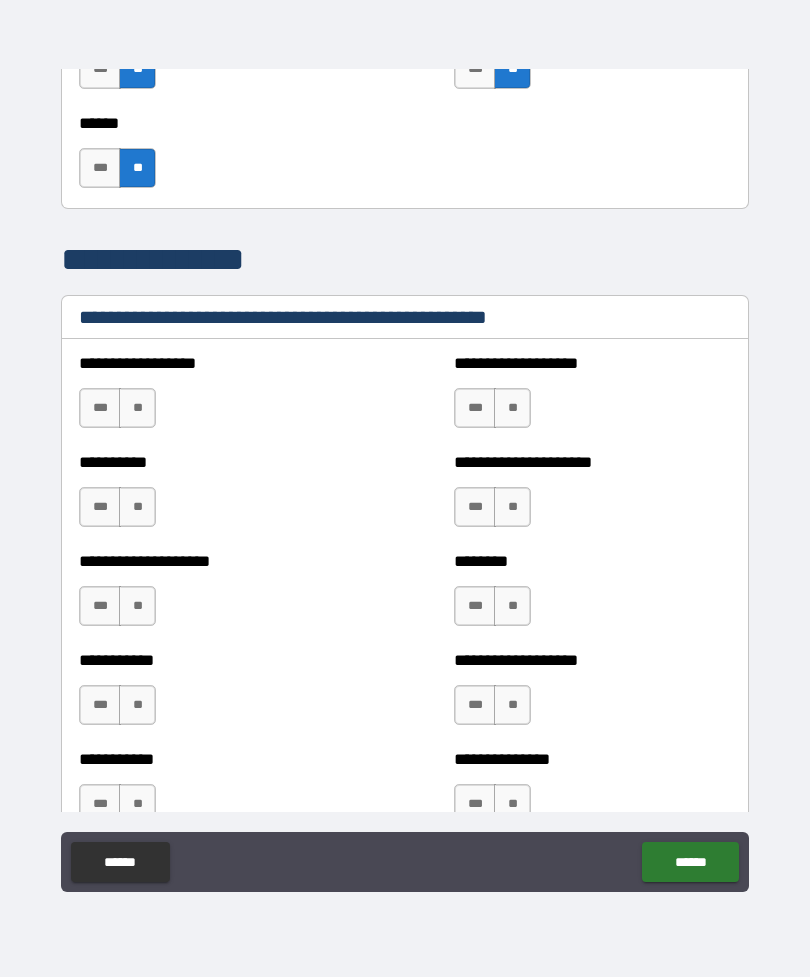 click on "**" at bounding box center (137, 408) 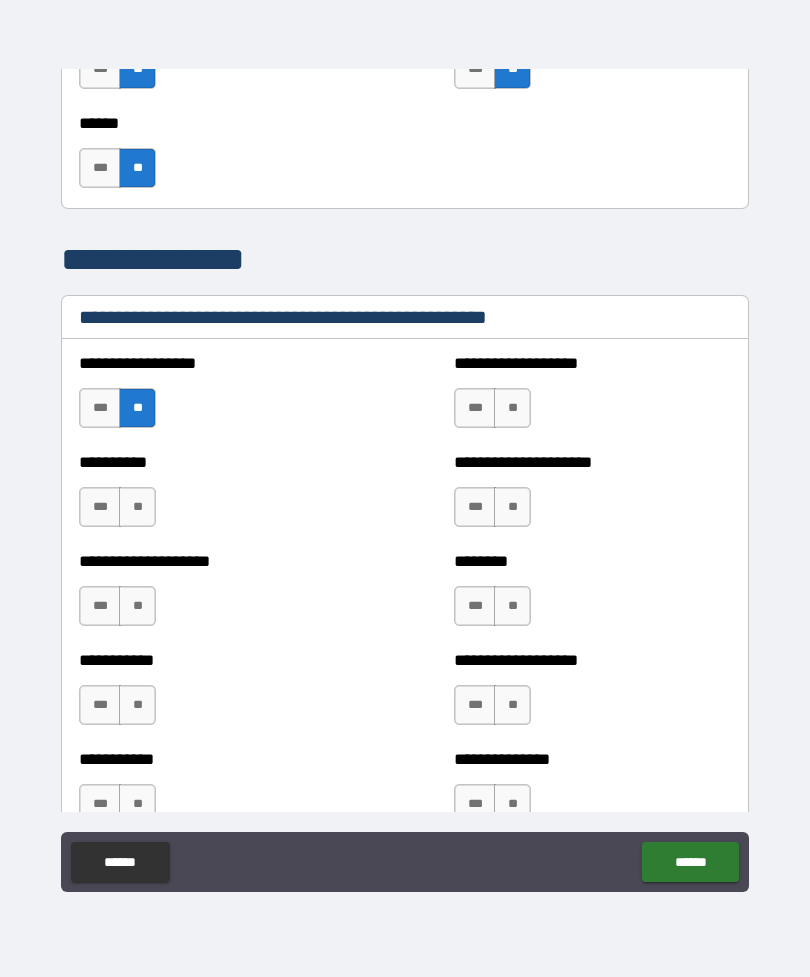click on "**" at bounding box center [137, 507] 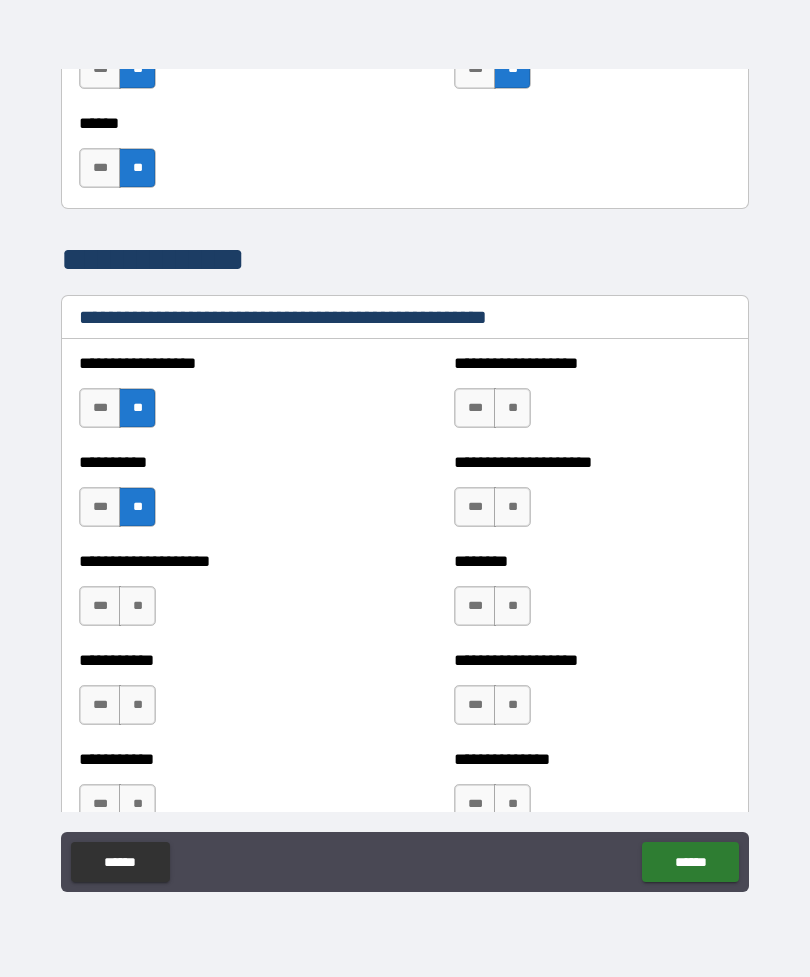 click on "**" at bounding box center [137, 606] 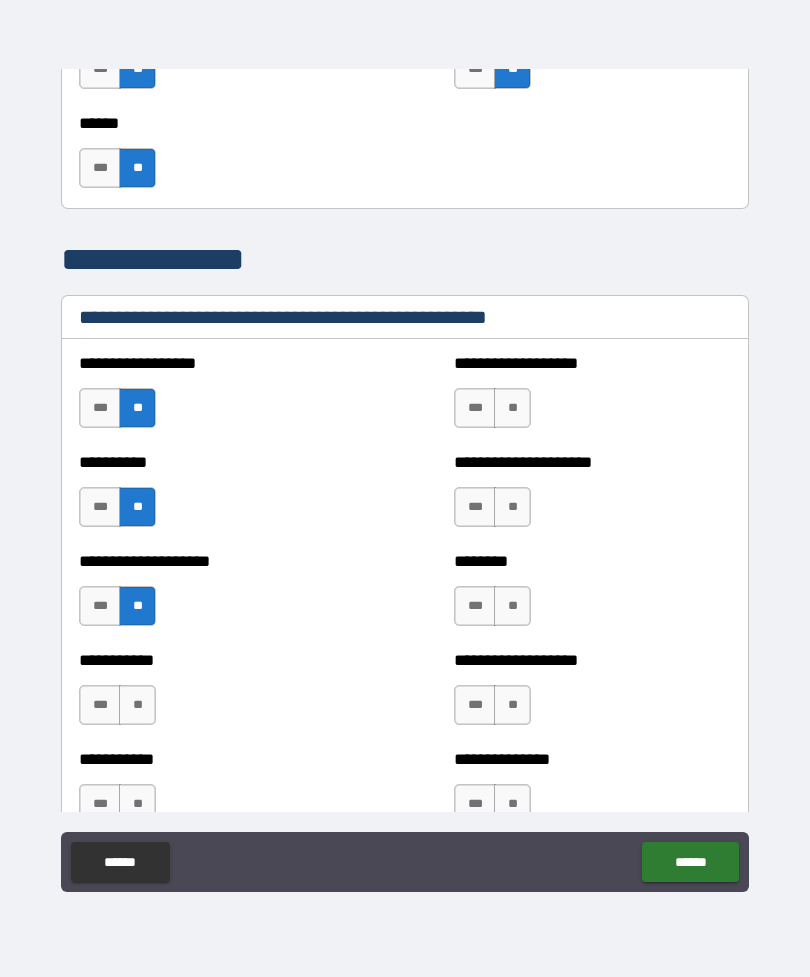 click on "**" at bounding box center [137, 705] 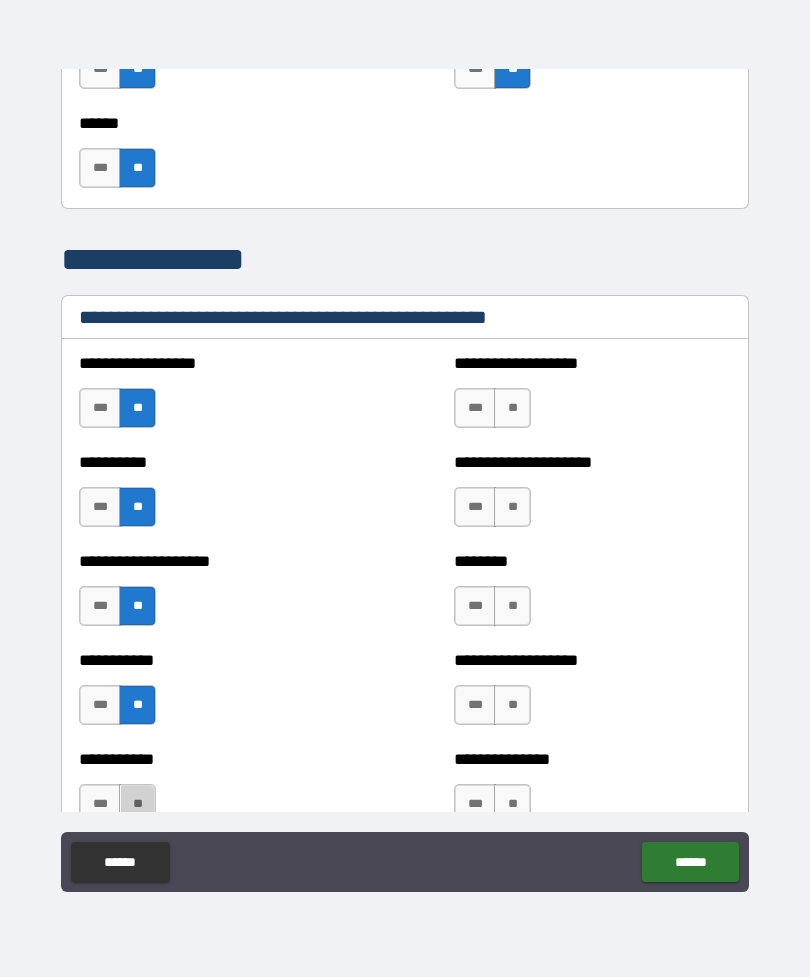 click on "**" at bounding box center [137, 804] 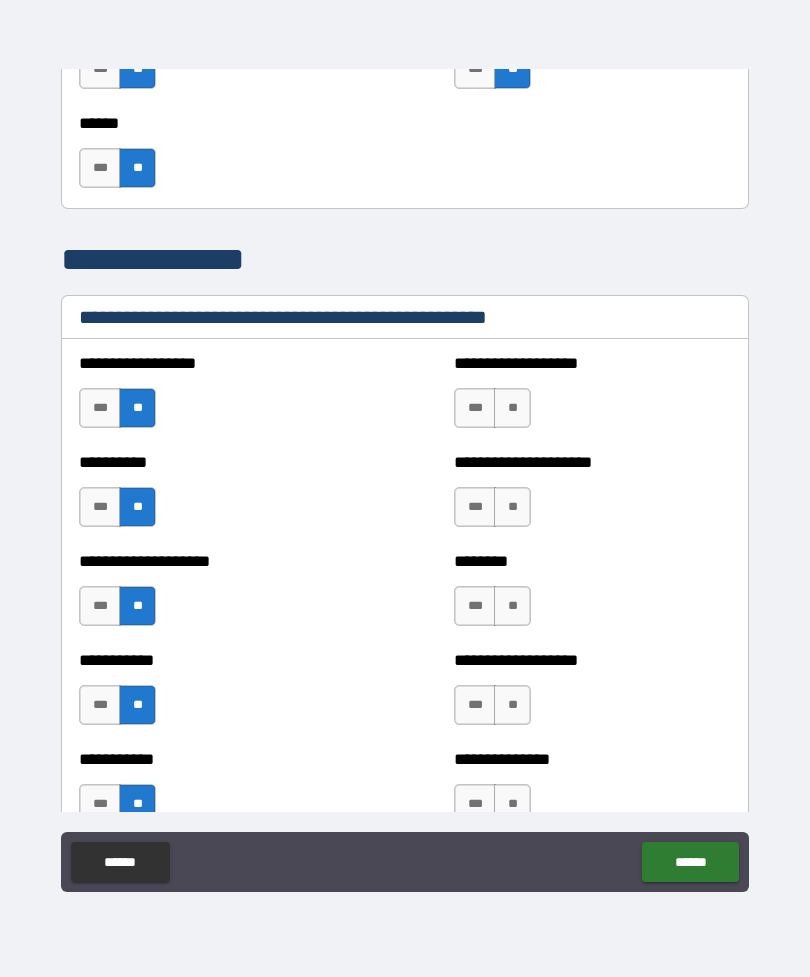 click on "**" at bounding box center (512, 804) 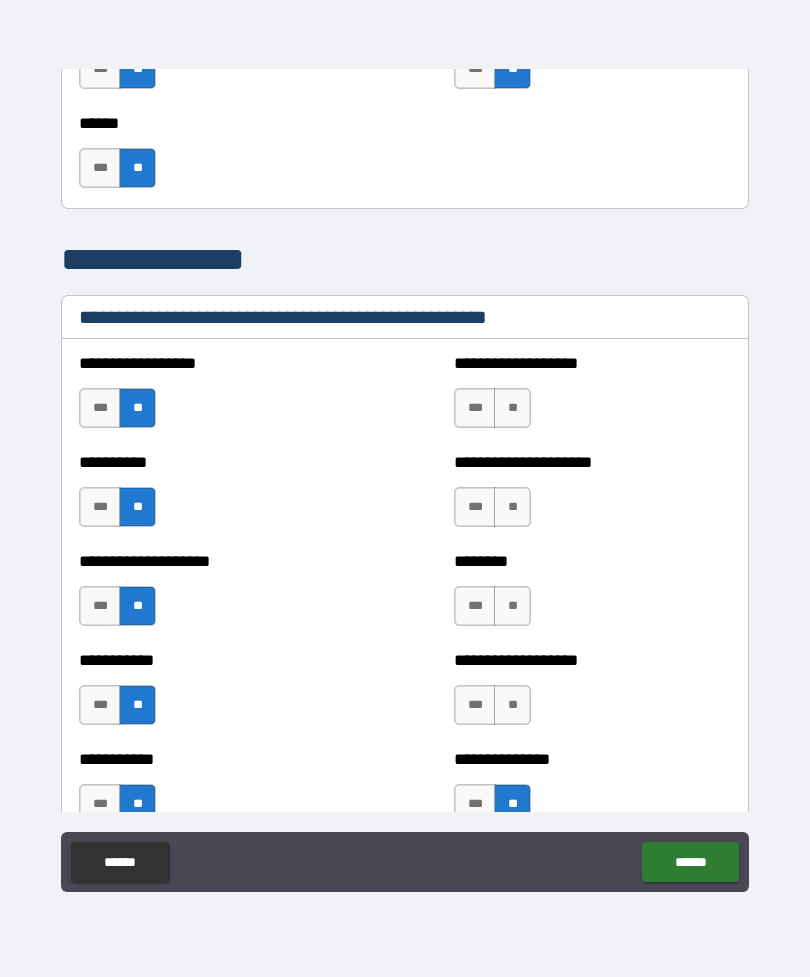 click on "**" at bounding box center [512, 705] 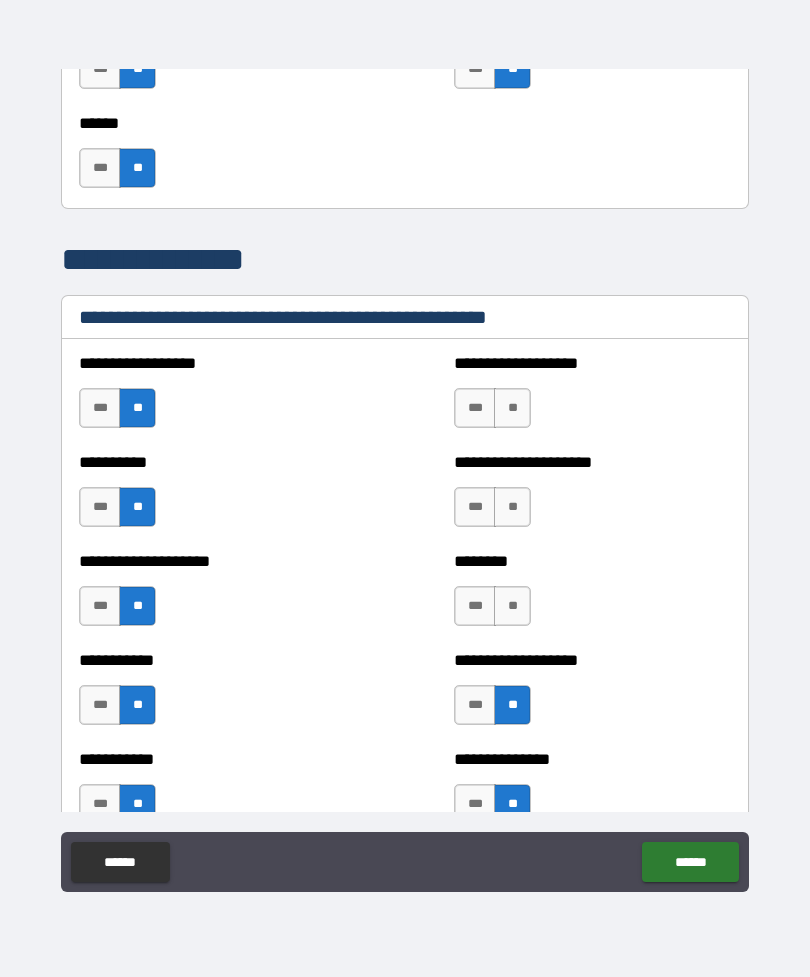 click on "**" at bounding box center (512, 606) 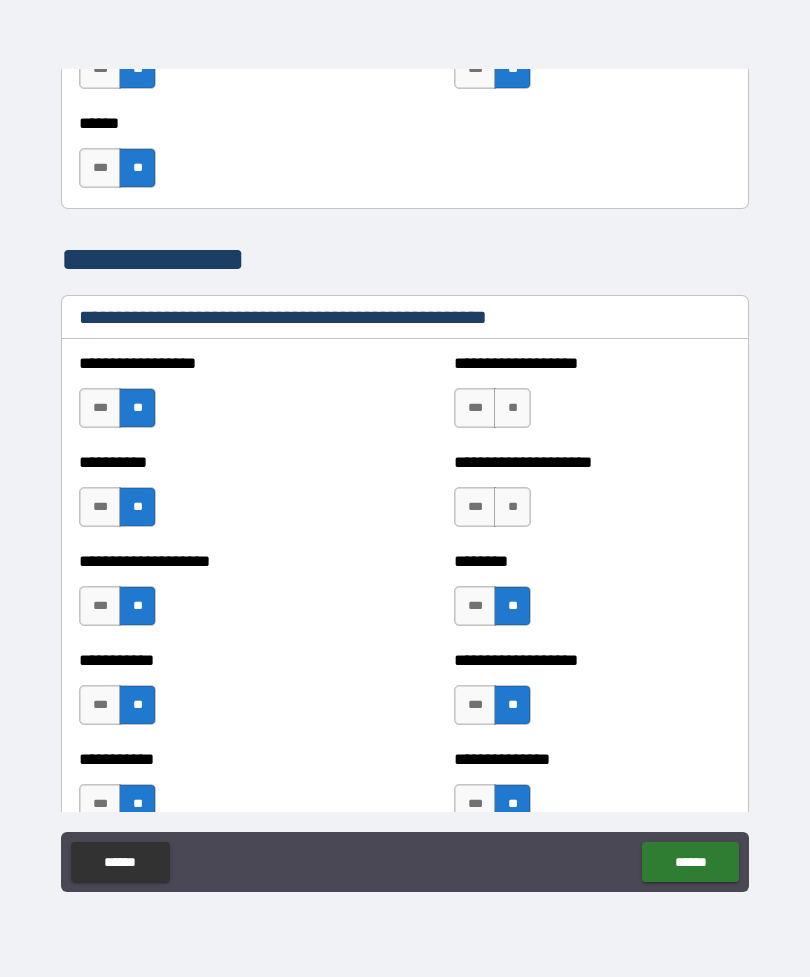 click on "**" at bounding box center (512, 507) 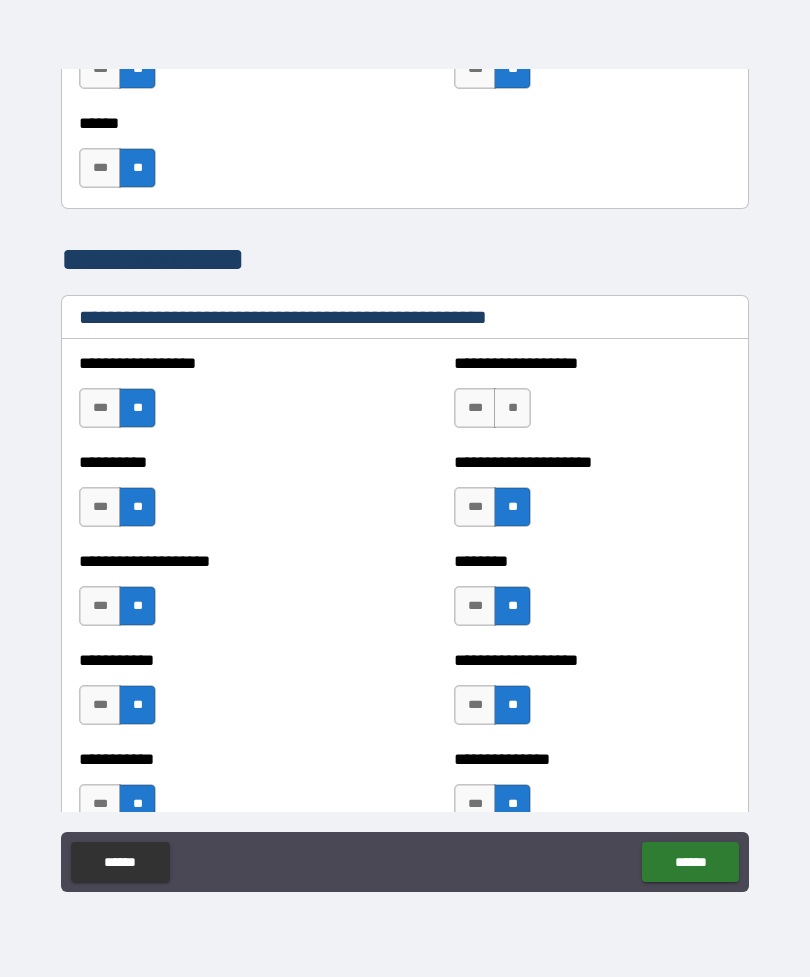 click on "**" at bounding box center [512, 408] 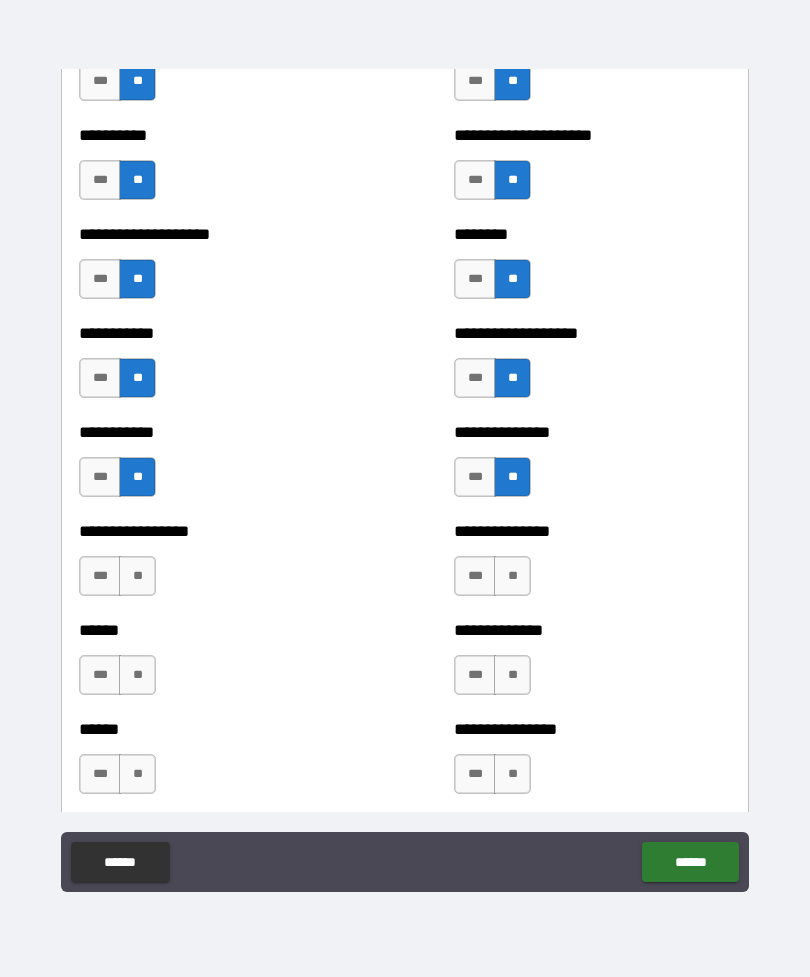 scroll, scrollTop: 2628, scrollLeft: 0, axis: vertical 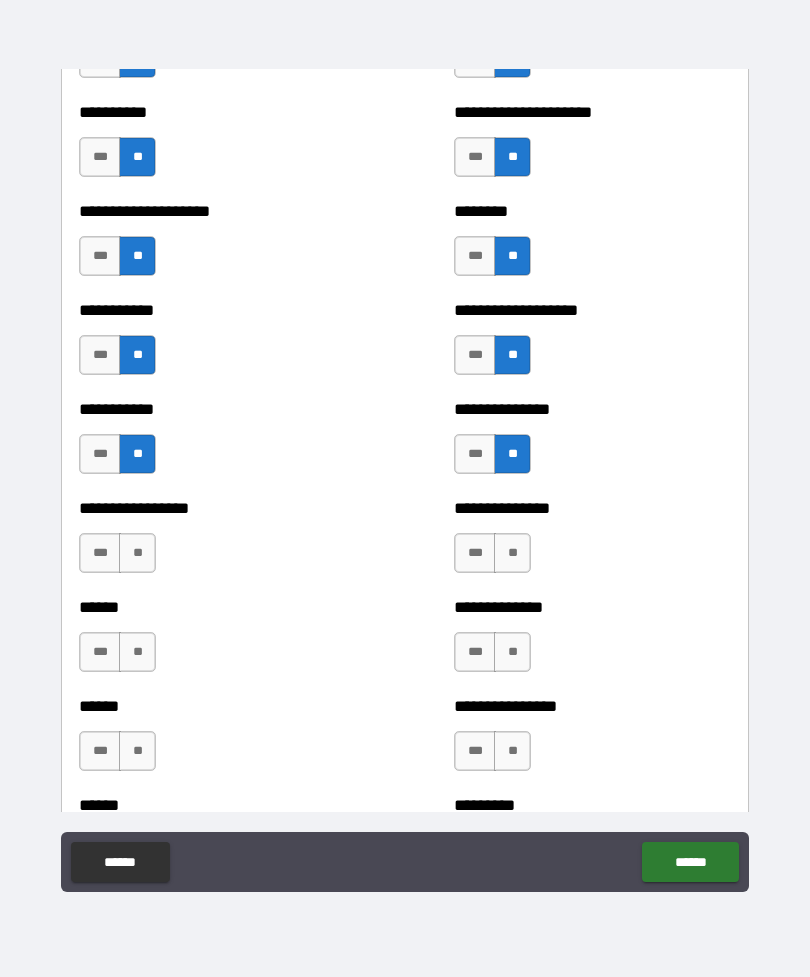 click on "**" at bounding box center [512, 553] 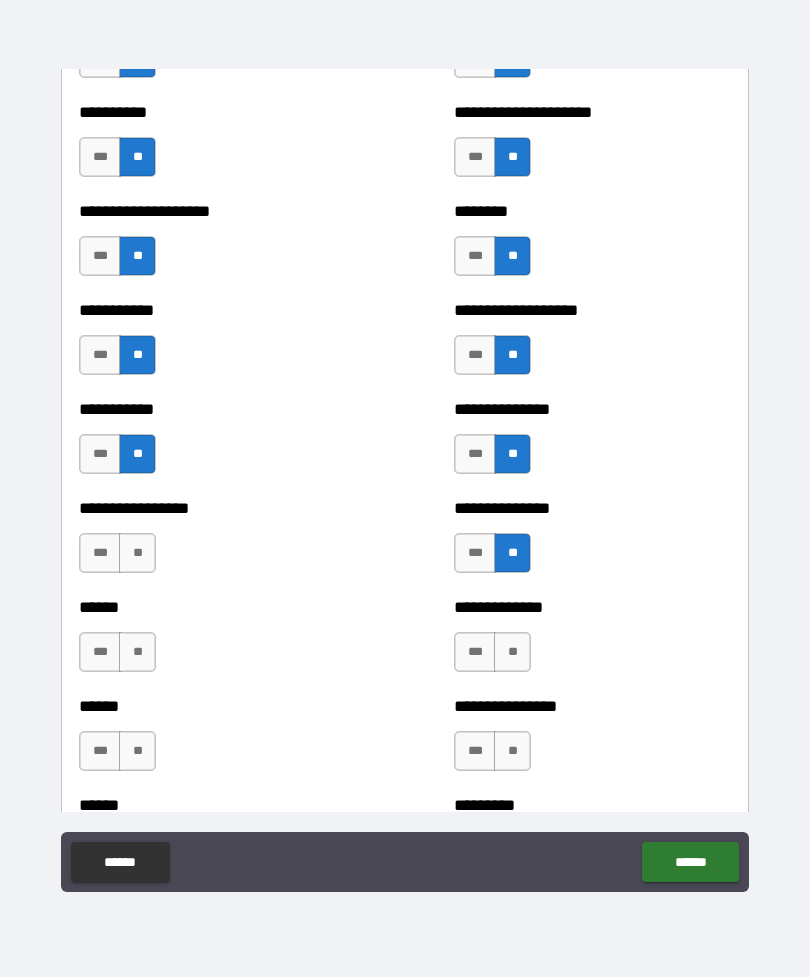 click on "**" at bounding box center (512, 652) 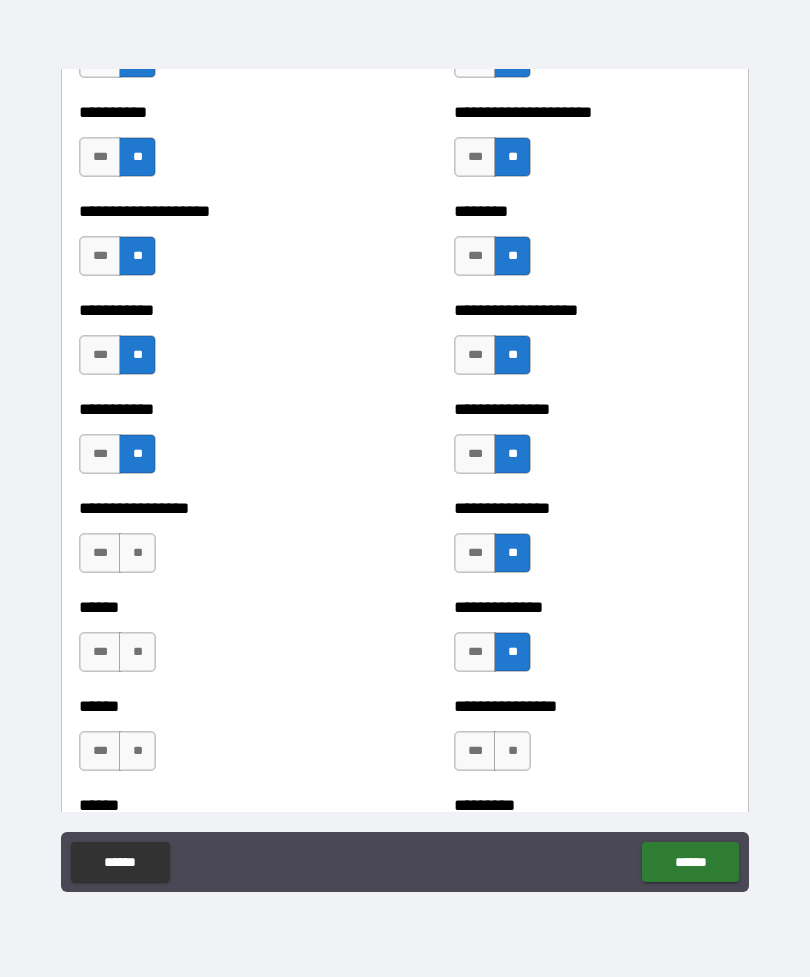 click on "**" at bounding box center (512, 751) 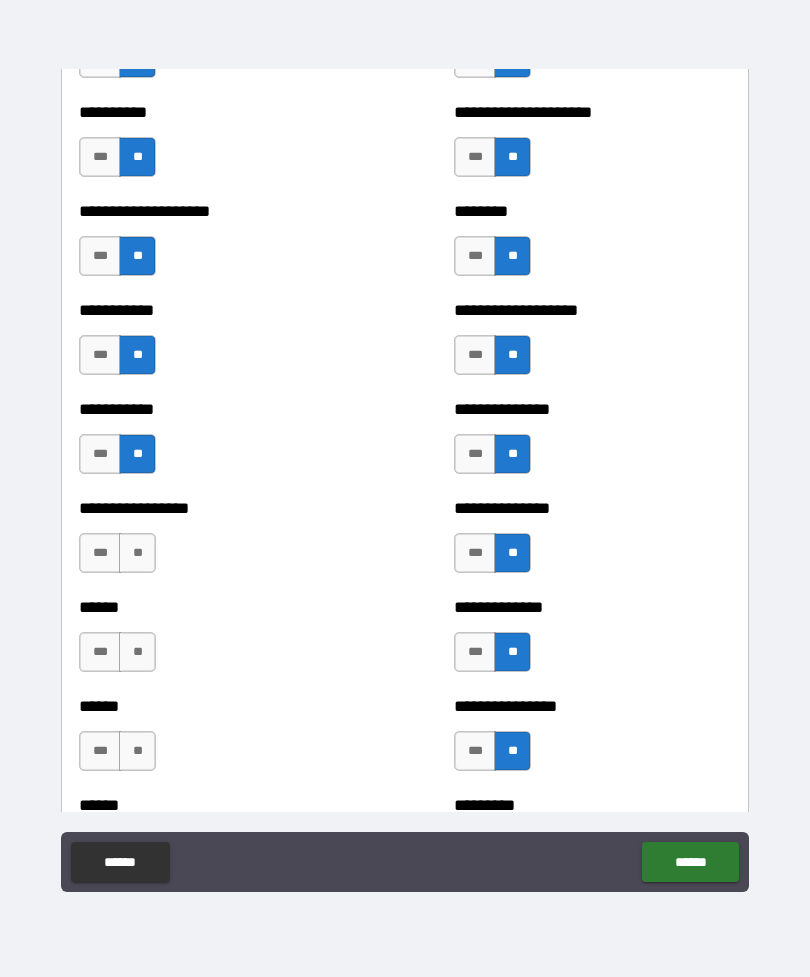 click on "**" at bounding box center (137, 751) 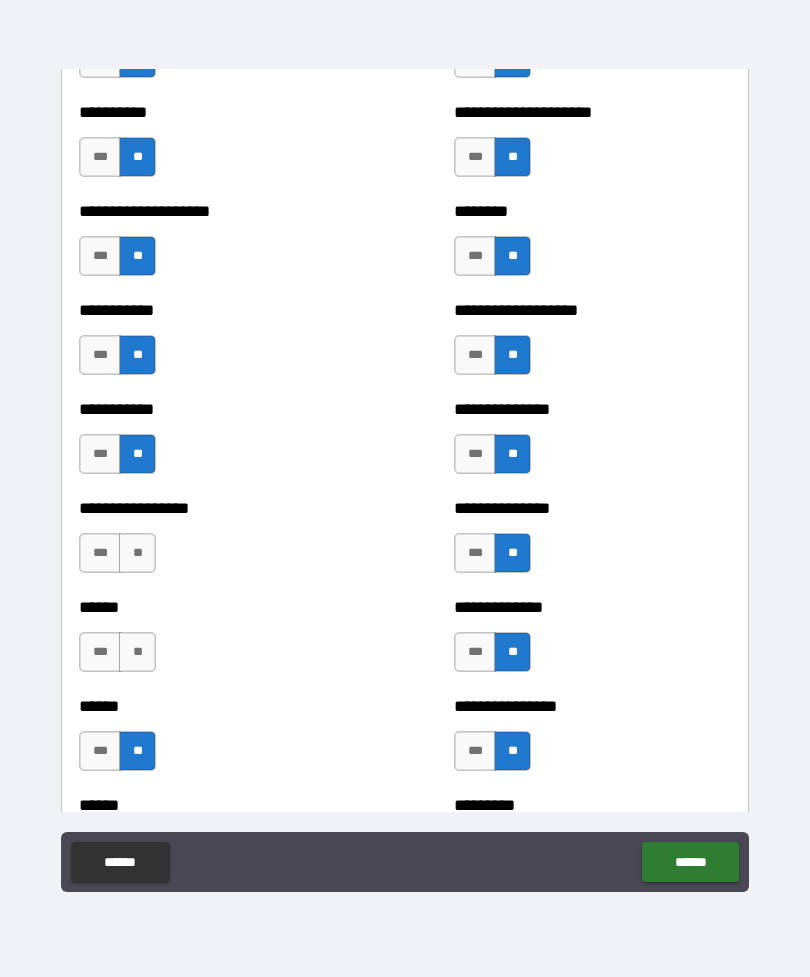 click on "**" at bounding box center (137, 652) 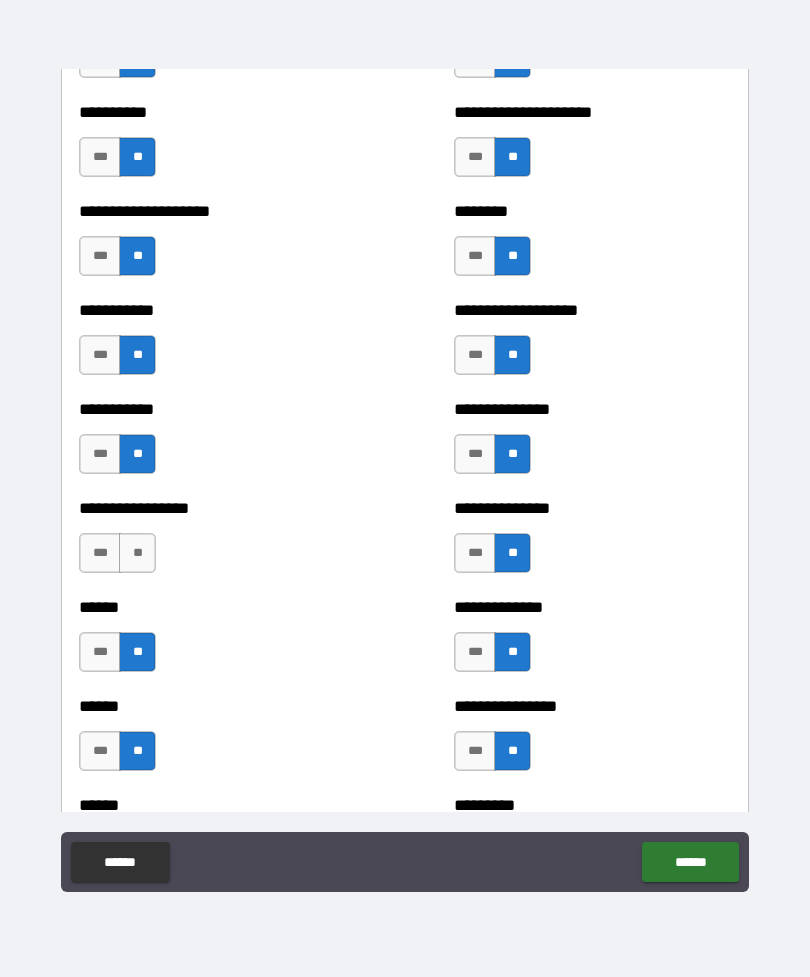 click on "**" at bounding box center [137, 553] 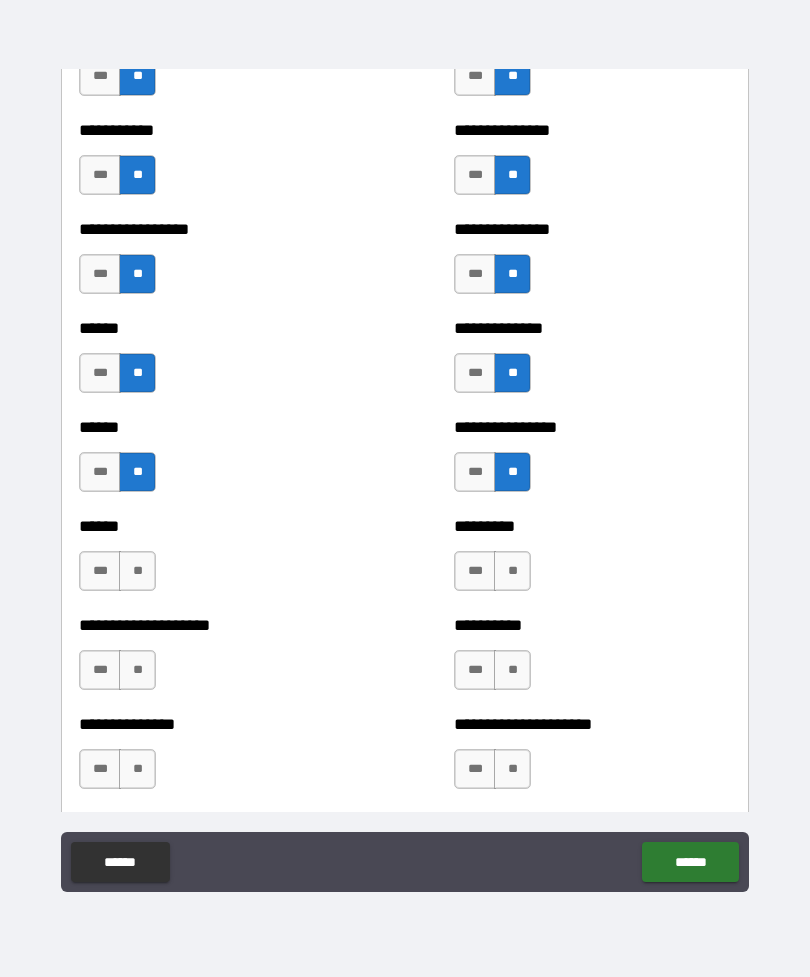 scroll, scrollTop: 2944, scrollLeft: 0, axis: vertical 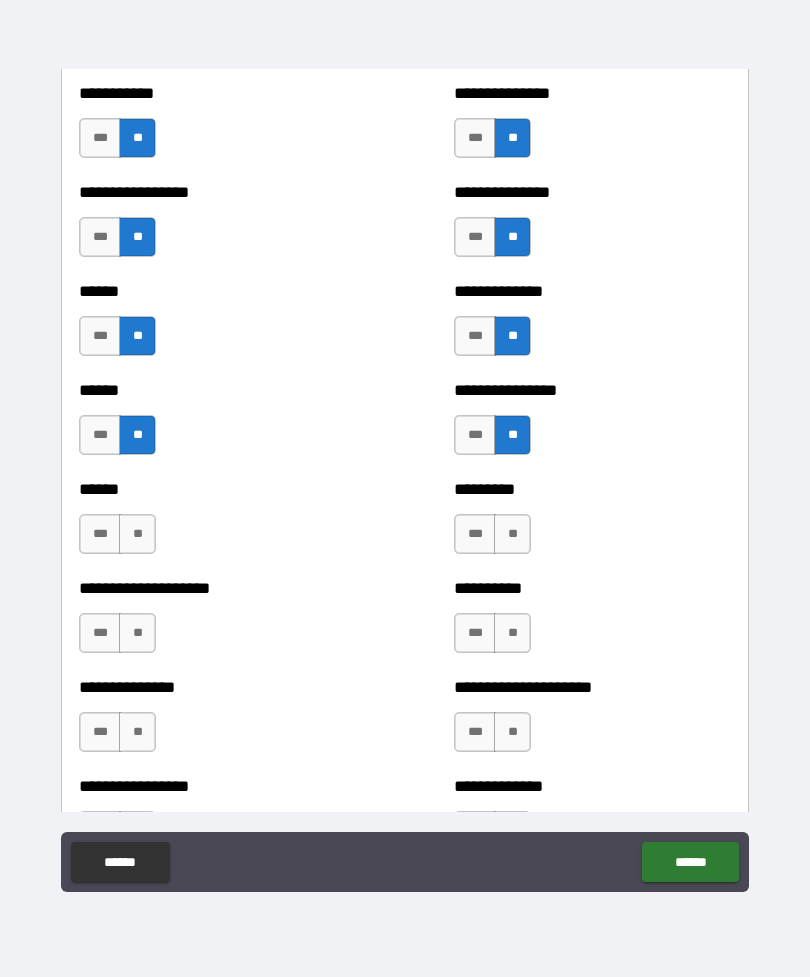 click on "**" at bounding box center (512, 534) 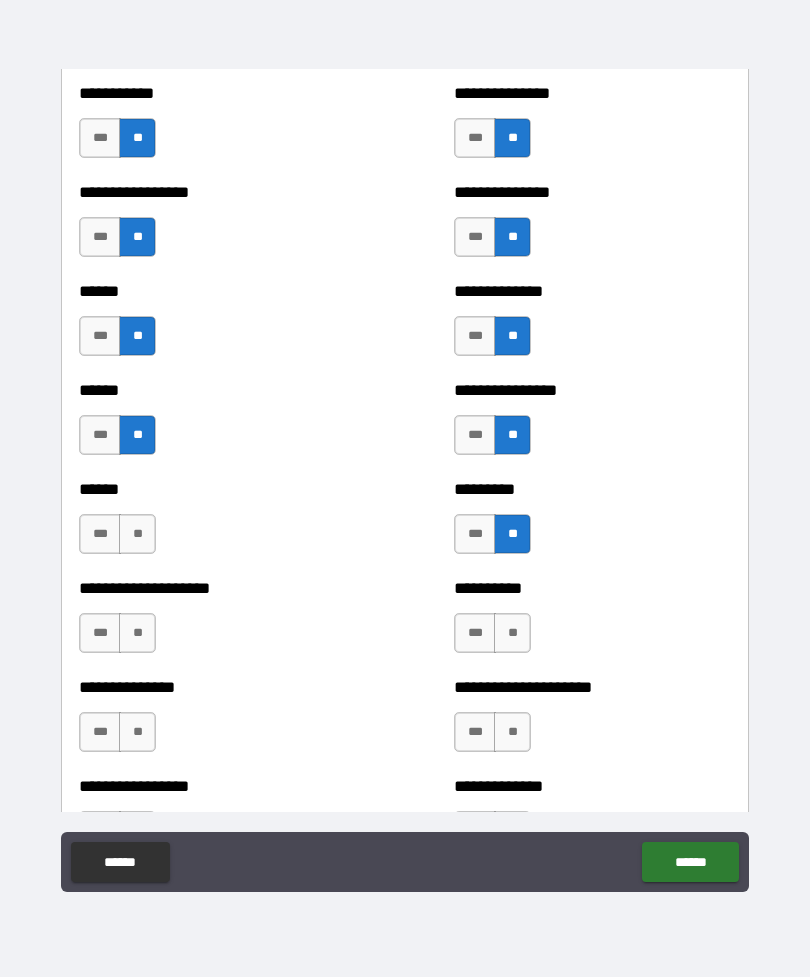 click on "**" at bounding box center (512, 633) 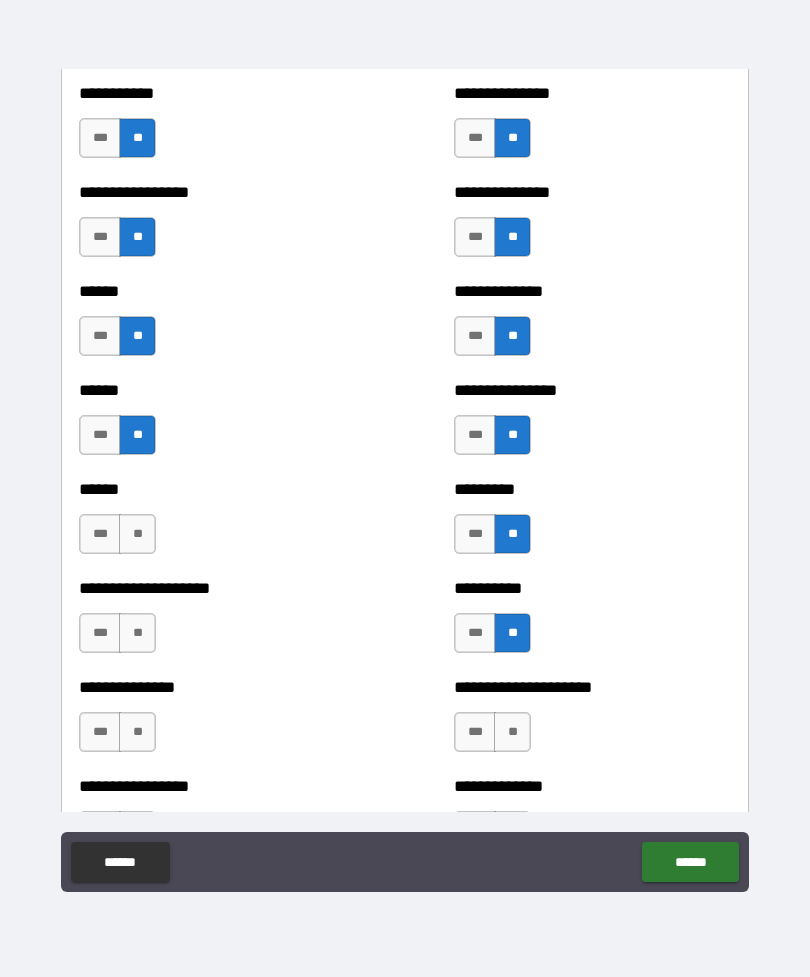 click on "**" at bounding box center [512, 732] 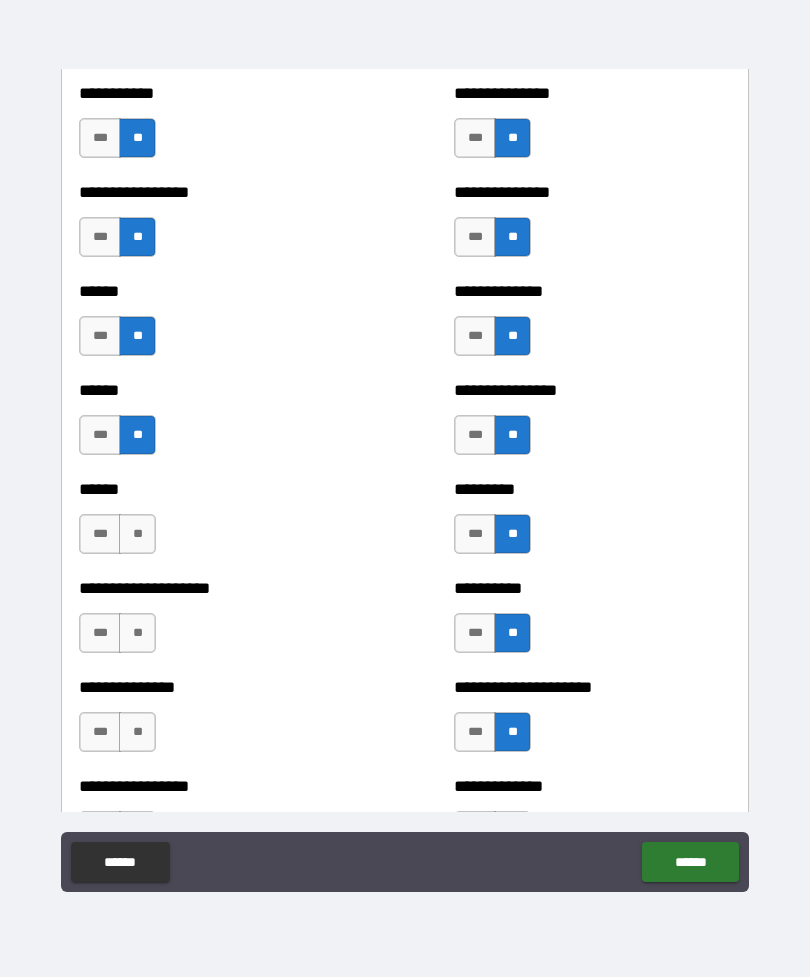 click on "**" at bounding box center [137, 732] 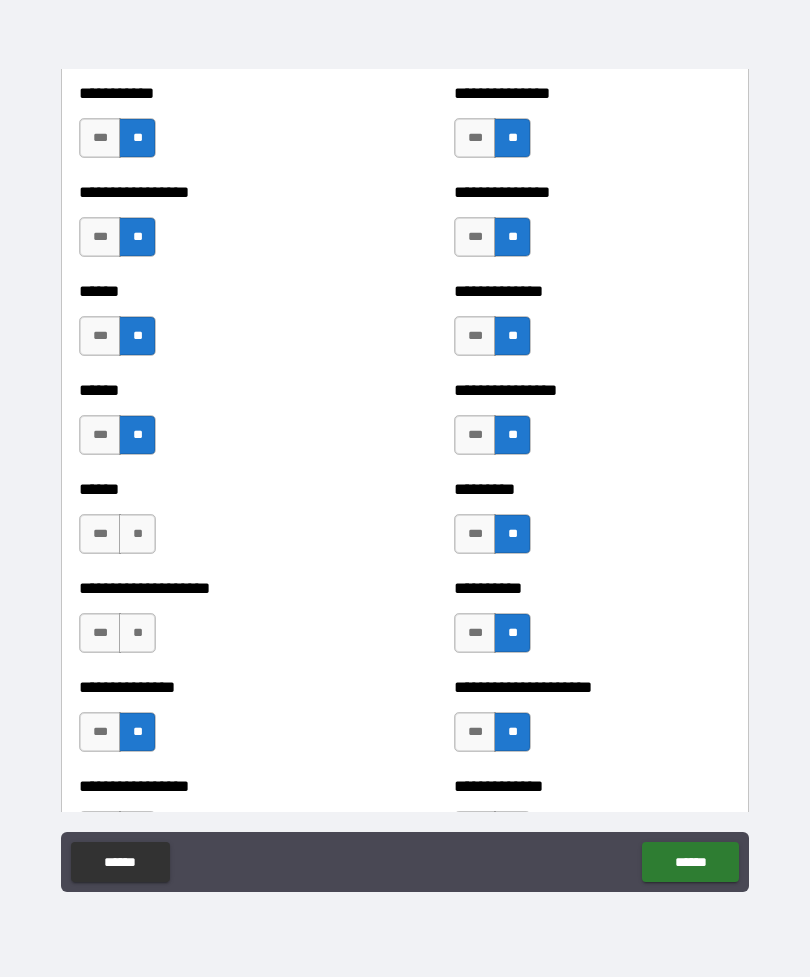 click on "**" at bounding box center (137, 633) 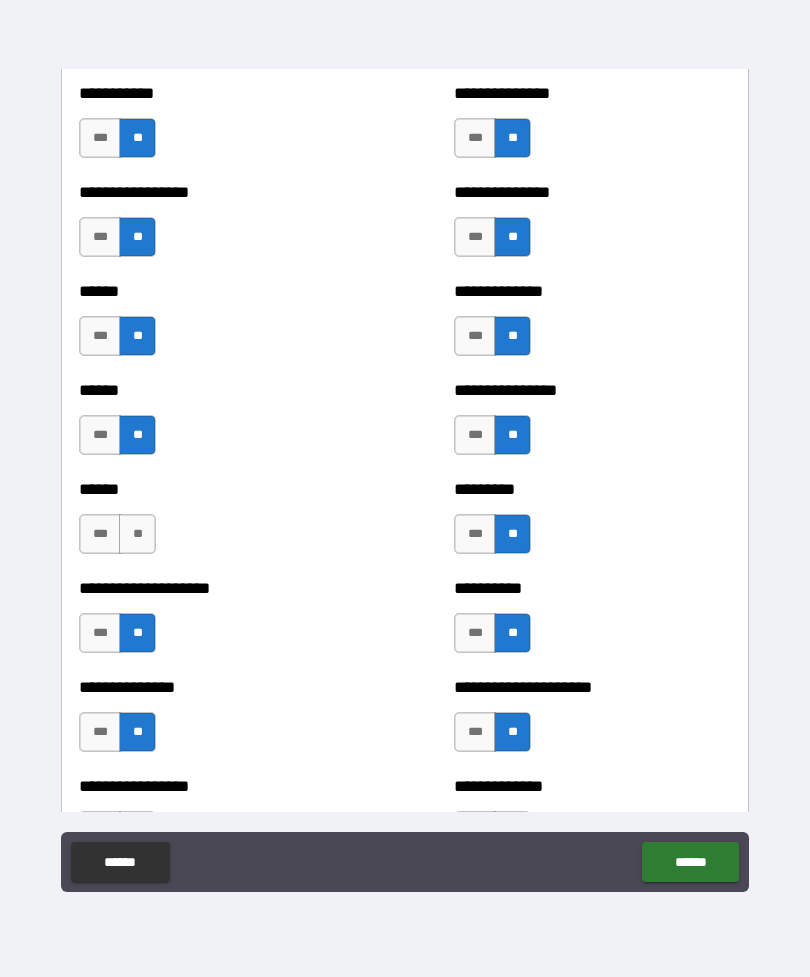 click on "**" at bounding box center (137, 534) 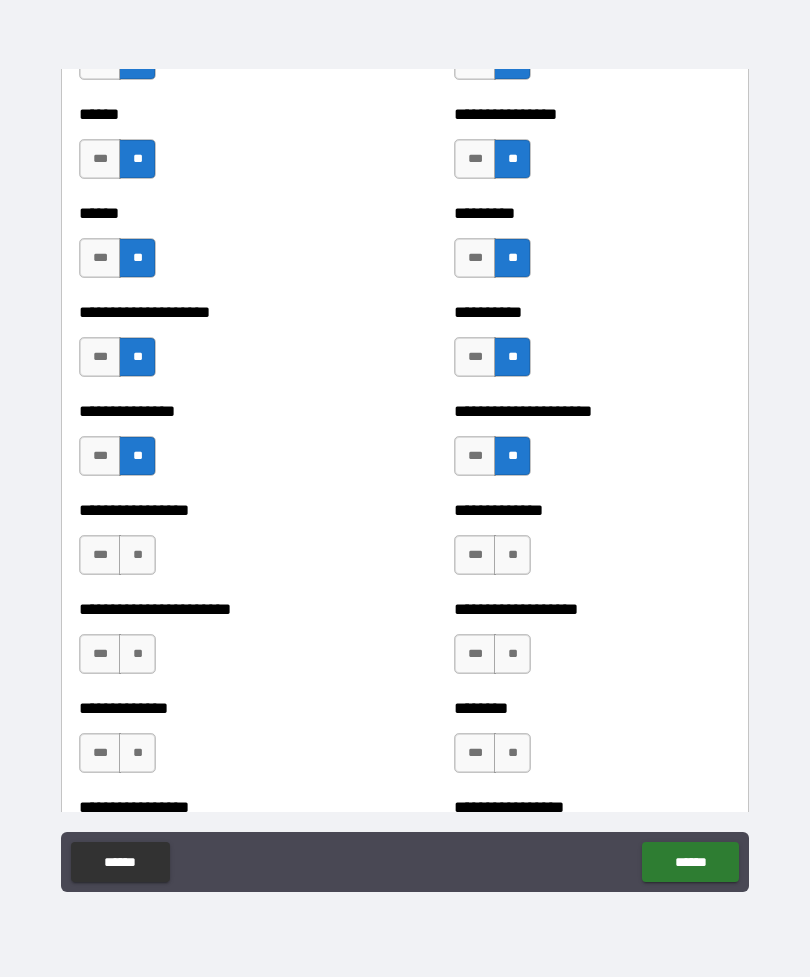 scroll, scrollTop: 3249, scrollLeft: 0, axis: vertical 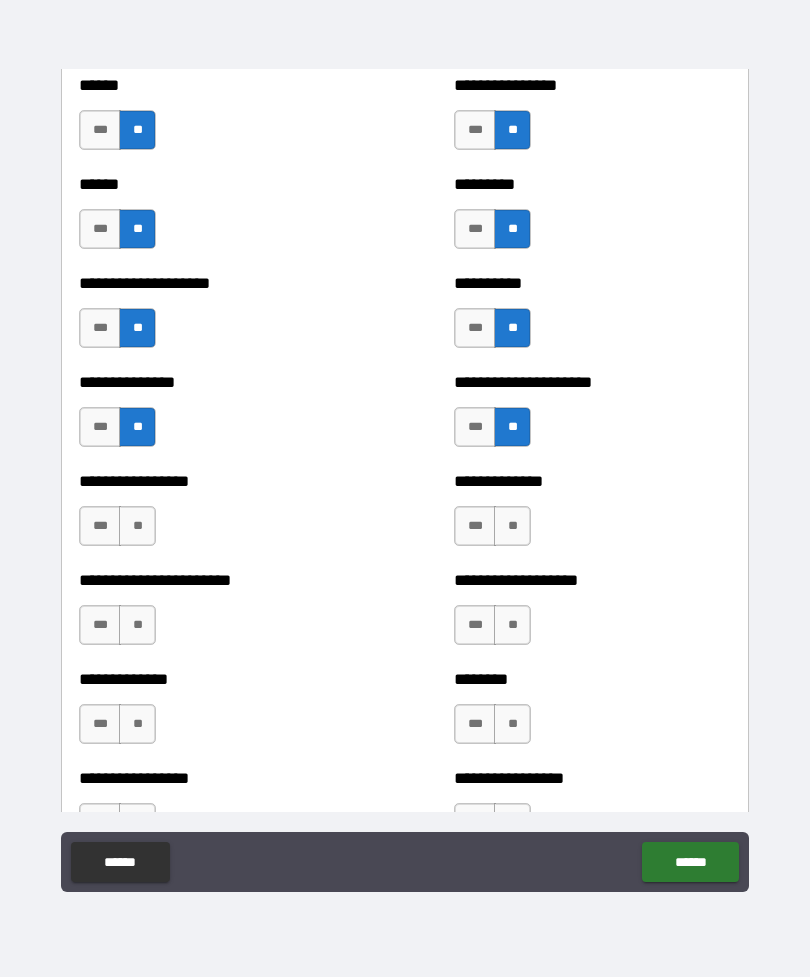 click on "**" at bounding box center [512, 526] 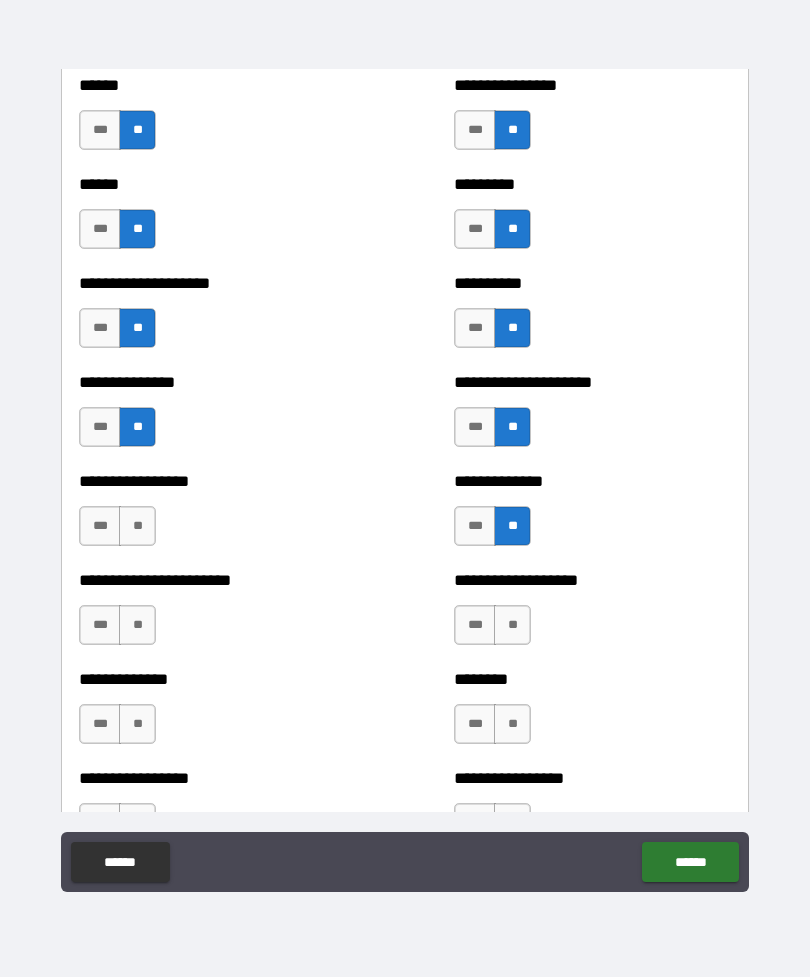 click on "**" at bounding box center (512, 625) 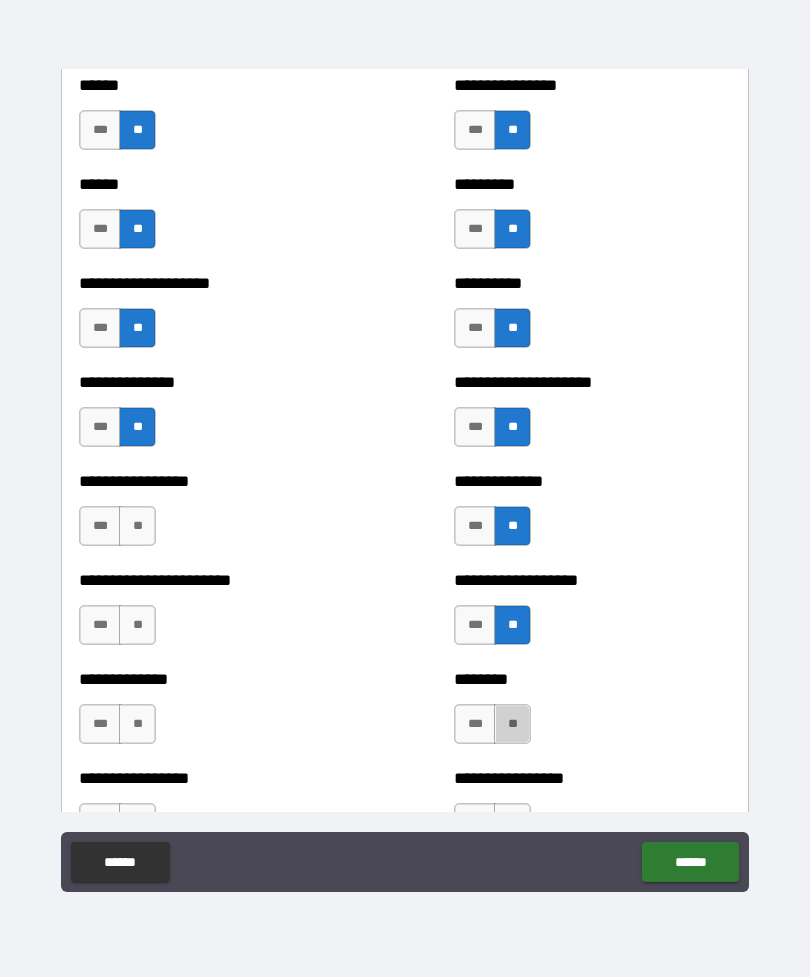 click on "**" at bounding box center [512, 724] 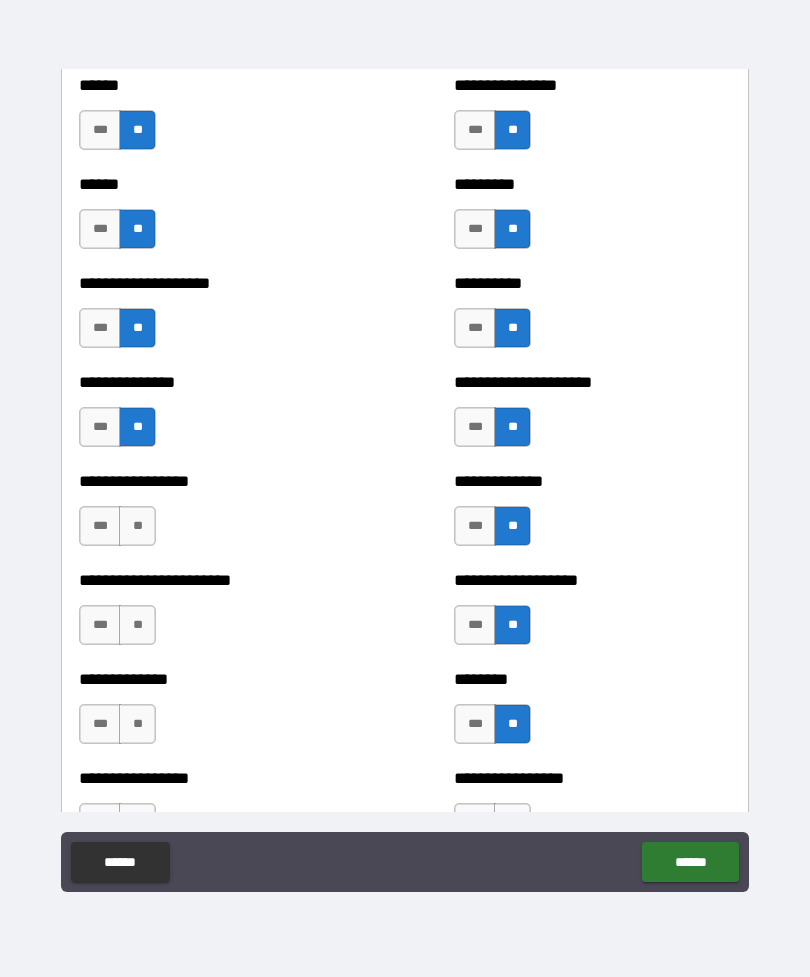 click on "**" at bounding box center [137, 724] 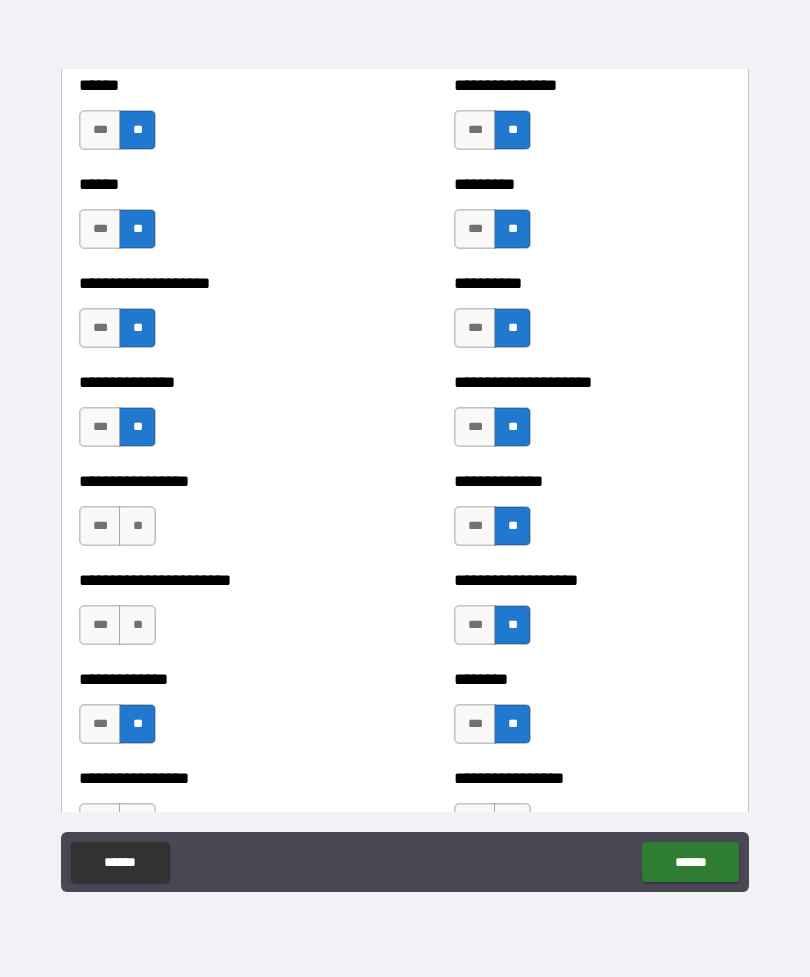 click on "**" at bounding box center [137, 625] 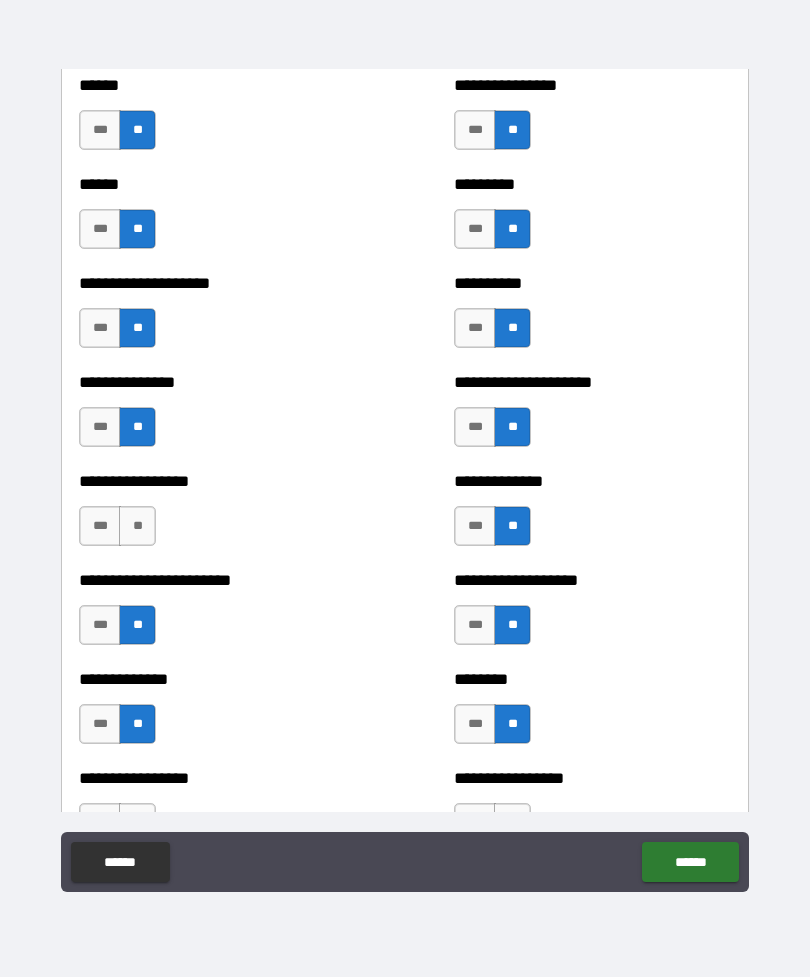 click on "**********" at bounding box center [217, 516] 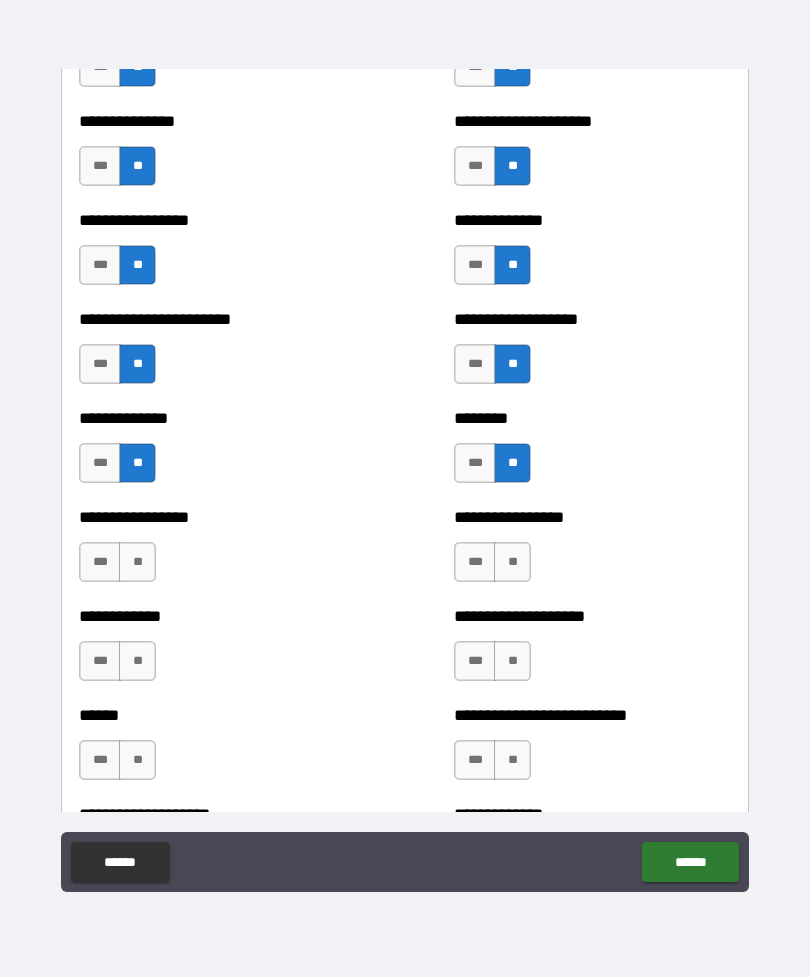 scroll, scrollTop: 3573, scrollLeft: 0, axis: vertical 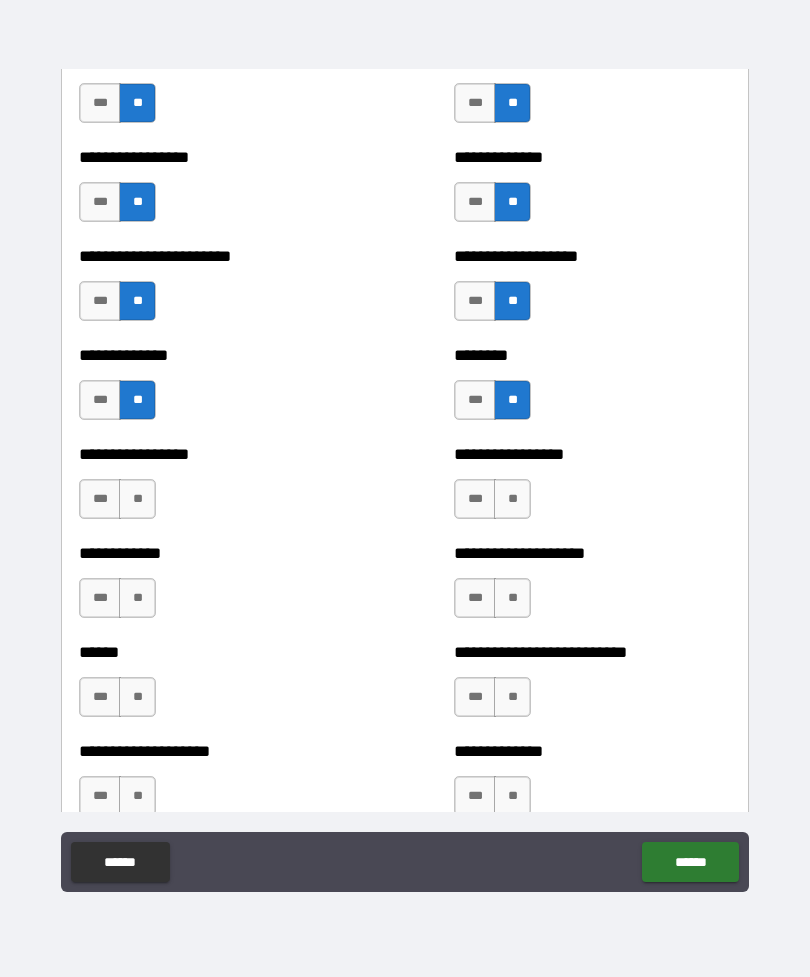 click on "**" at bounding box center (512, 499) 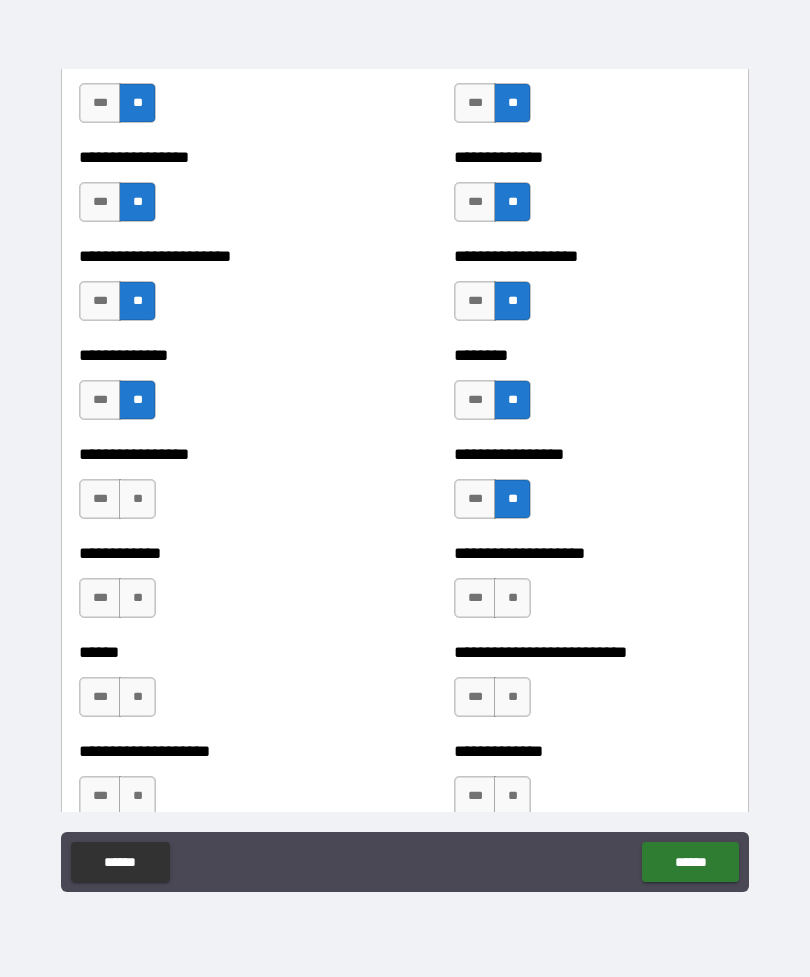 click on "**" at bounding box center [512, 598] 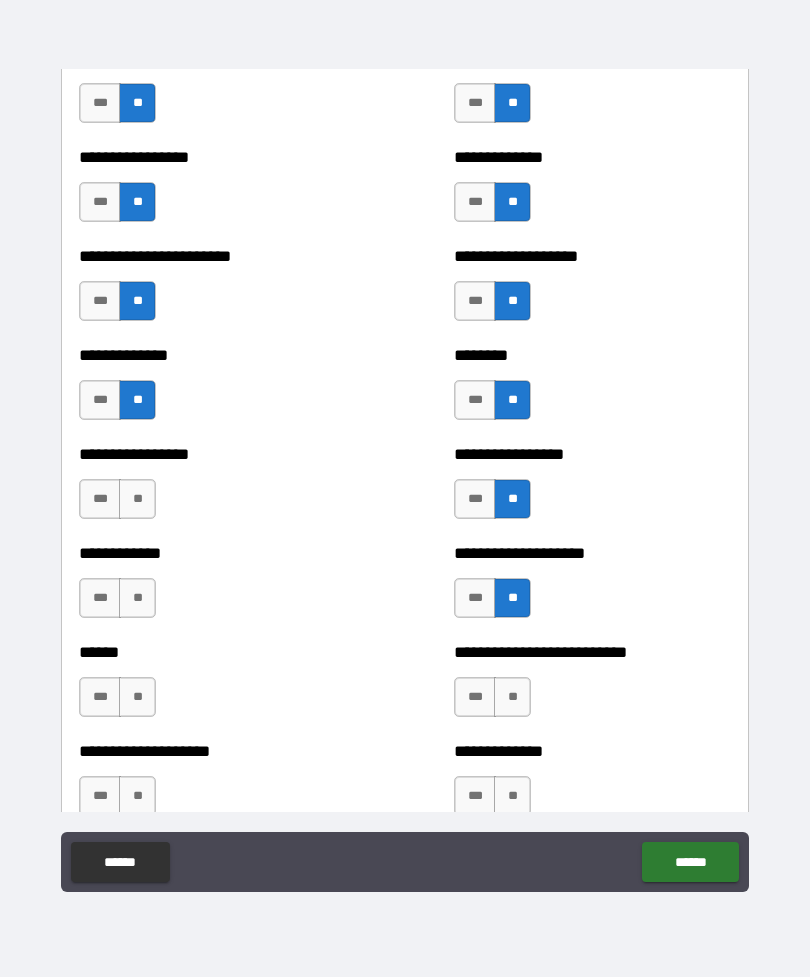 click on "**" at bounding box center (512, 697) 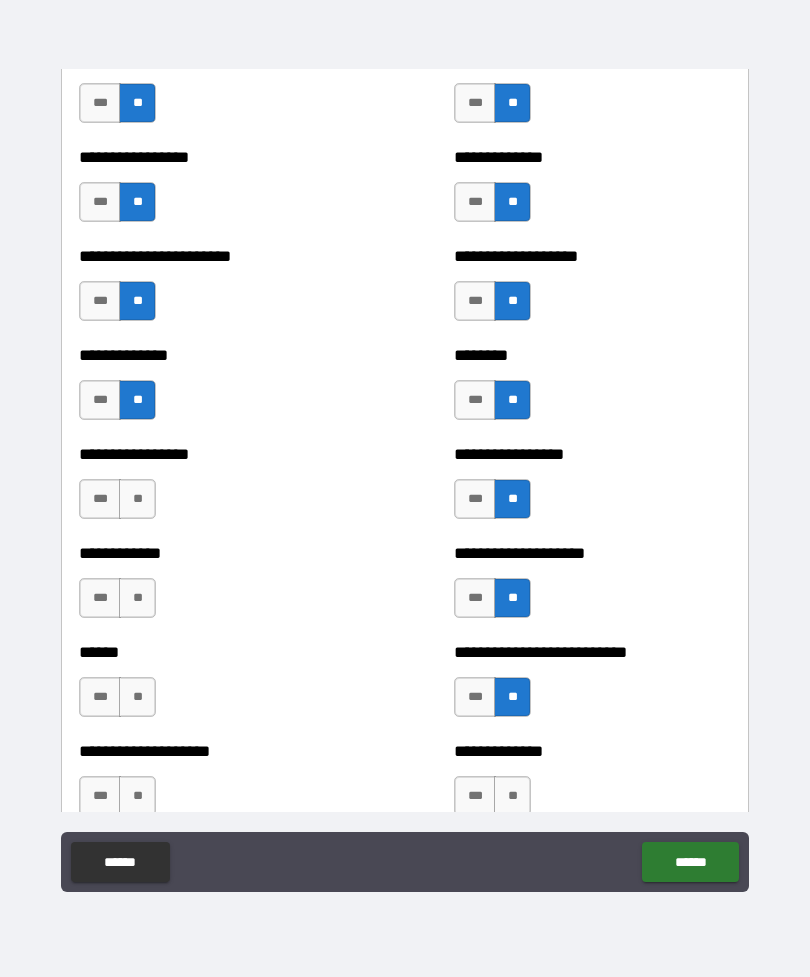 click on "**" at bounding box center (137, 697) 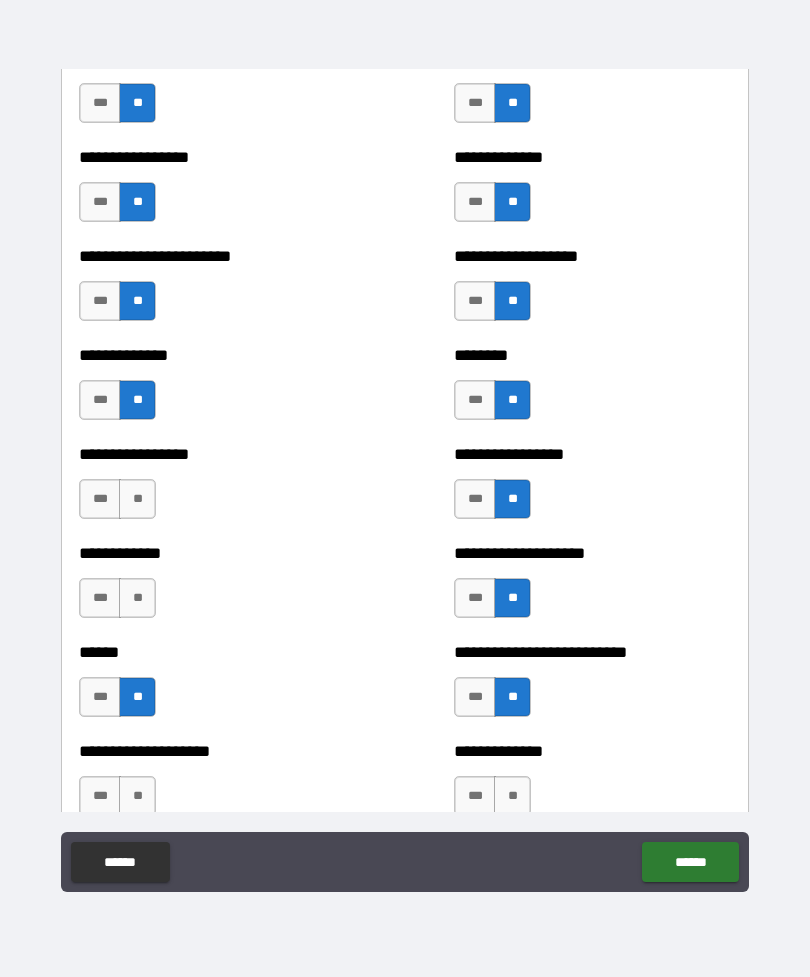 click on "**" at bounding box center [137, 598] 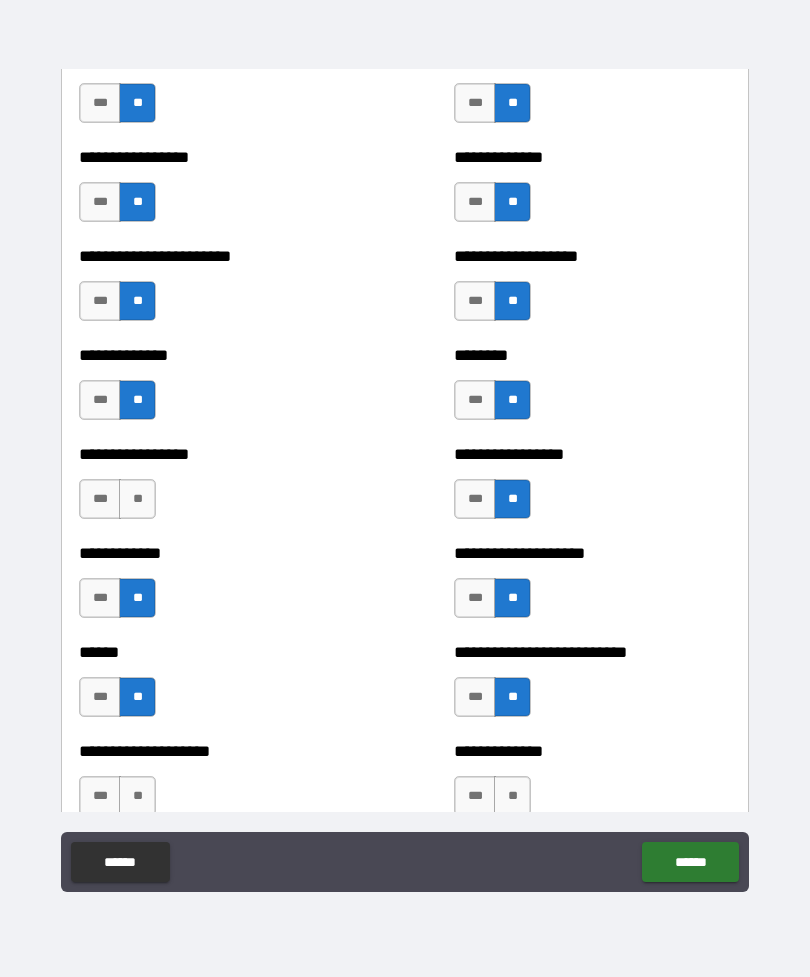 click on "**" at bounding box center [137, 499] 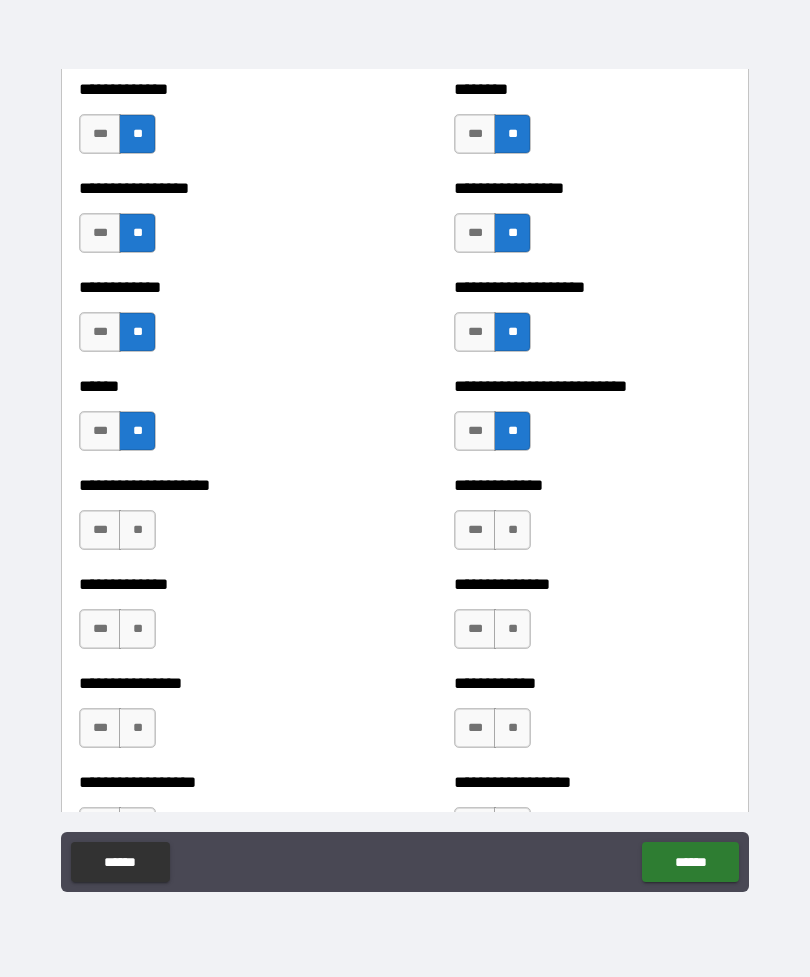 scroll, scrollTop: 3857, scrollLeft: 0, axis: vertical 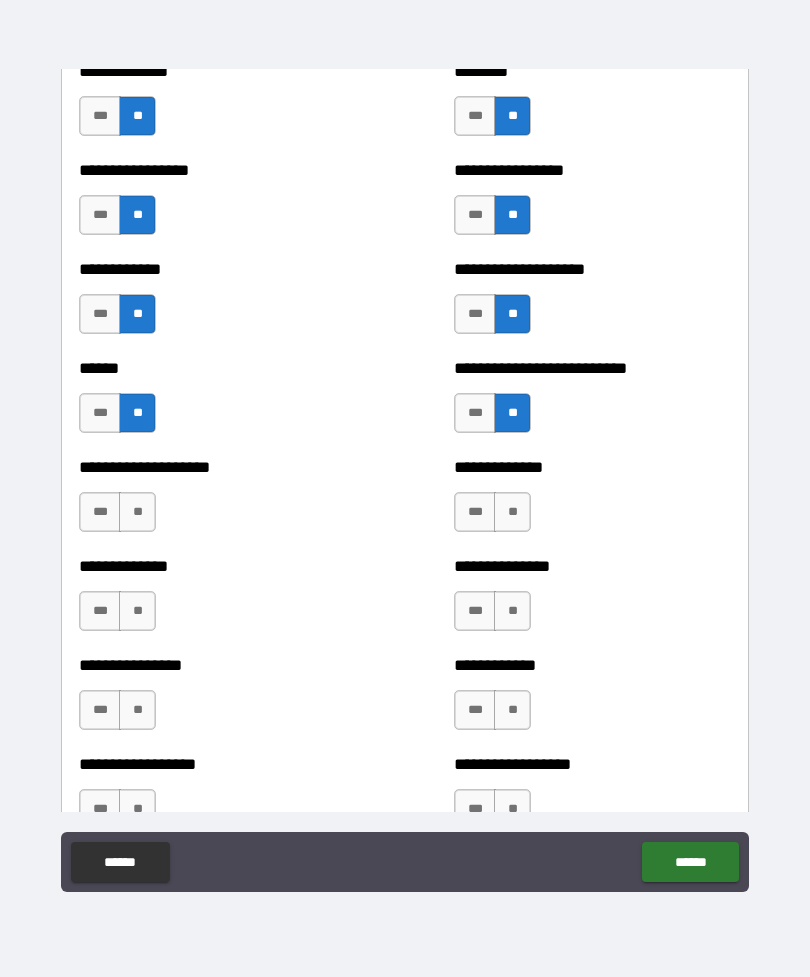 click on "**" at bounding box center [512, 512] 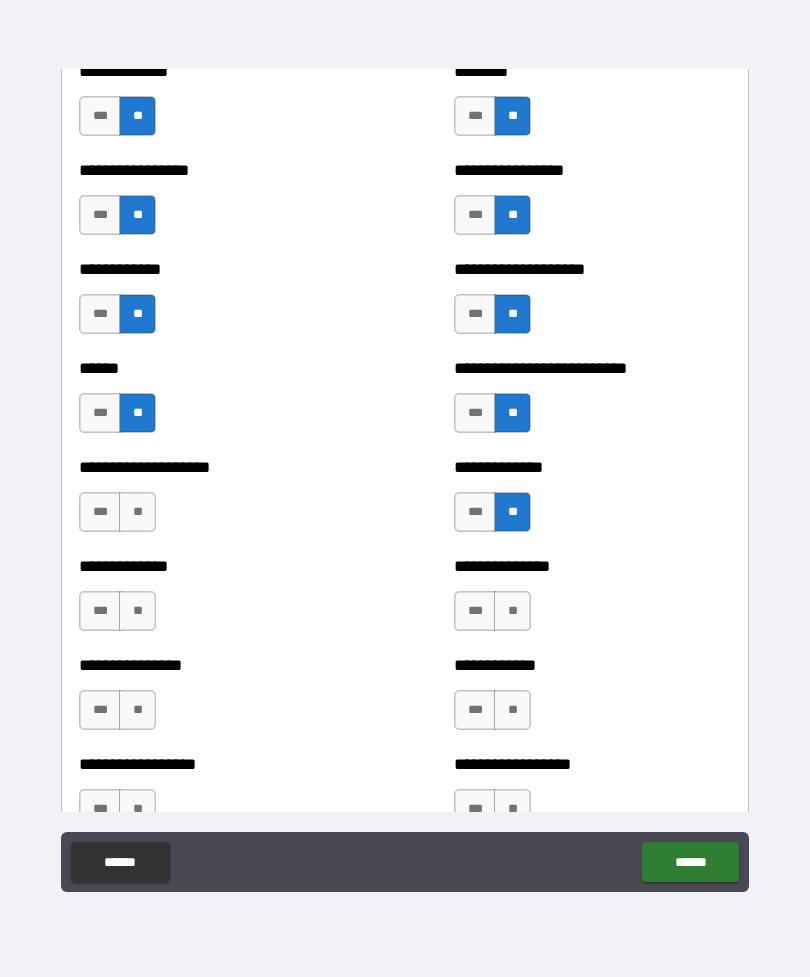 click on "**" at bounding box center [512, 611] 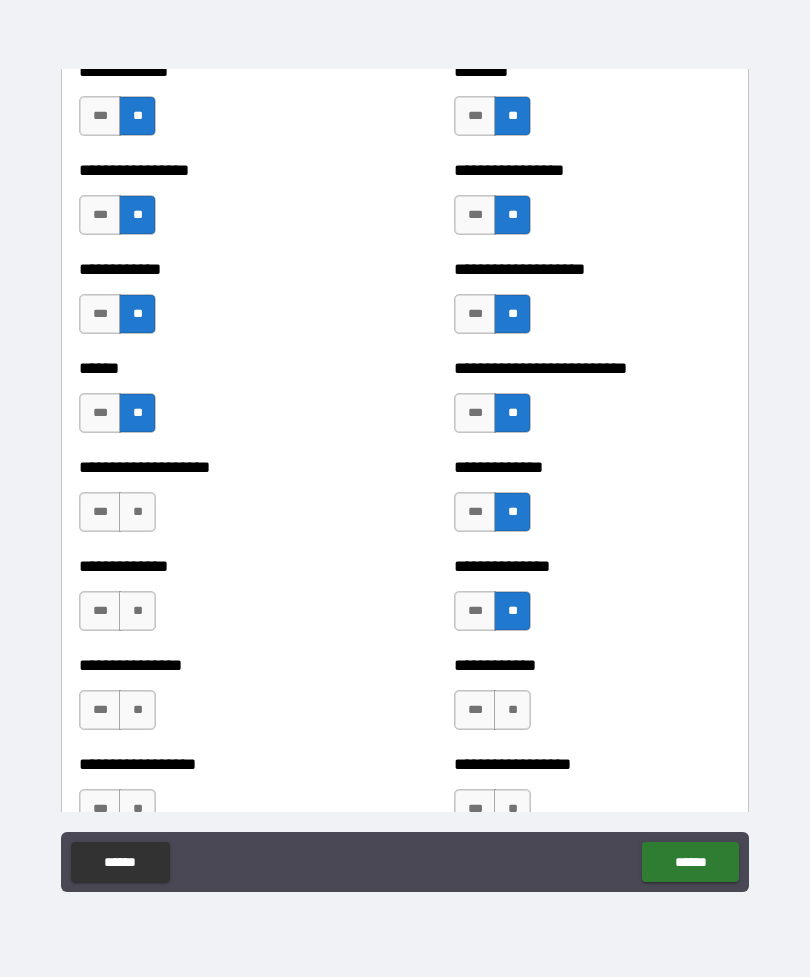 click on "**" at bounding box center (512, 710) 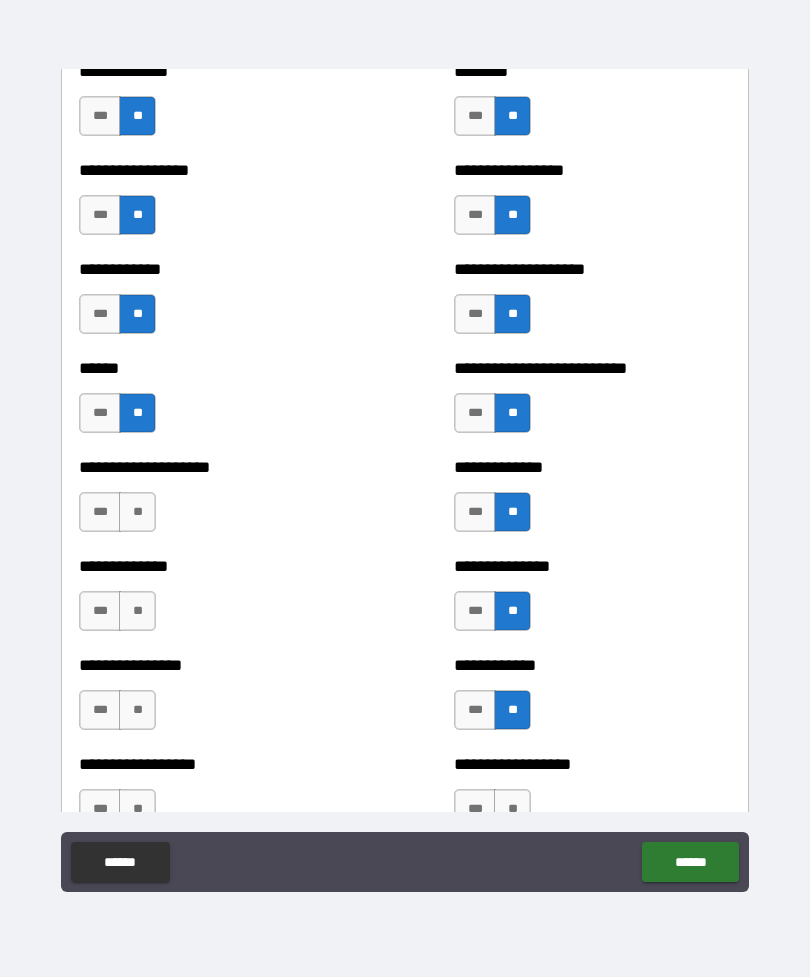 click on "**" at bounding box center [137, 710] 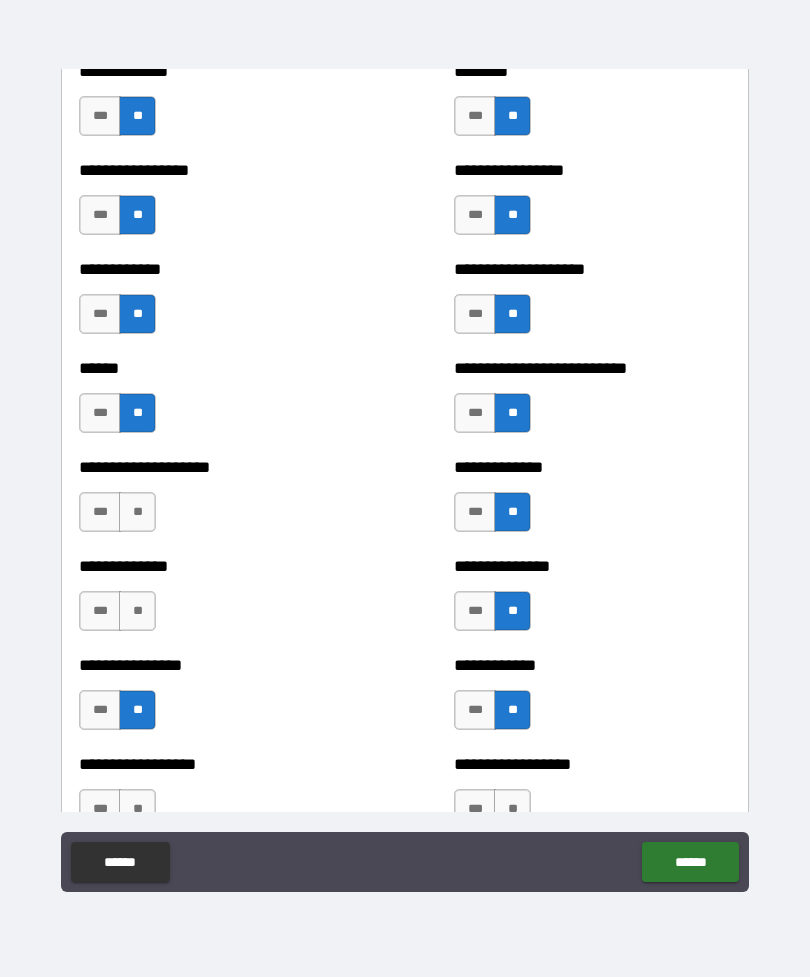 click on "**" at bounding box center [137, 611] 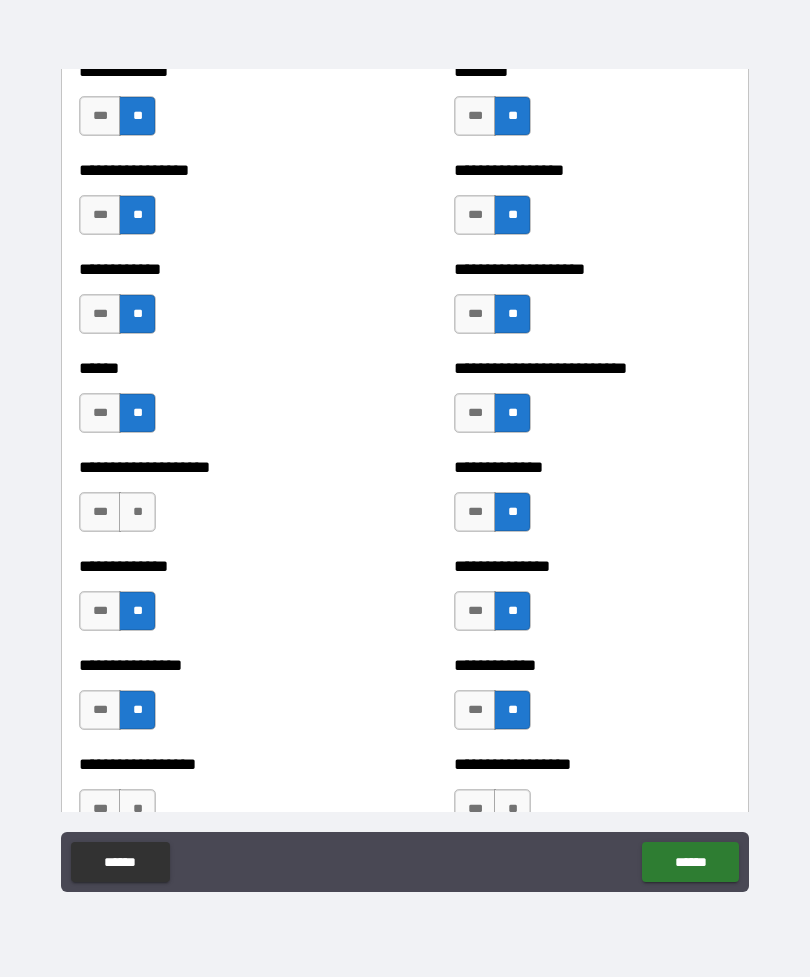 click on "**" at bounding box center [137, 512] 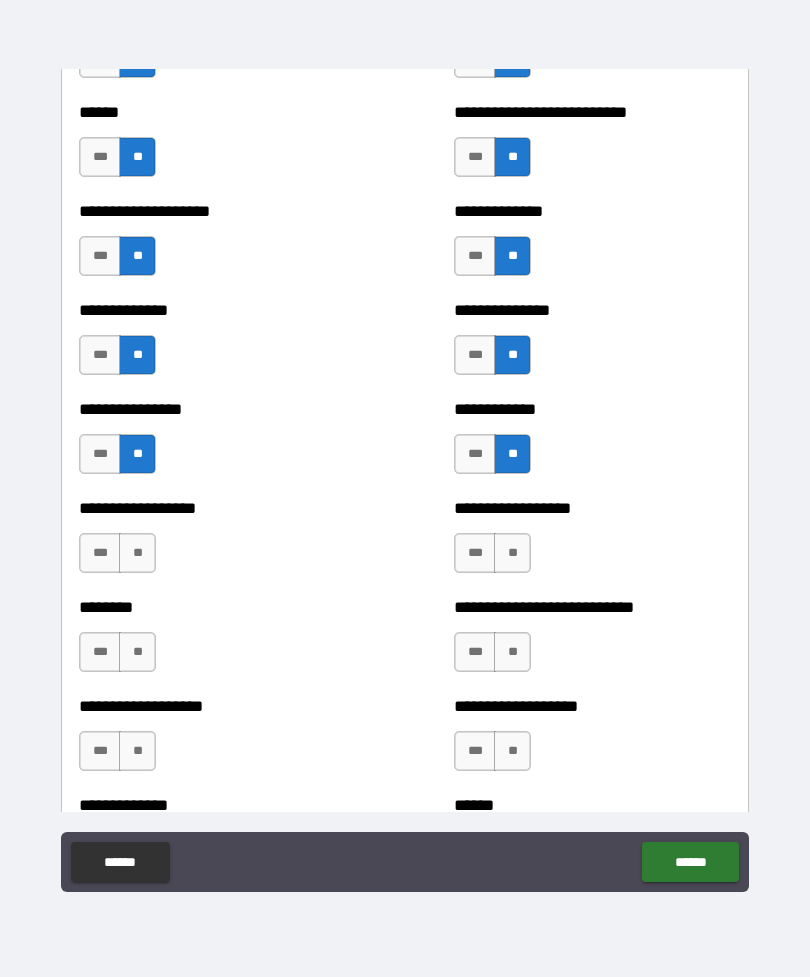scroll, scrollTop: 4137, scrollLeft: 0, axis: vertical 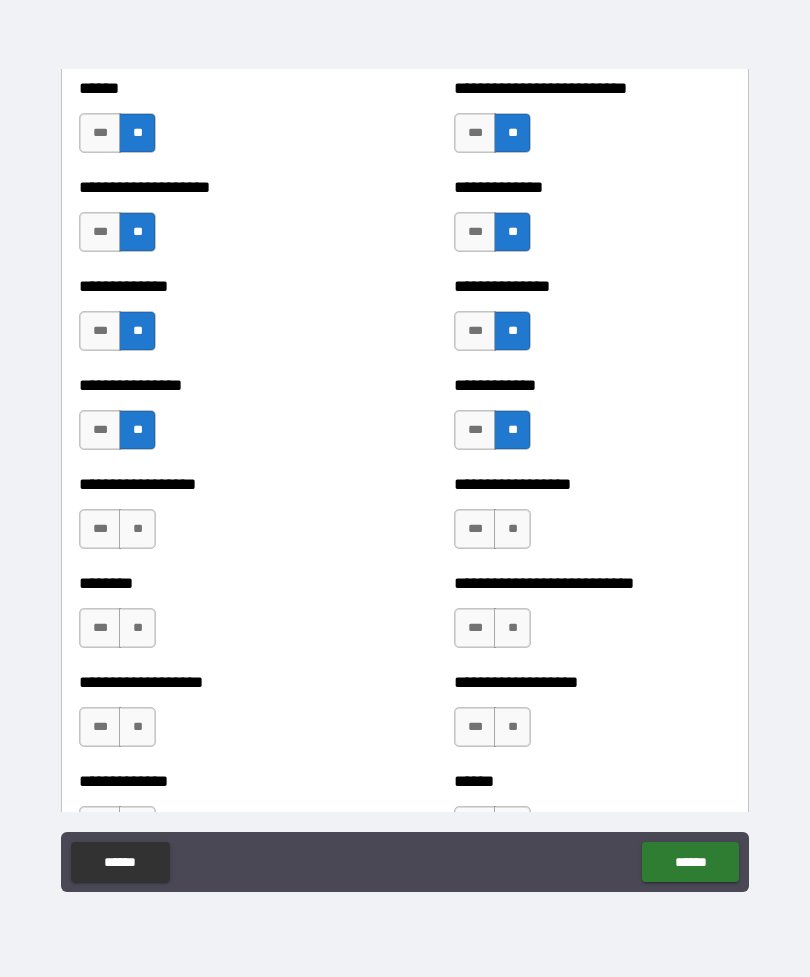 click on "**" at bounding box center (512, 529) 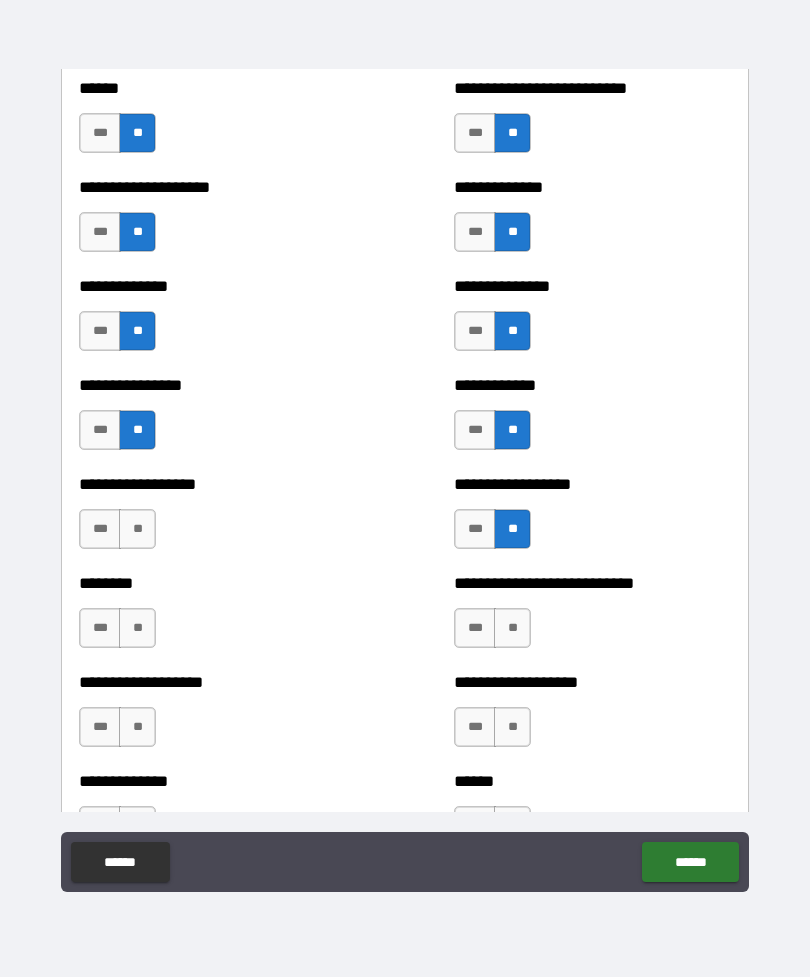 click on "**" at bounding box center (512, 628) 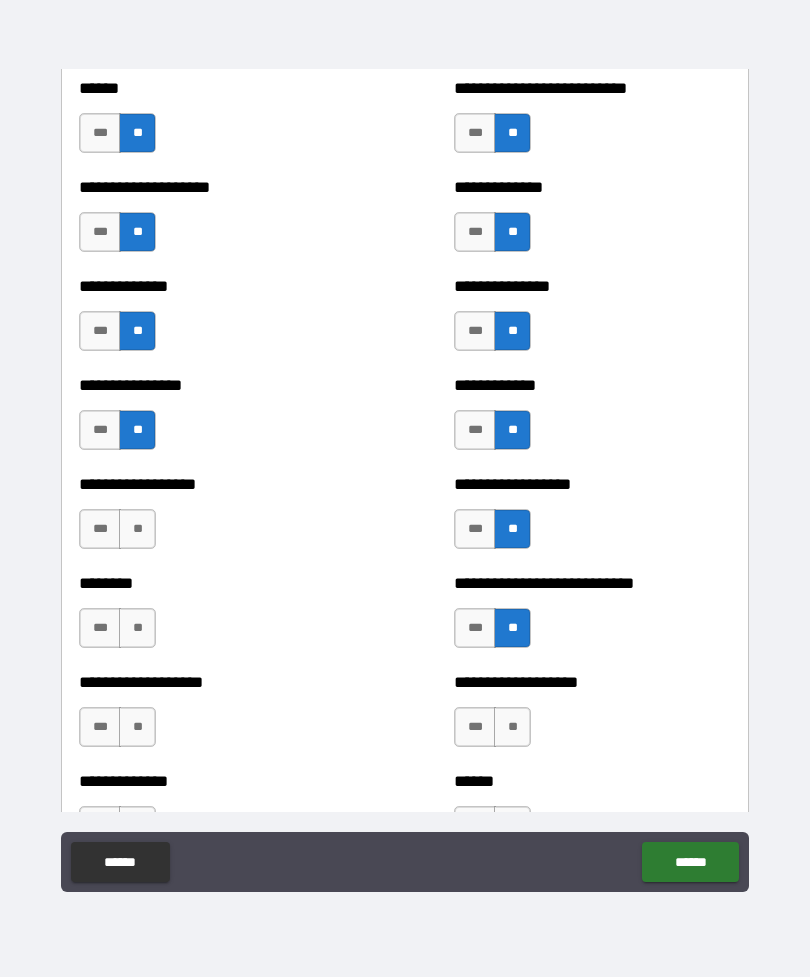 click on "**" at bounding box center (137, 628) 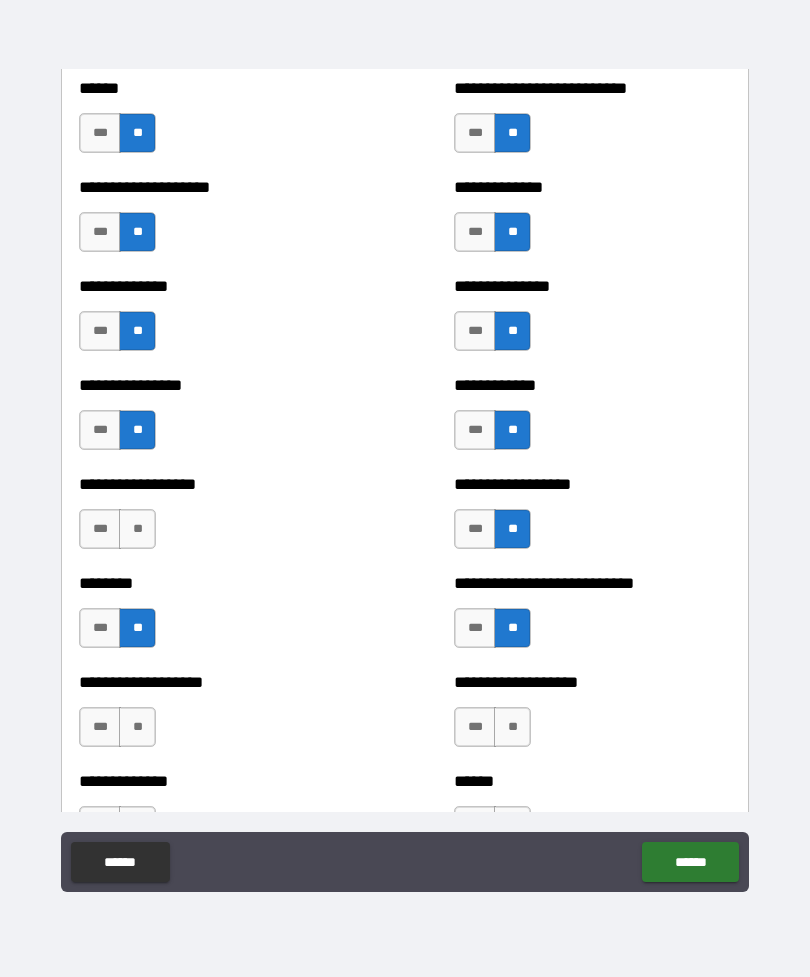 click on "**" at bounding box center [137, 529] 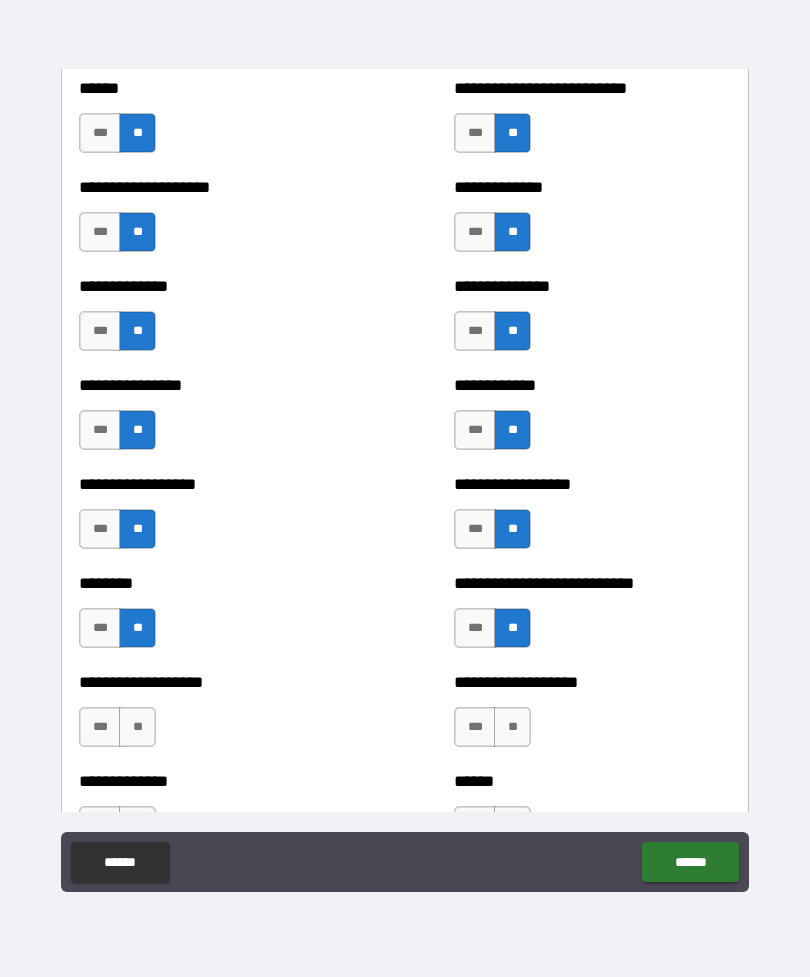 click on "**" at bounding box center [137, 727] 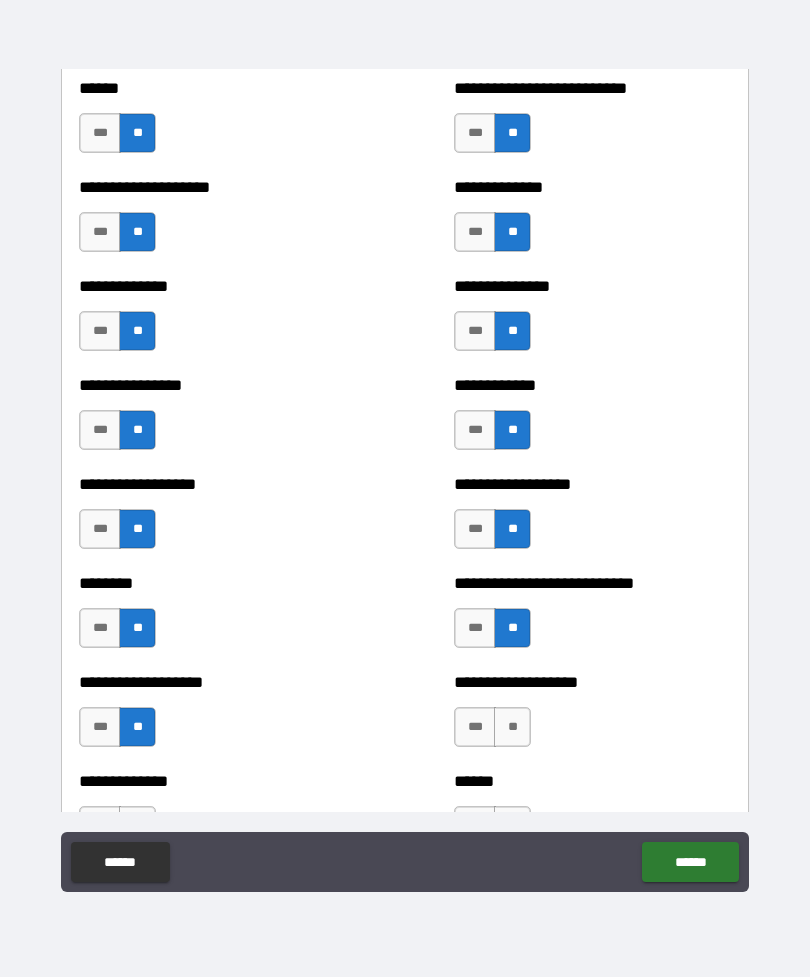click on "**" at bounding box center (512, 727) 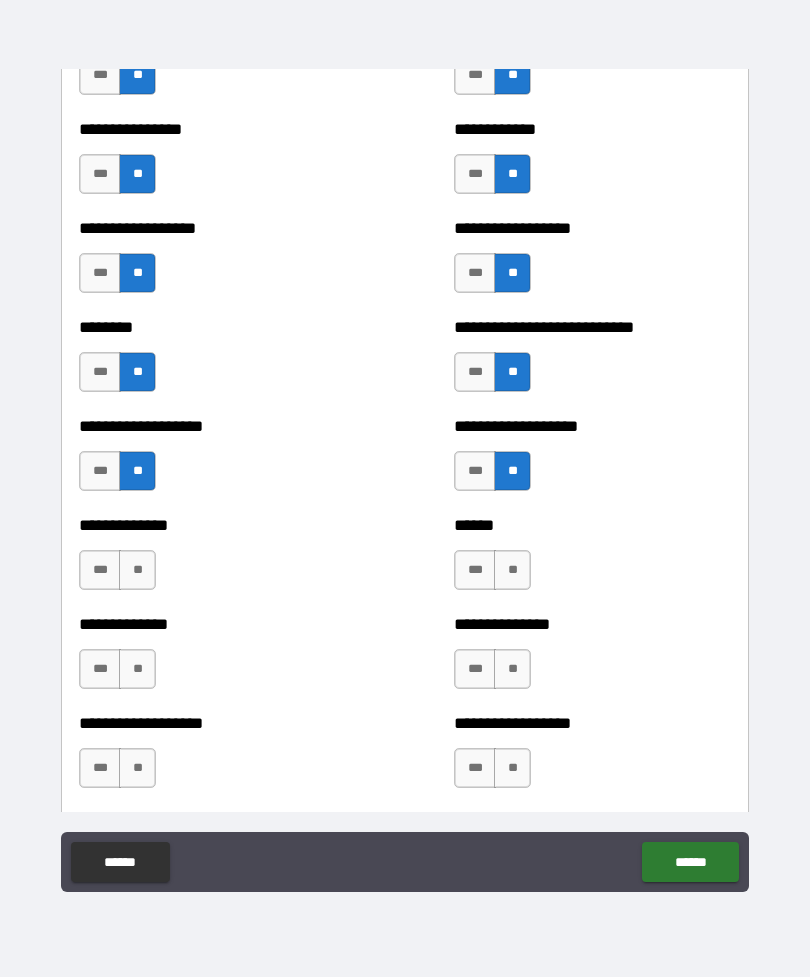 scroll, scrollTop: 4410, scrollLeft: 0, axis: vertical 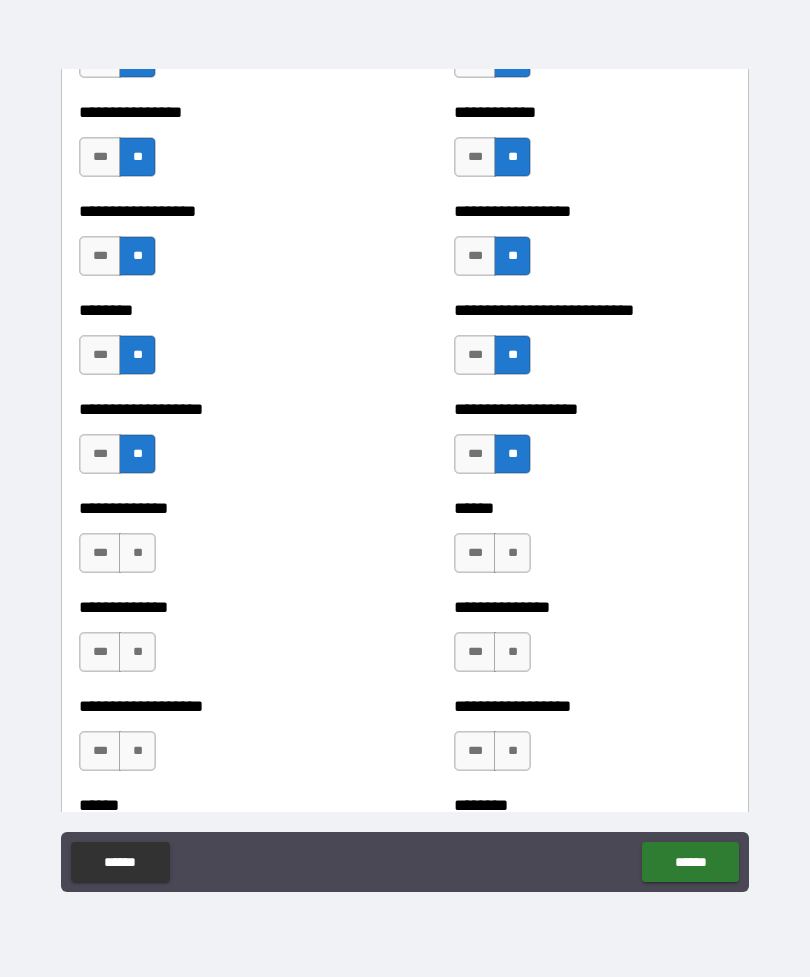 click on "**" at bounding box center [512, 553] 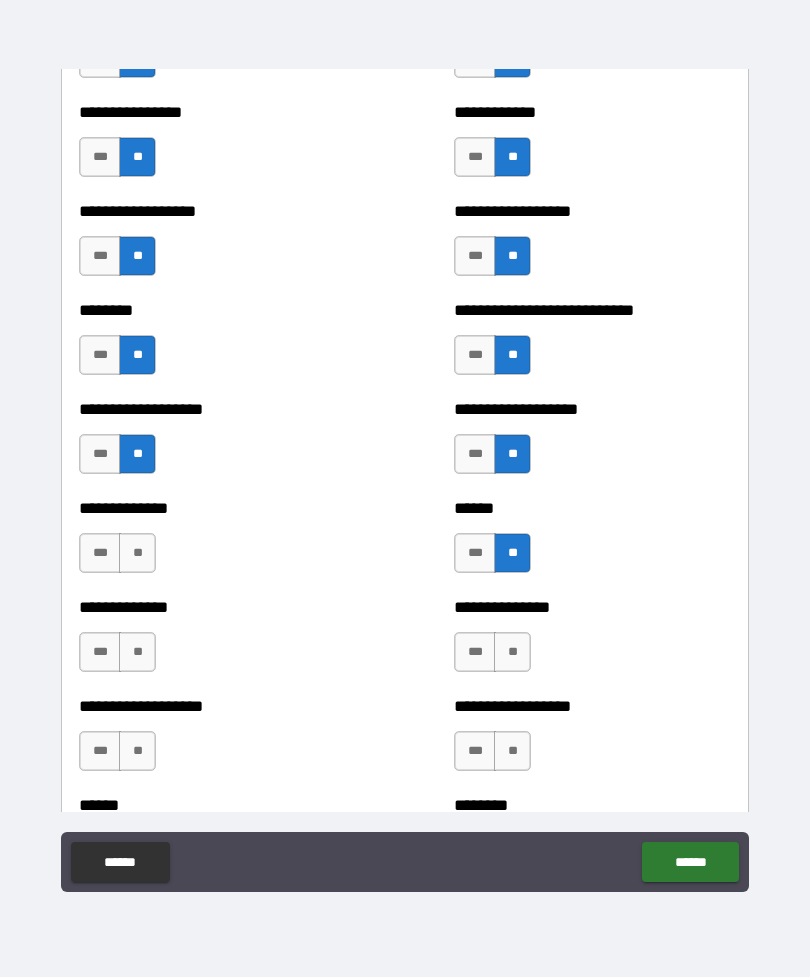 click on "**" at bounding box center (512, 652) 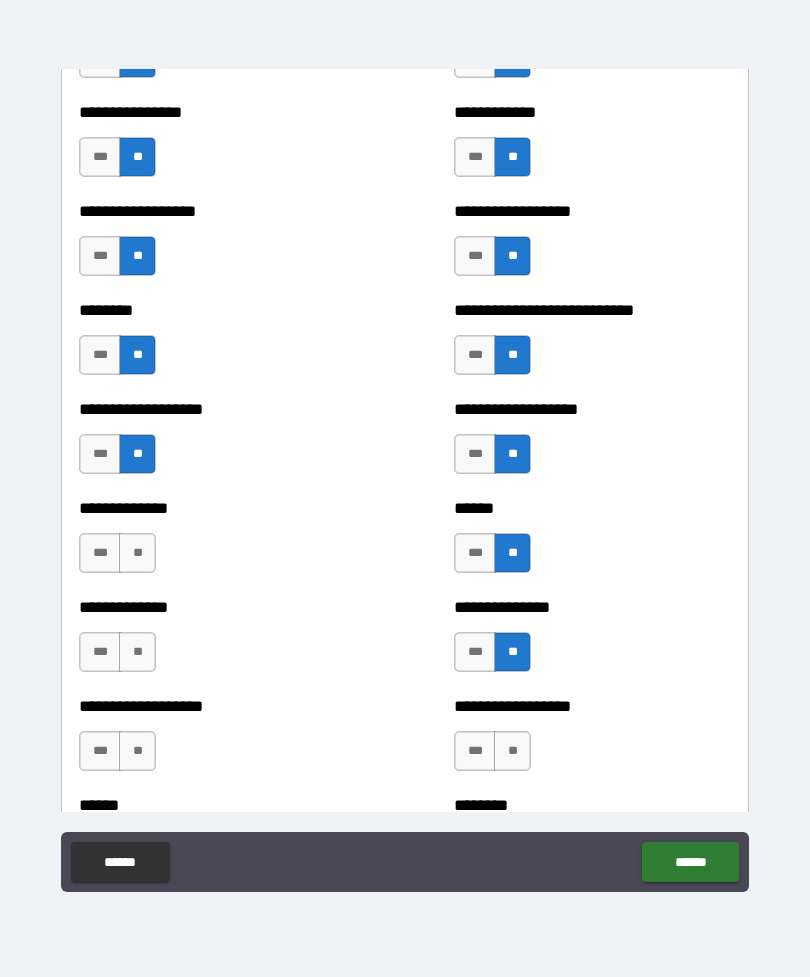 click on "**" at bounding box center (137, 652) 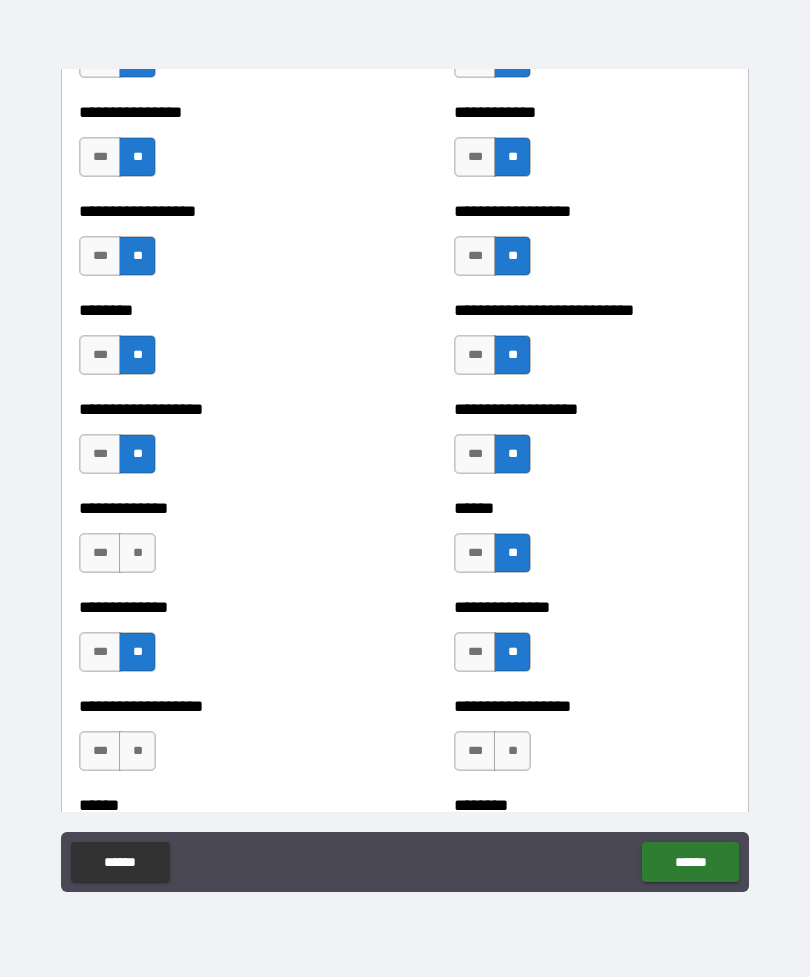 click on "**" at bounding box center [137, 553] 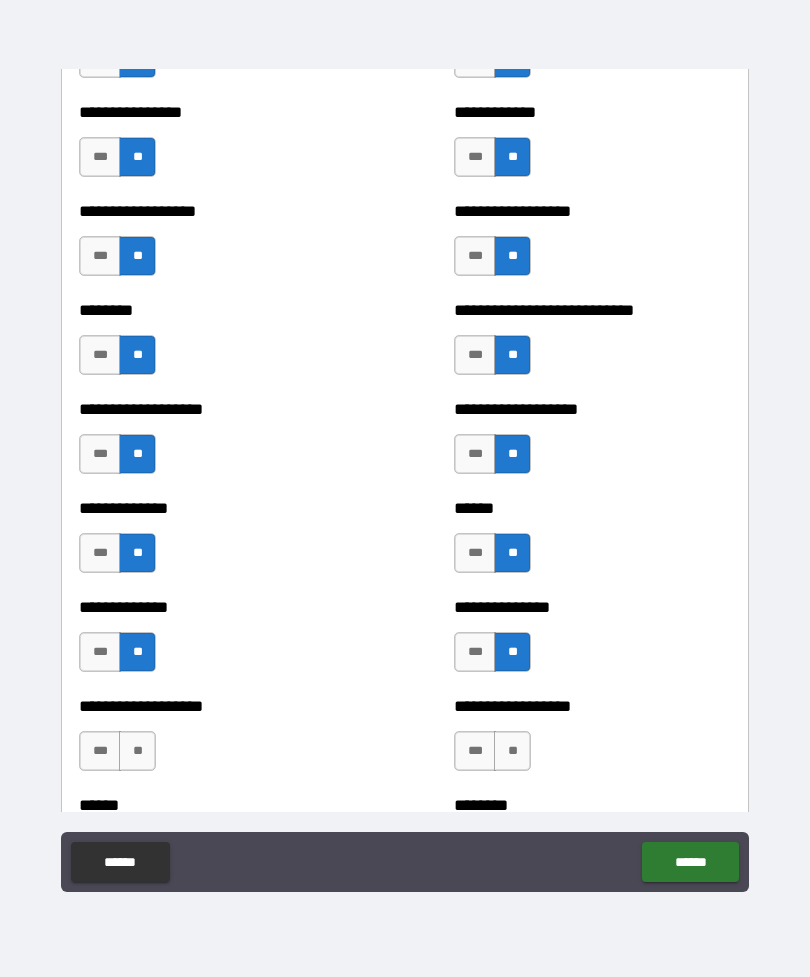 click on "**" at bounding box center [137, 751] 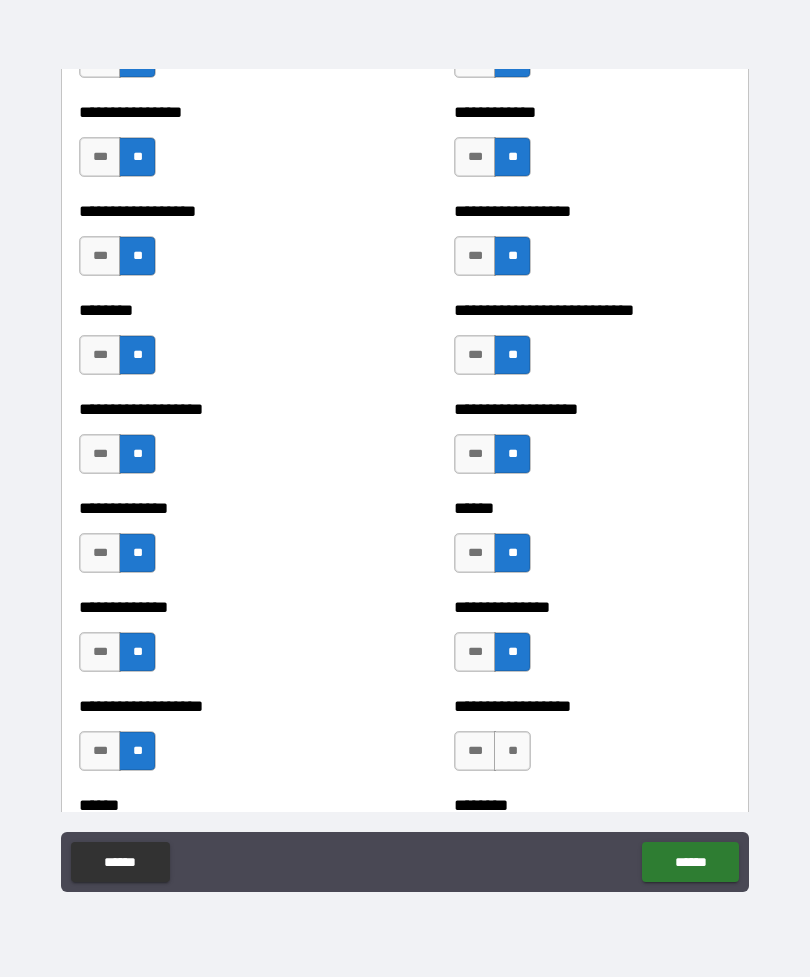 click on "**" at bounding box center [512, 751] 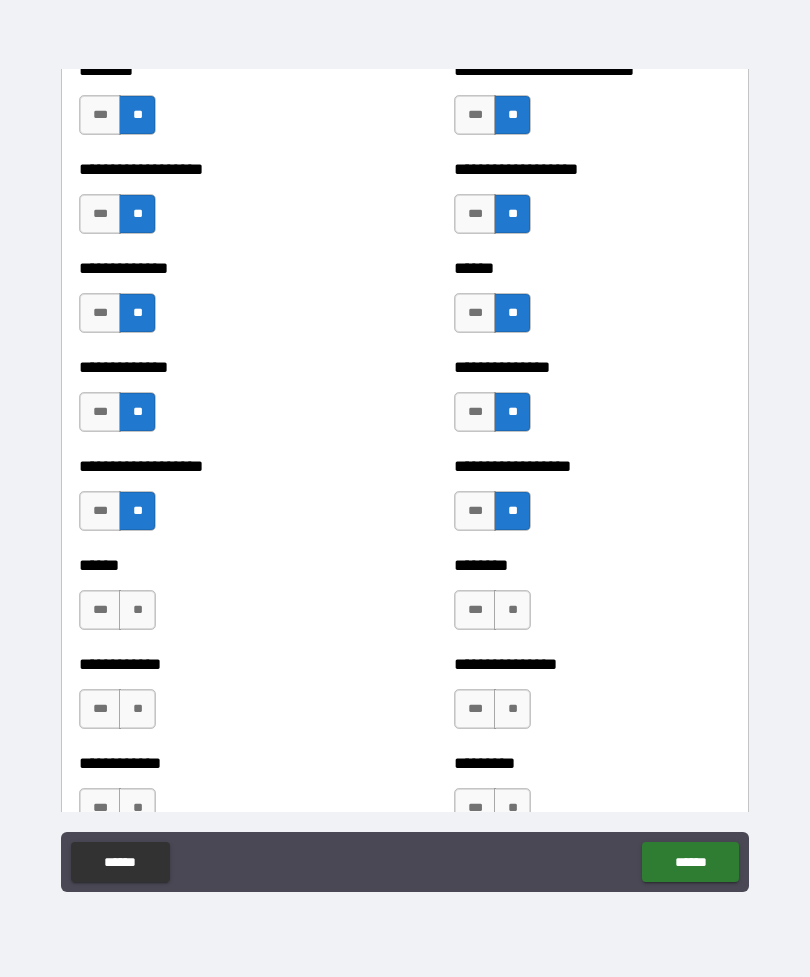 scroll, scrollTop: 4763, scrollLeft: 0, axis: vertical 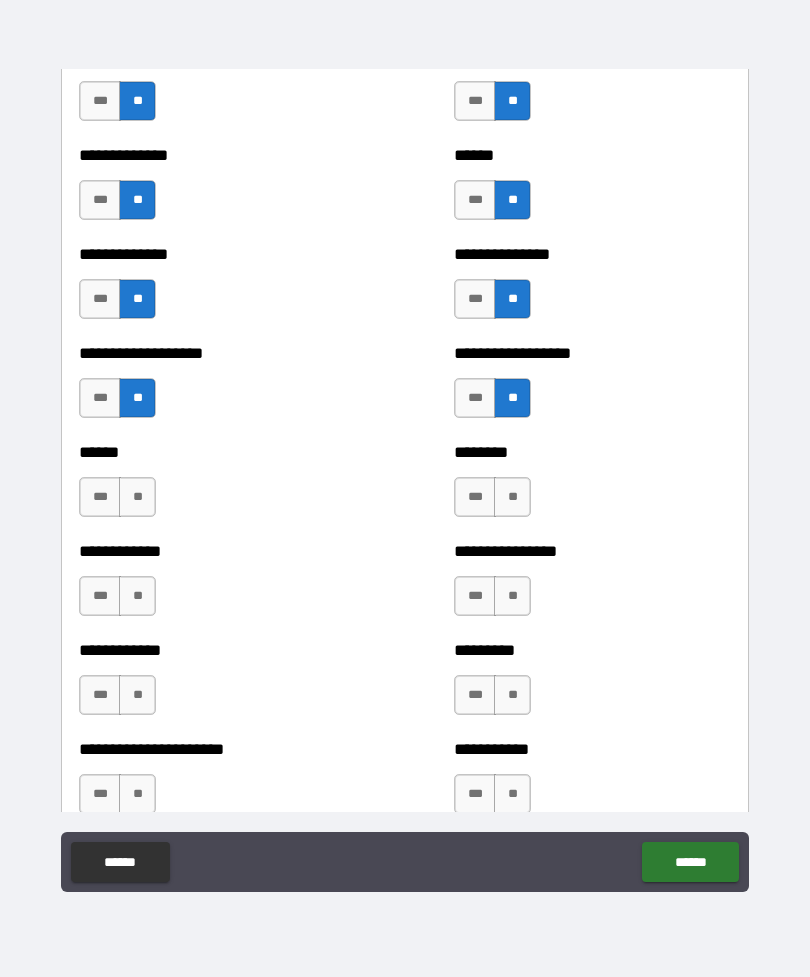 click on "**" at bounding box center [512, 497] 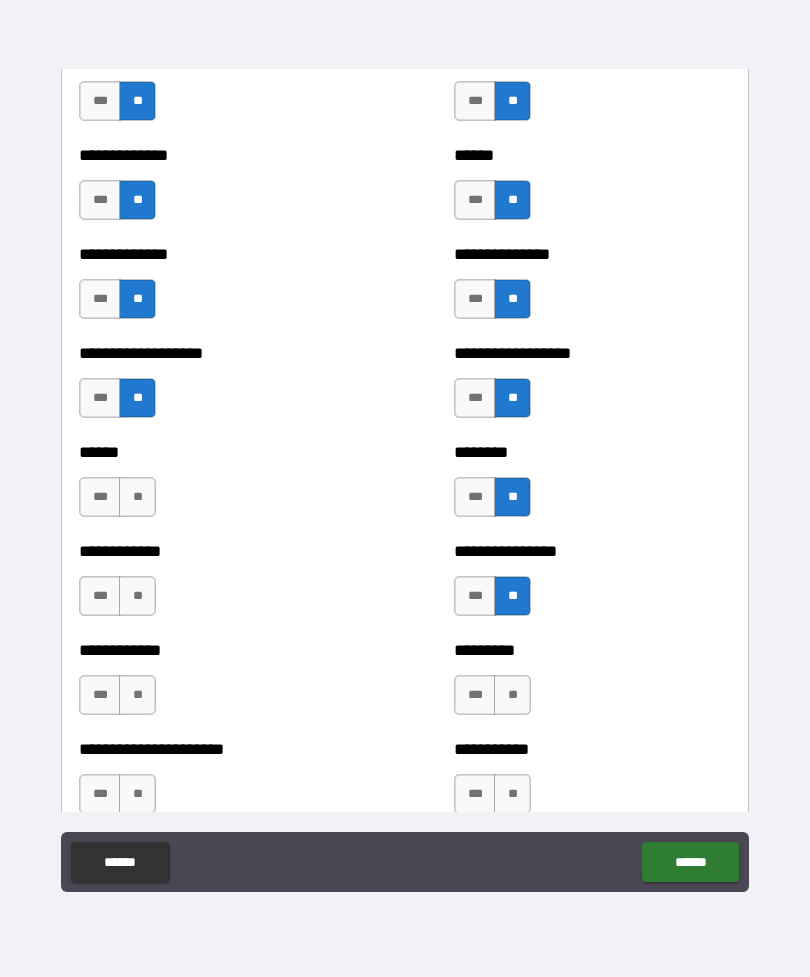 click on "**" at bounding box center (512, 695) 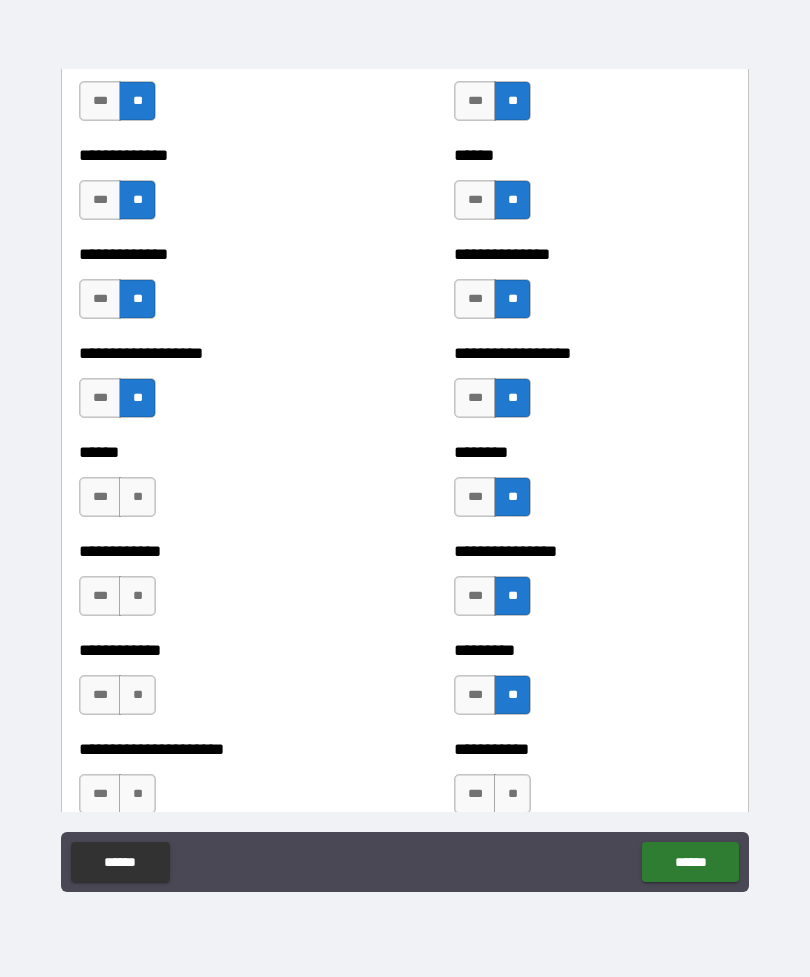 click on "**********" at bounding box center [592, 784] 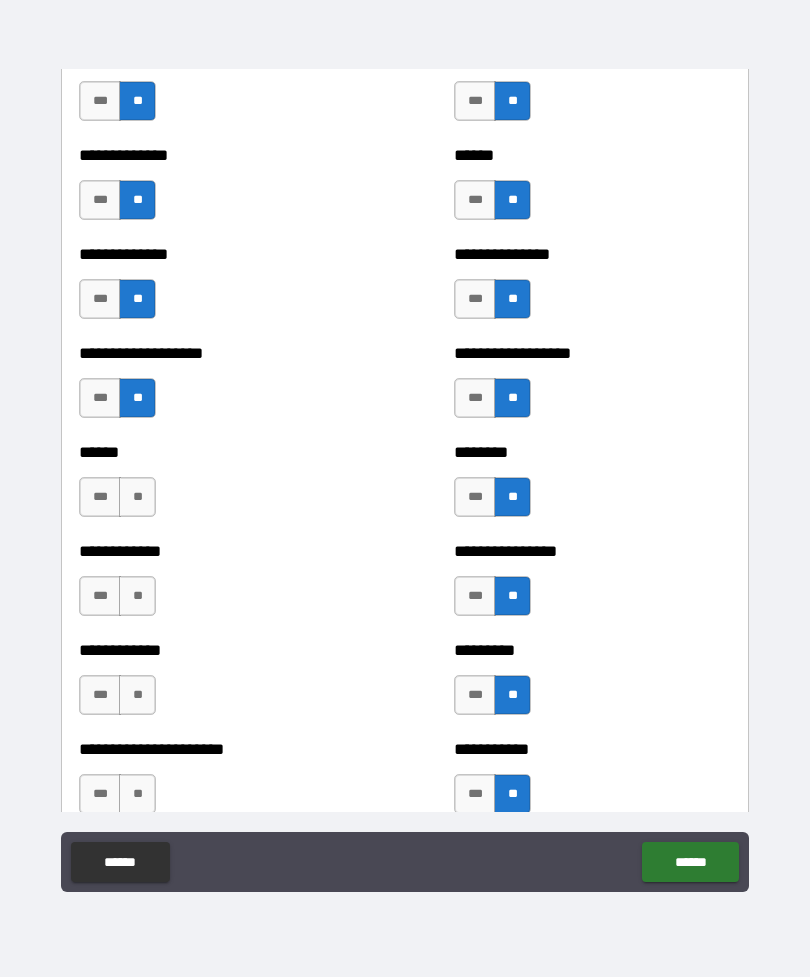 click on "**" at bounding box center (137, 794) 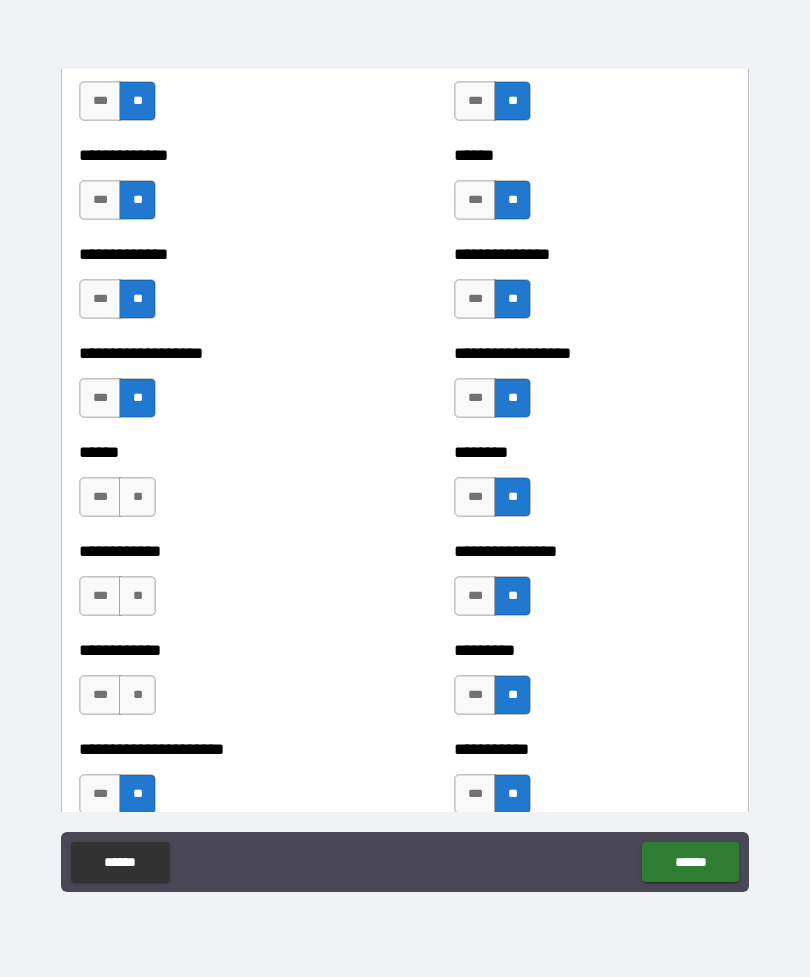 click on "**" at bounding box center (137, 695) 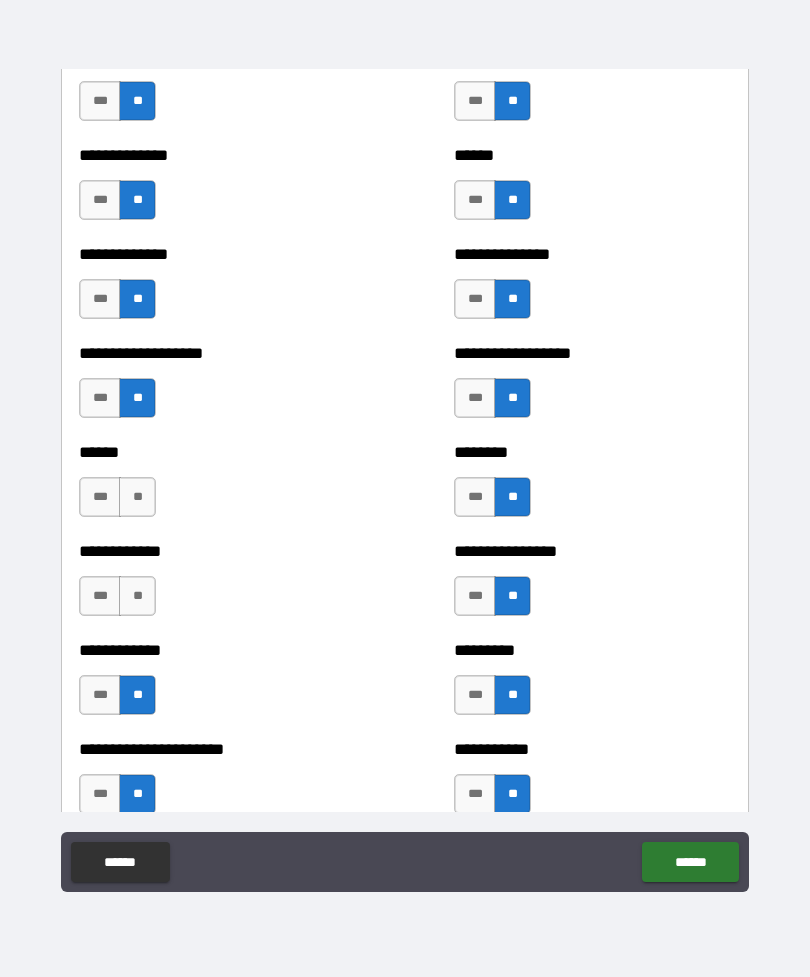 click on "**********" at bounding box center [217, 586] 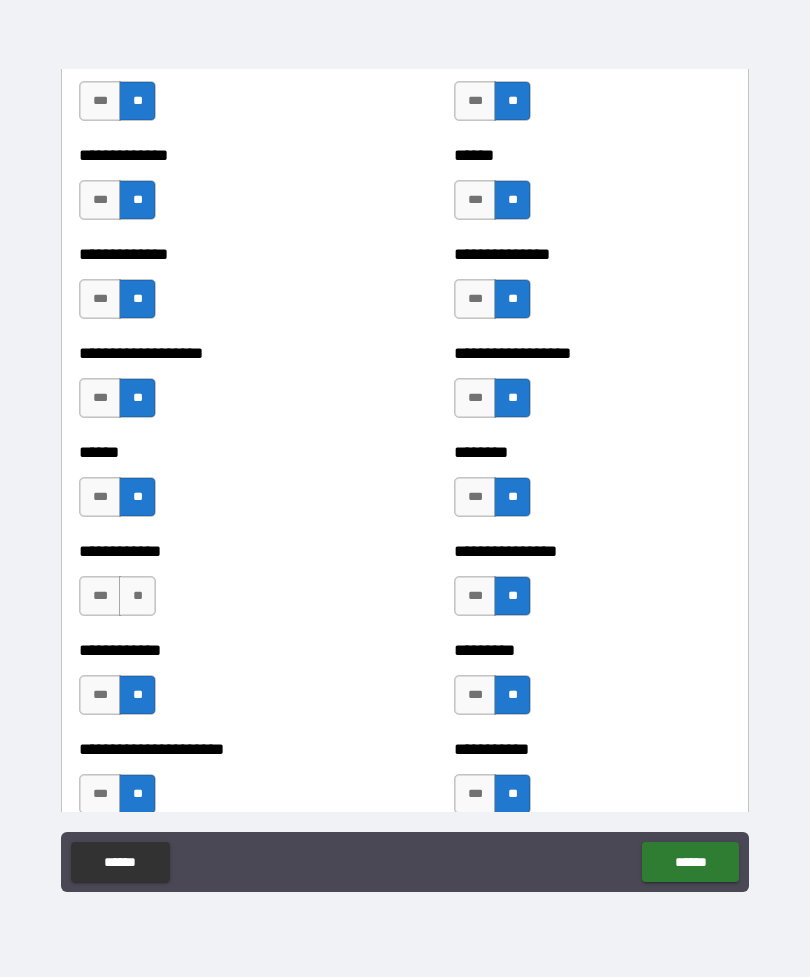 click on "**" at bounding box center [137, 596] 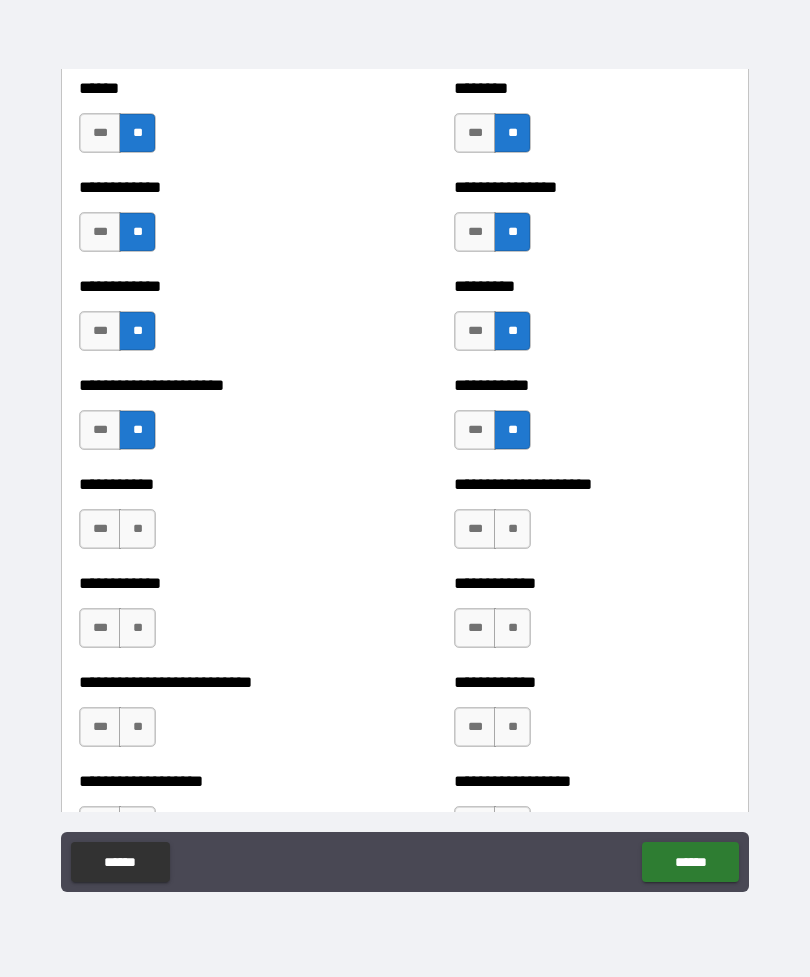 scroll, scrollTop: 5187, scrollLeft: 0, axis: vertical 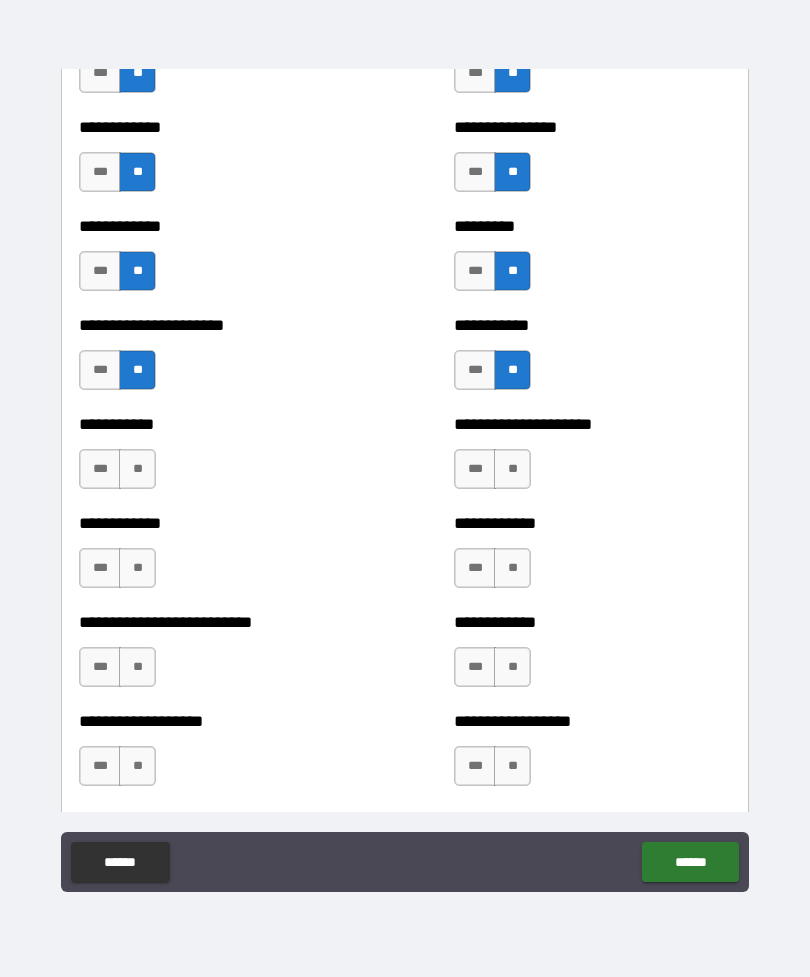 click on "**" at bounding box center (512, 469) 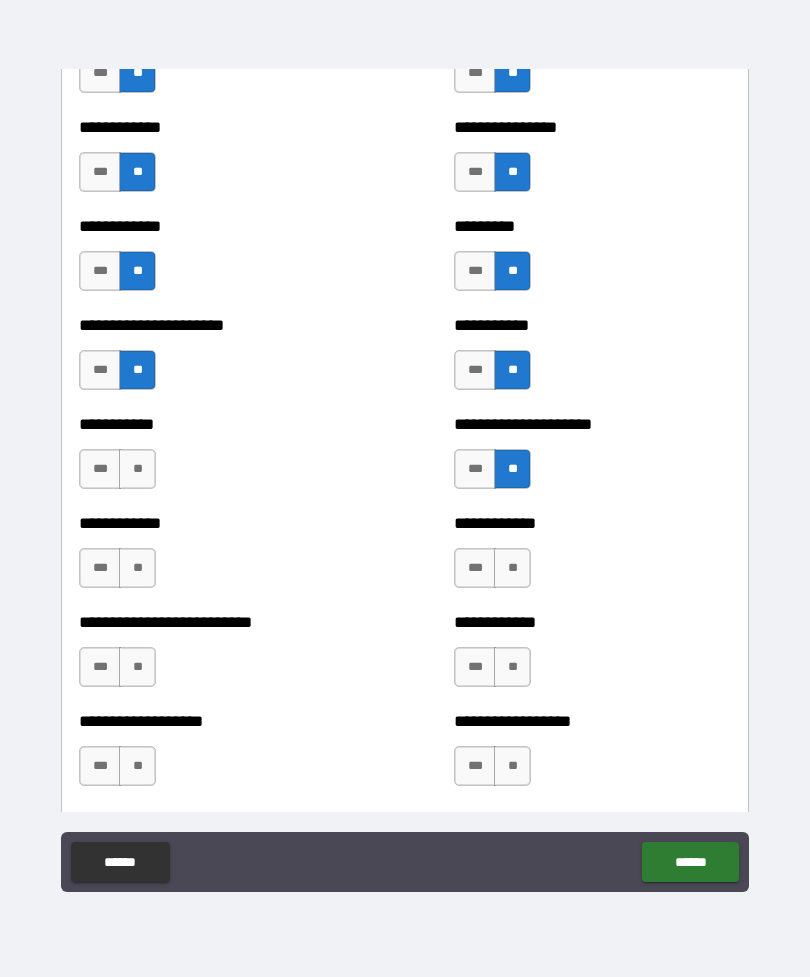 click on "**" at bounding box center (512, 568) 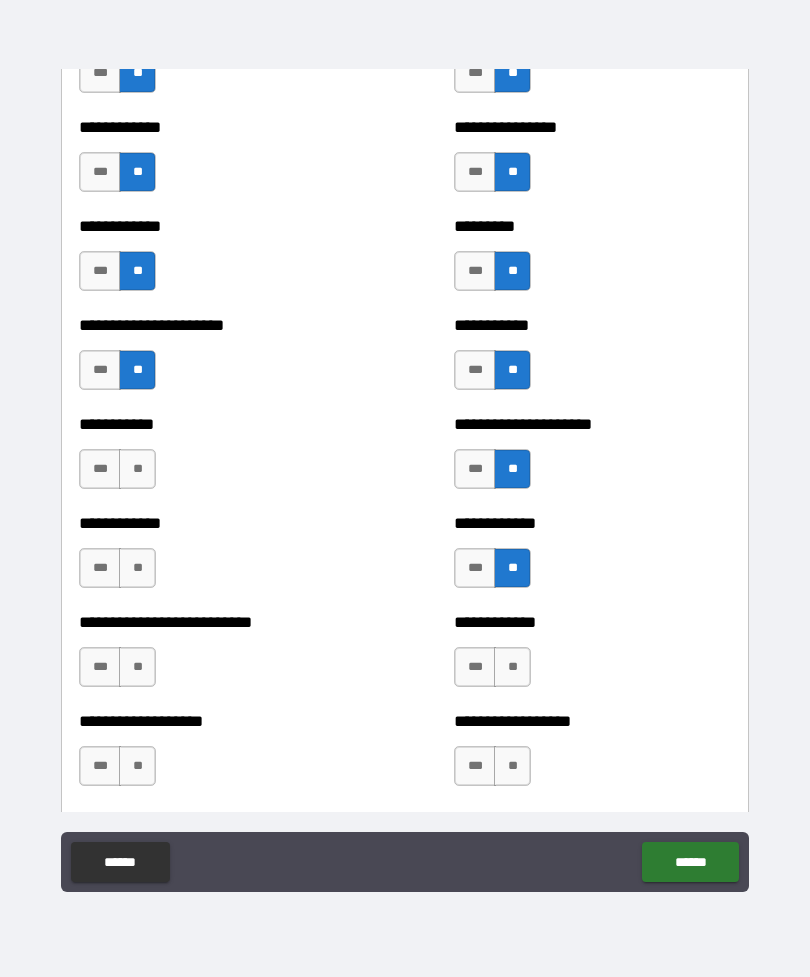 click on "**" at bounding box center (512, 667) 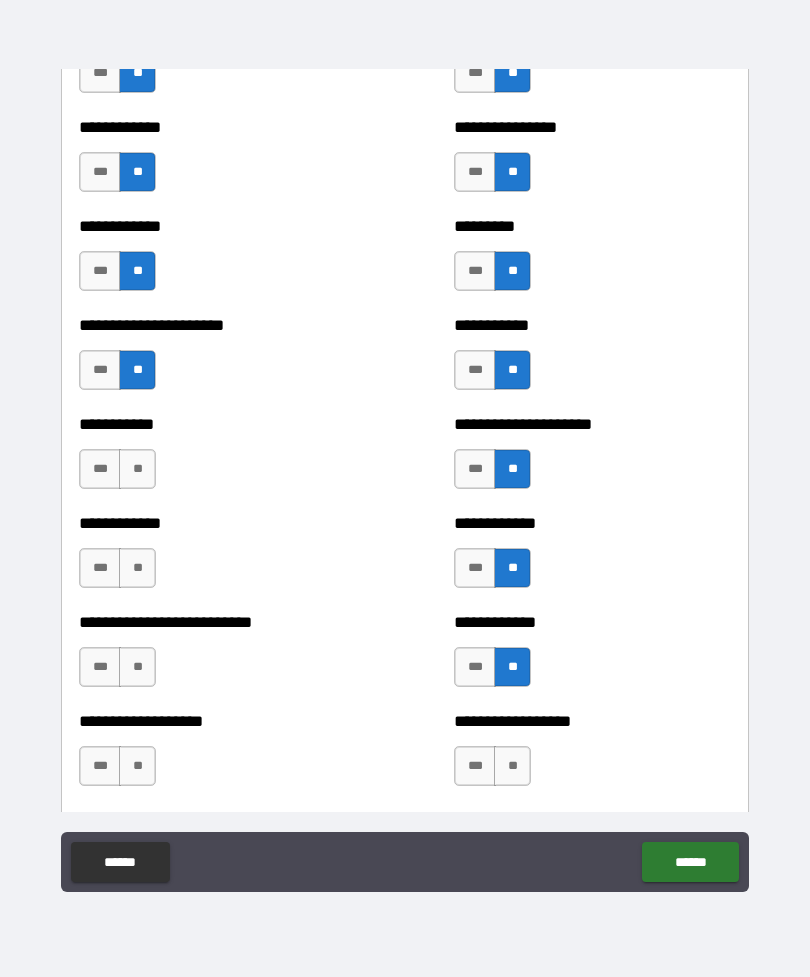 click on "**" at bounding box center (512, 766) 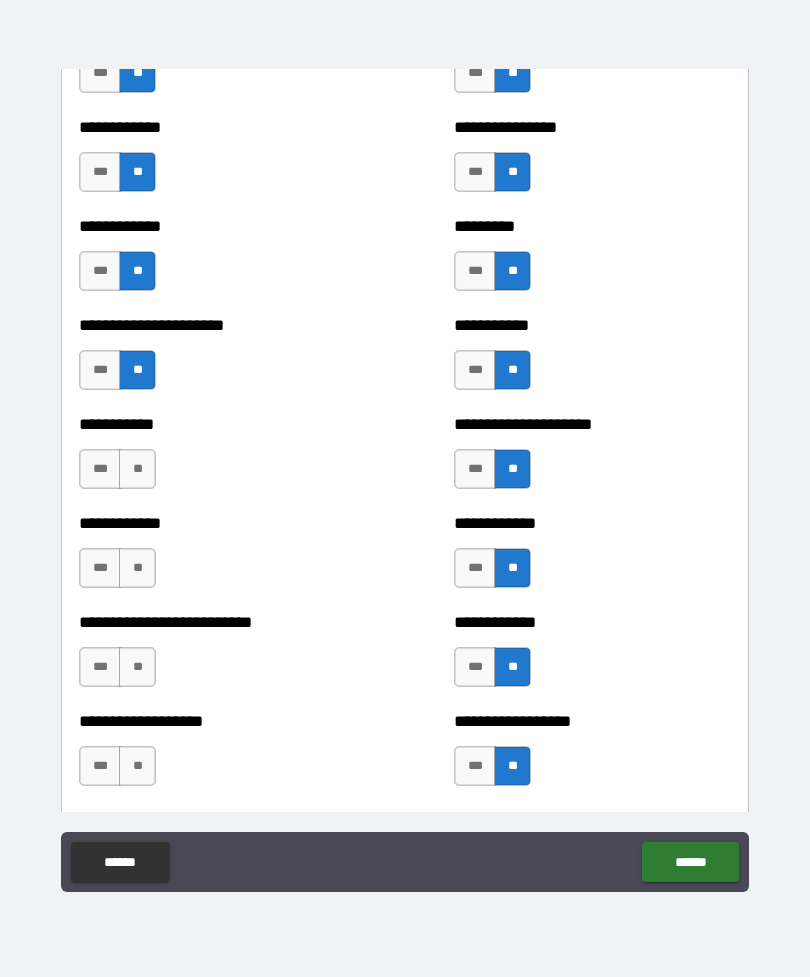 click on "**" at bounding box center [137, 766] 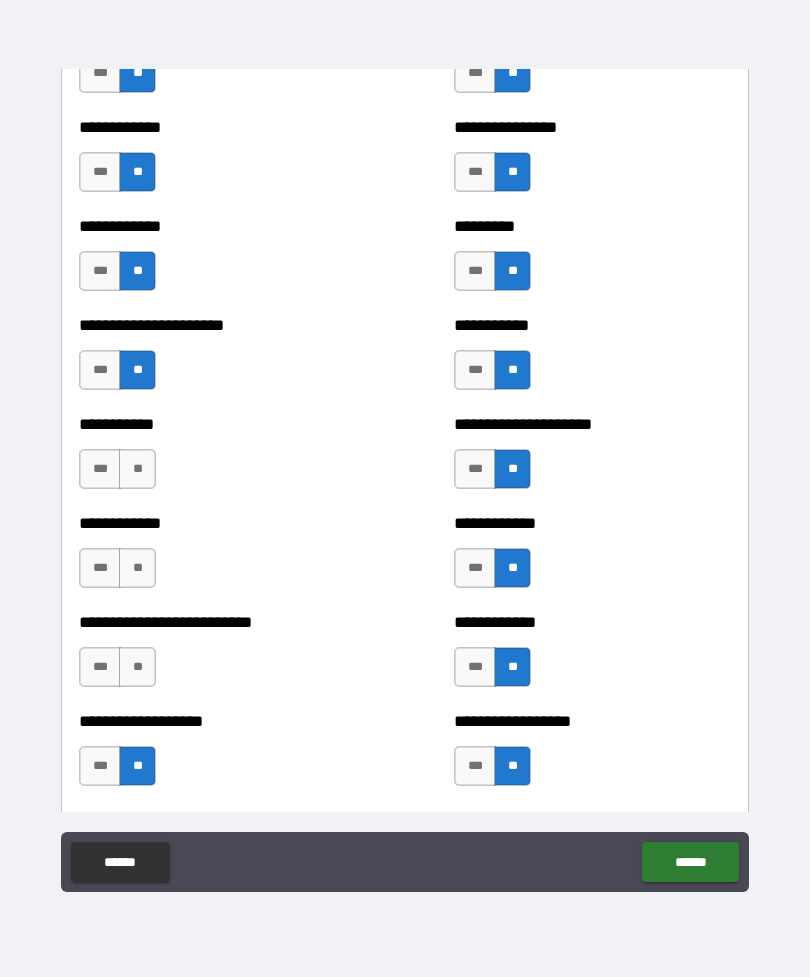 click on "**" at bounding box center (137, 667) 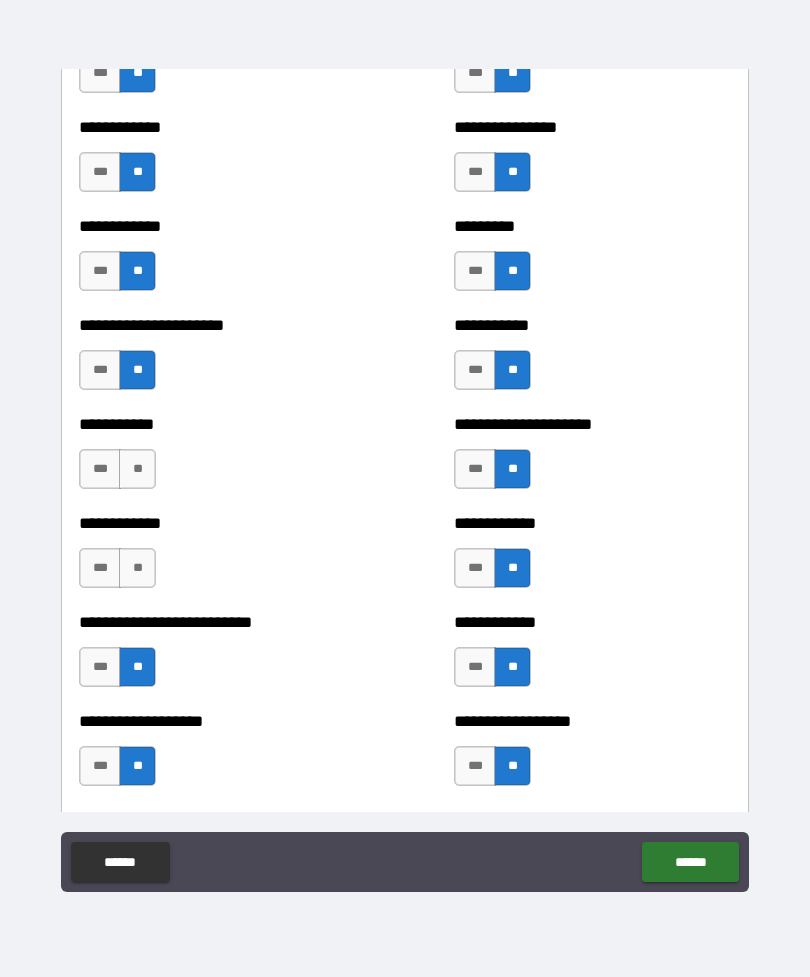 click on "**" at bounding box center (137, 568) 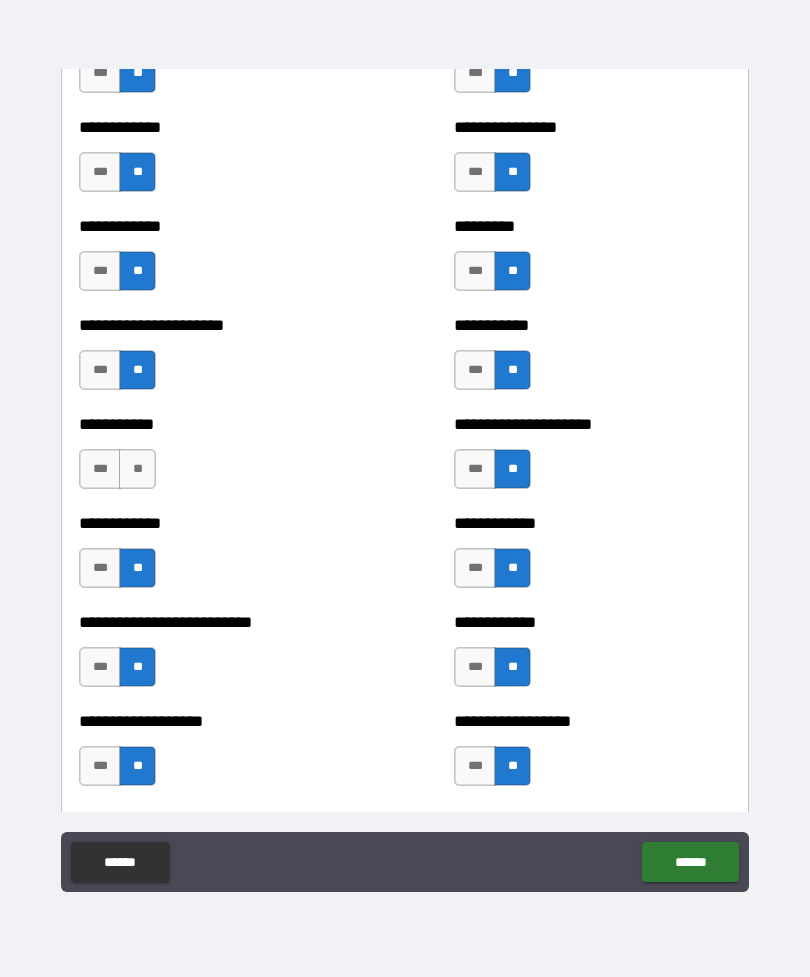 click on "**" at bounding box center (137, 469) 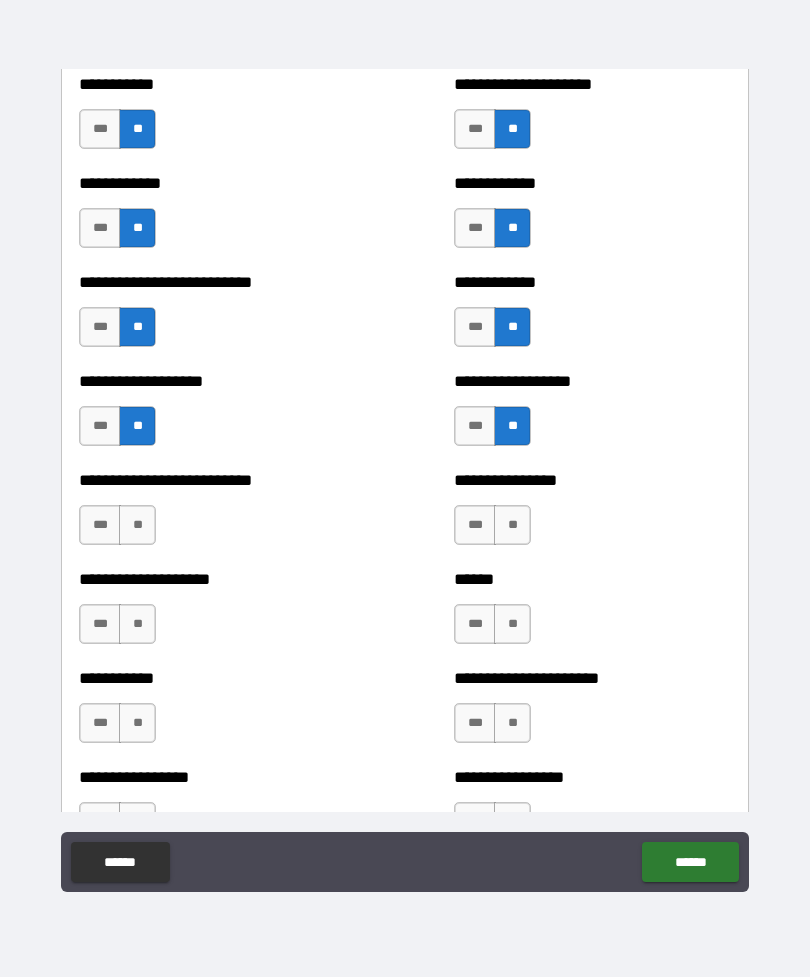 scroll, scrollTop: 5529, scrollLeft: 0, axis: vertical 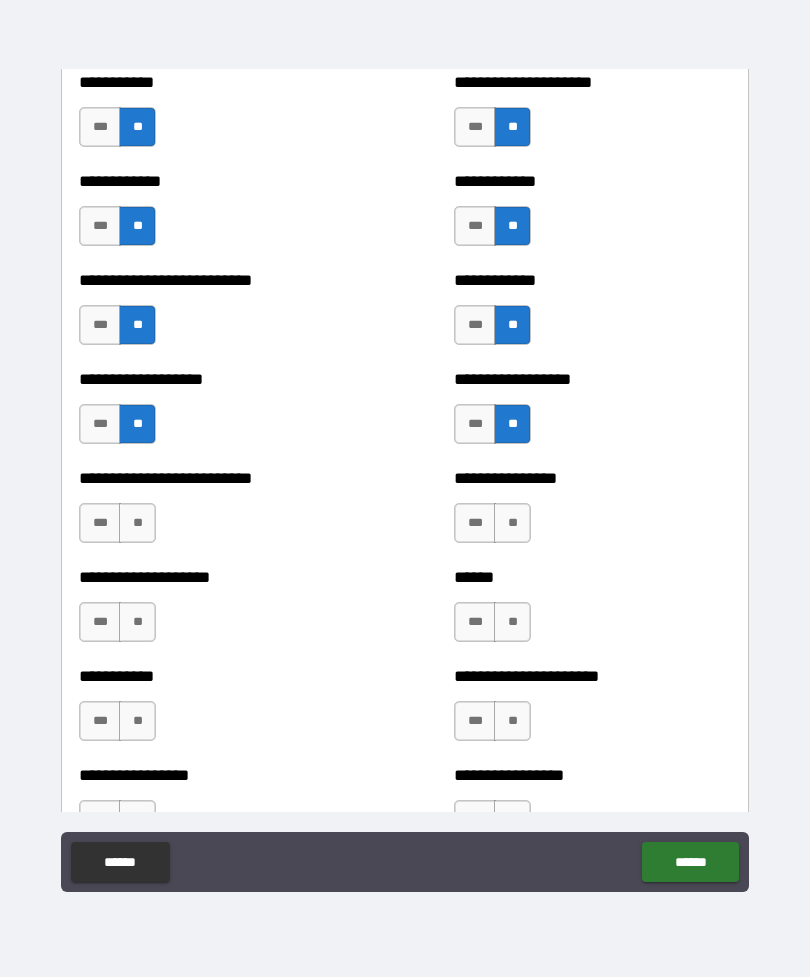 click on "**" at bounding box center [512, 523] 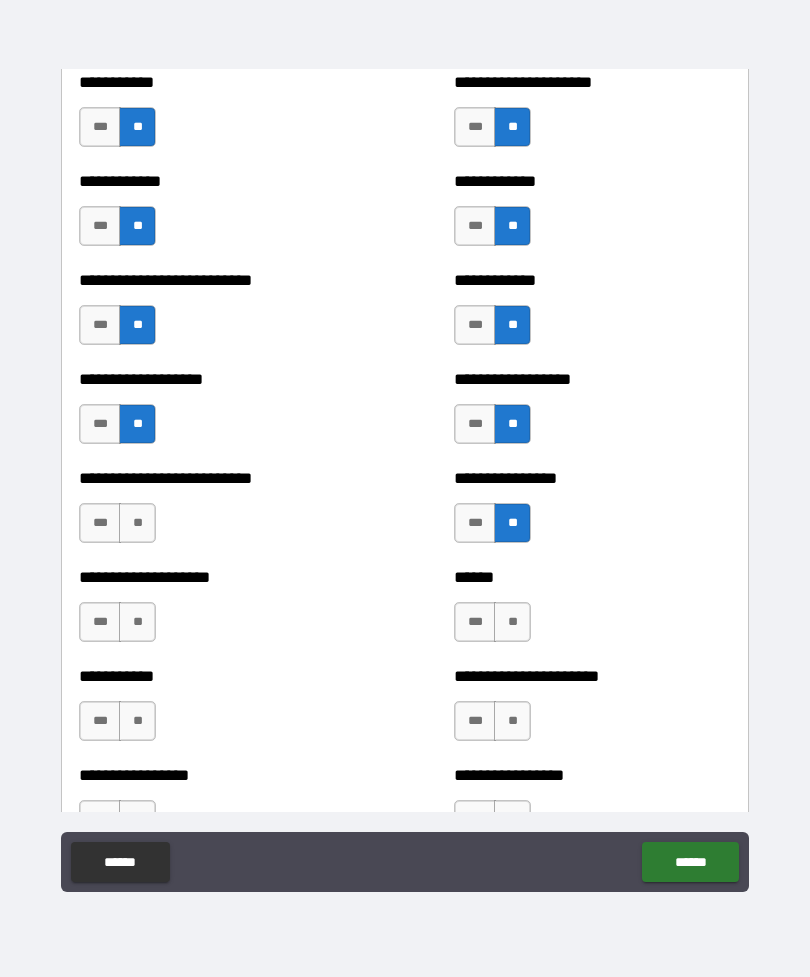 click on "**" at bounding box center [512, 622] 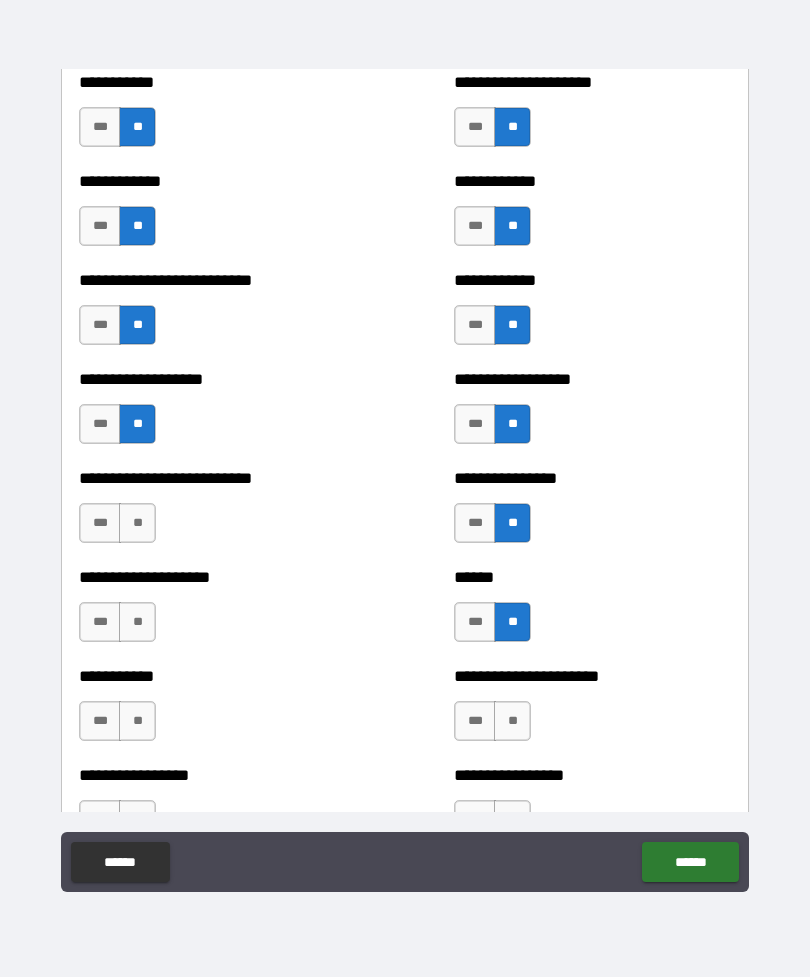 click on "**" at bounding box center (512, 721) 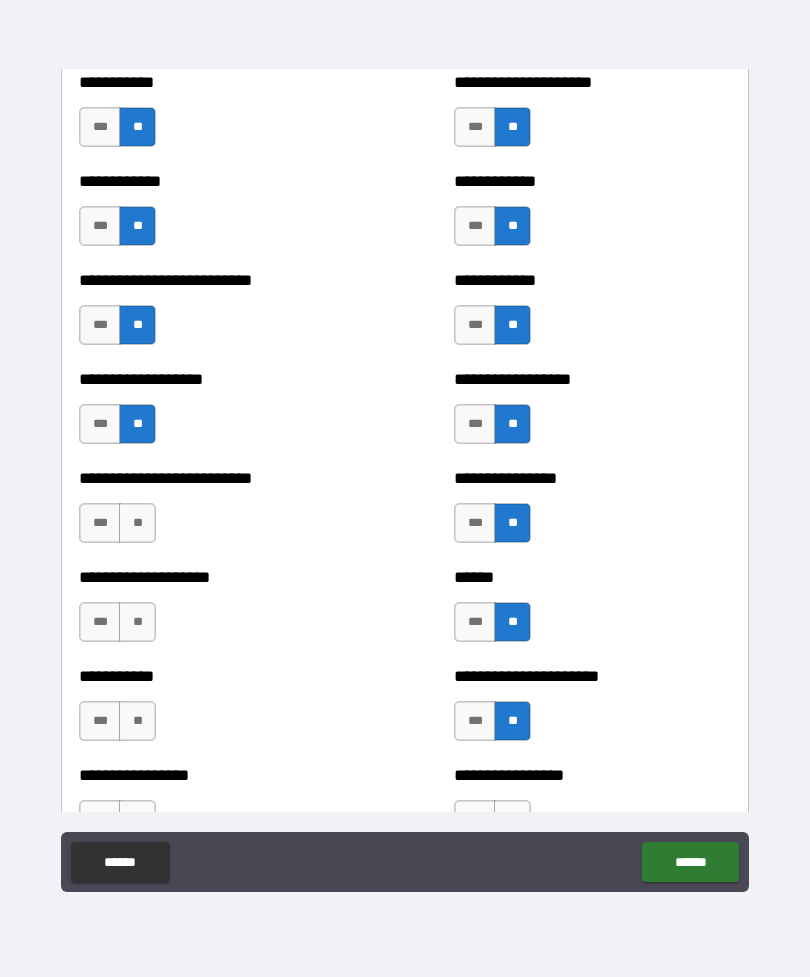 click on "**" at bounding box center (512, 820) 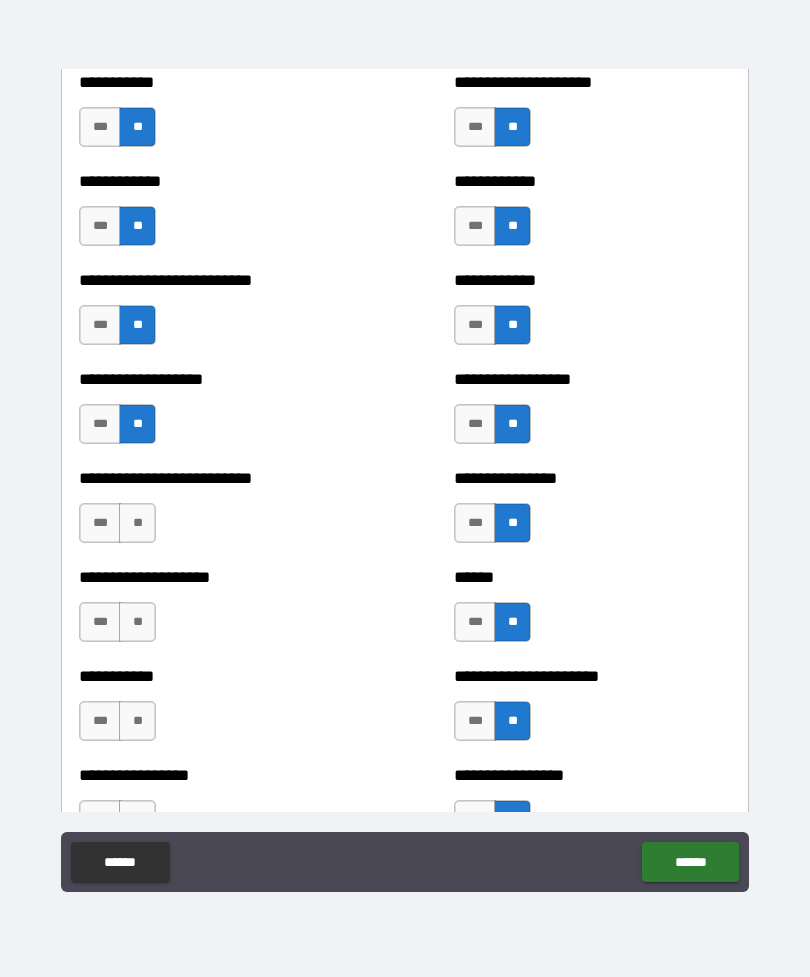 click on "**" at bounding box center (137, 820) 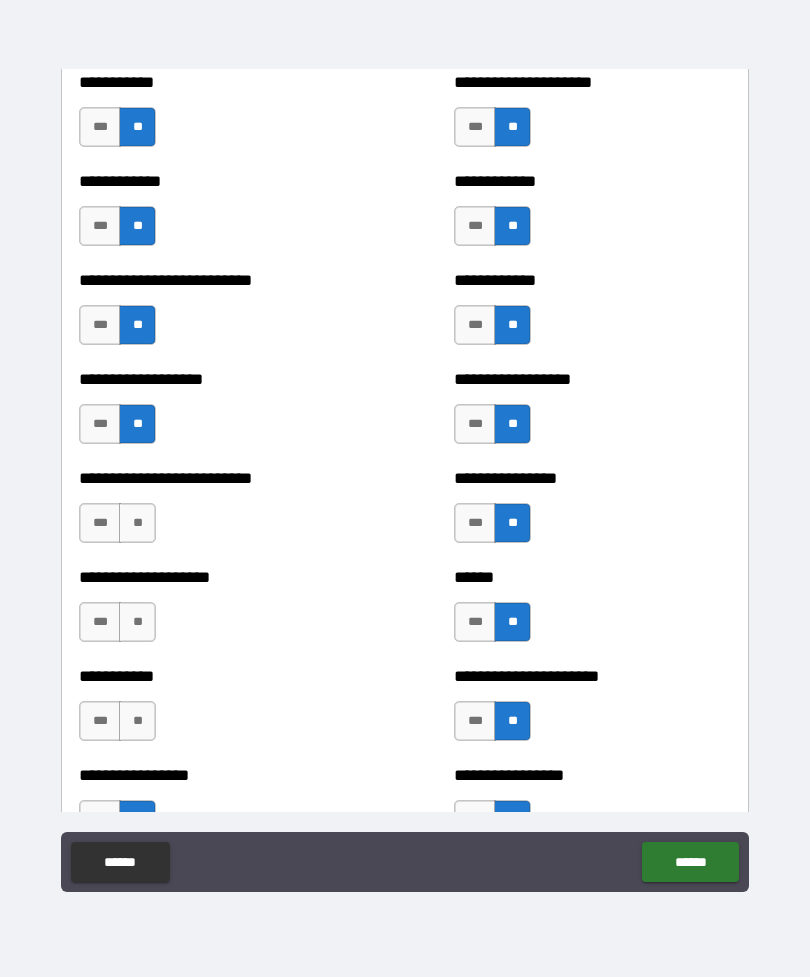 click on "**" at bounding box center (137, 721) 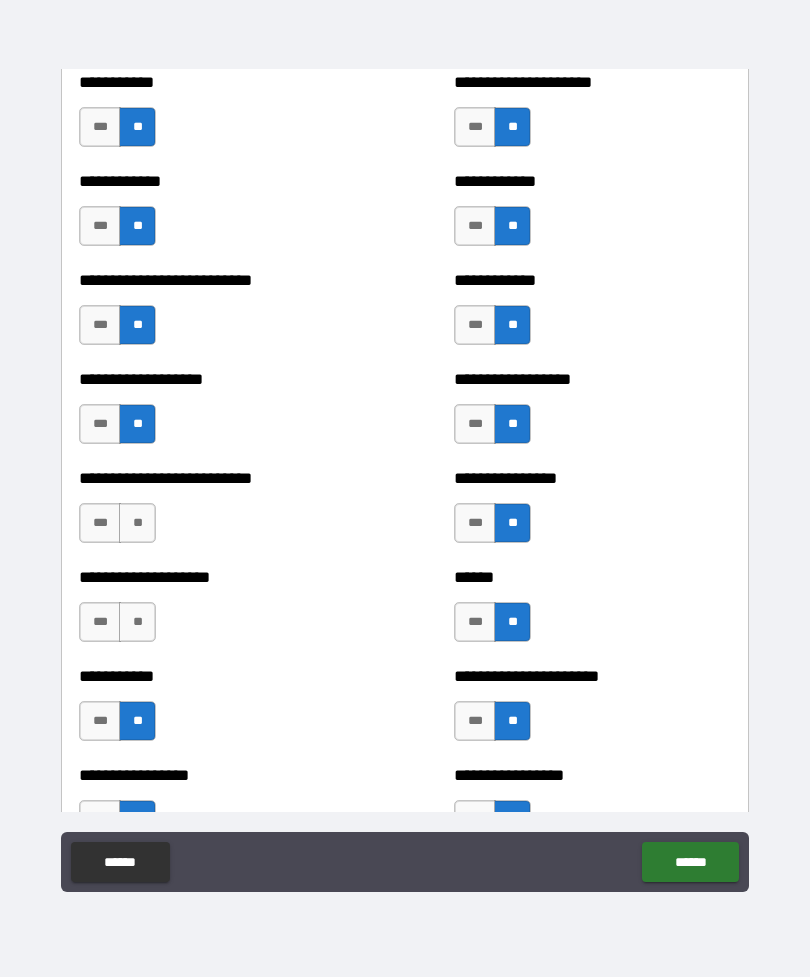 click on "**********" at bounding box center [217, 612] 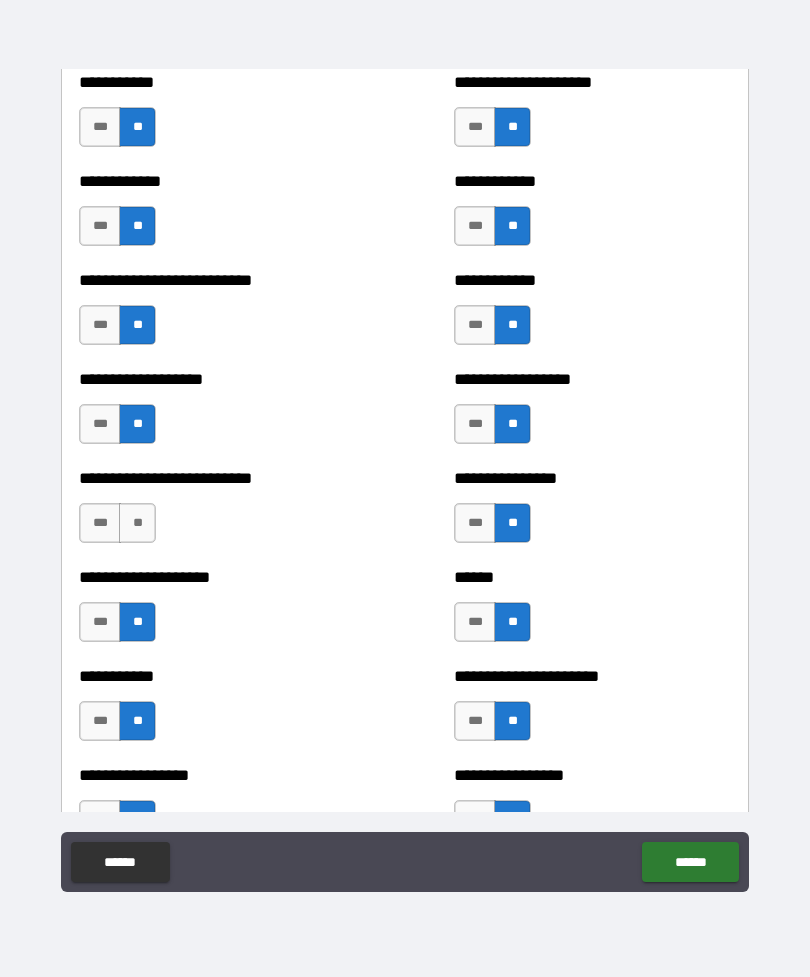 click on "**" at bounding box center [137, 523] 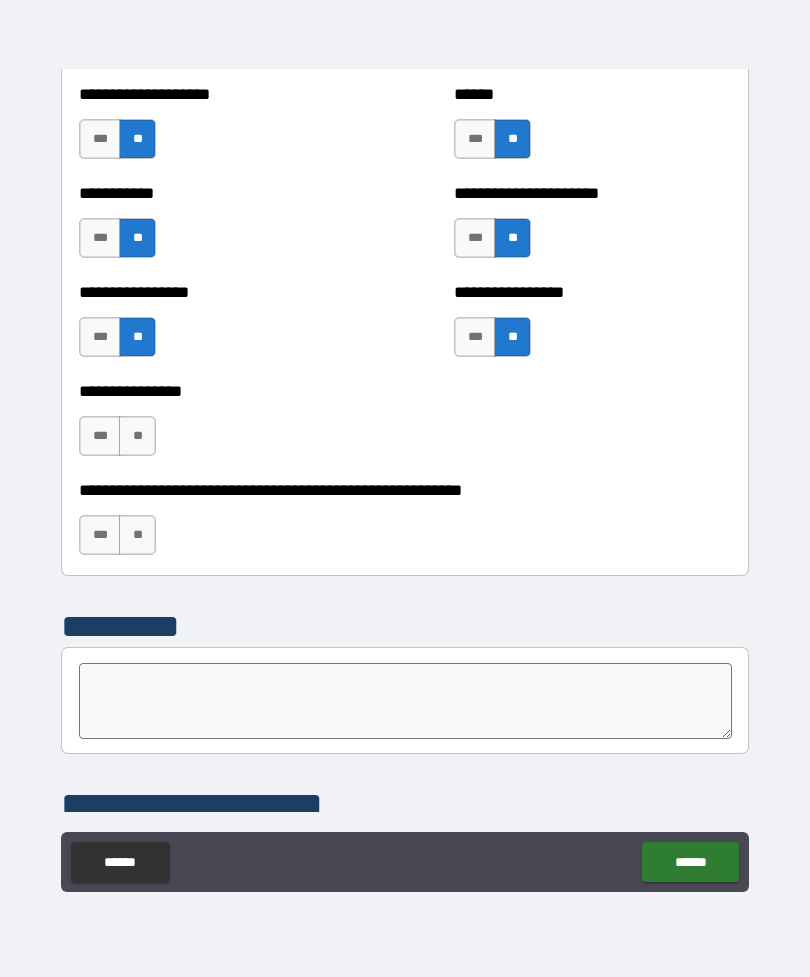scroll, scrollTop: 6014, scrollLeft: 0, axis: vertical 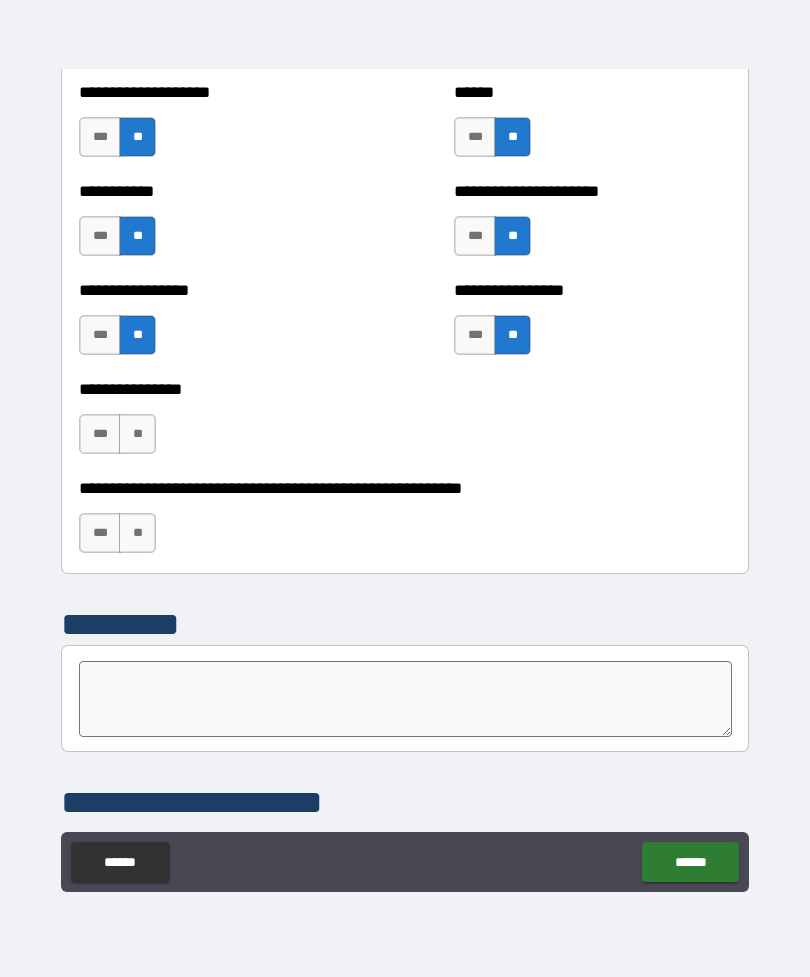 click on "**" at bounding box center (137, 434) 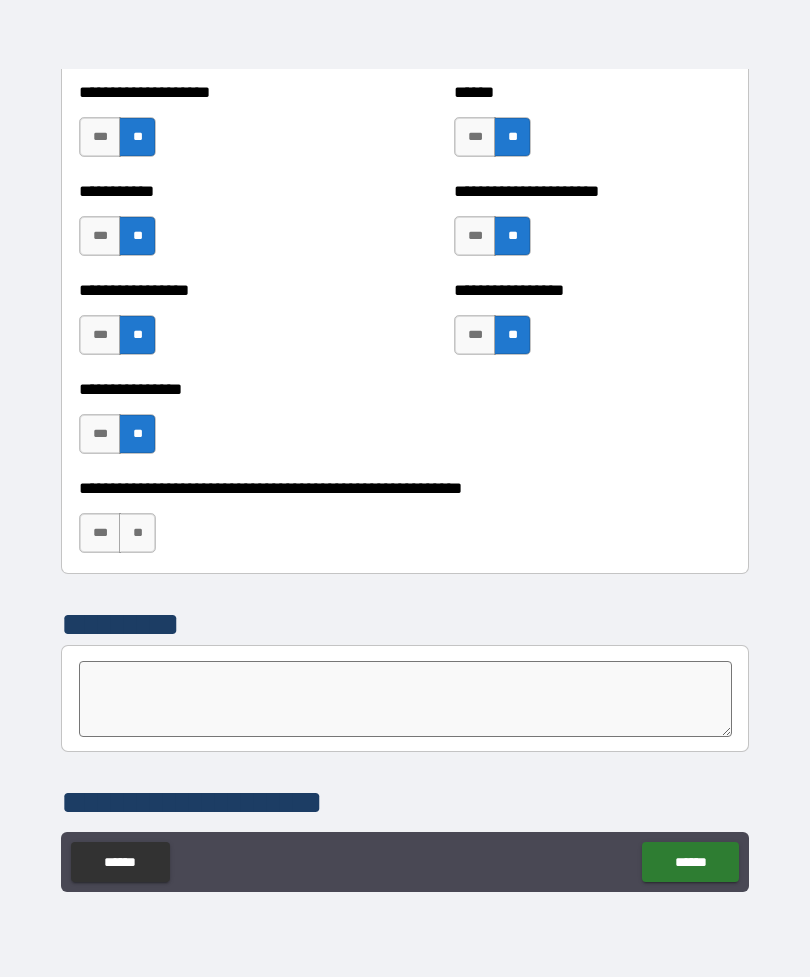 click on "**" at bounding box center [137, 533] 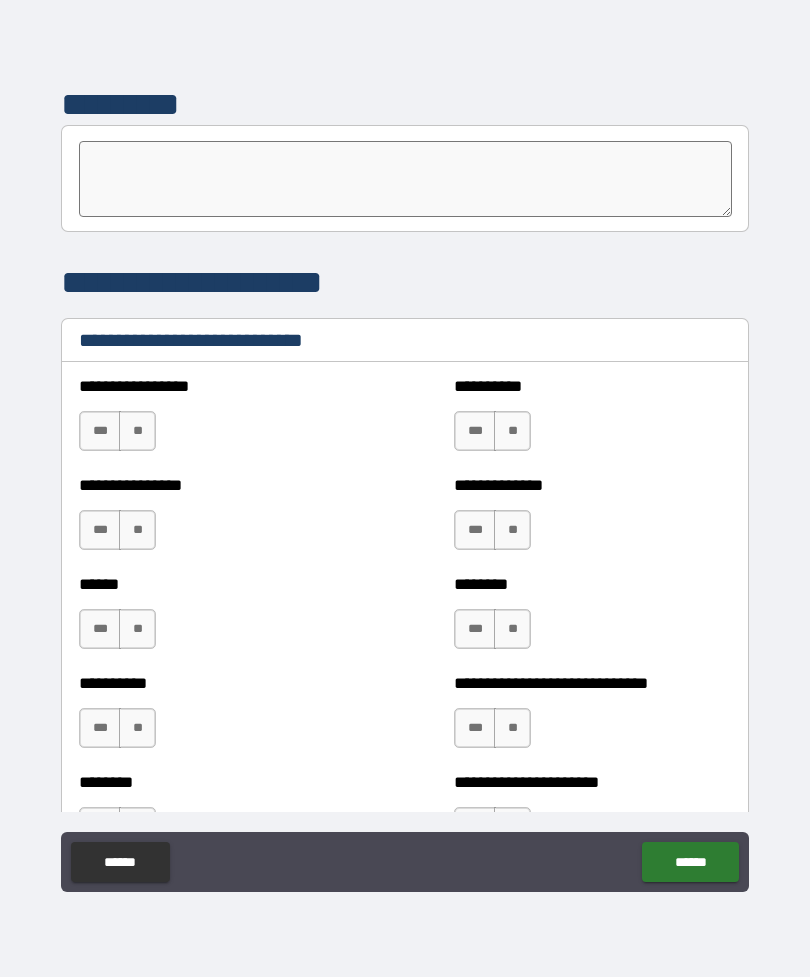 scroll, scrollTop: 6596, scrollLeft: 0, axis: vertical 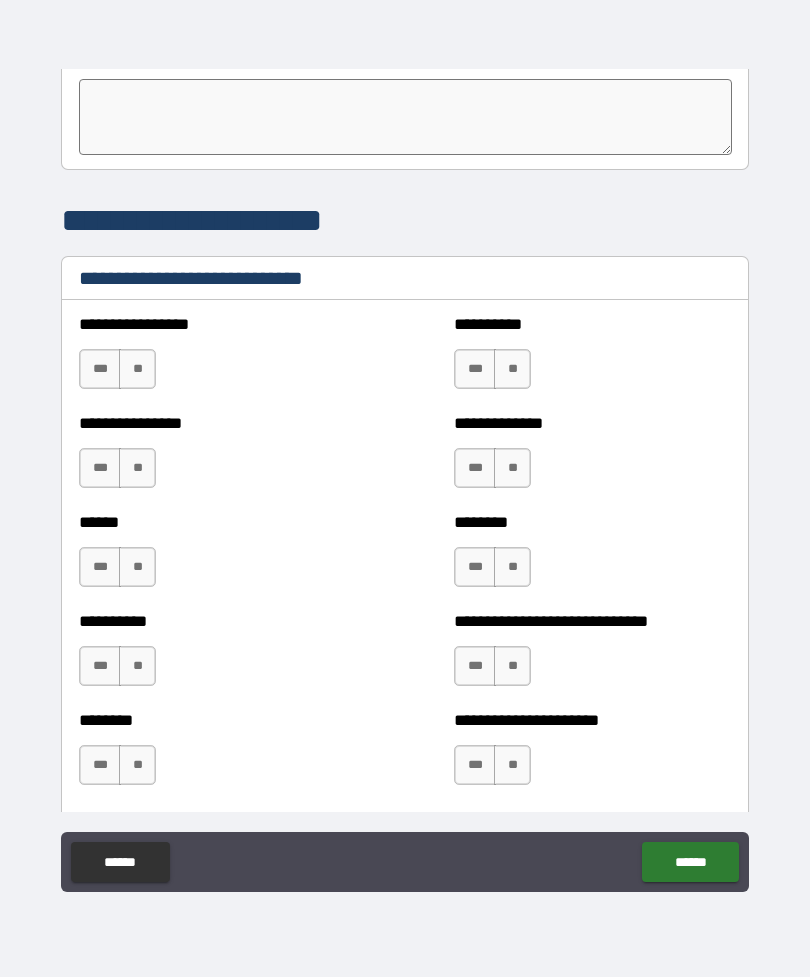 click on "**" at bounding box center [137, 369] 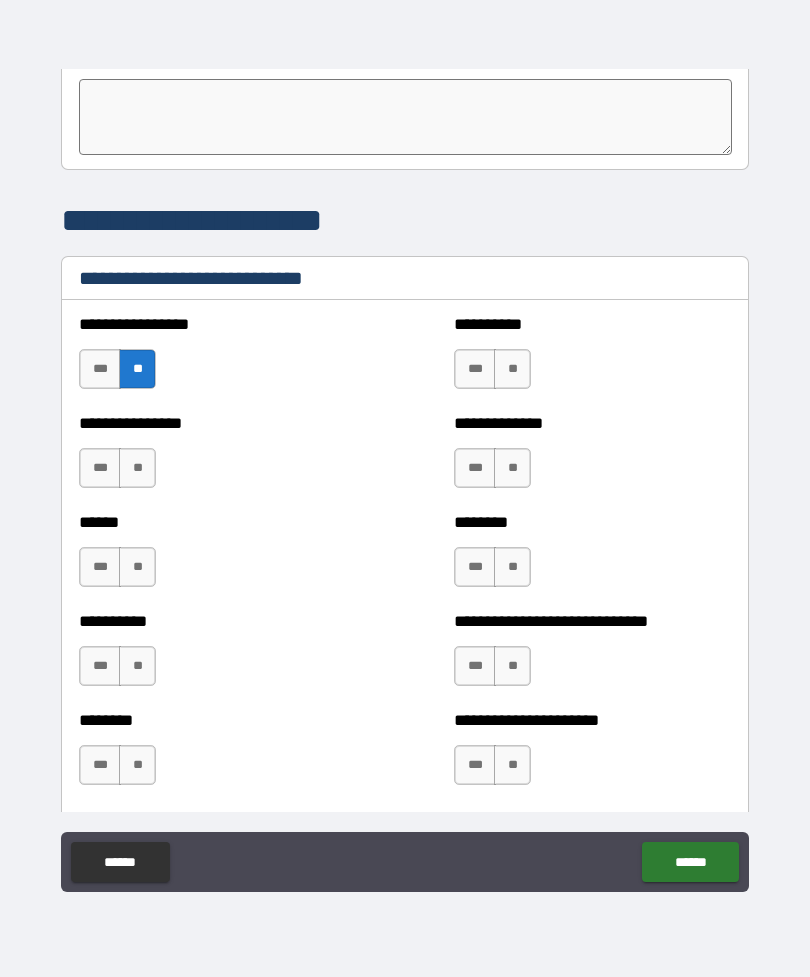 click on "**" at bounding box center (137, 468) 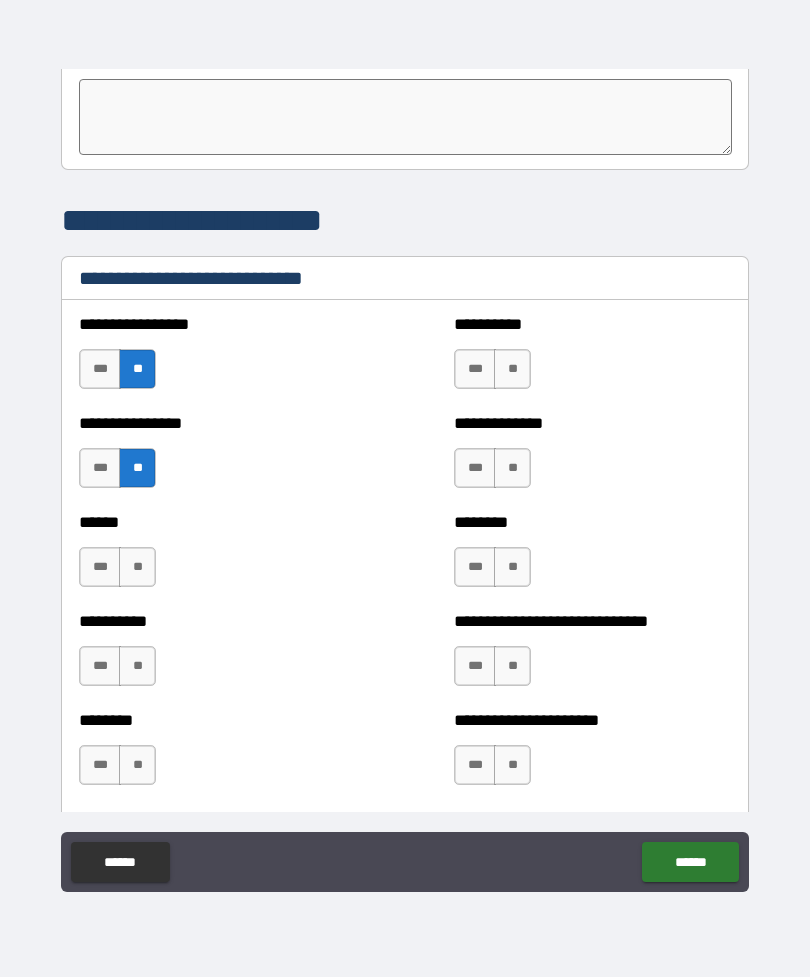 click on "**" at bounding box center (137, 567) 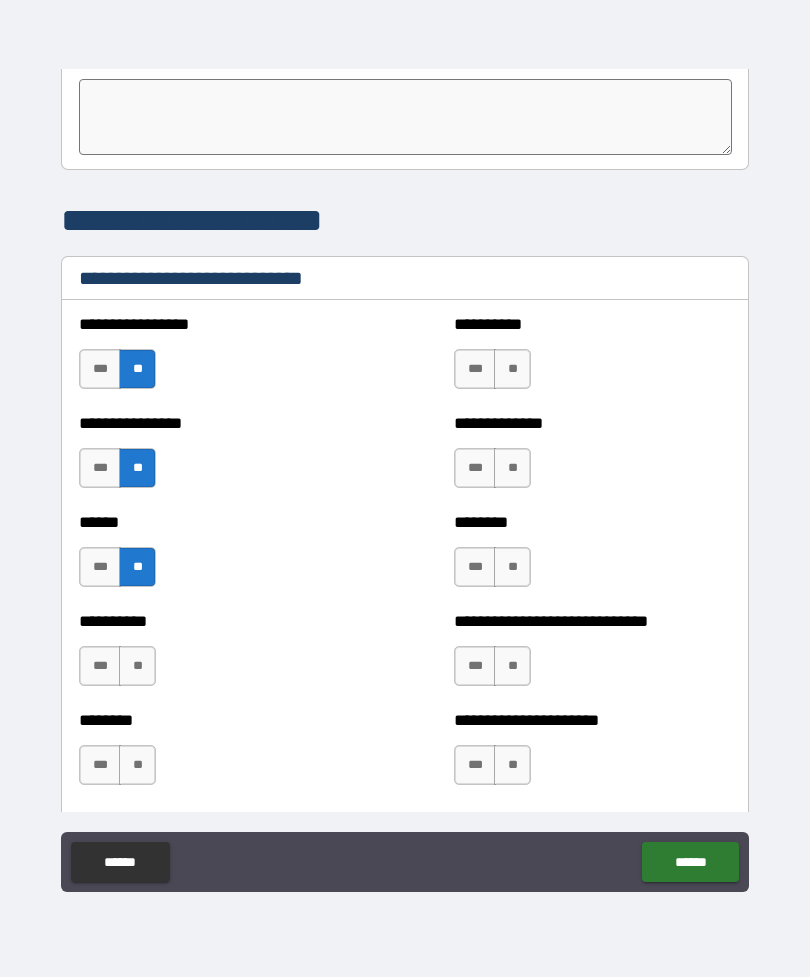 click on "**" at bounding box center (137, 666) 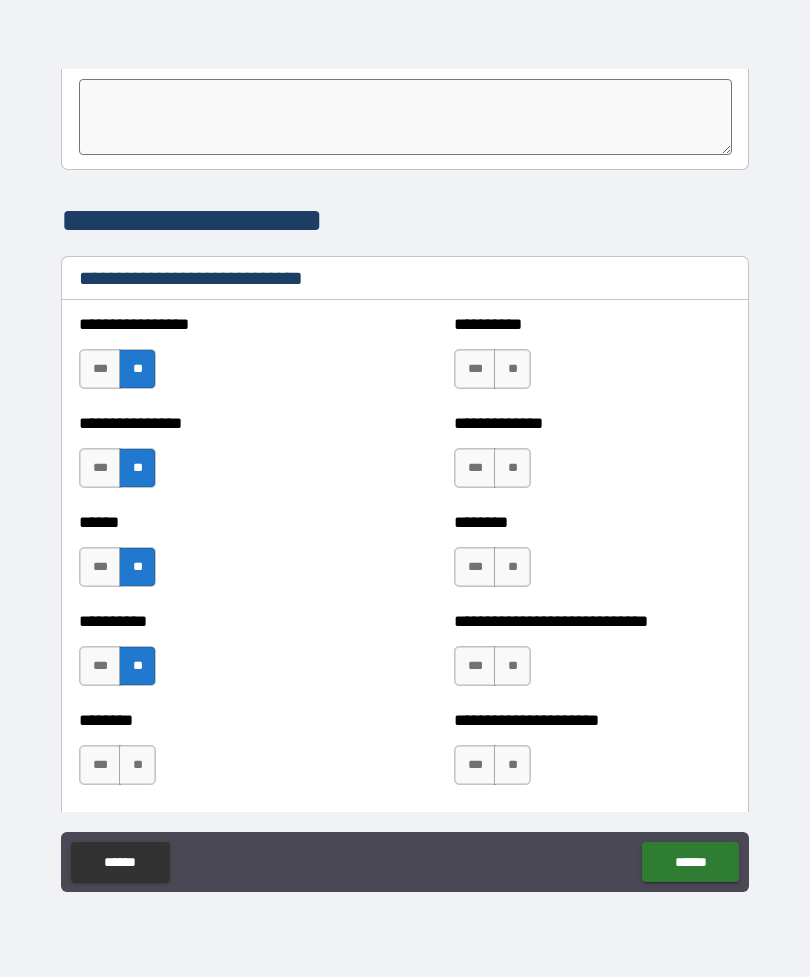 click on "**" at bounding box center (137, 765) 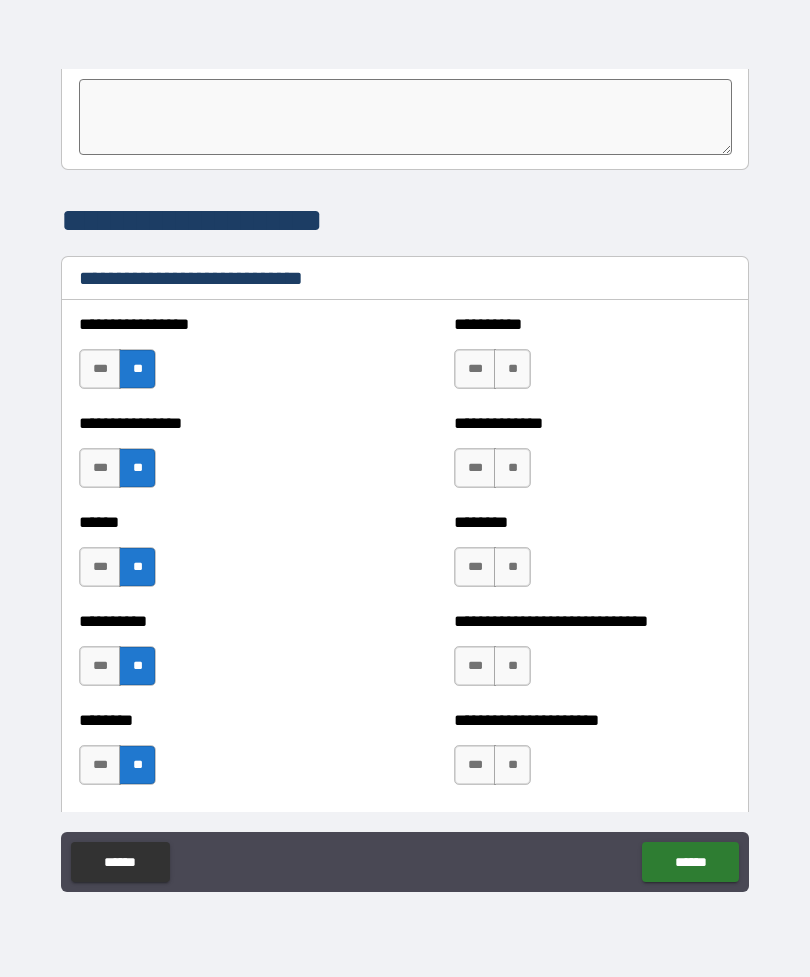 click on "**" at bounding box center [512, 765] 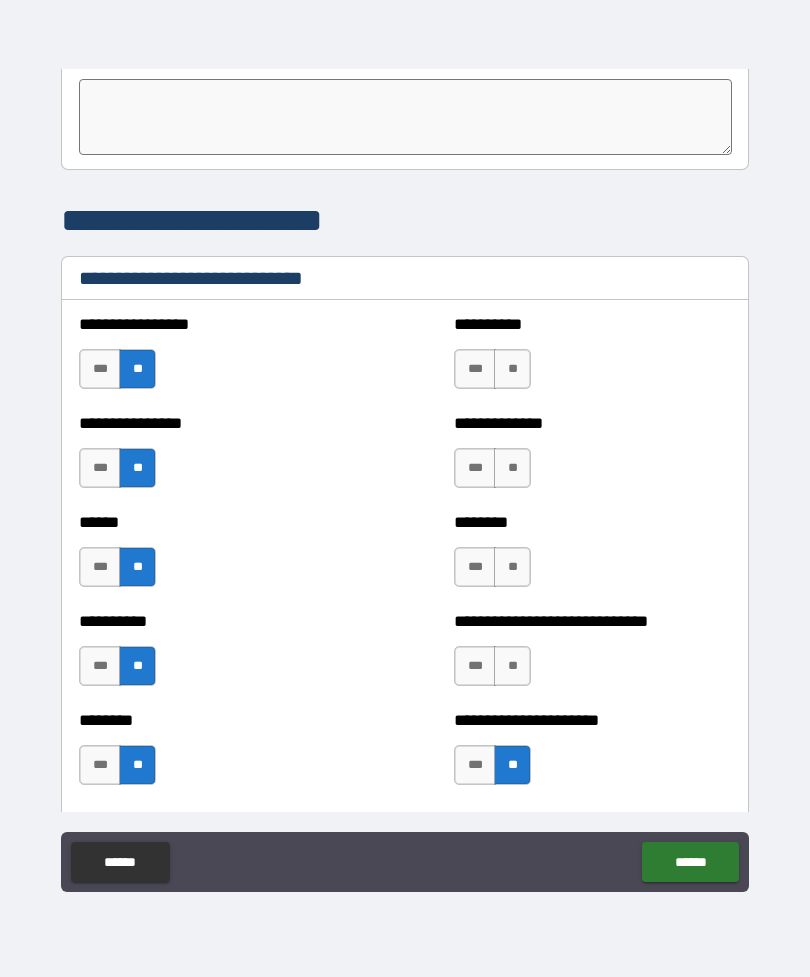 click on "**" at bounding box center (512, 666) 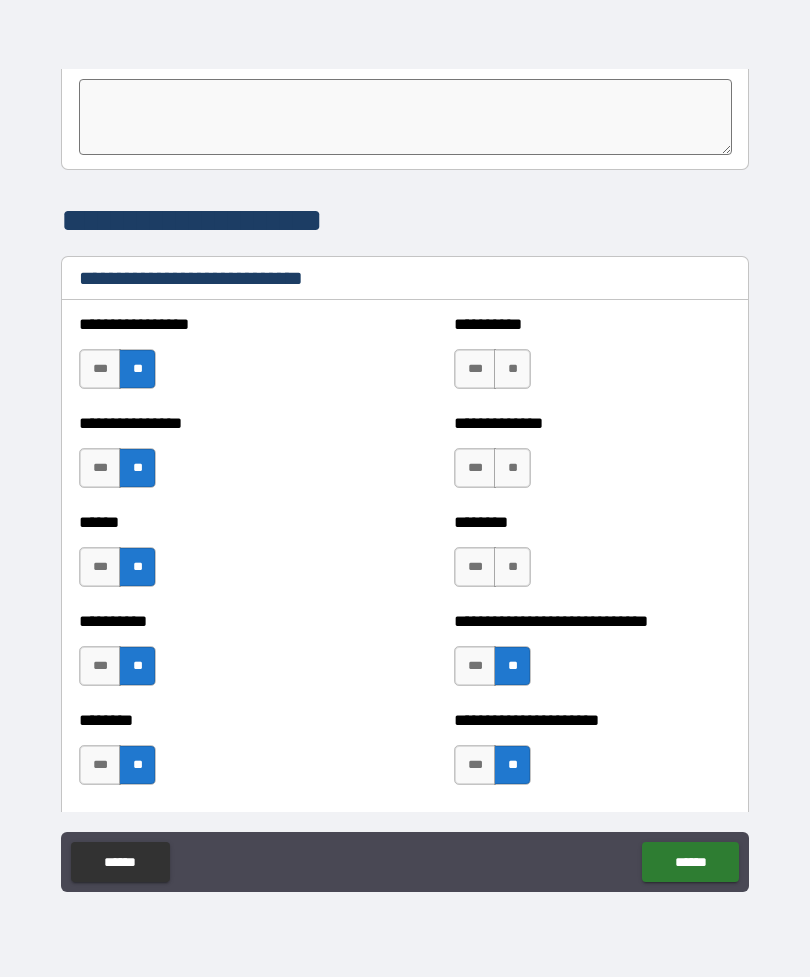 click on "**" at bounding box center (512, 567) 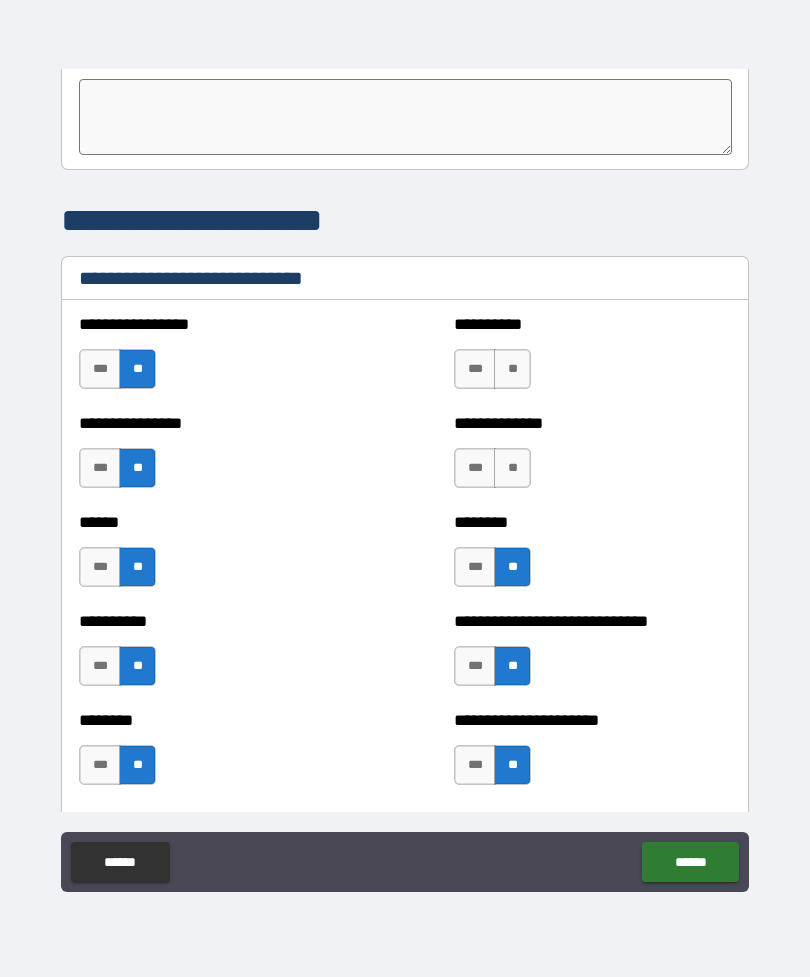 click on "***" at bounding box center [475, 666] 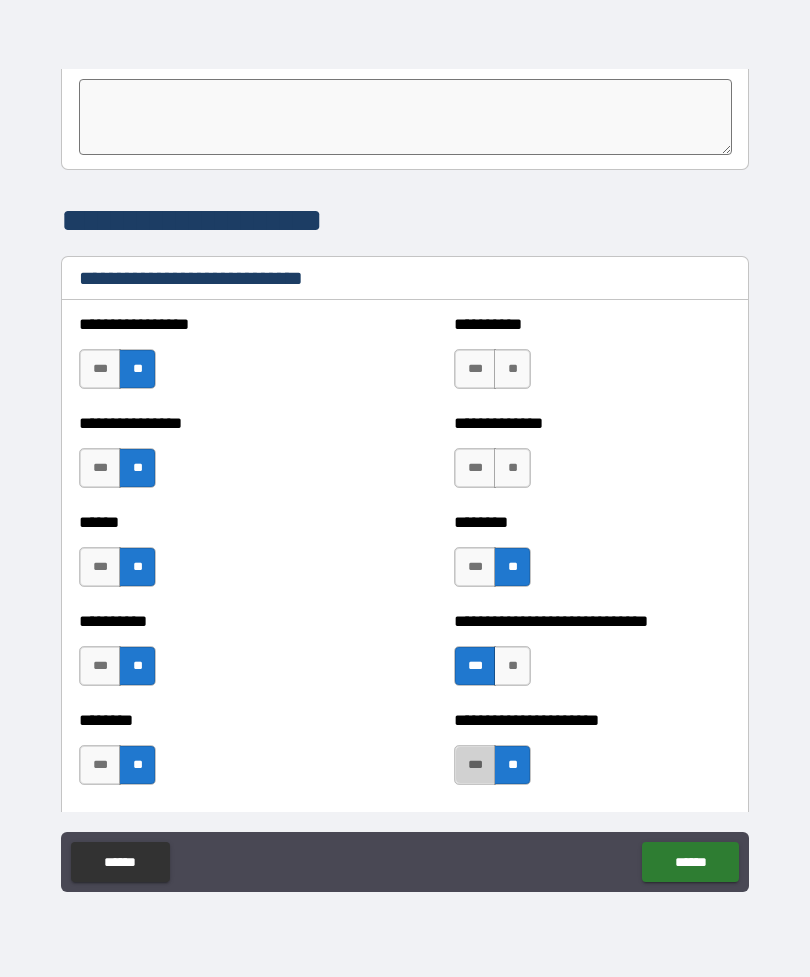 click on "***" at bounding box center [475, 765] 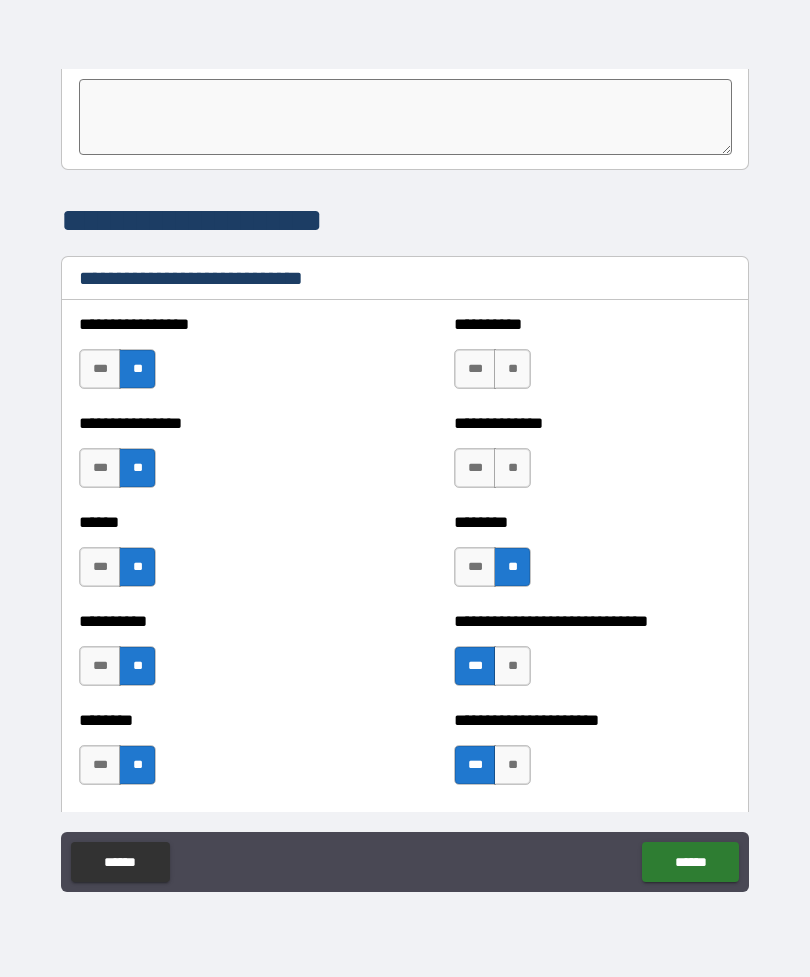 click on "**" at bounding box center [512, 468] 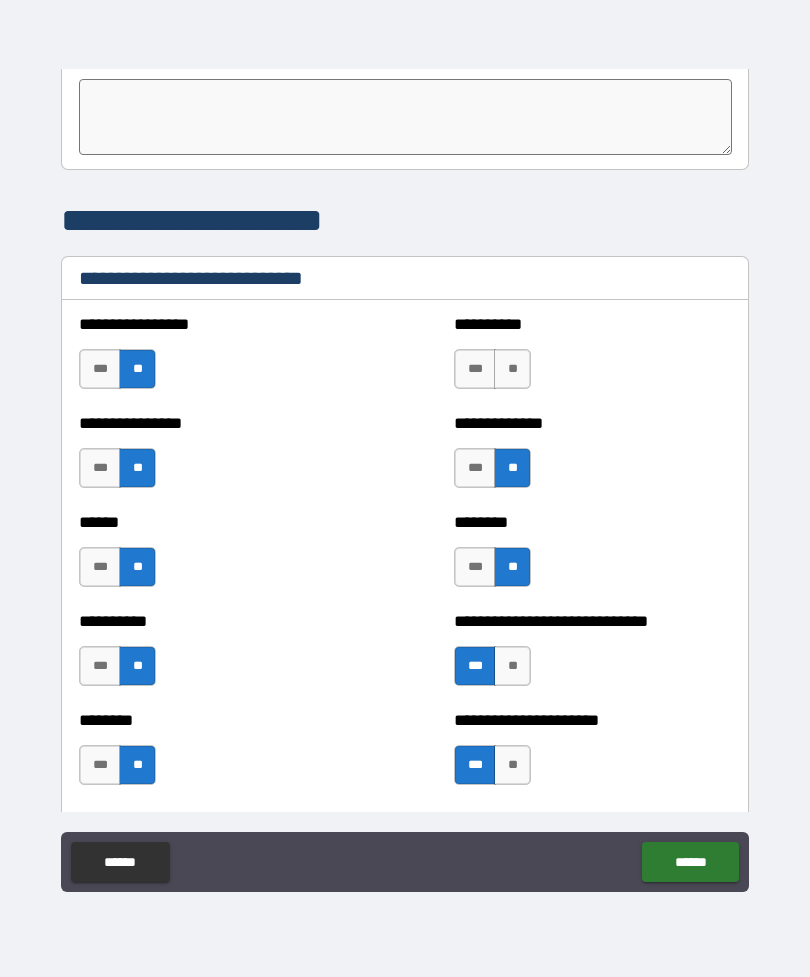 click on "**" at bounding box center (512, 369) 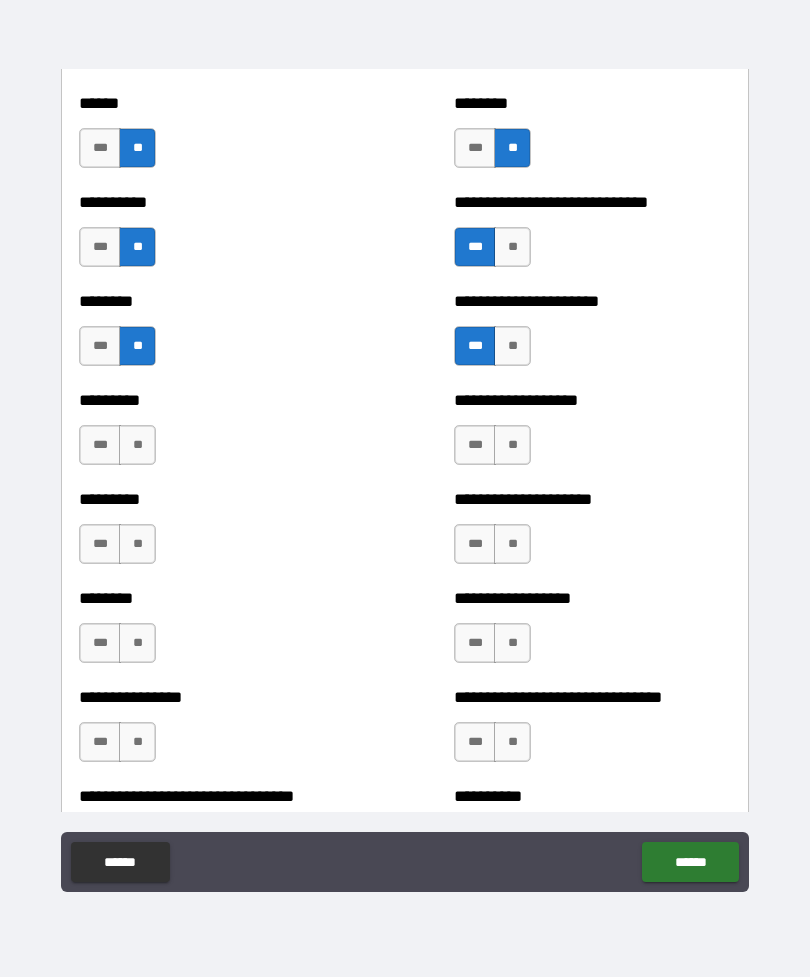 scroll, scrollTop: 7012, scrollLeft: 0, axis: vertical 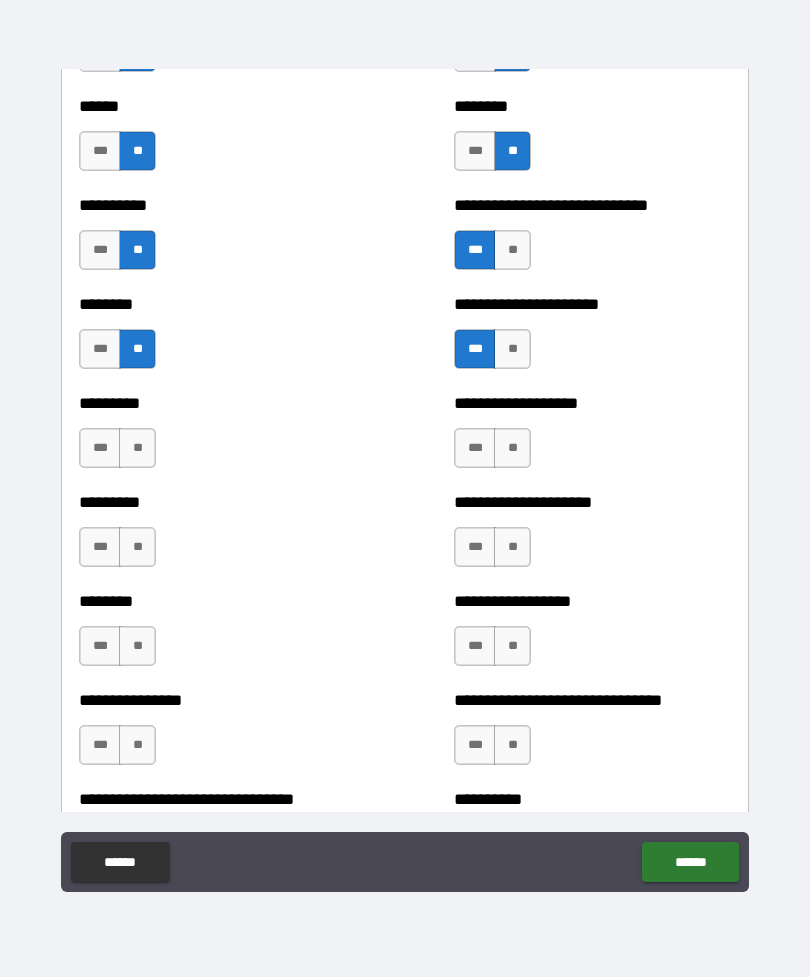 click on "**" at bounding box center (137, 448) 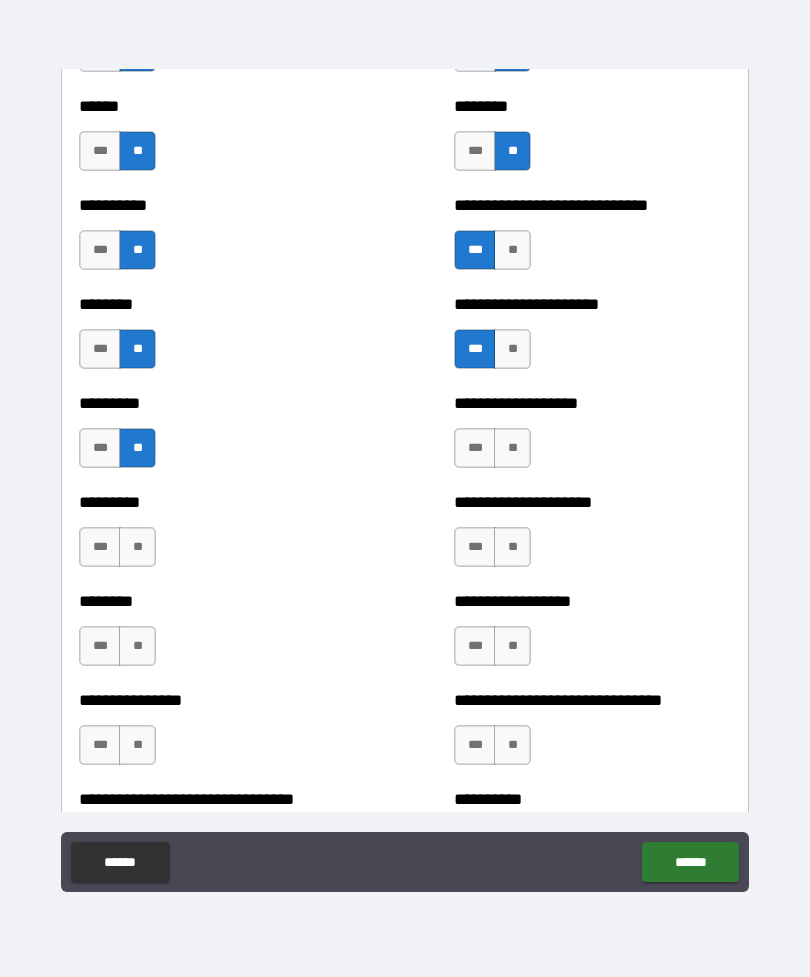 click on "********* *** **" at bounding box center [217, 537] 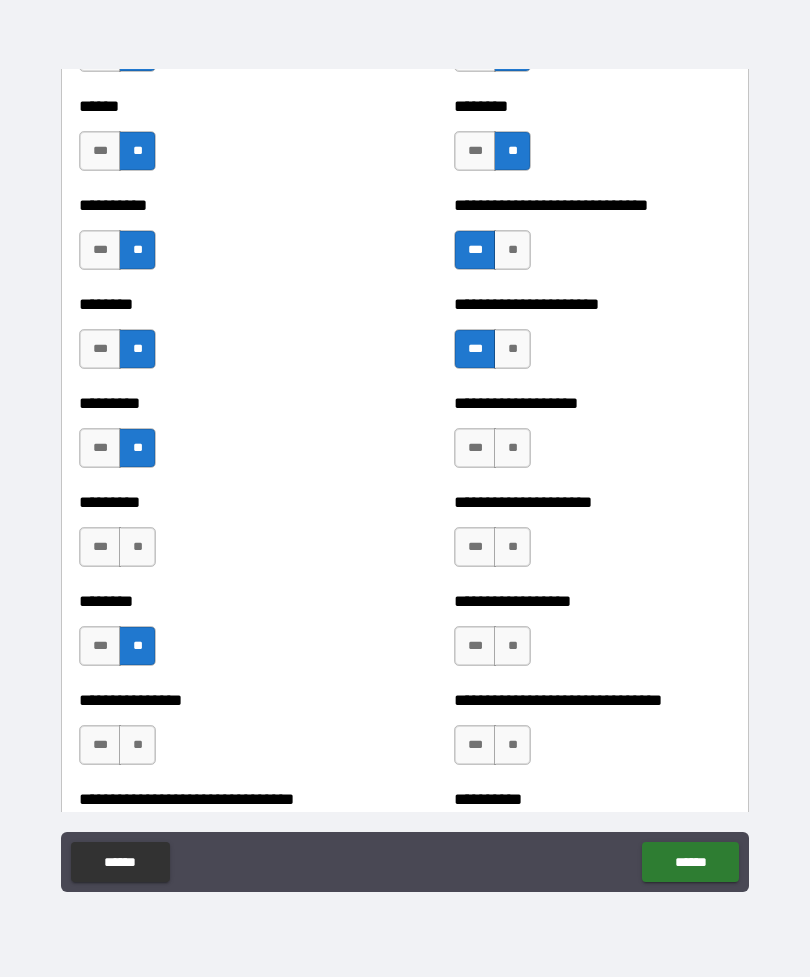 click on "**" at bounding box center (137, 745) 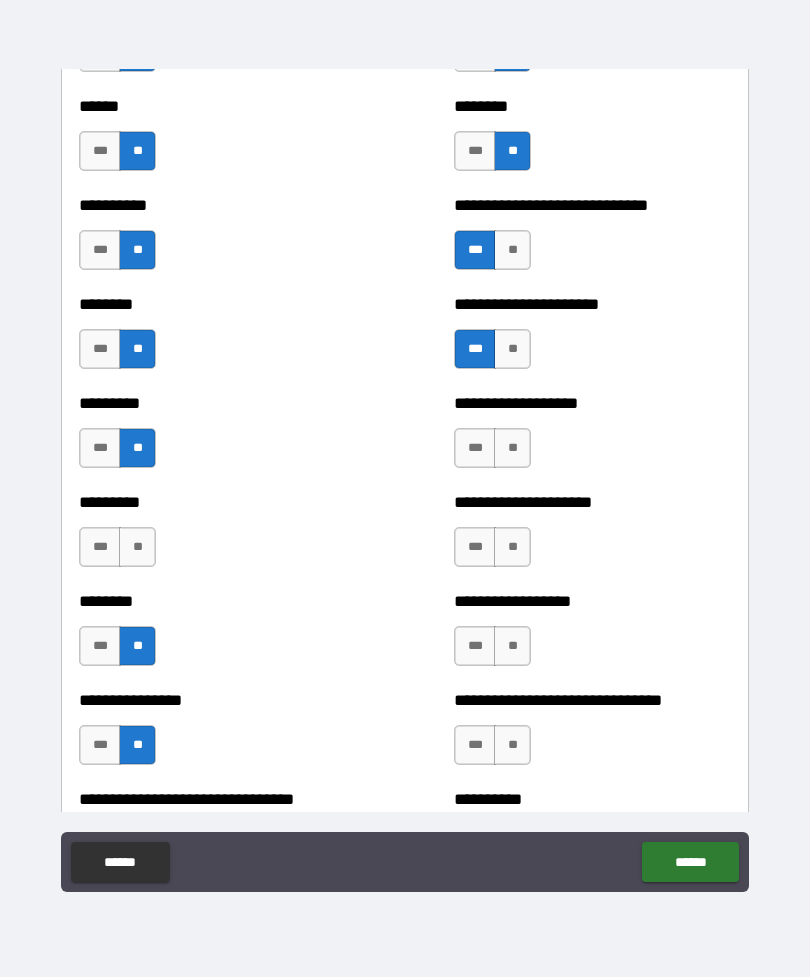 click on "**" at bounding box center [512, 745] 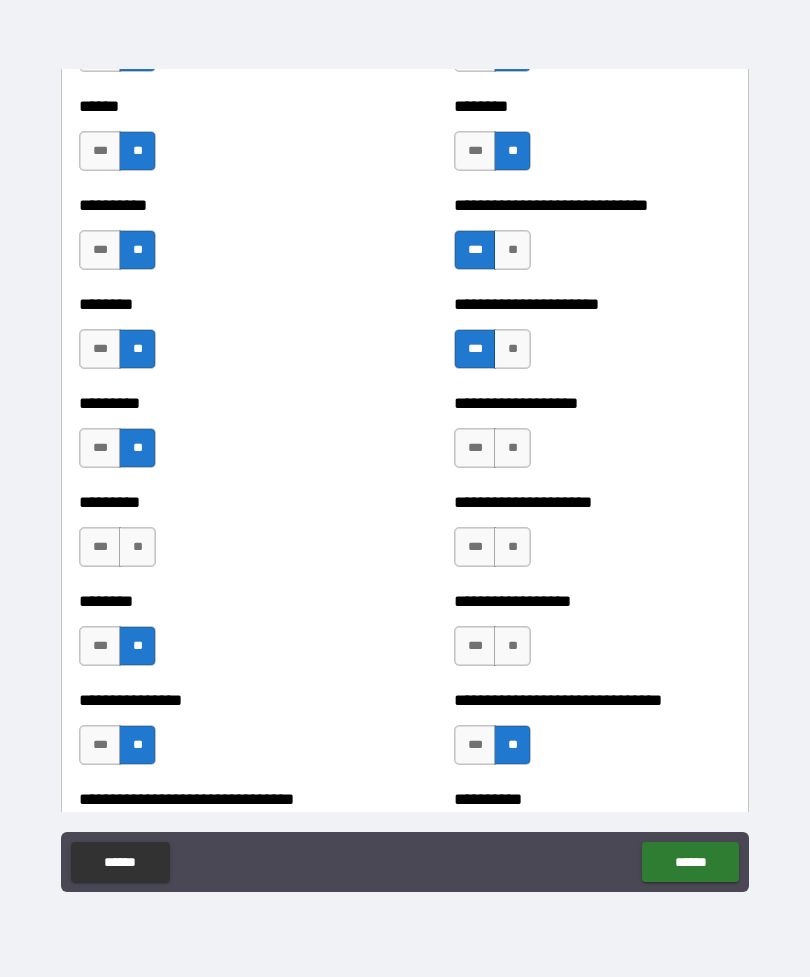 click on "**" at bounding box center (512, 646) 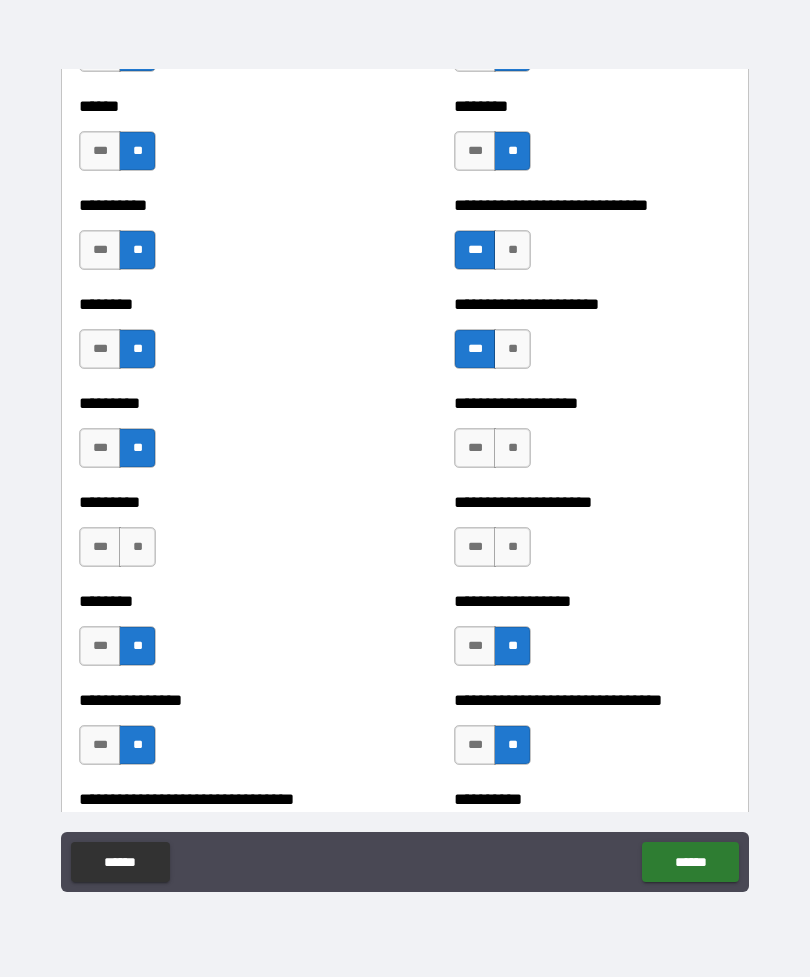 click on "**" at bounding box center (512, 547) 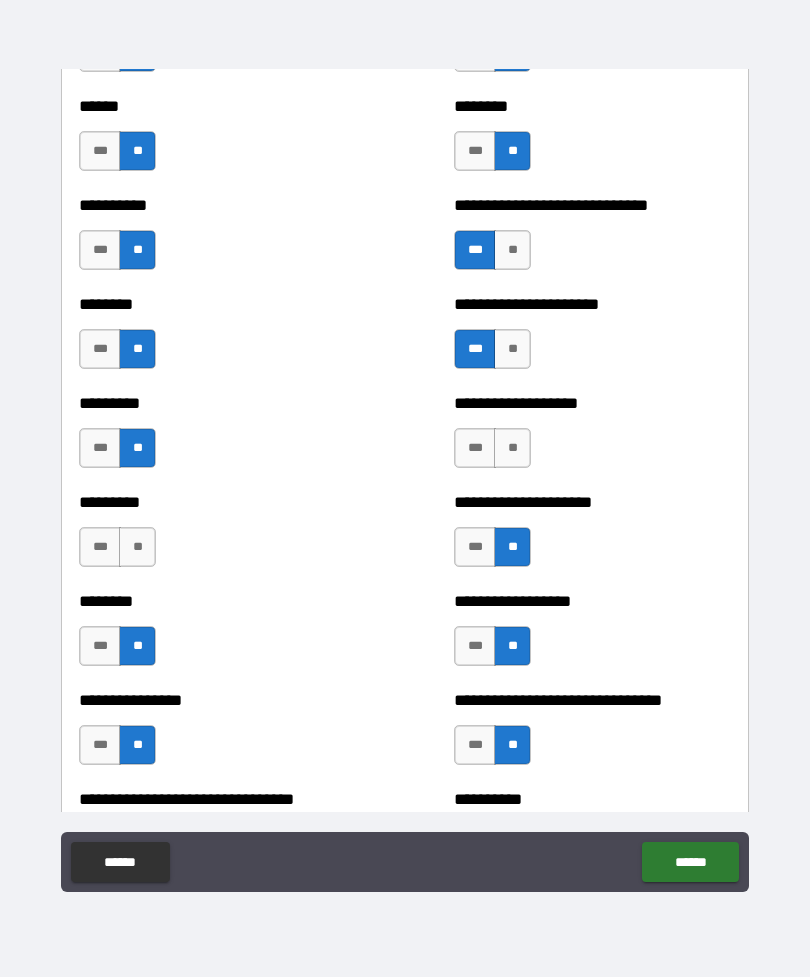 click on "**" at bounding box center (512, 448) 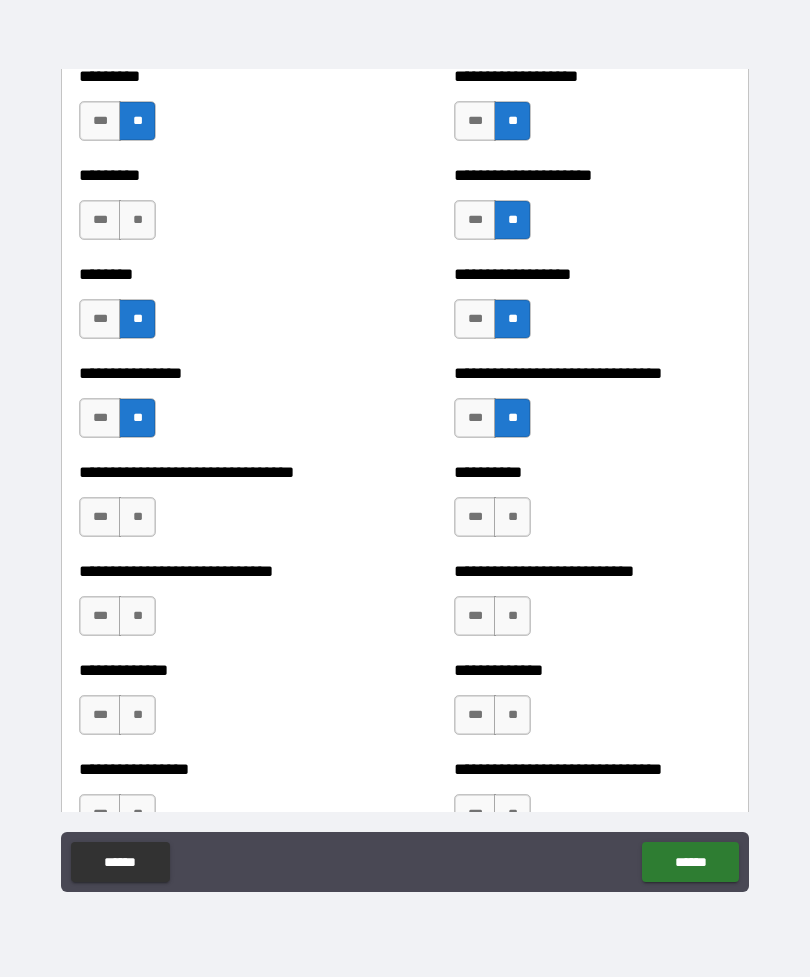 scroll, scrollTop: 7371, scrollLeft: 0, axis: vertical 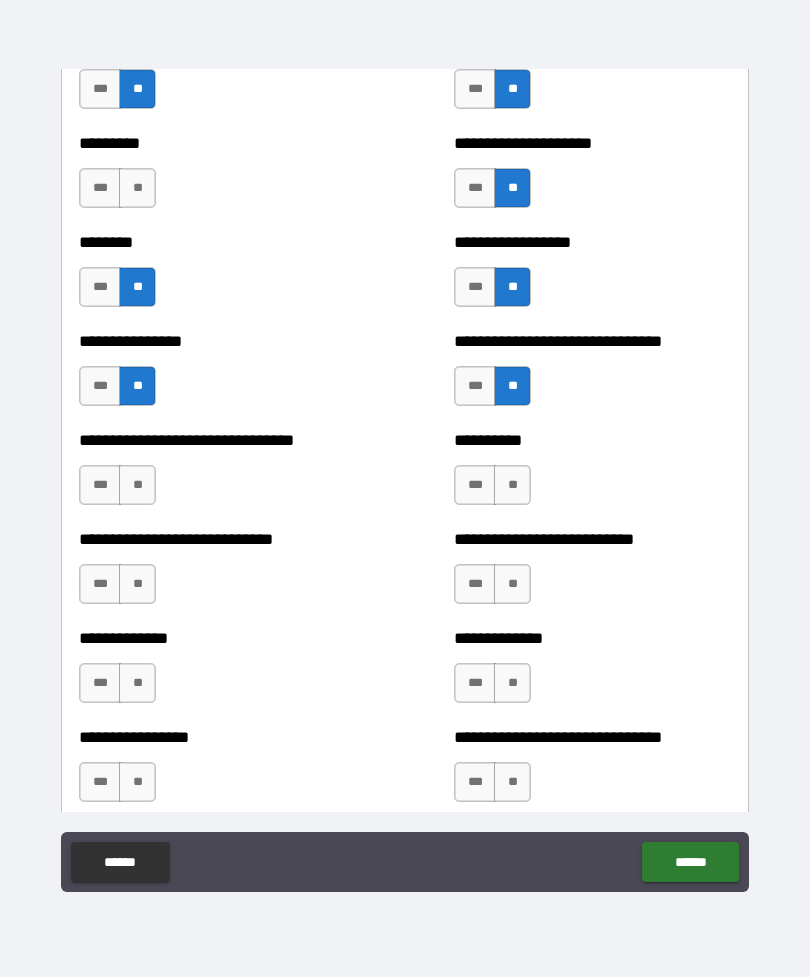 click on "**" at bounding box center [512, 485] 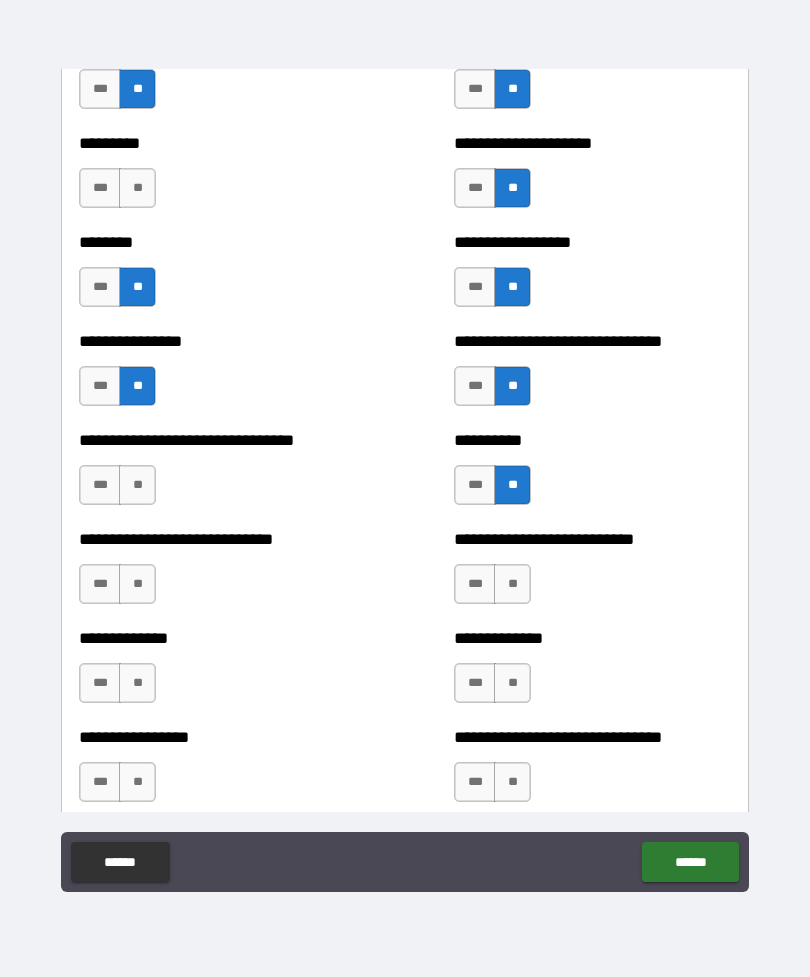 click on "**" at bounding box center [137, 485] 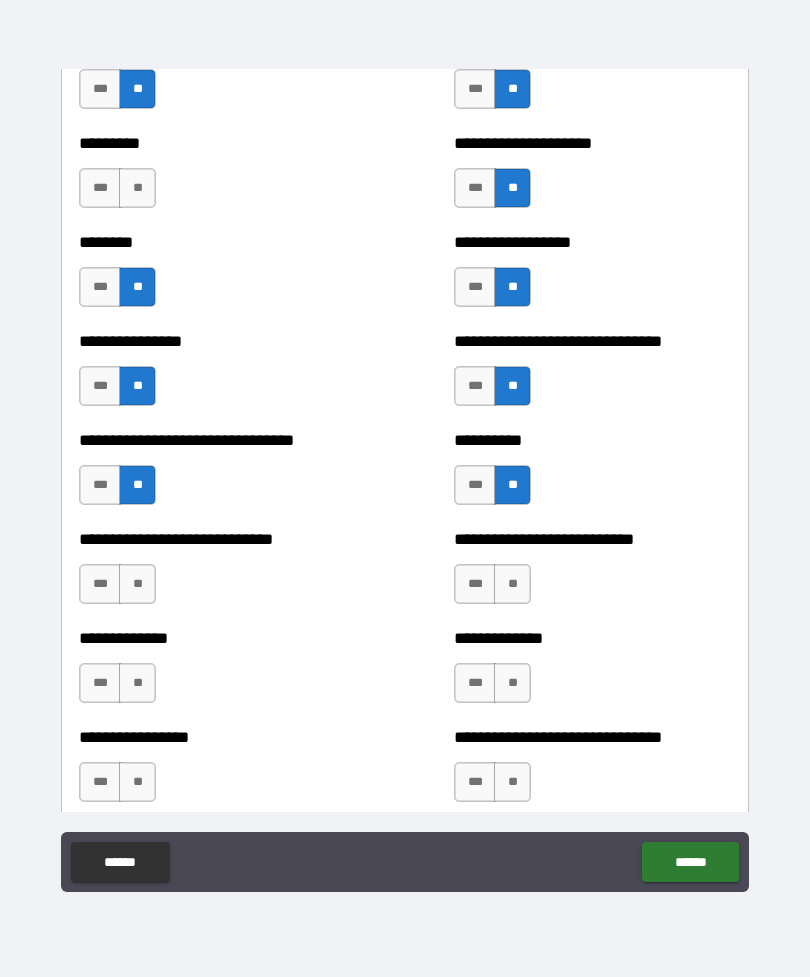 click on "**" at bounding box center (137, 584) 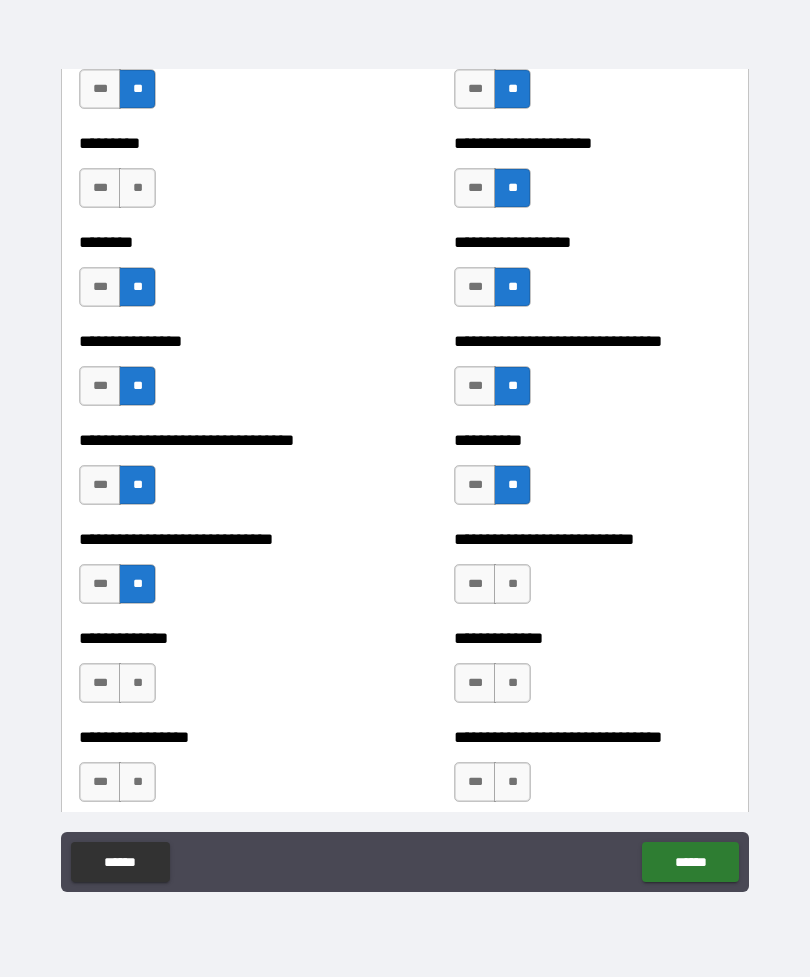 click on "**" at bounding box center (137, 683) 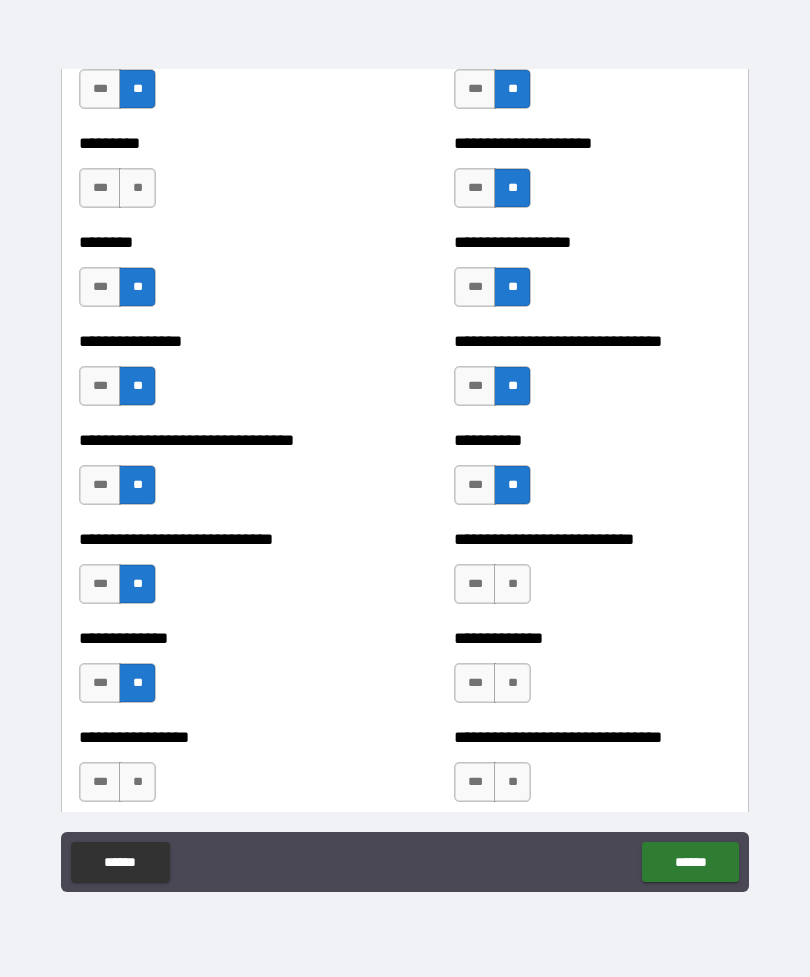 click on "**" at bounding box center (137, 782) 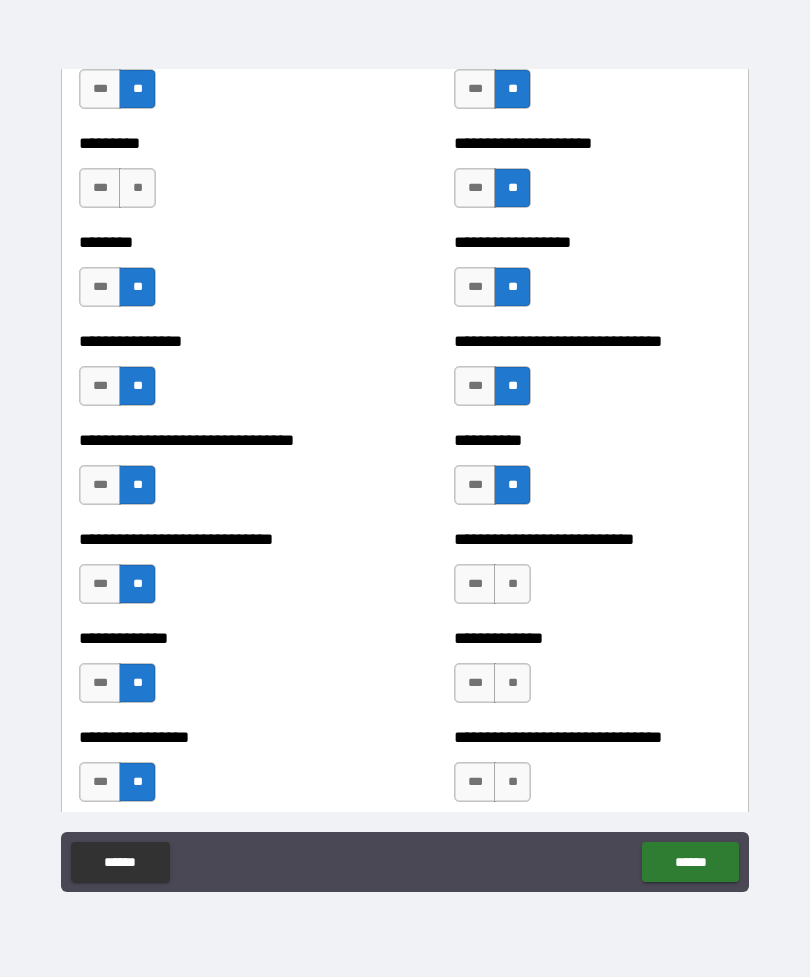 click on "**" at bounding box center [512, 782] 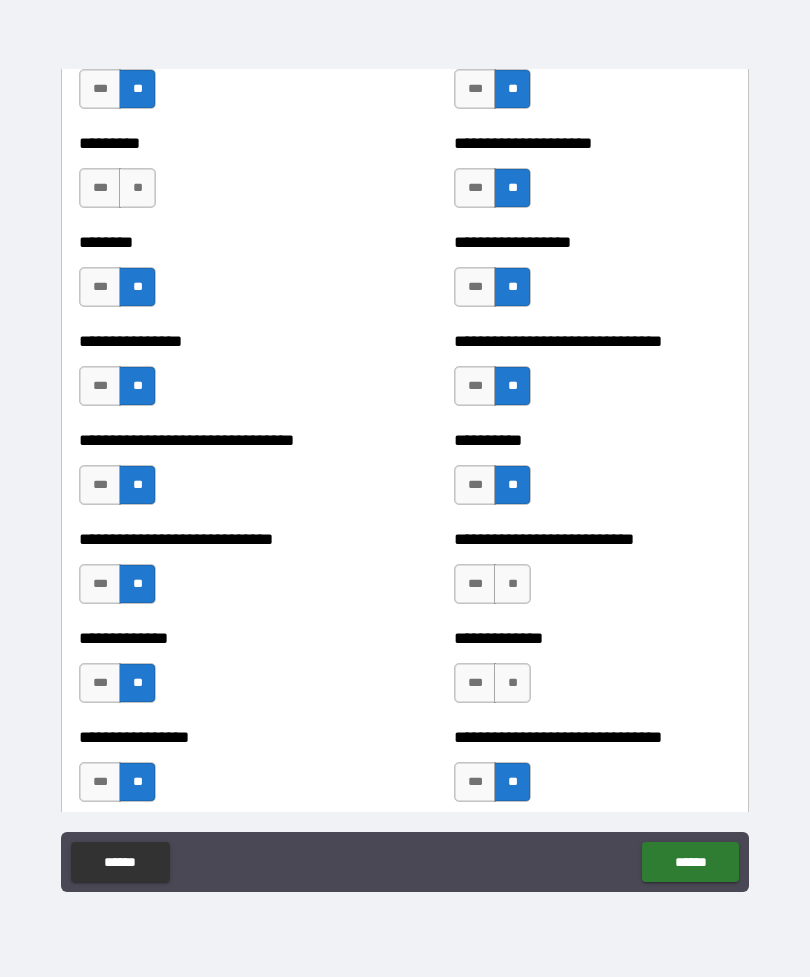 click on "**" at bounding box center [512, 683] 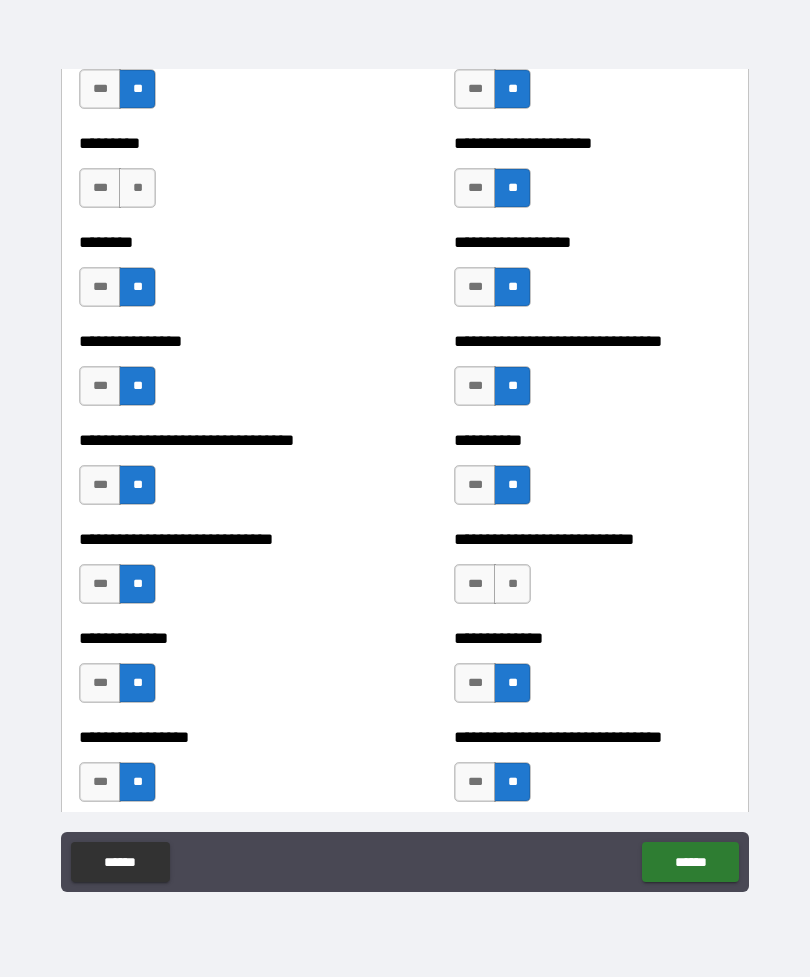 click on "**" at bounding box center (512, 584) 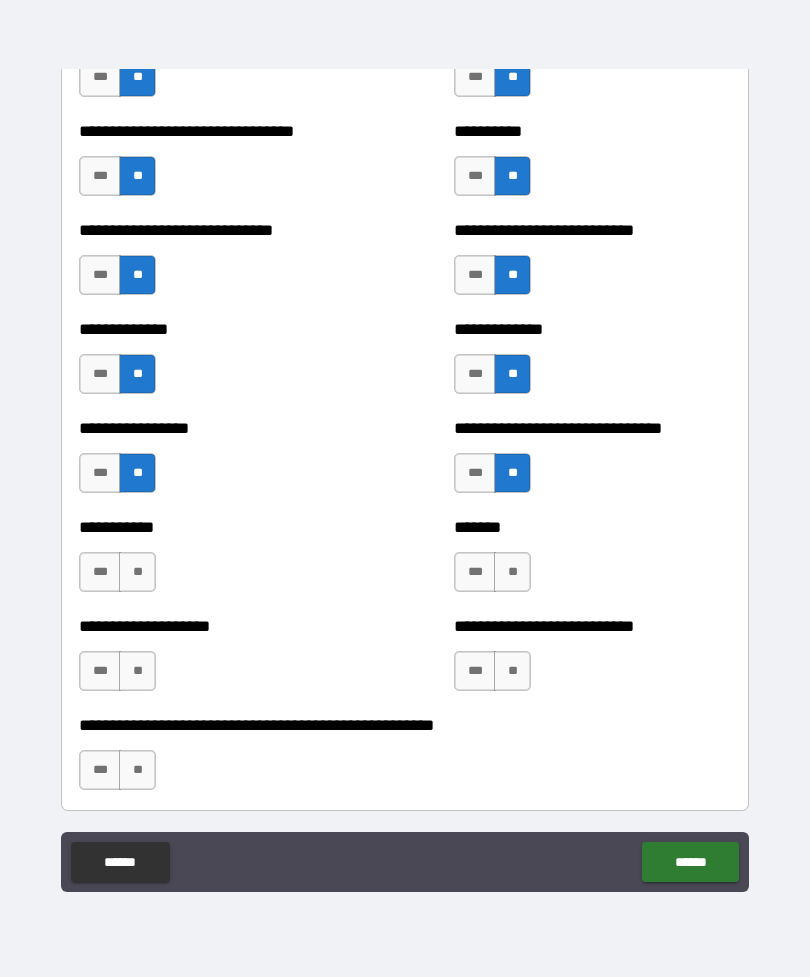 scroll, scrollTop: 7709, scrollLeft: 0, axis: vertical 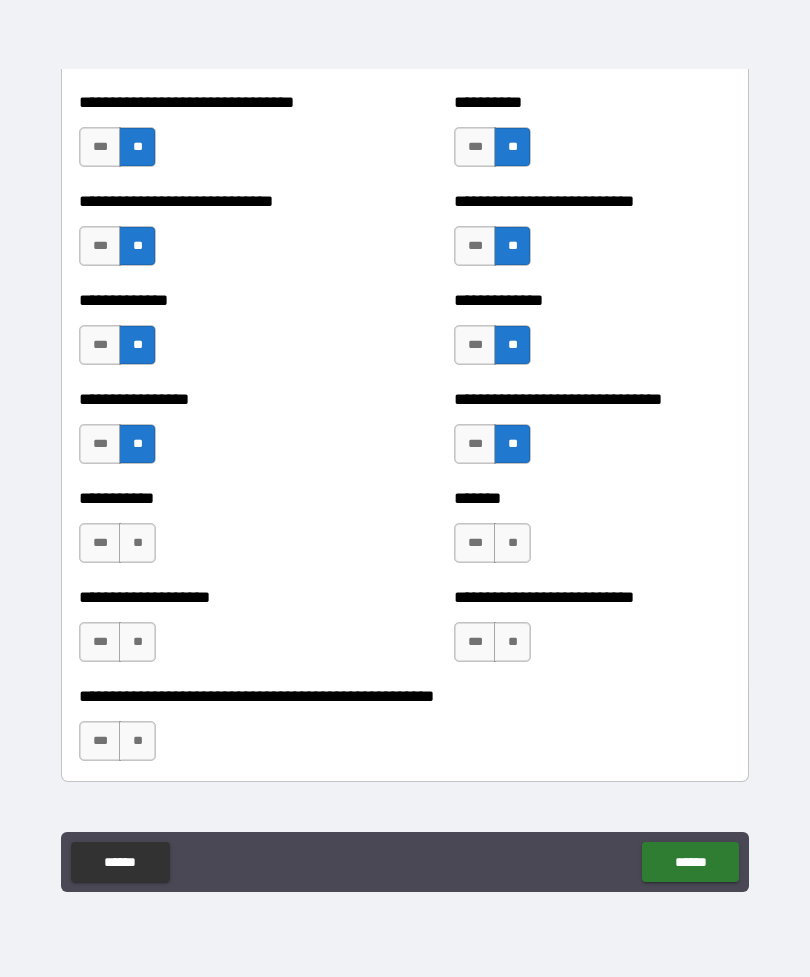 click on "**" at bounding box center (512, 543) 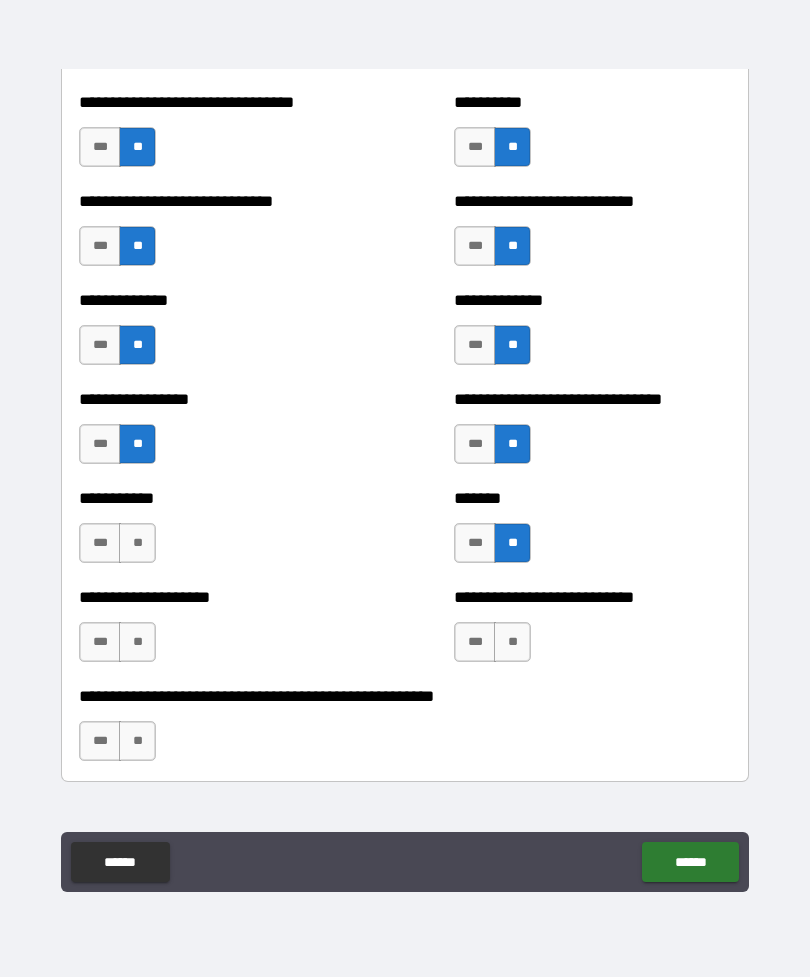 click on "**" at bounding box center [512, 642] 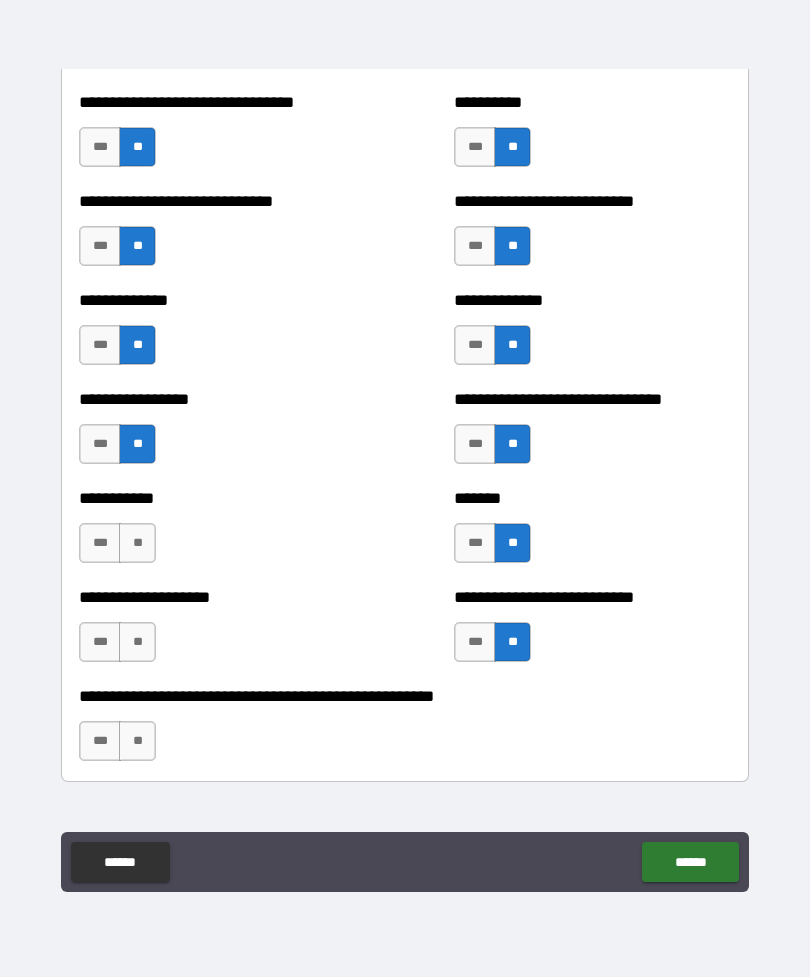 click on "**" at bounding box center (137, 741) 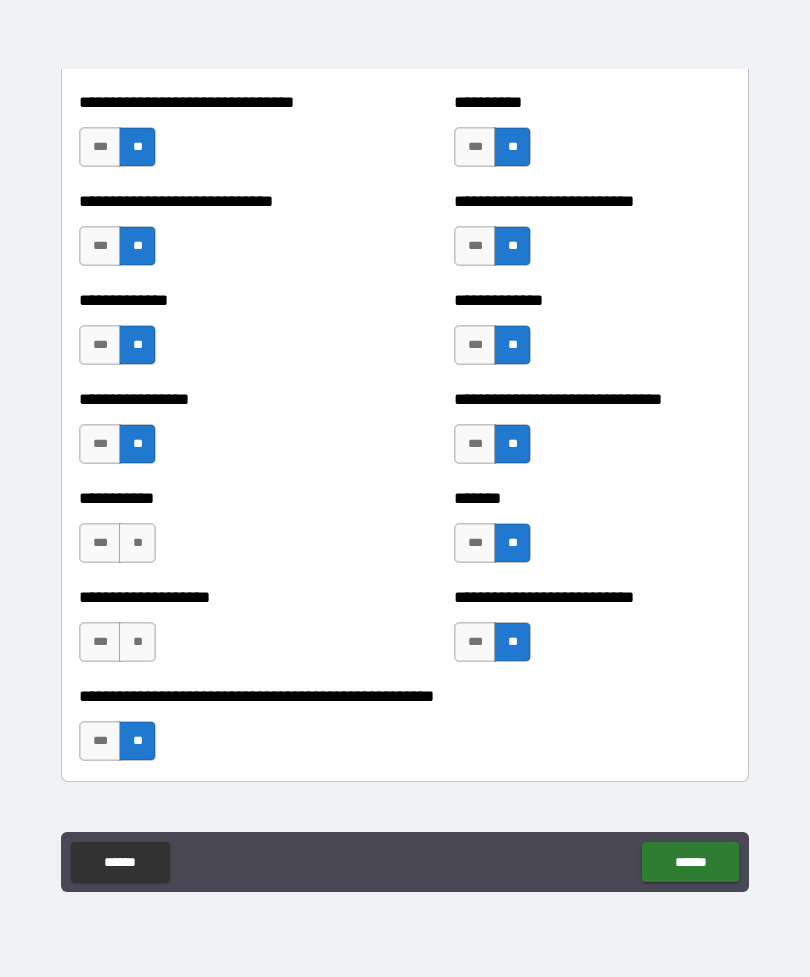 click on "**" at bounding box center [137, 642] 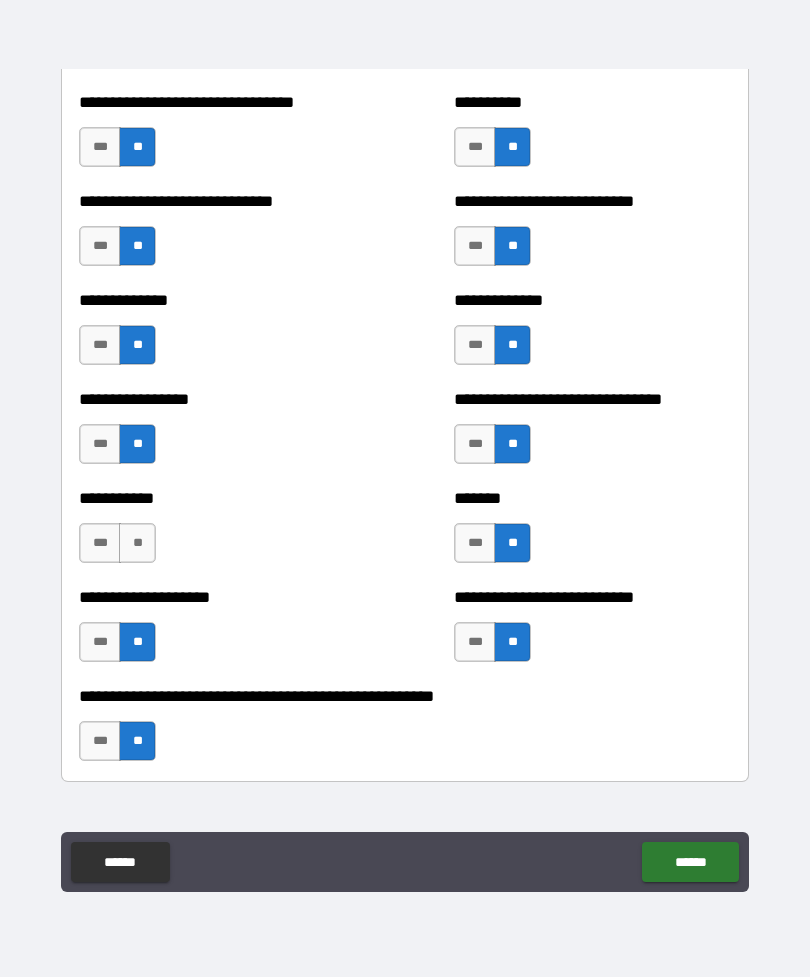 click on "**" at bounding box center (137, 543) 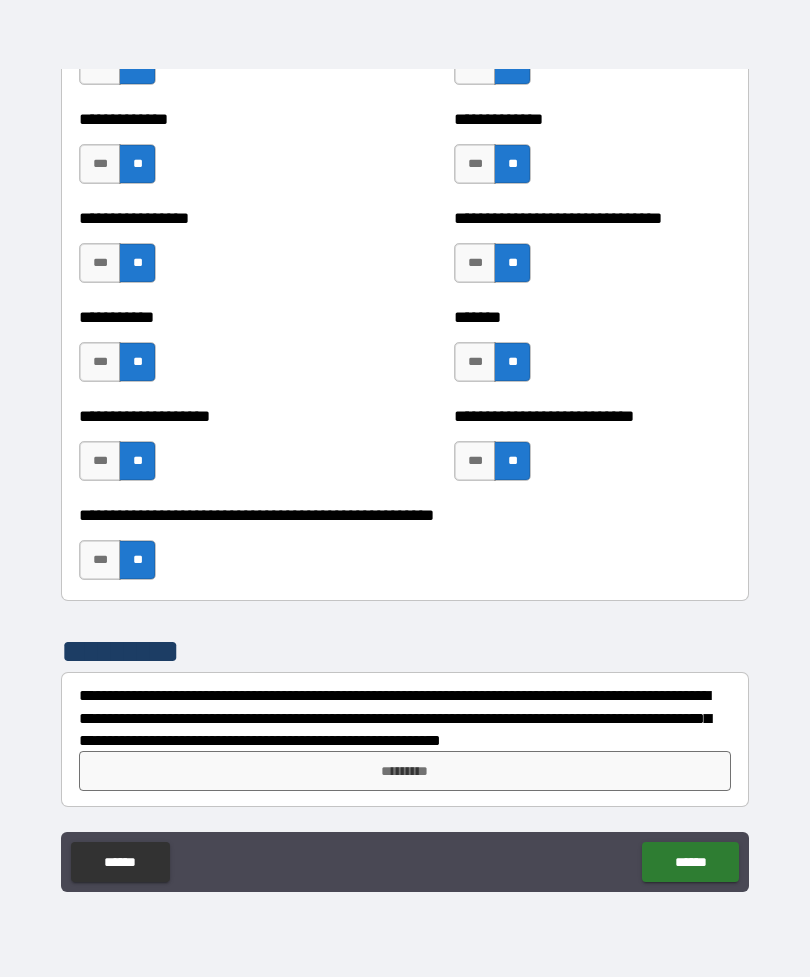 scroll, scrollTop: 7890, scrollLeft: 0, axis: vertical 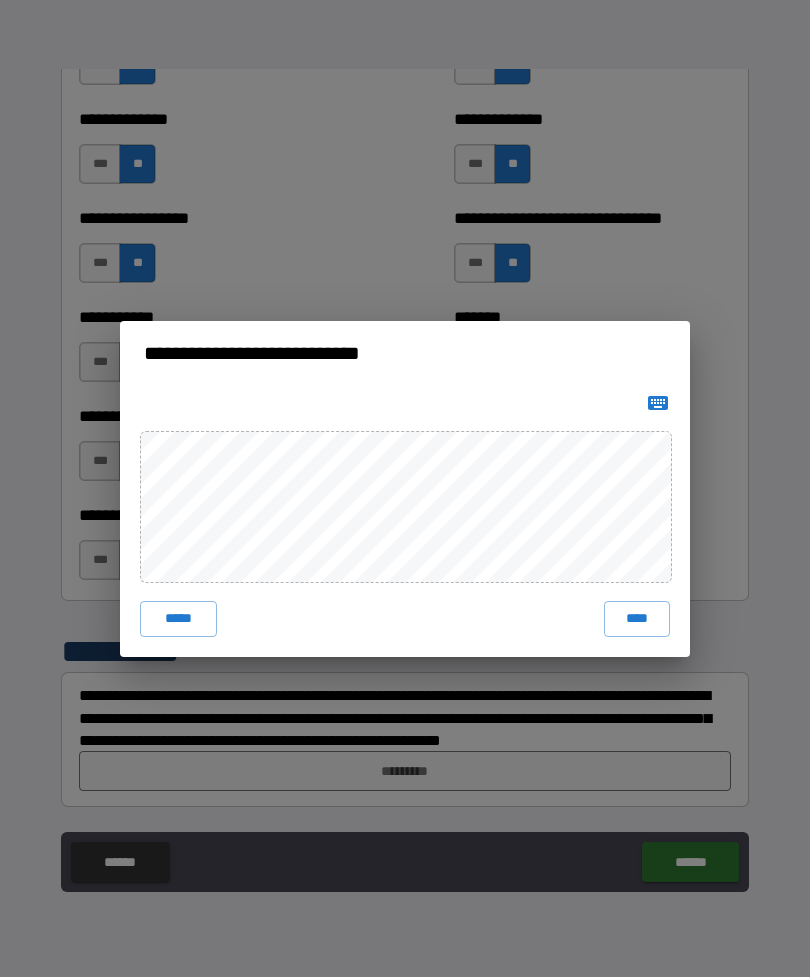 click on "****" at bounding box center [637, 619] 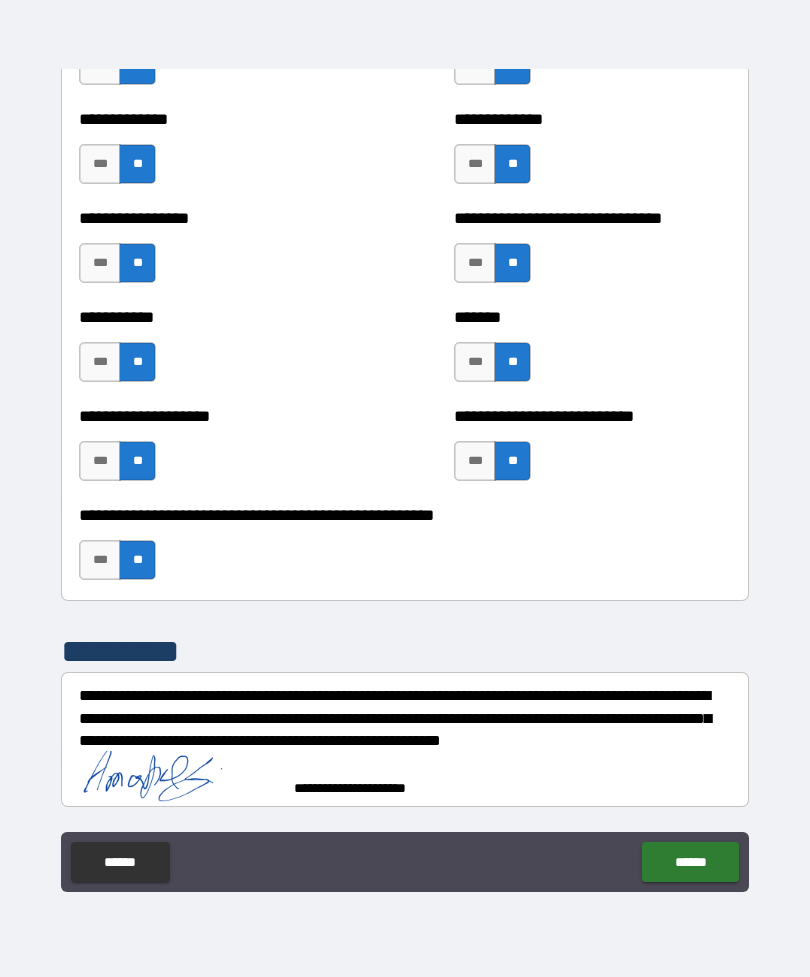 scroll, scrollTop: 7880, scrollLeft: 0, axis: vertical 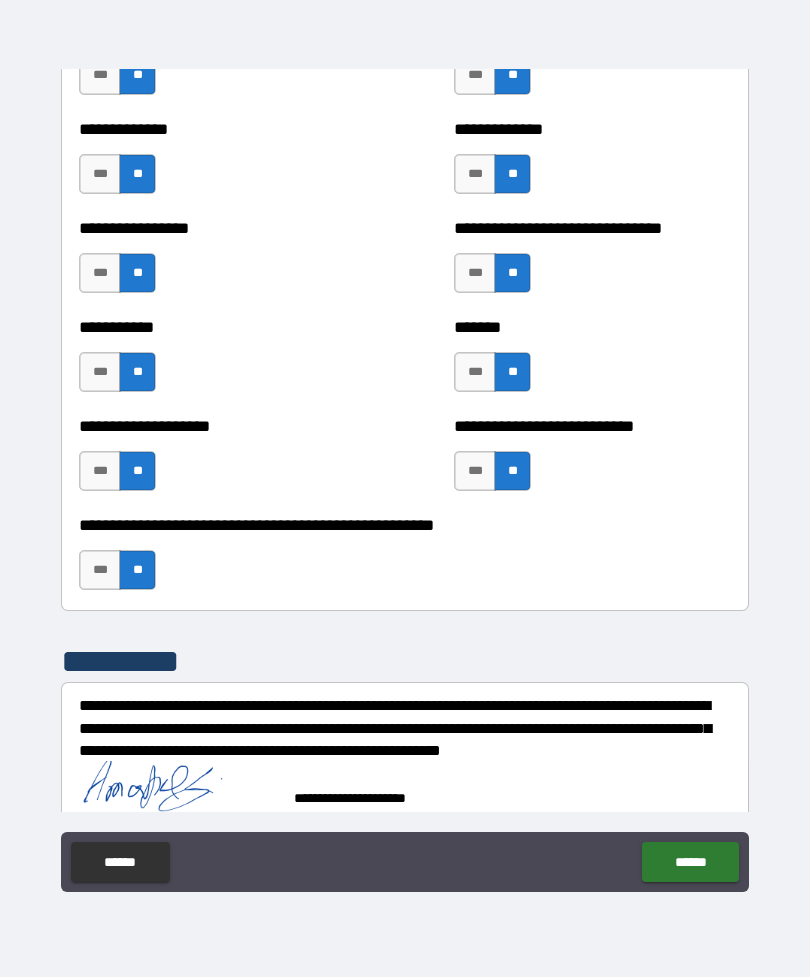 click on "******" at bounding box center (690, 862) 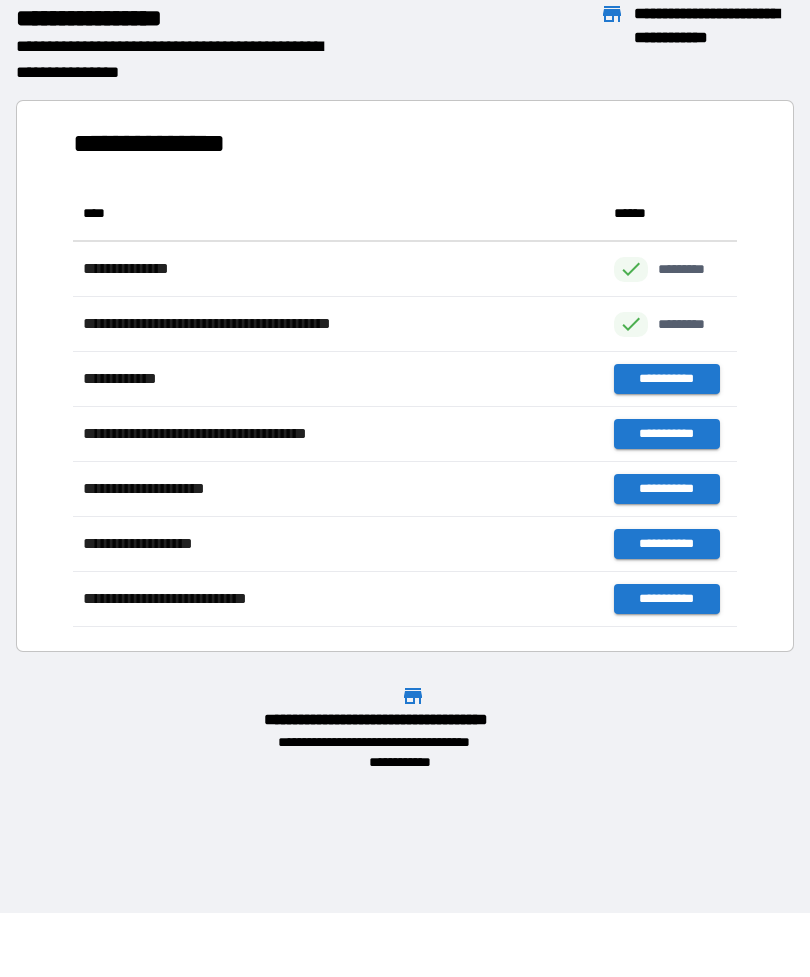 scroll, scrollTop: 441, scrollLeft: 664, axis: both 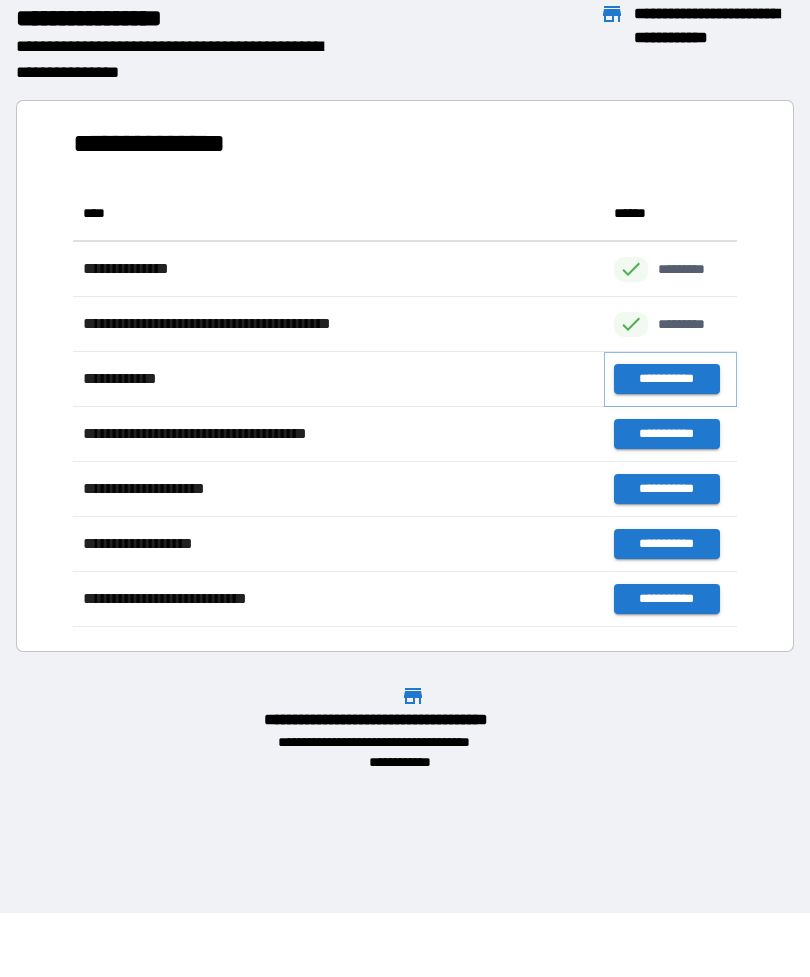 click on "**********" at bounding box center [666, 379] 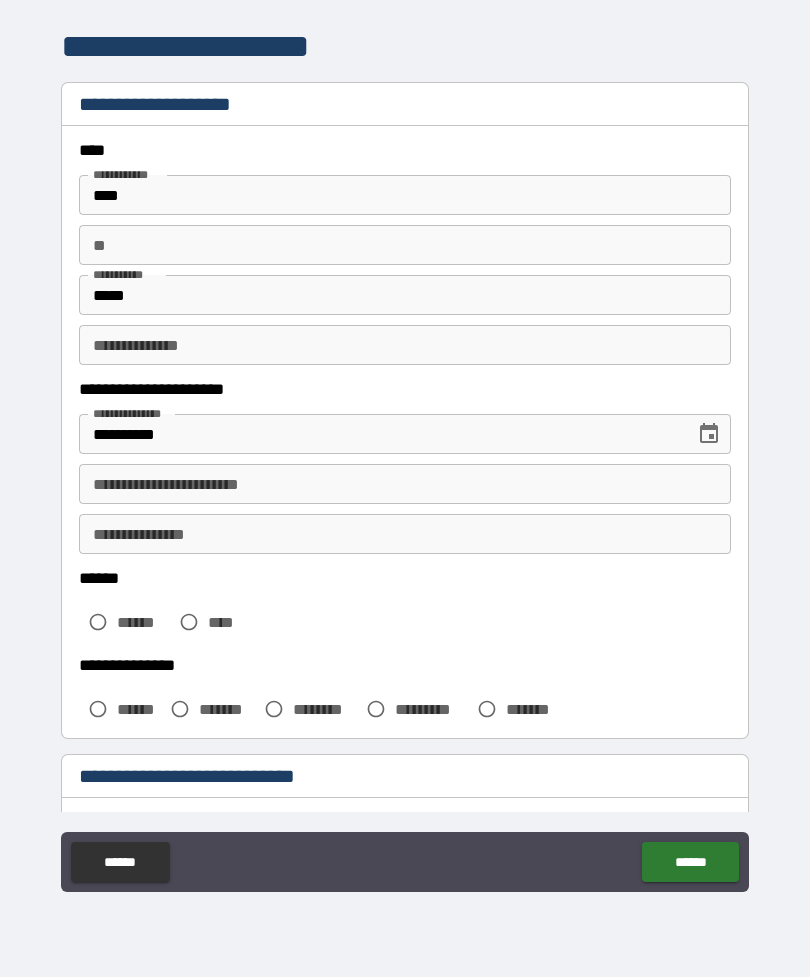 click on "****" at bounding box center (405, 195) 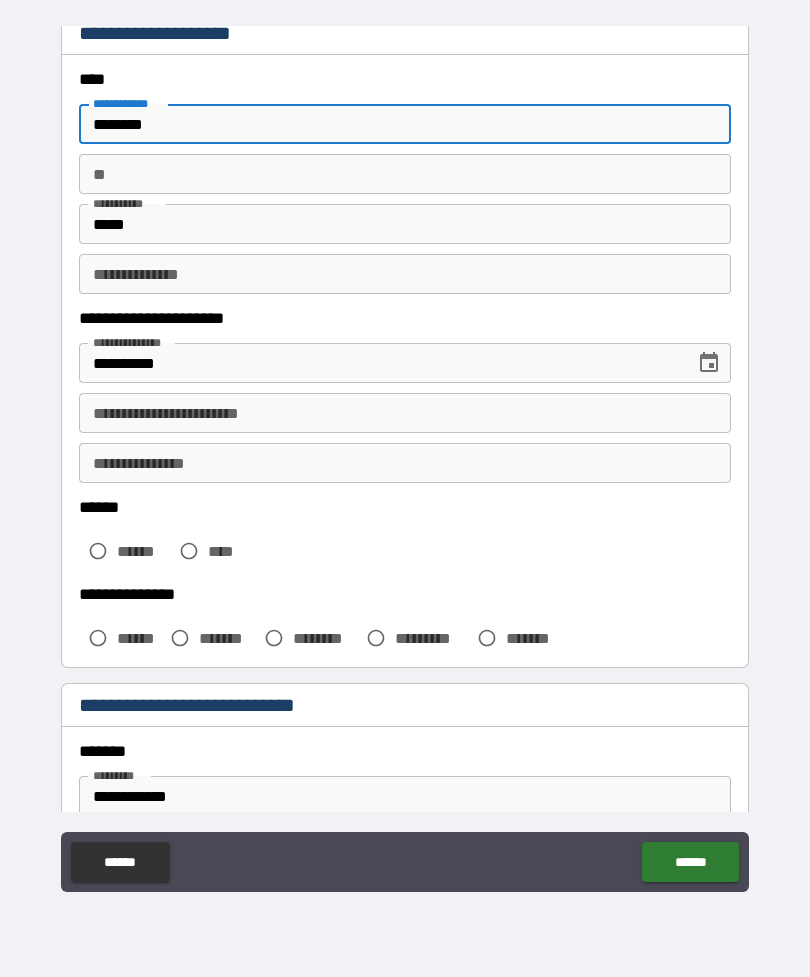 scroll, scrollTop: 98, scrollLeft: 0, axis: vertical 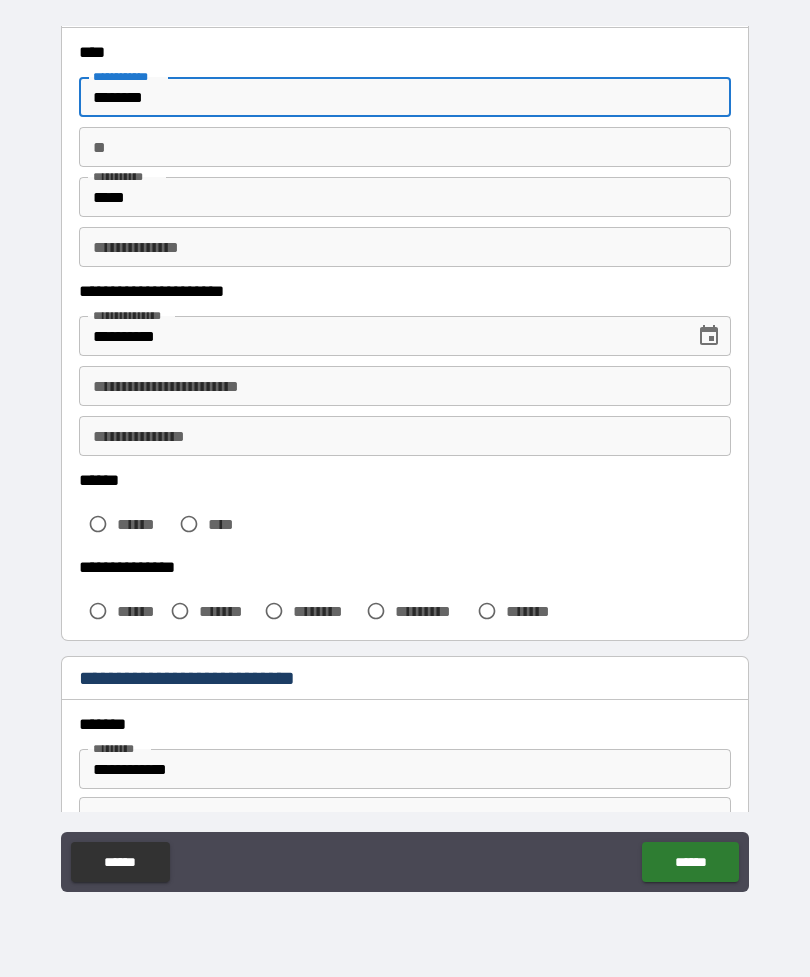 type on "*******" 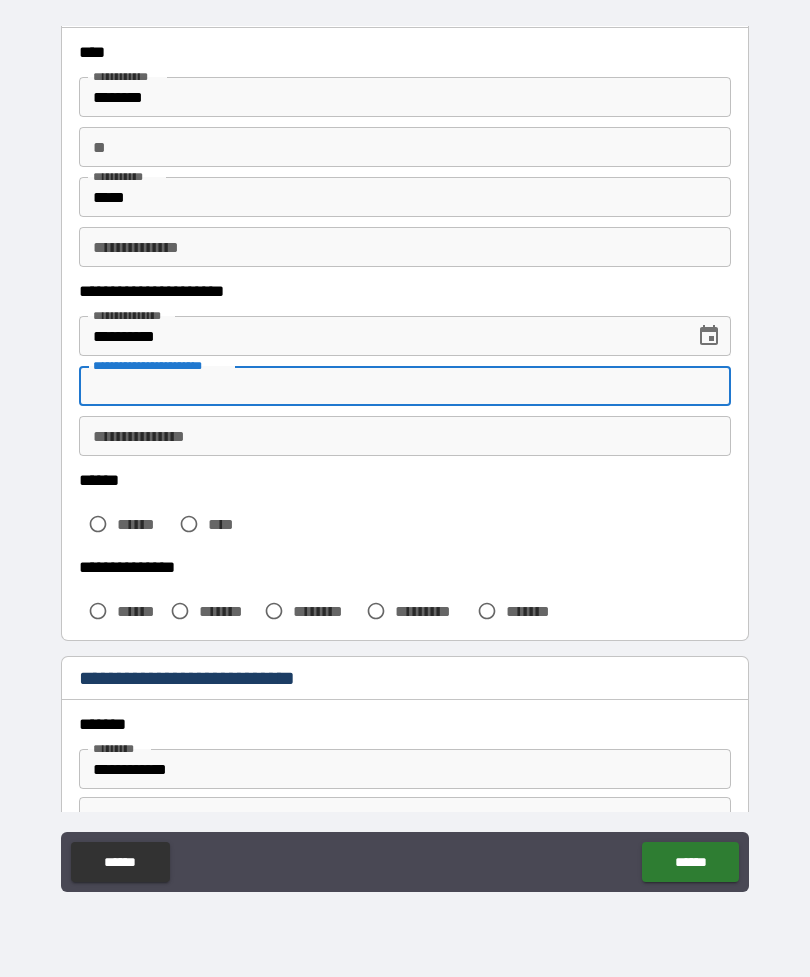click on "**********" at bounding box center [405, 386] 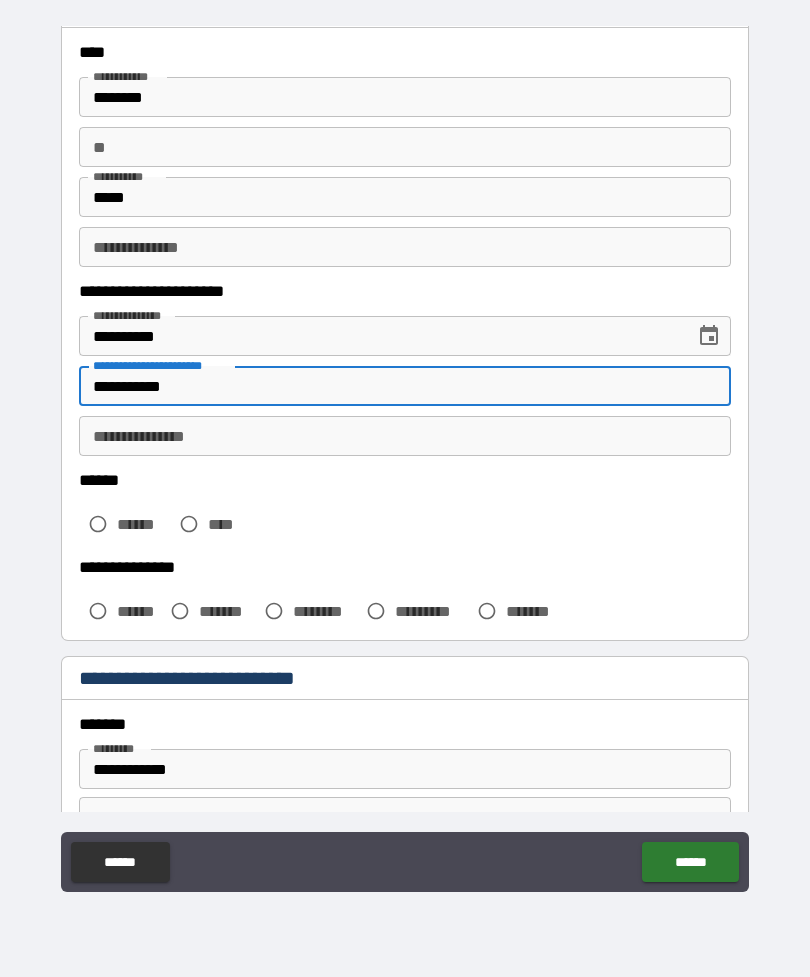 type on "**********" 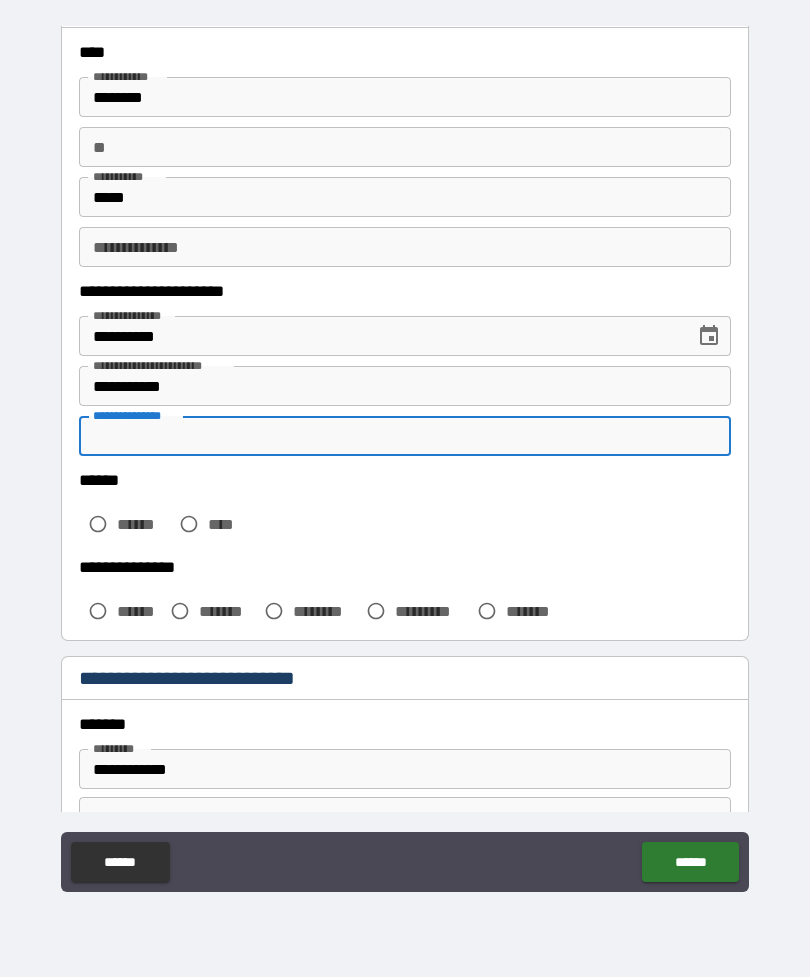 click on "**********" at bounding box center (405, 436) 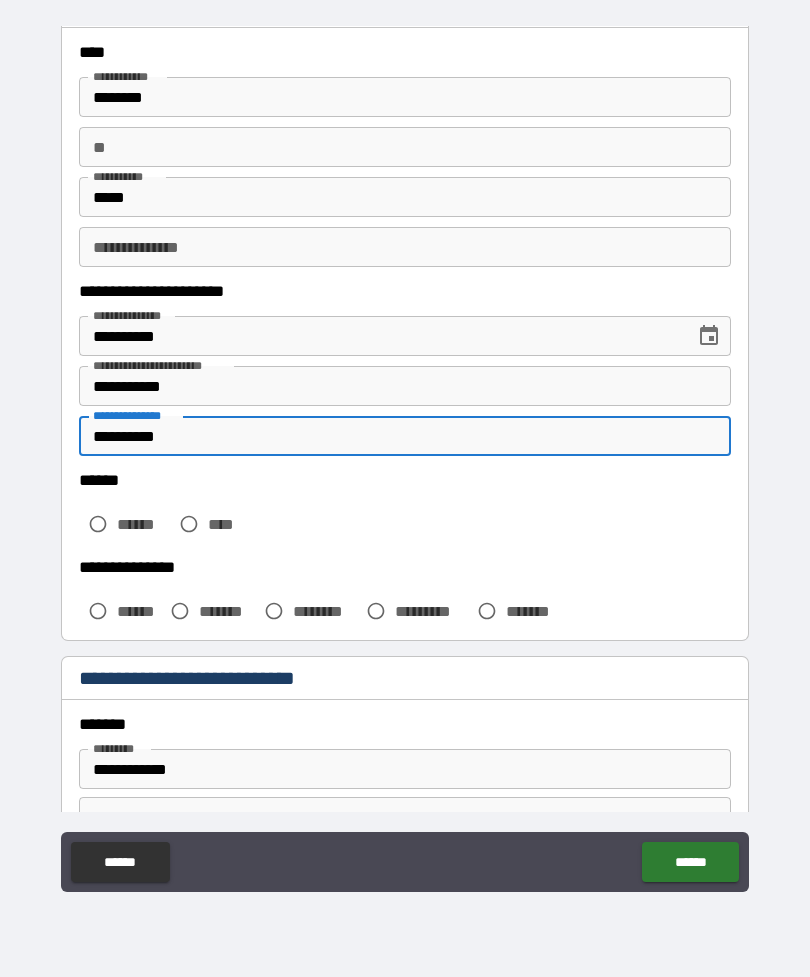 type on "**********" 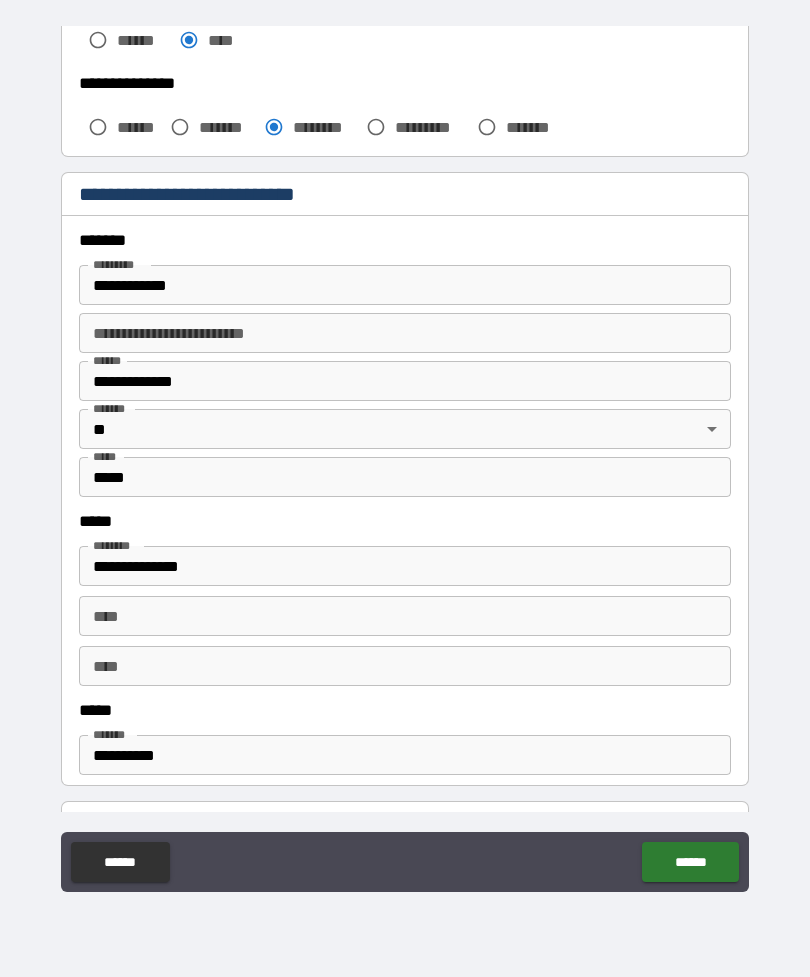 scroll, scrollTop: 557, scrollLeft: 0, axis: vertical 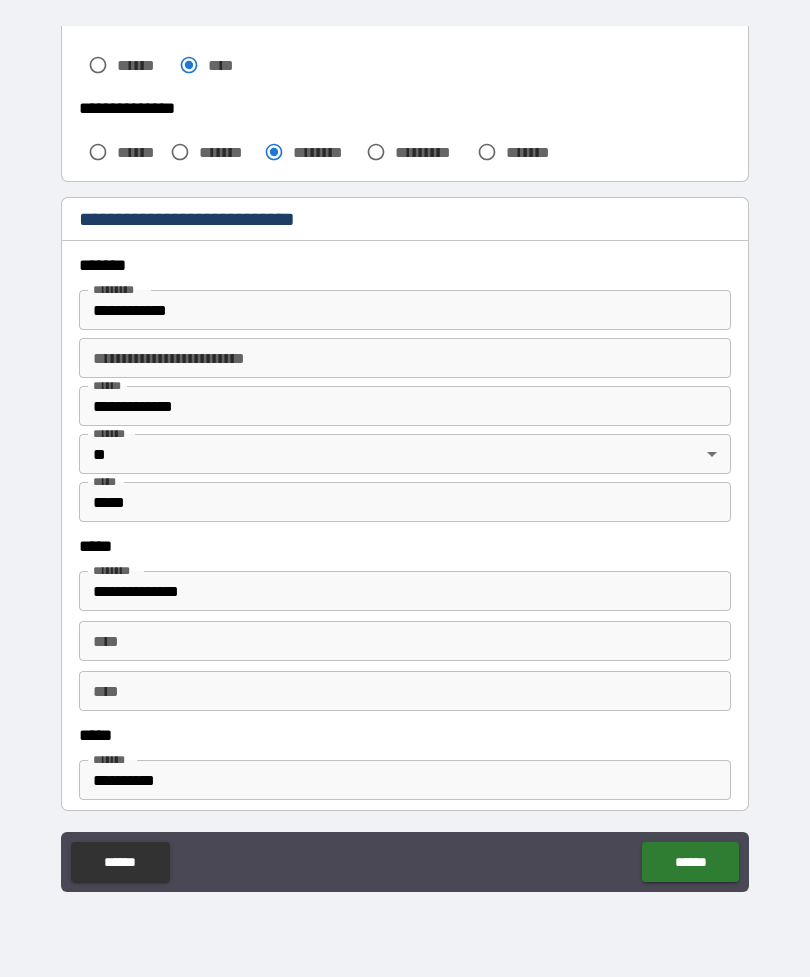 click on "**********" at bounding box center [405, 310] 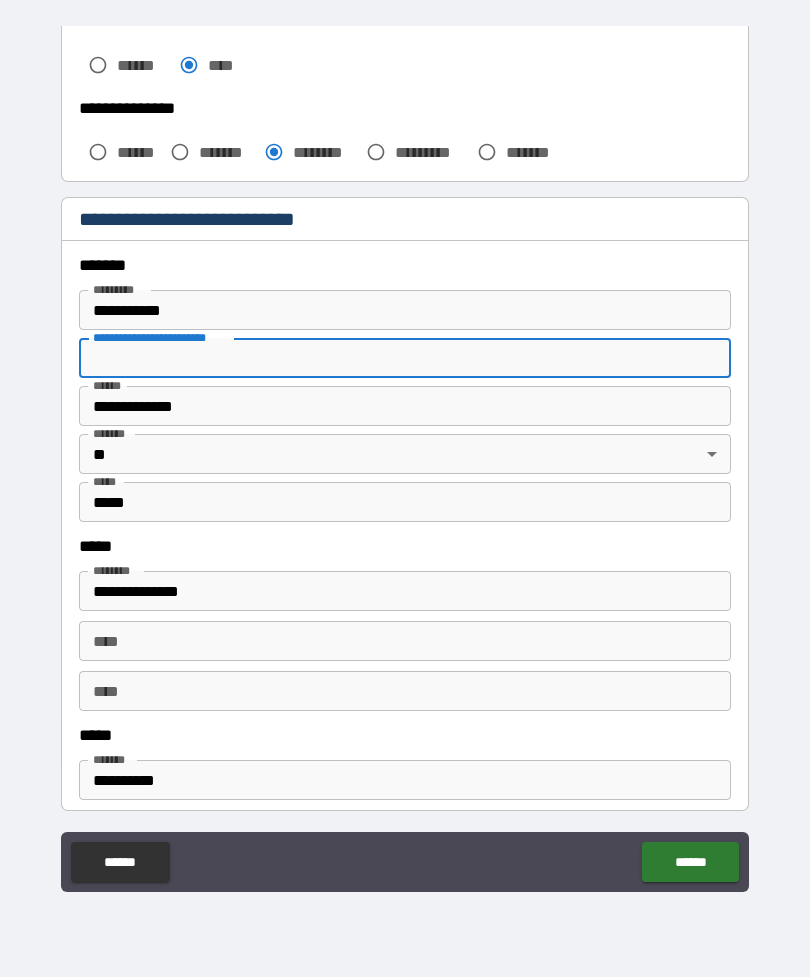 type on "**********" 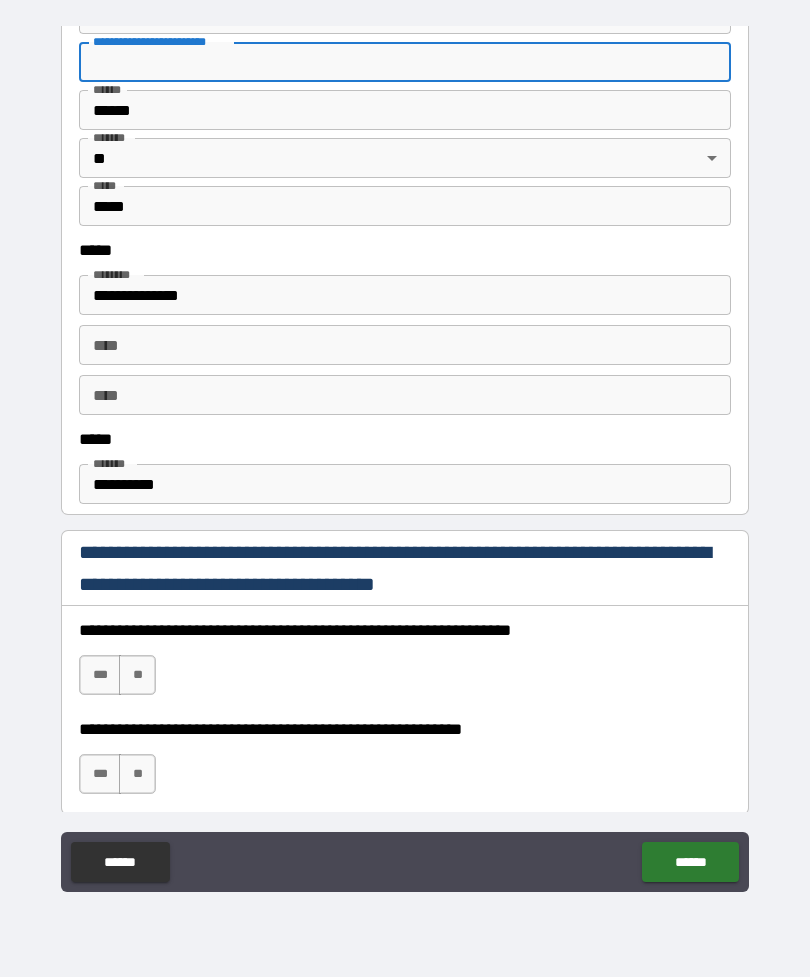 scroll, scrollTop: 857, scrollLeft: 0, axis: vertical 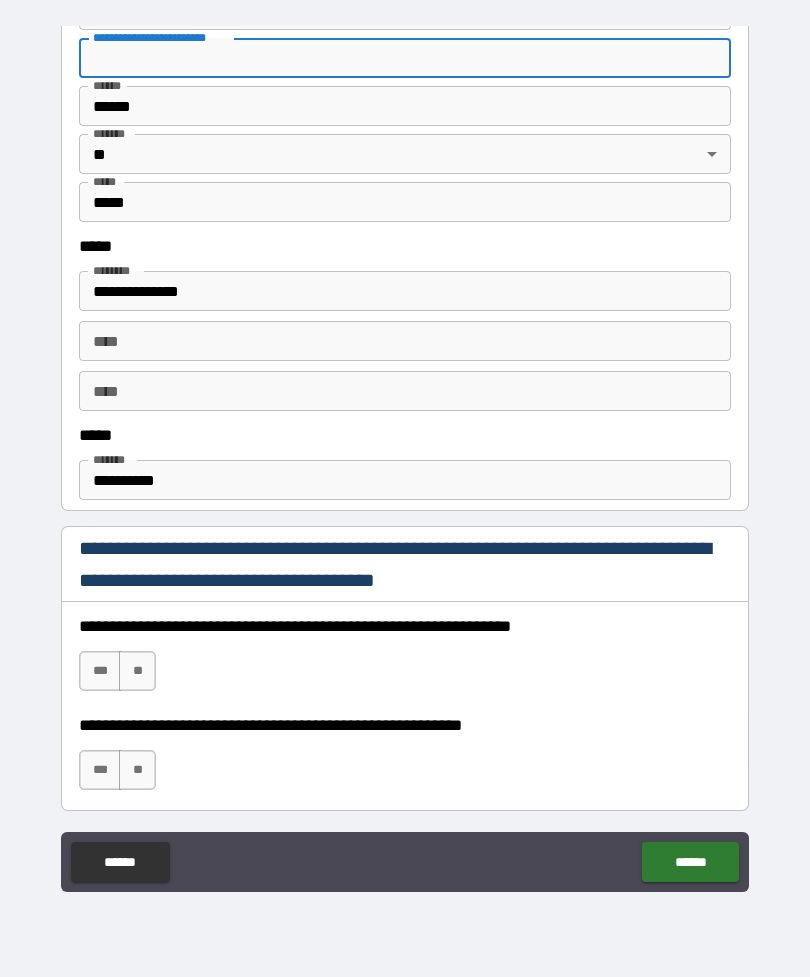 click on "**********" at bounding box center [405, 480] 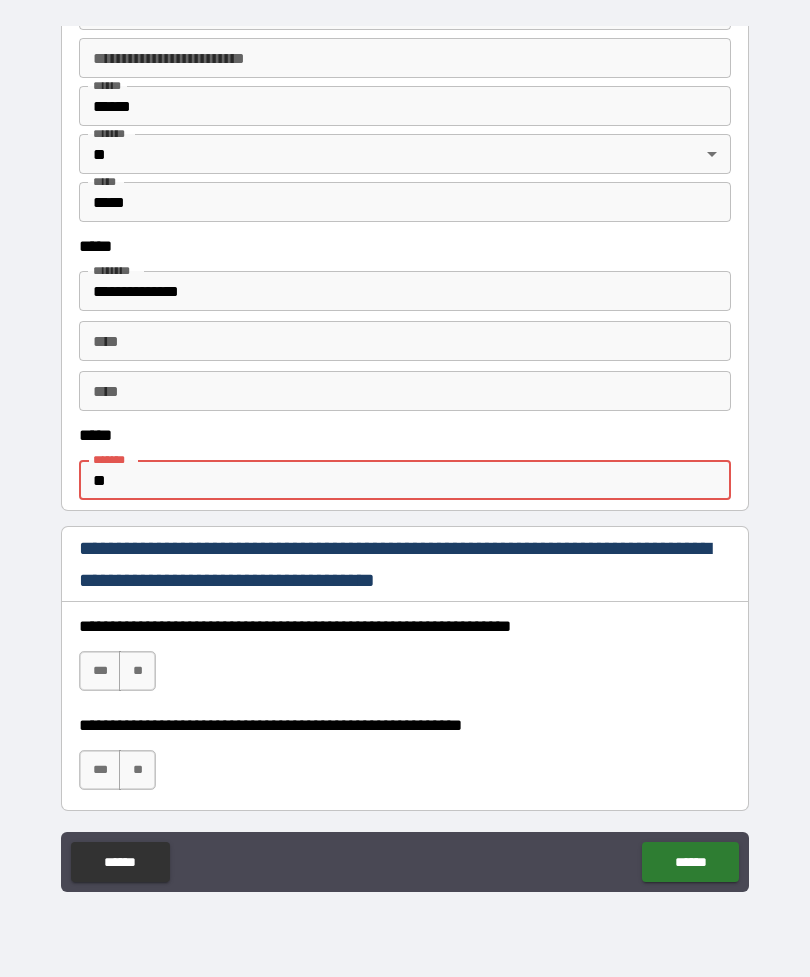 type on "*" 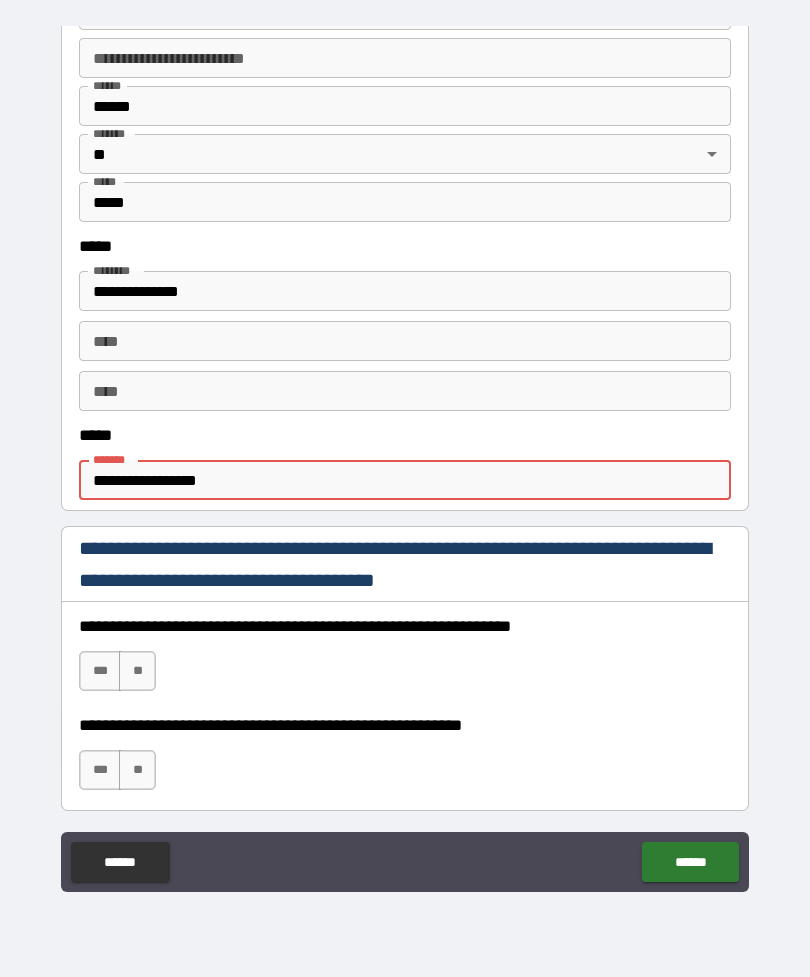 click on "**********" at bounding box center [405, 480] 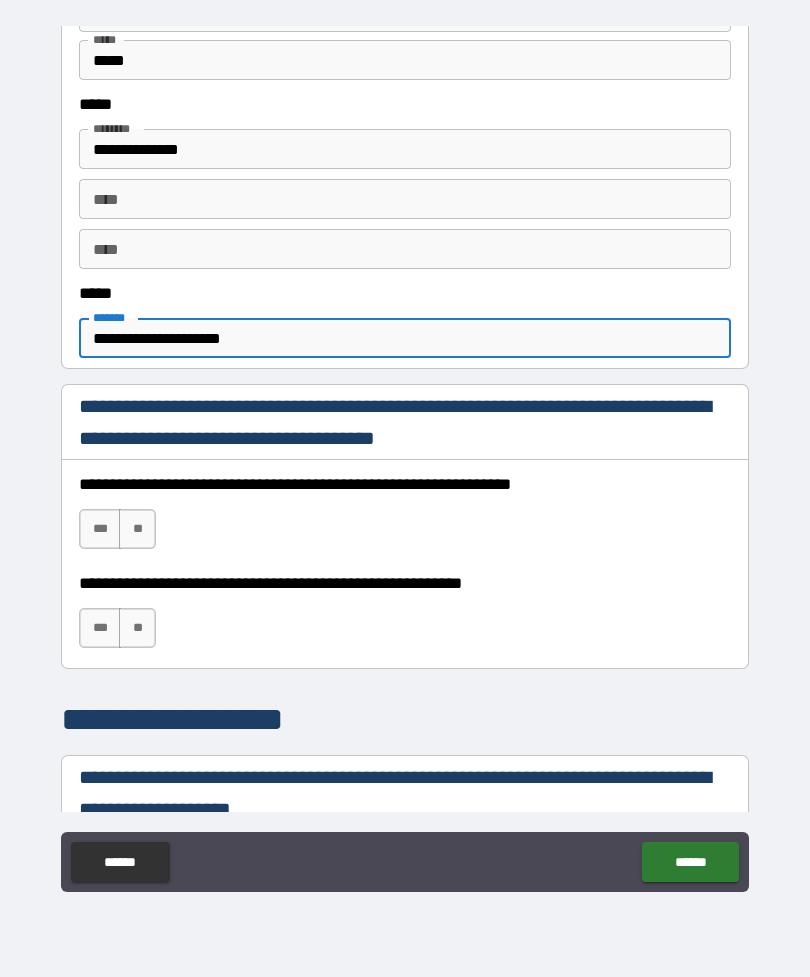 scroll, scrollTop: 1002, scrollLeft: 0, axis: vertical 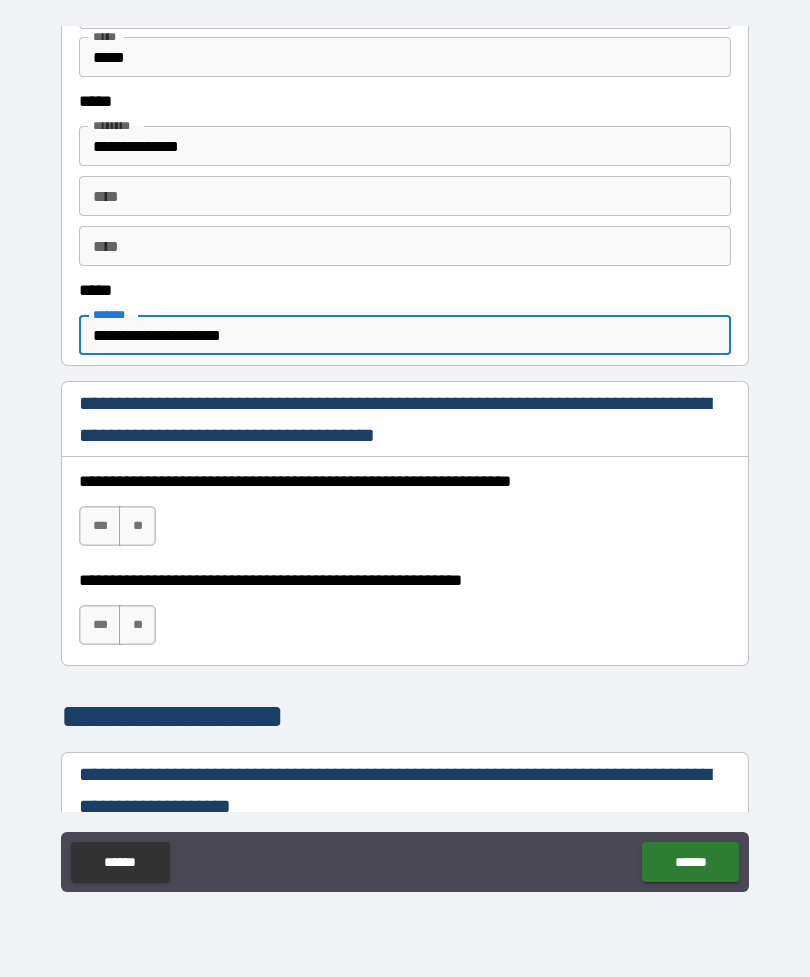 type on "**********" 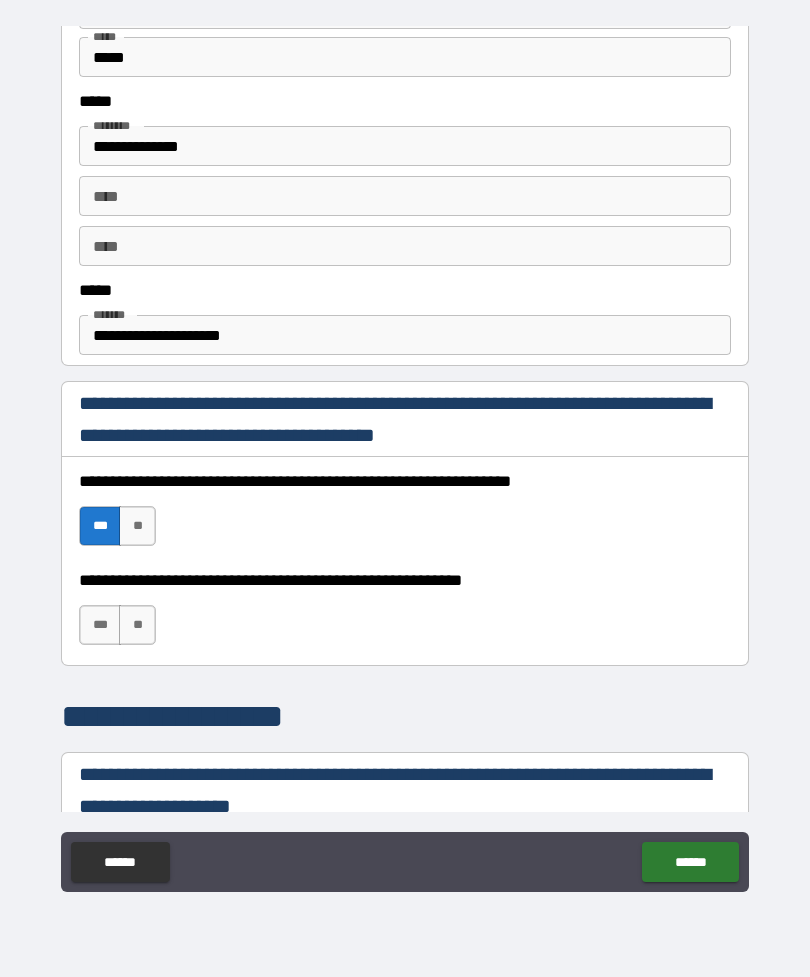 click on "***" at bounding box center (100, 625) 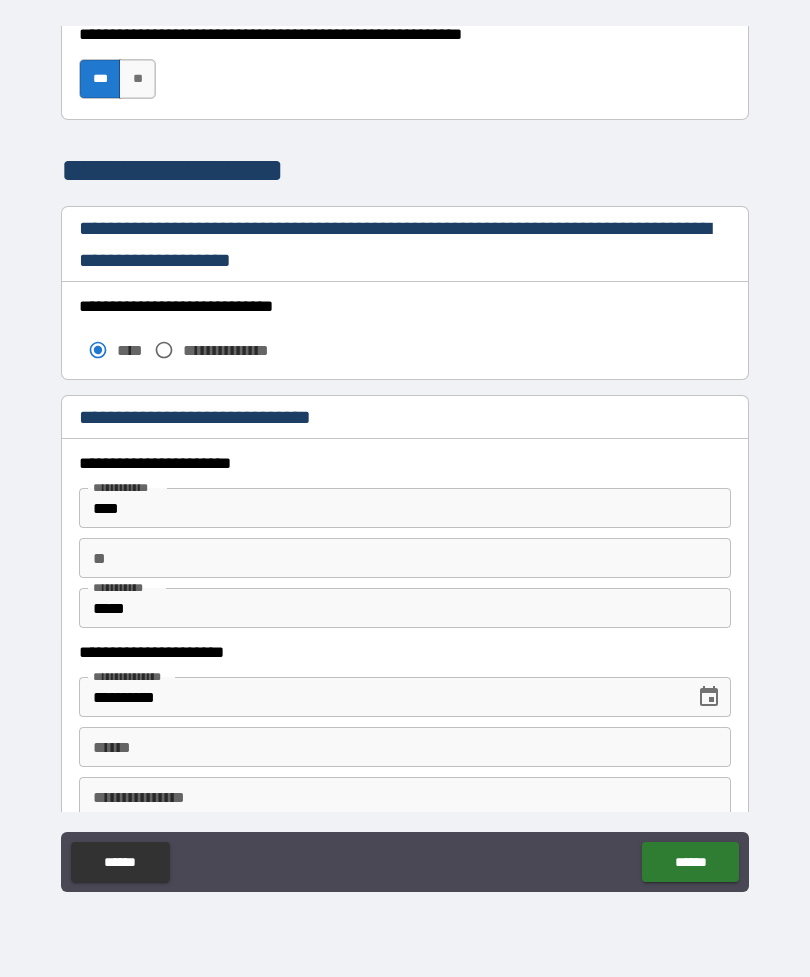 scroll, scrollTop: 1550, scrollLeft: 0, axis: vertical 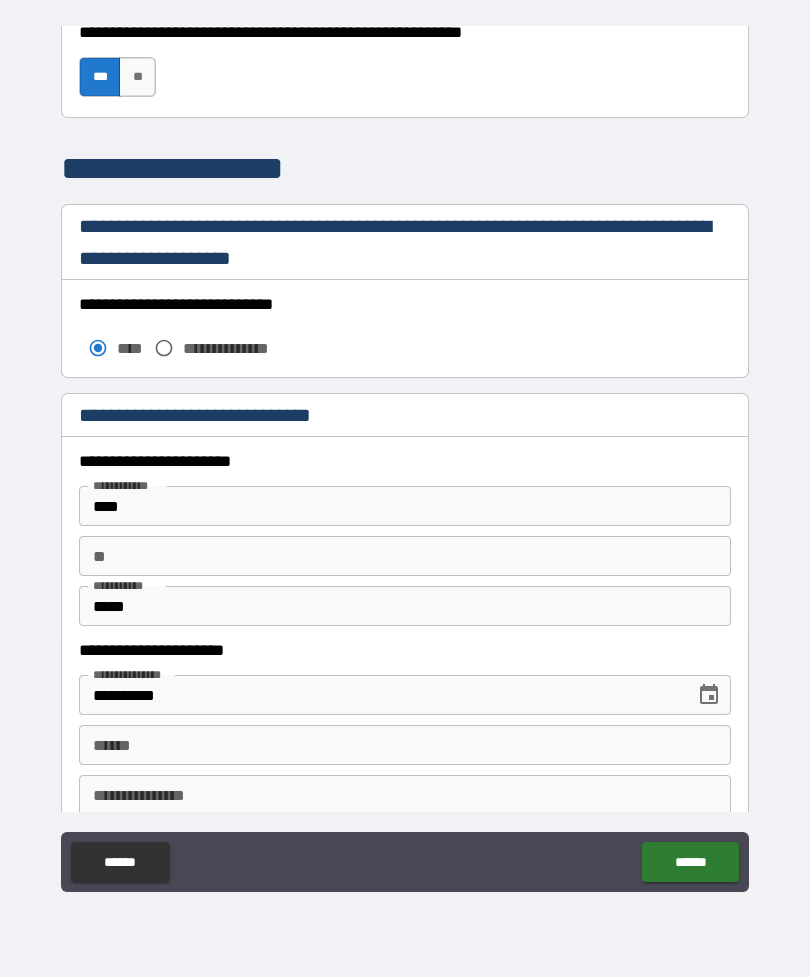 click on "****" at bounding box center (405, 506) 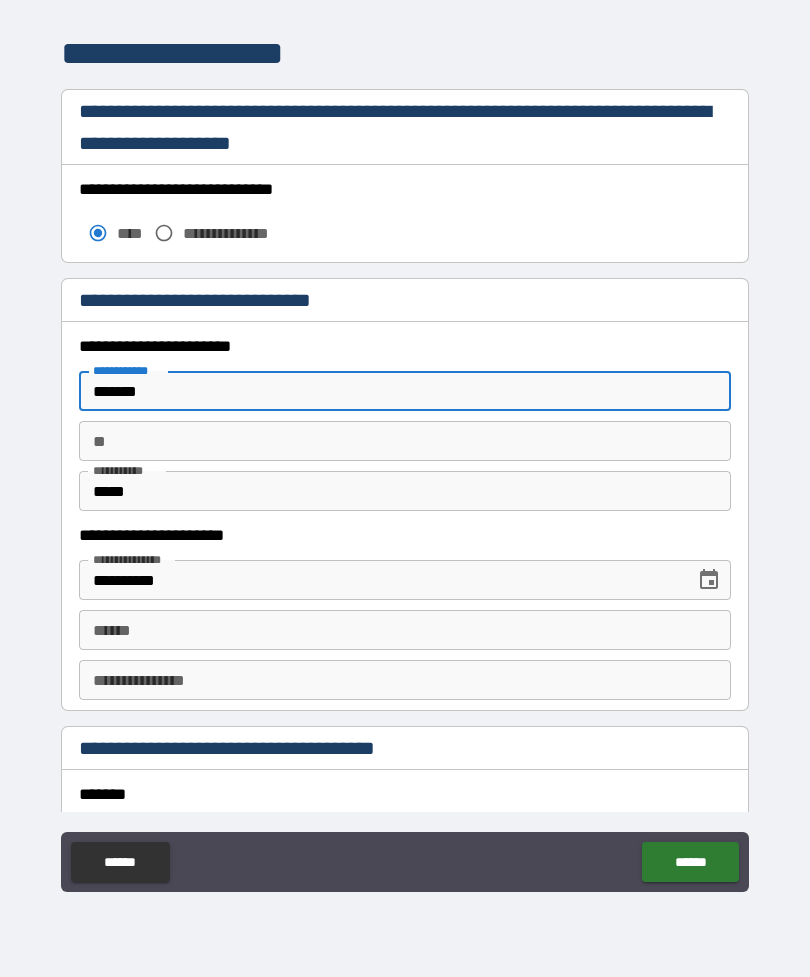 scroll, scrollTop: 1669, scrollLeft: 0, axis: vertical 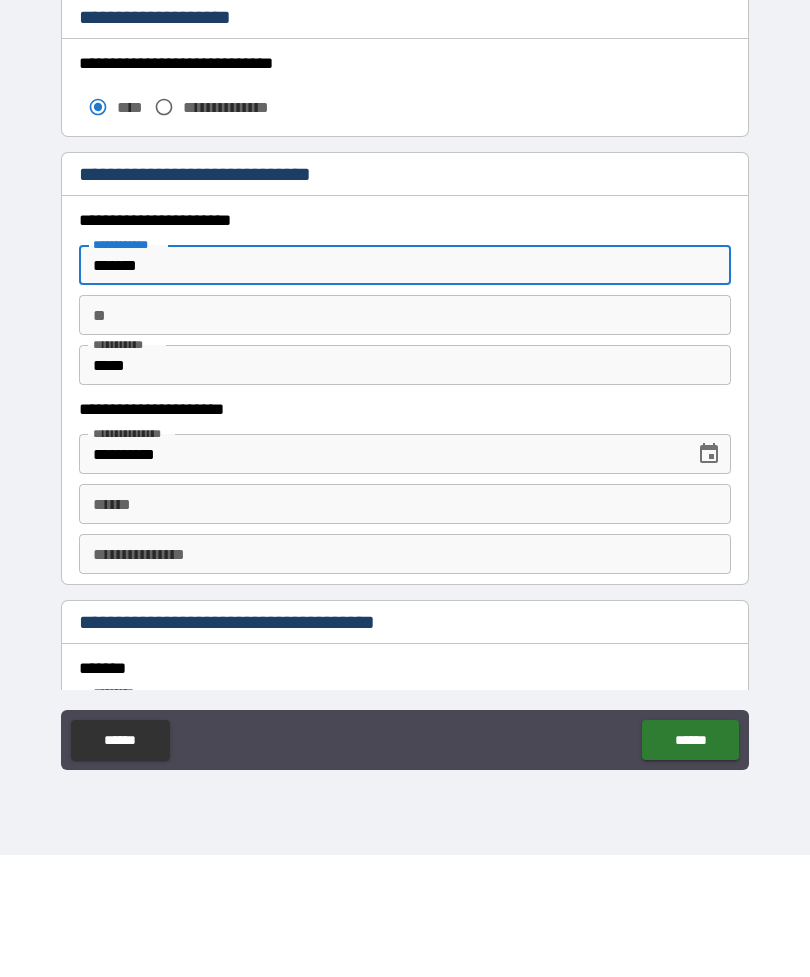 type on "*******" 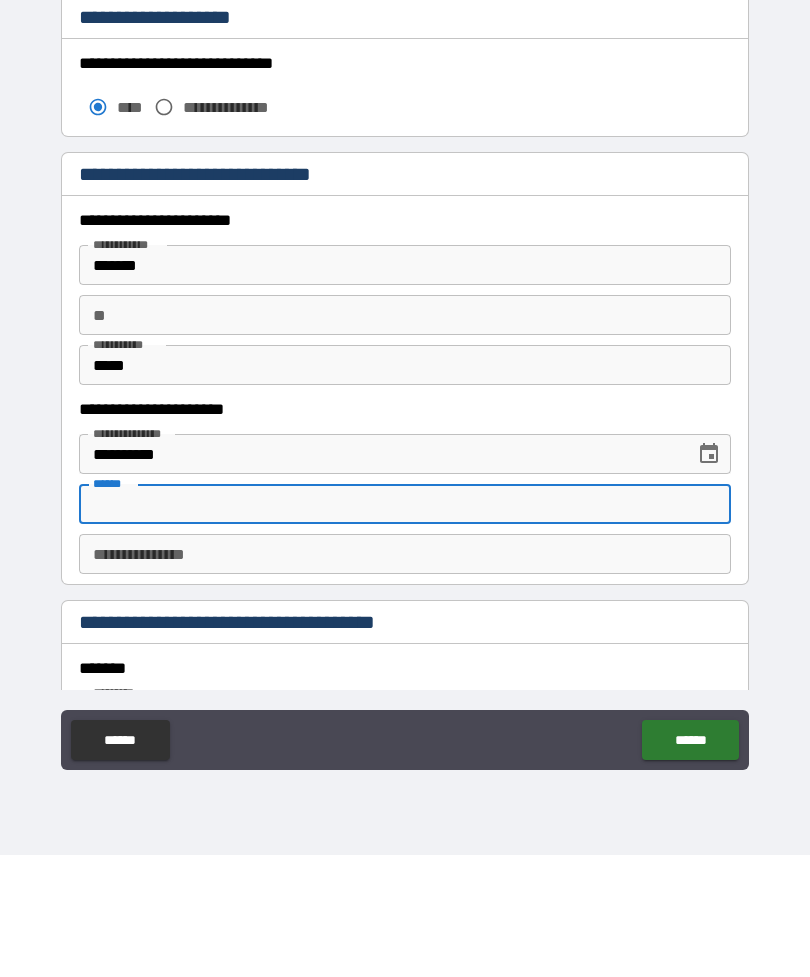 click on "****   *" at bounding box center (405, 626) 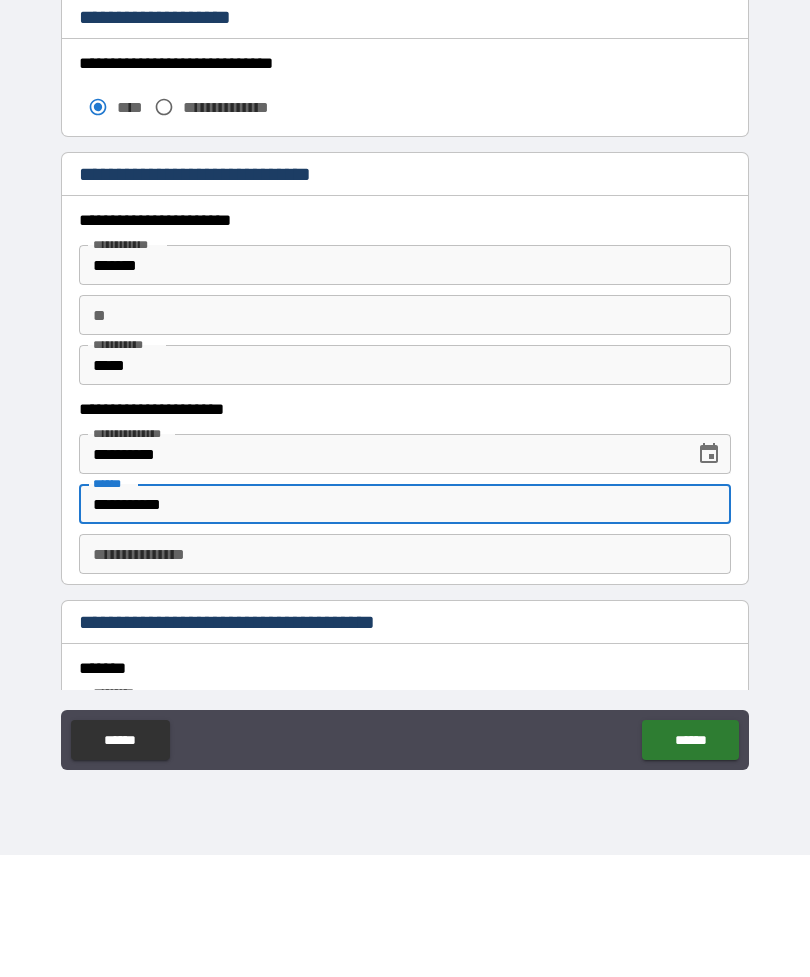 type on "**********" 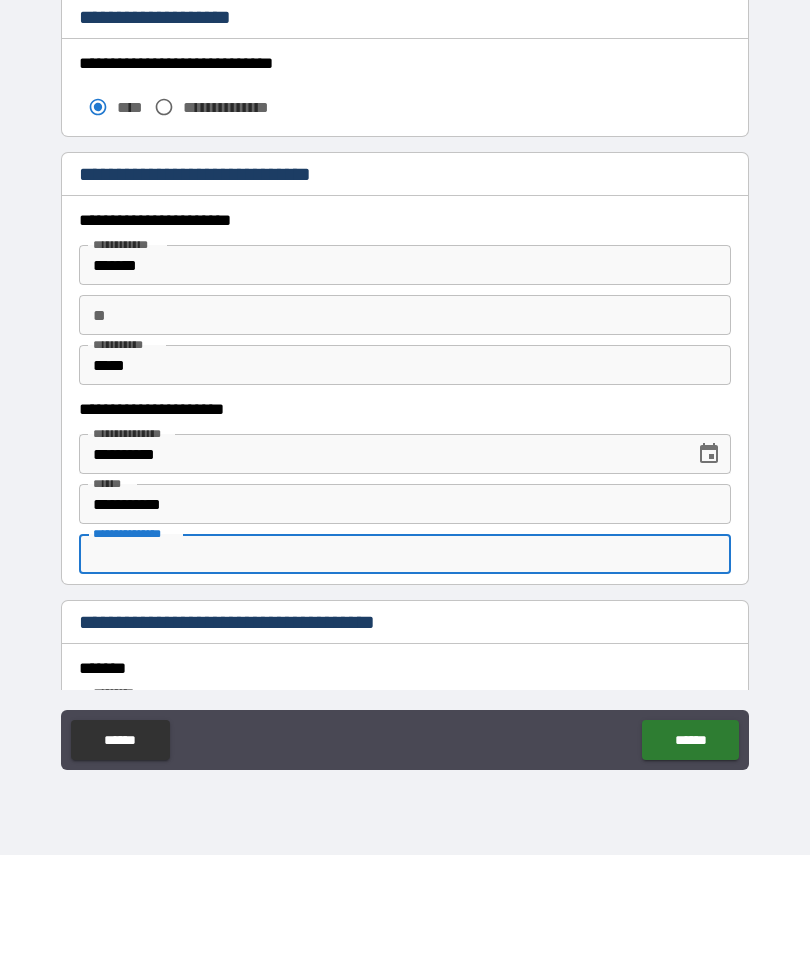 click on "**********" at bounding box center (405, 676) 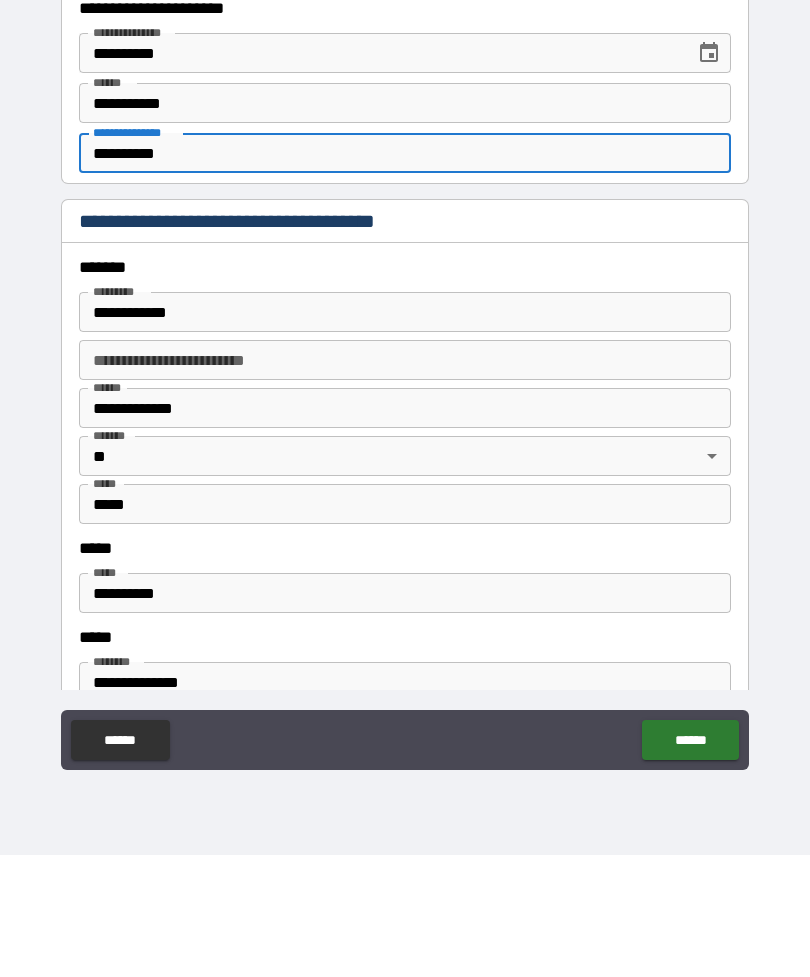 scroll, scrollTop: 2049, scrollLeft: 0, axis: vertical 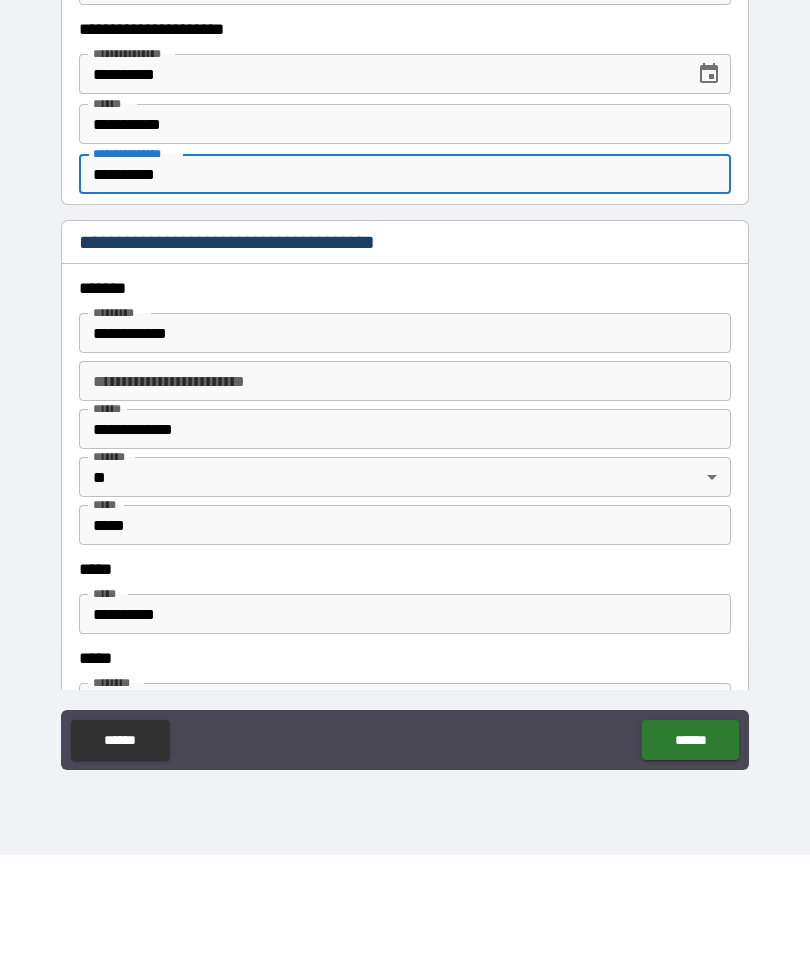 type on "**********" 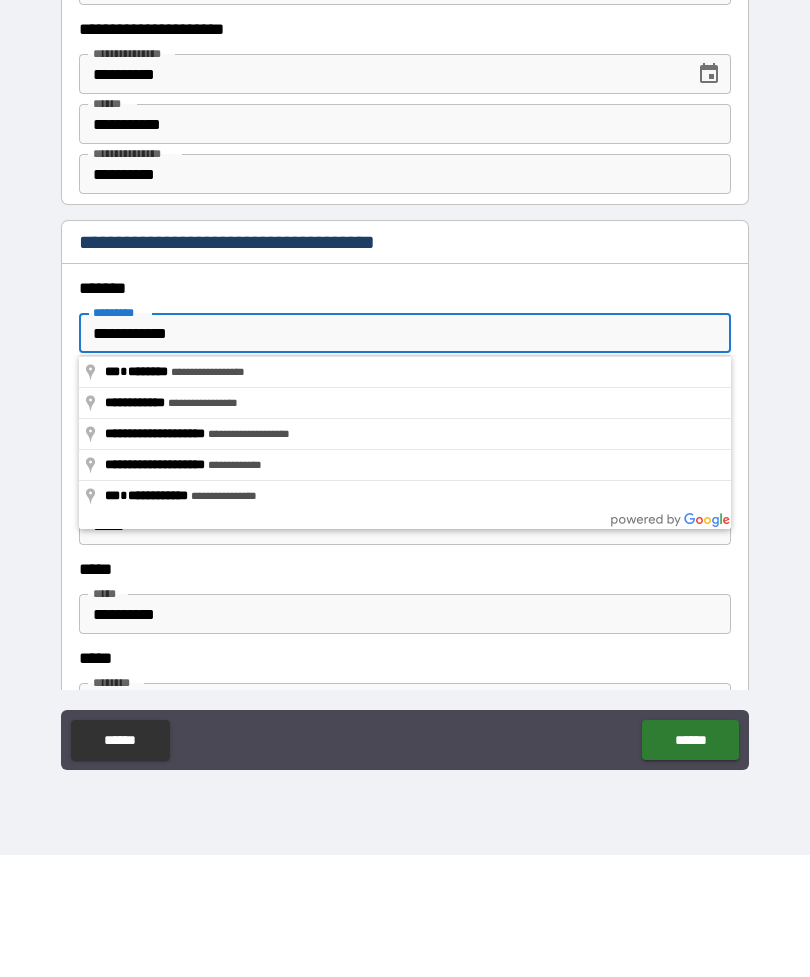 click on "**********" at bounding box center [405, 455] 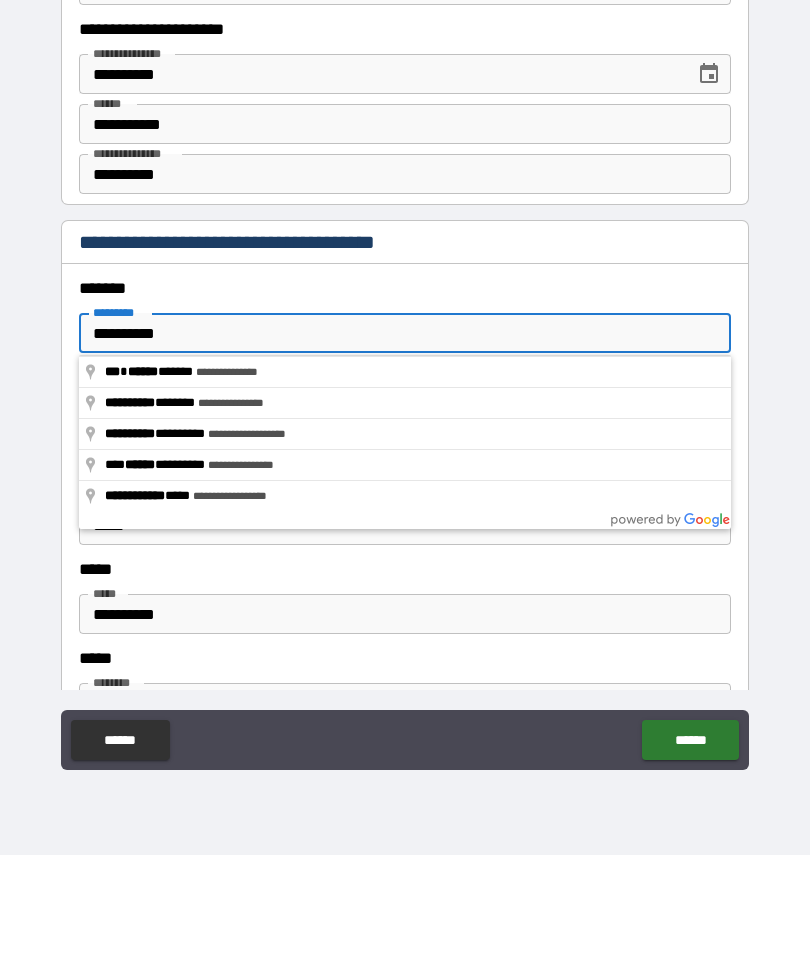 type on "**********" 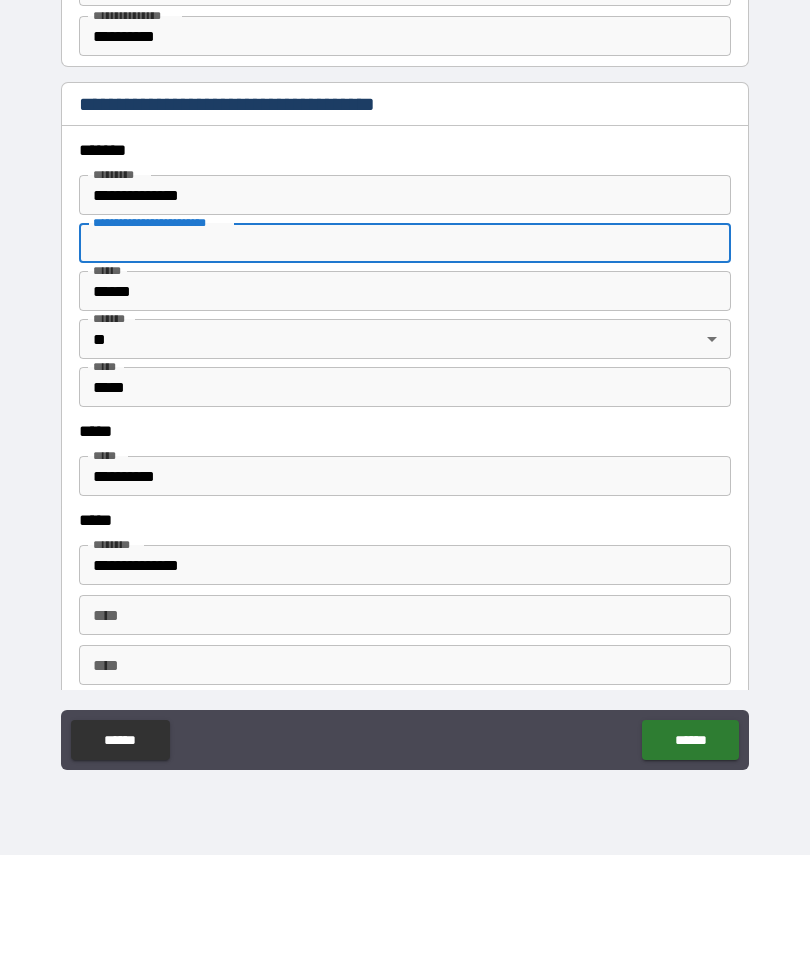 scroll, scrollTop: 2202, scrollLeft: 0, axis: vertical 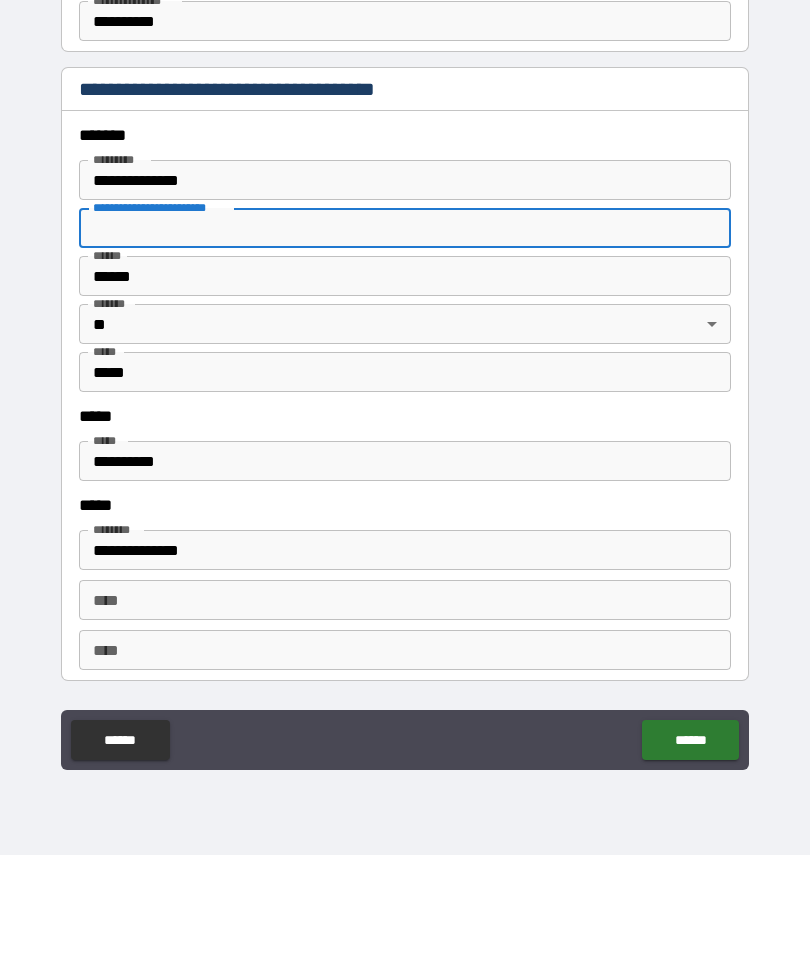 click on "**********" at bounding box center [405, 583] 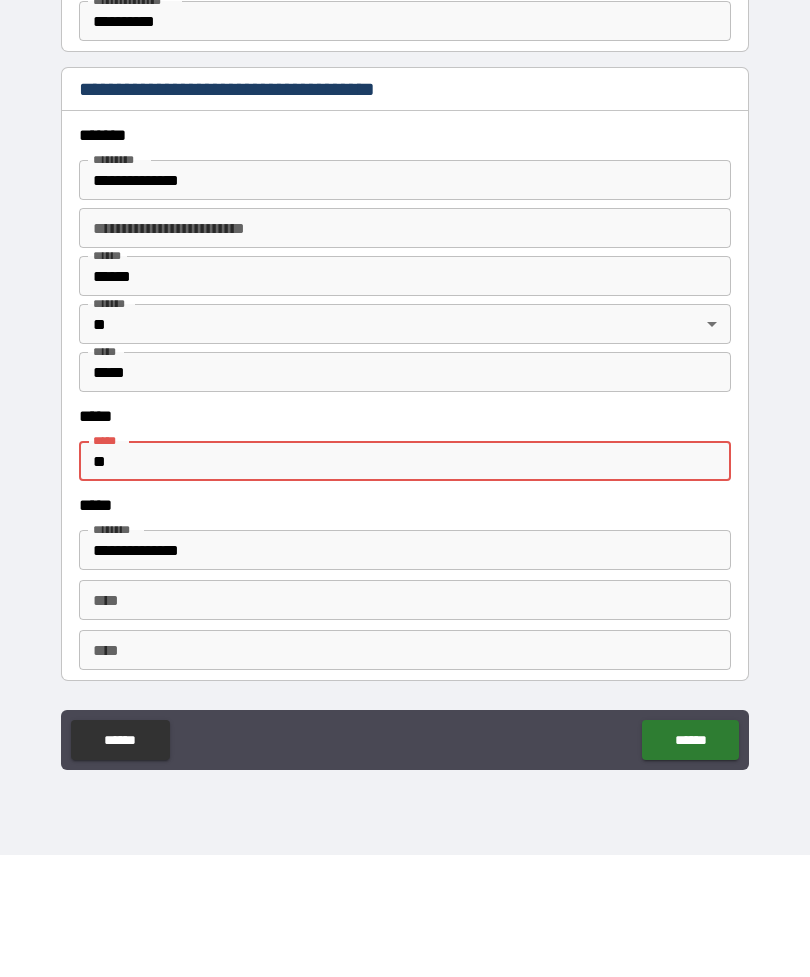 type on "*" 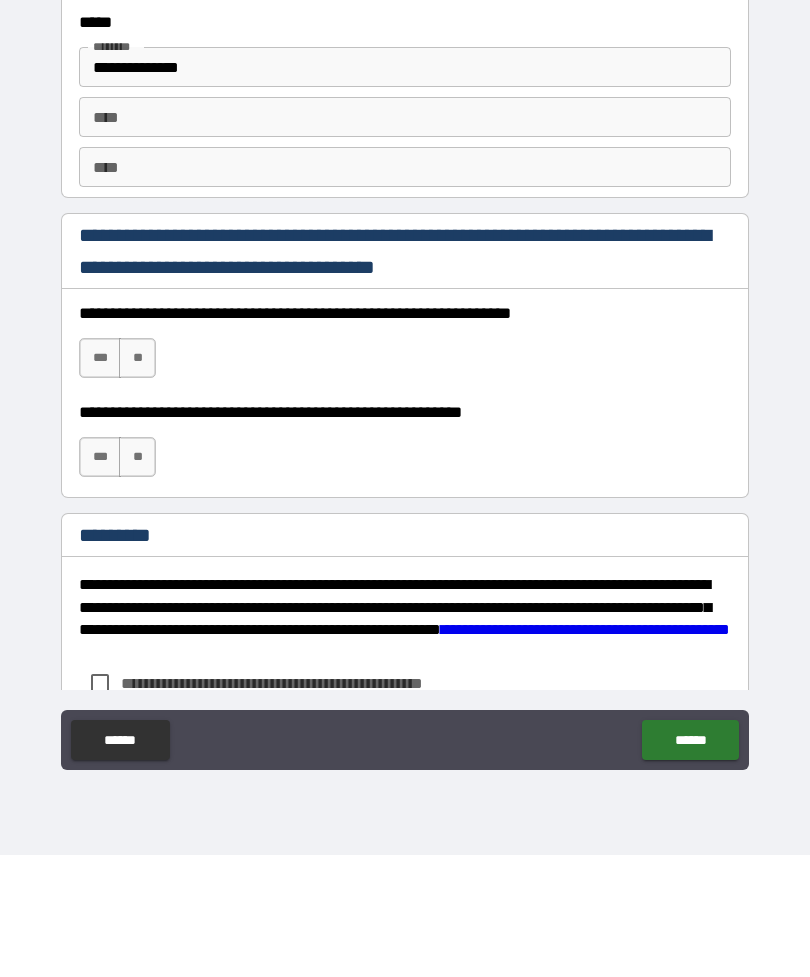 scroll, scrollTop: 2685, scrollLeft: 0, axis: vertical 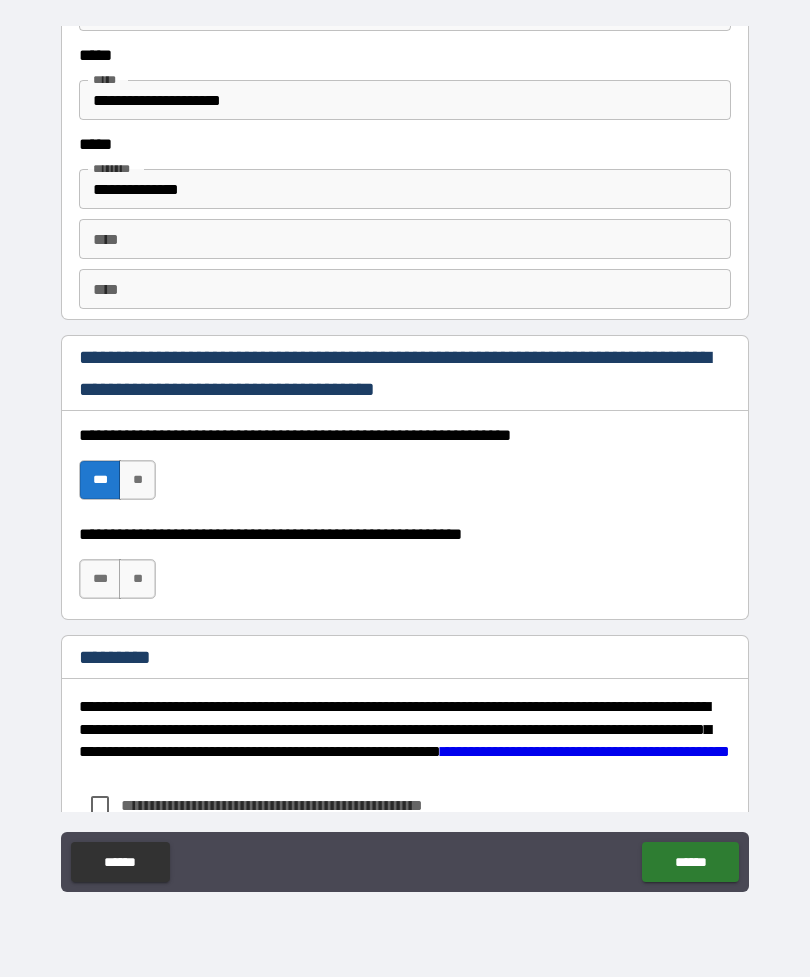 click on "**********" at bounding box center [405, 569] 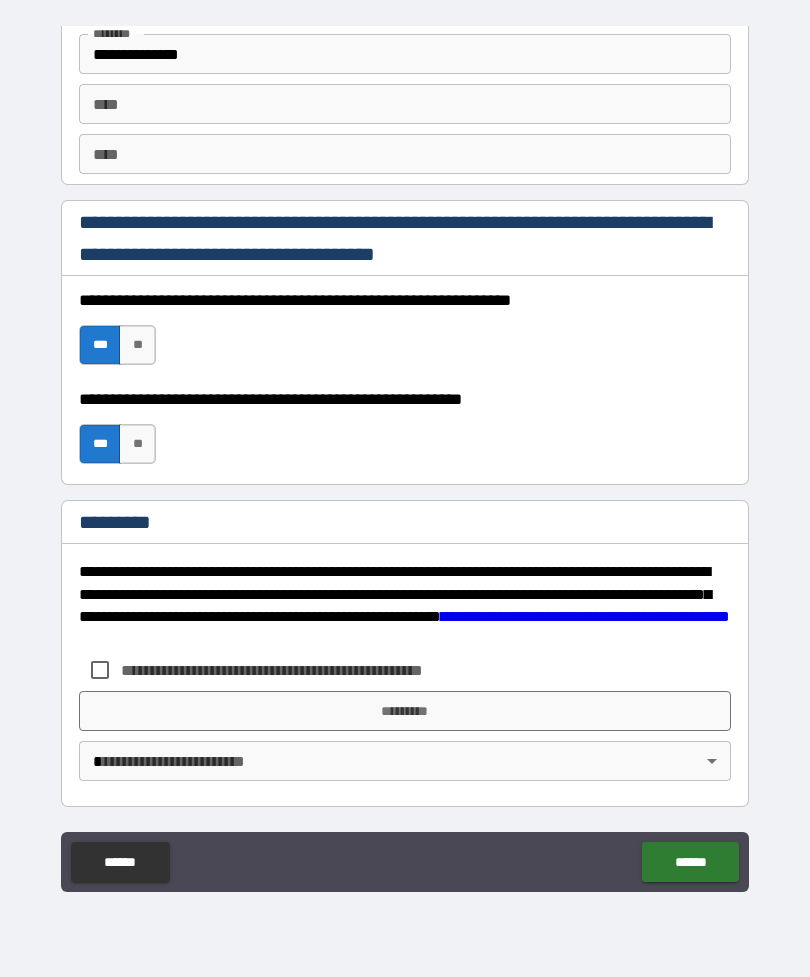 scroll, scrollTop: 2820, scrollLeft: 0, axis: vertical 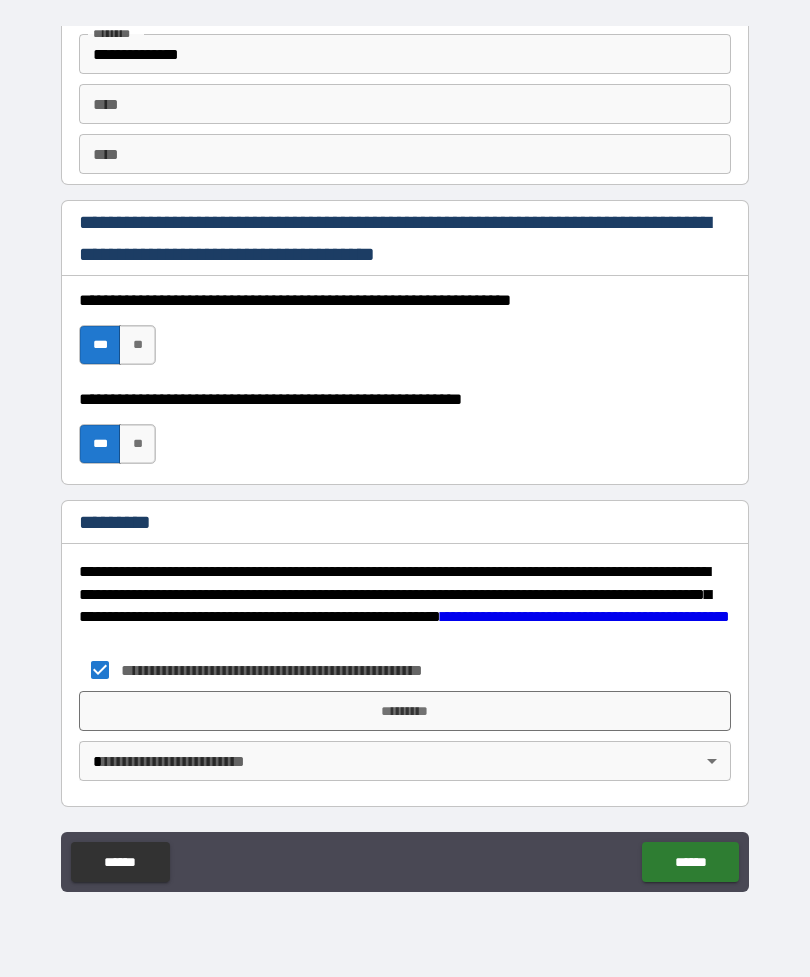 click on "*********" at bounding box center [405, 711] 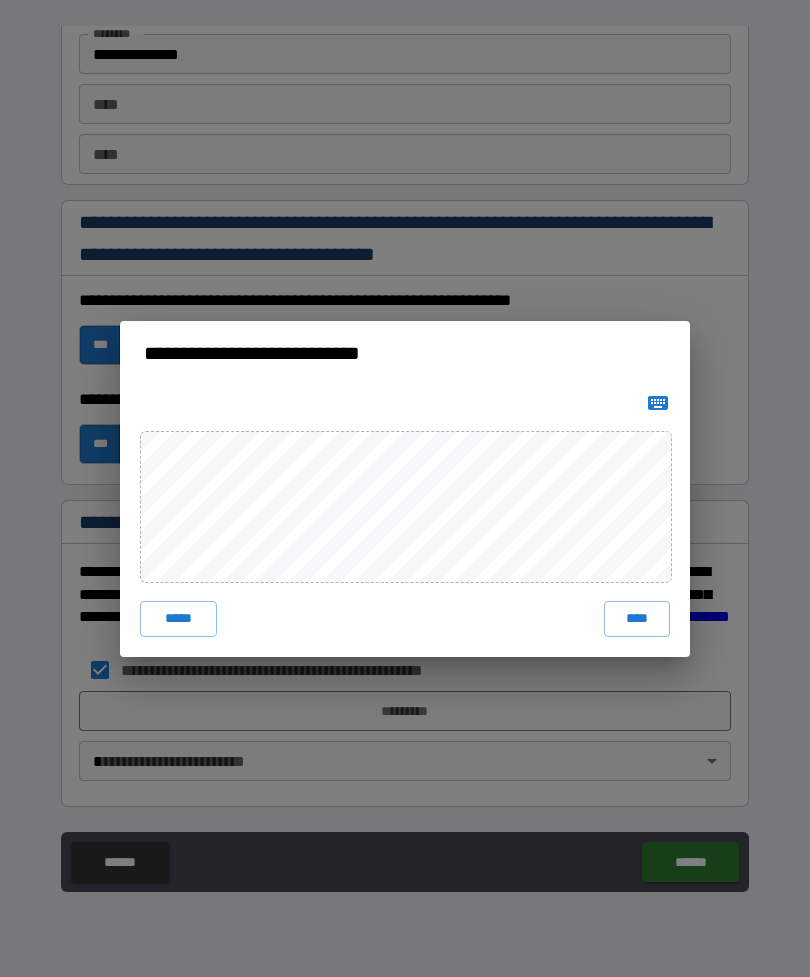 click on "****" at bounding box center [637, 619] 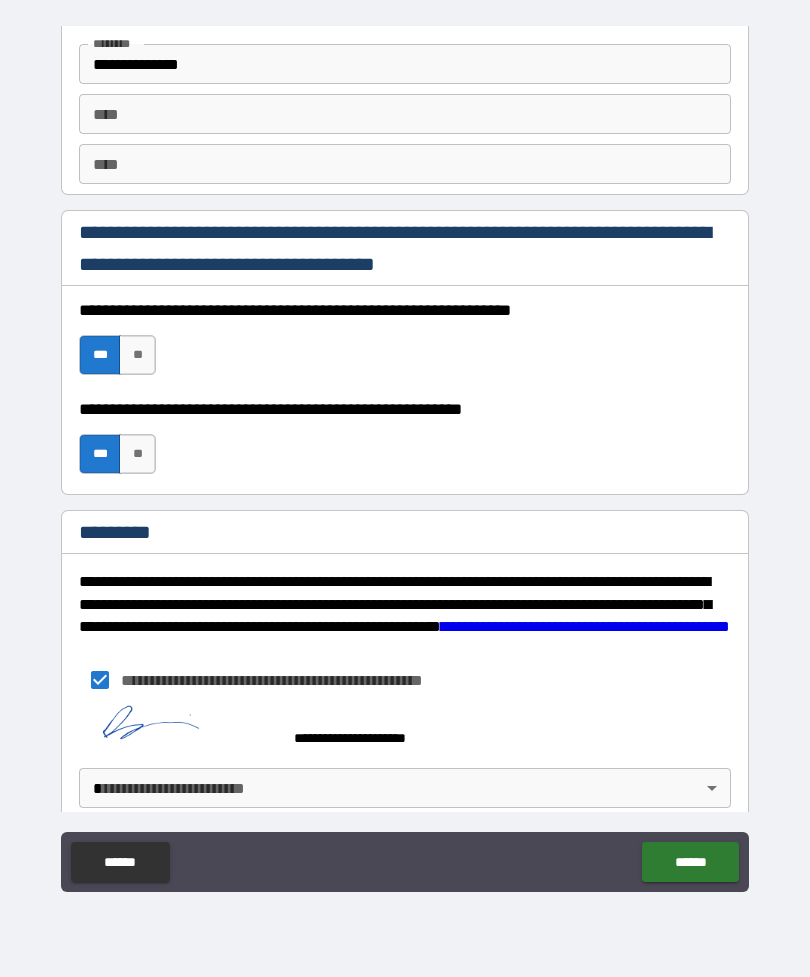click on "**********" at bounding box center [405, 456] 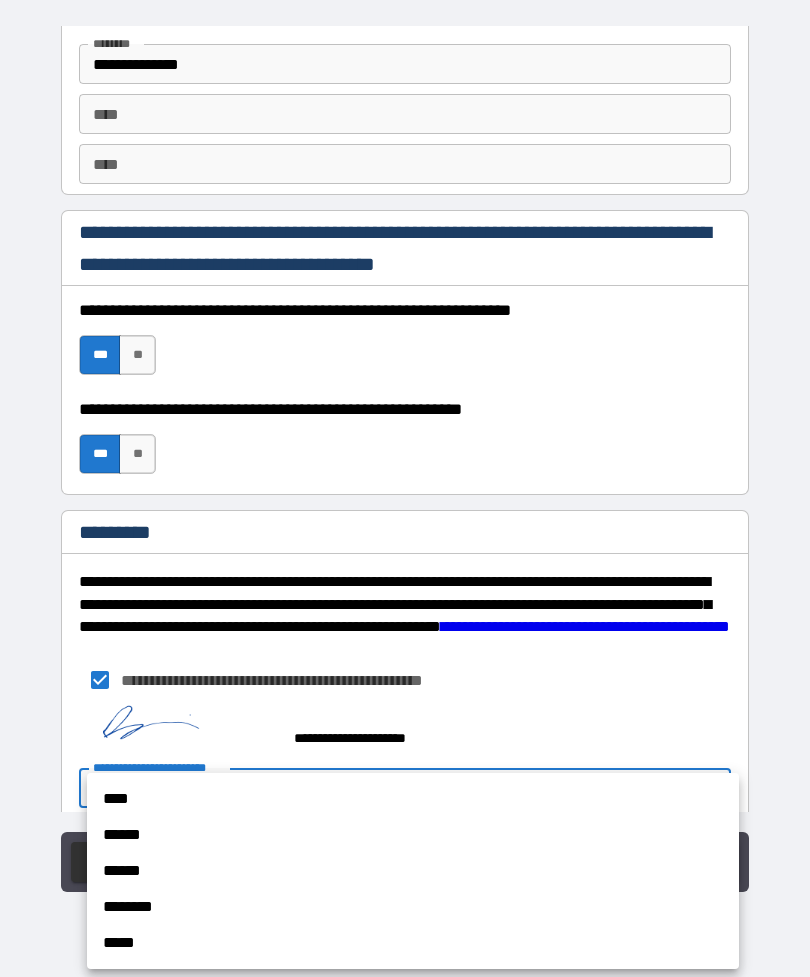 click on "****" at bounding box center [413, 799] 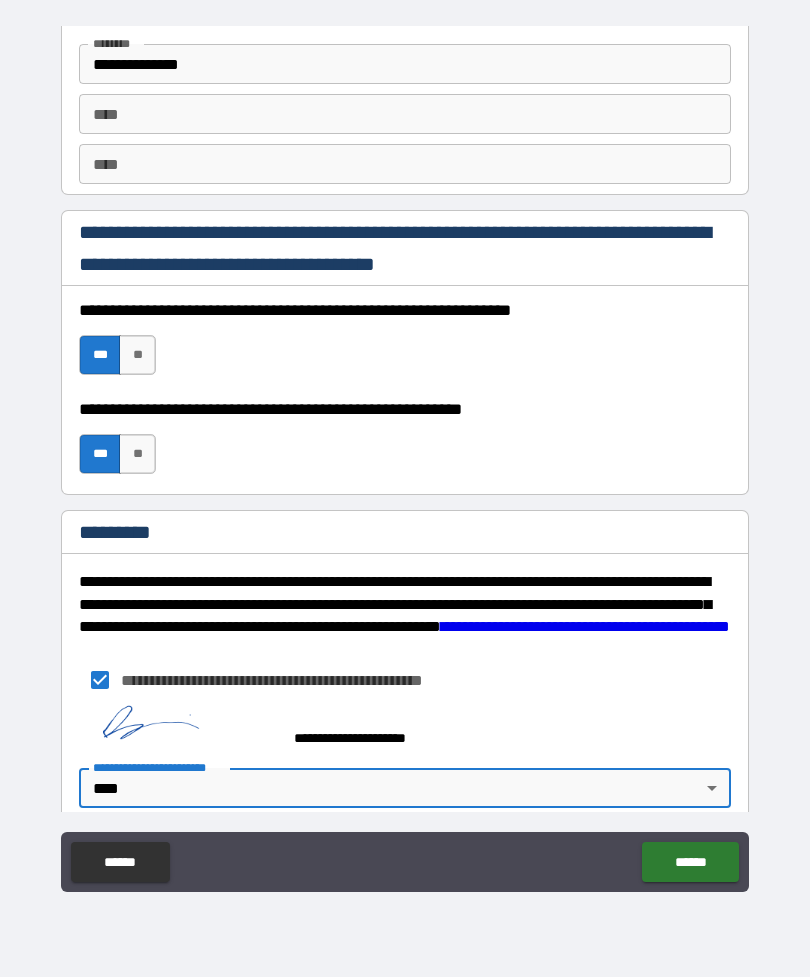 click on "******" at bounding box center [690, 862] 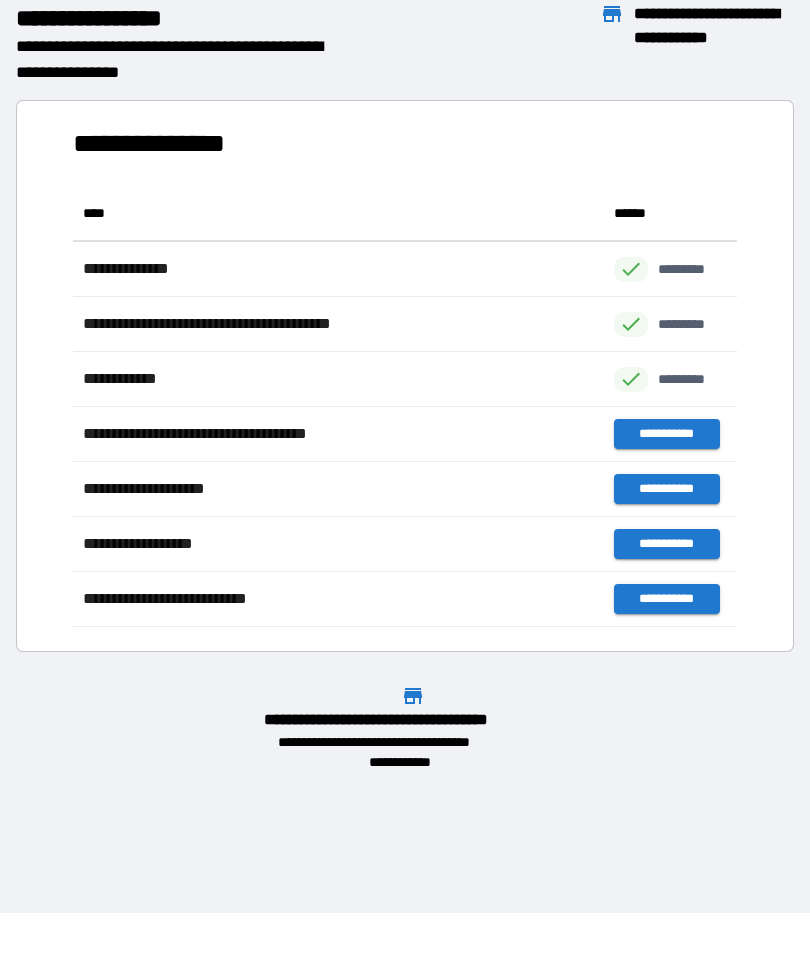 scroll, scrollTop: 1, scrollLeft: 1, axis: both 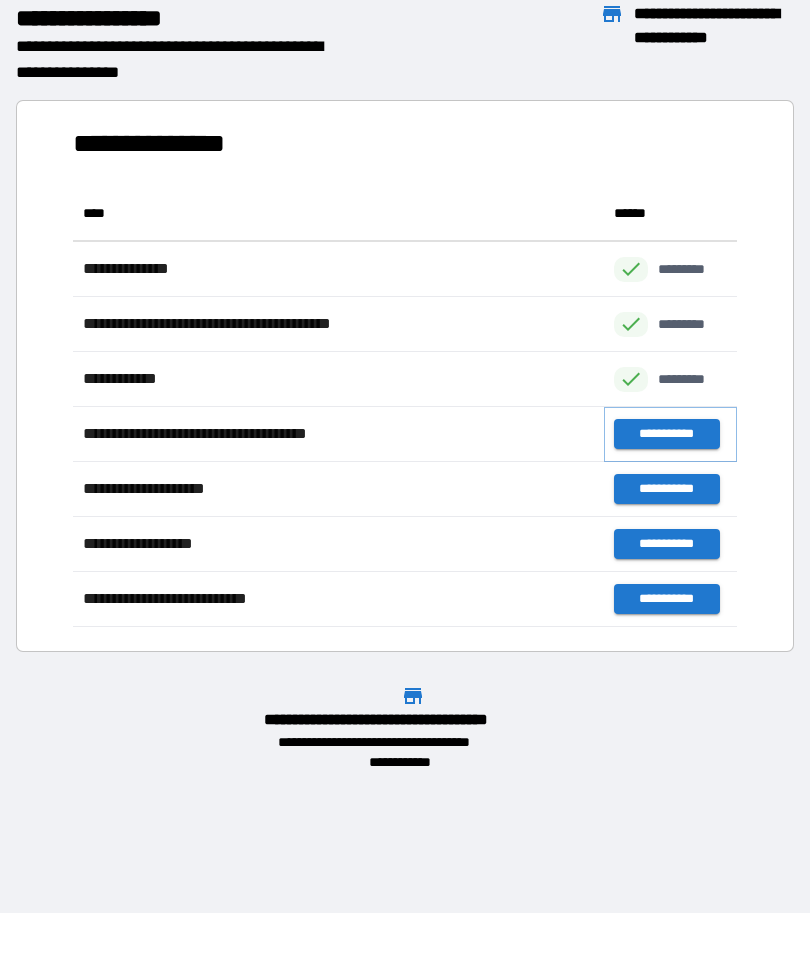 click on "**********" at bounding box center (666, 434) 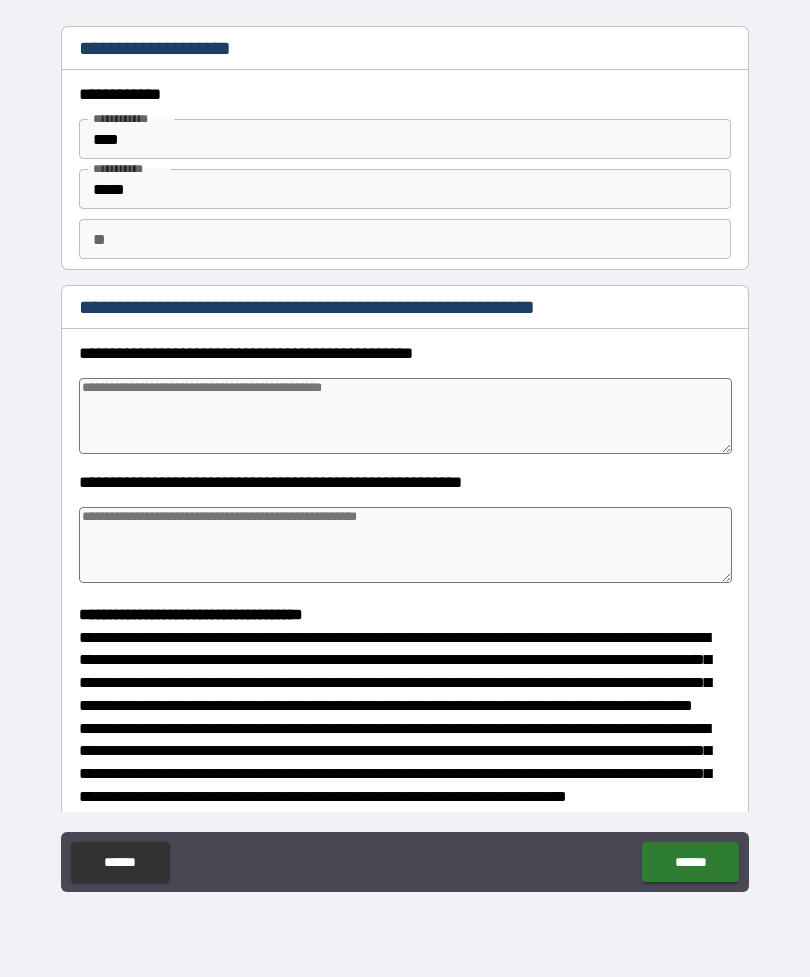 type on "*" 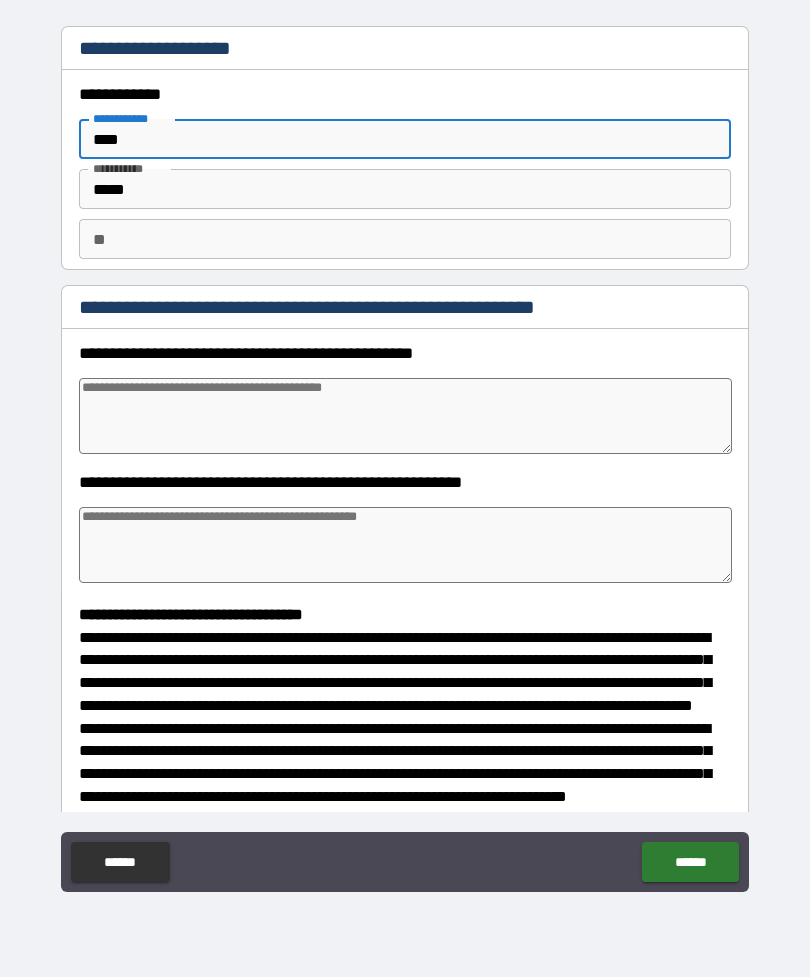 type on "*****" 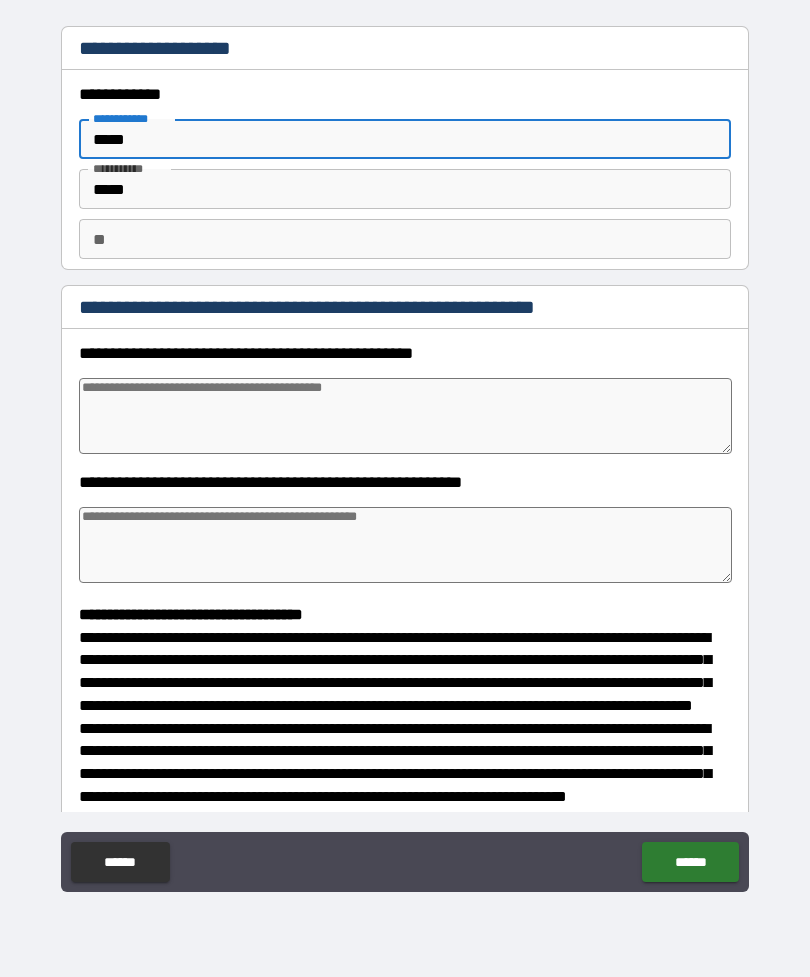 type on "*" 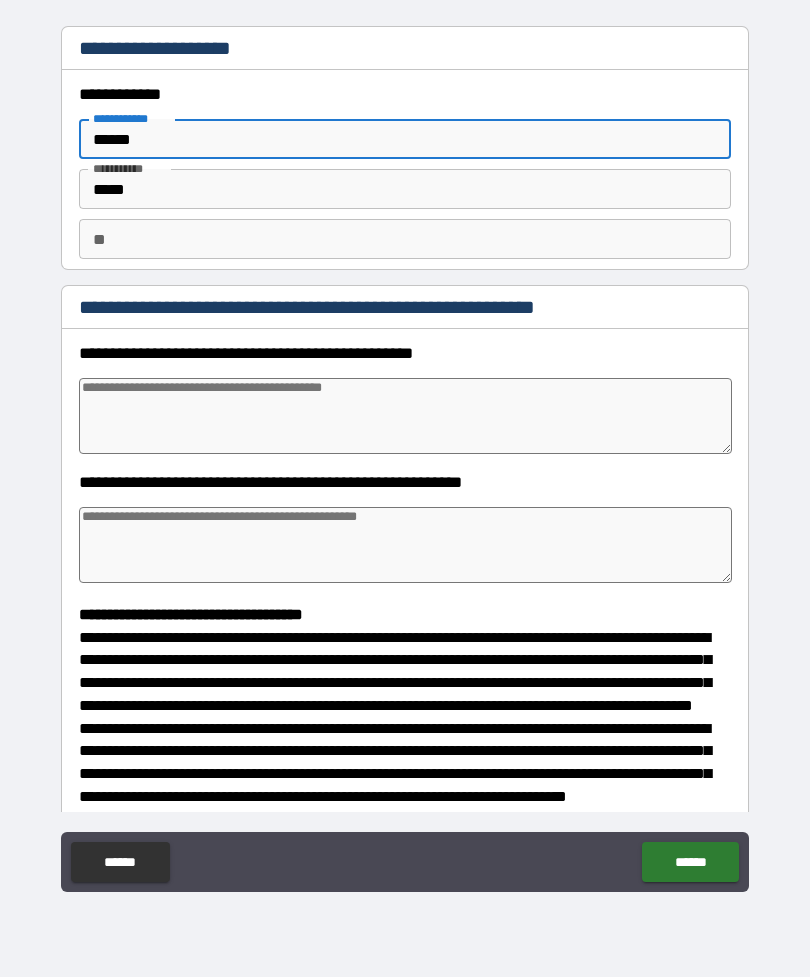 type on "*" 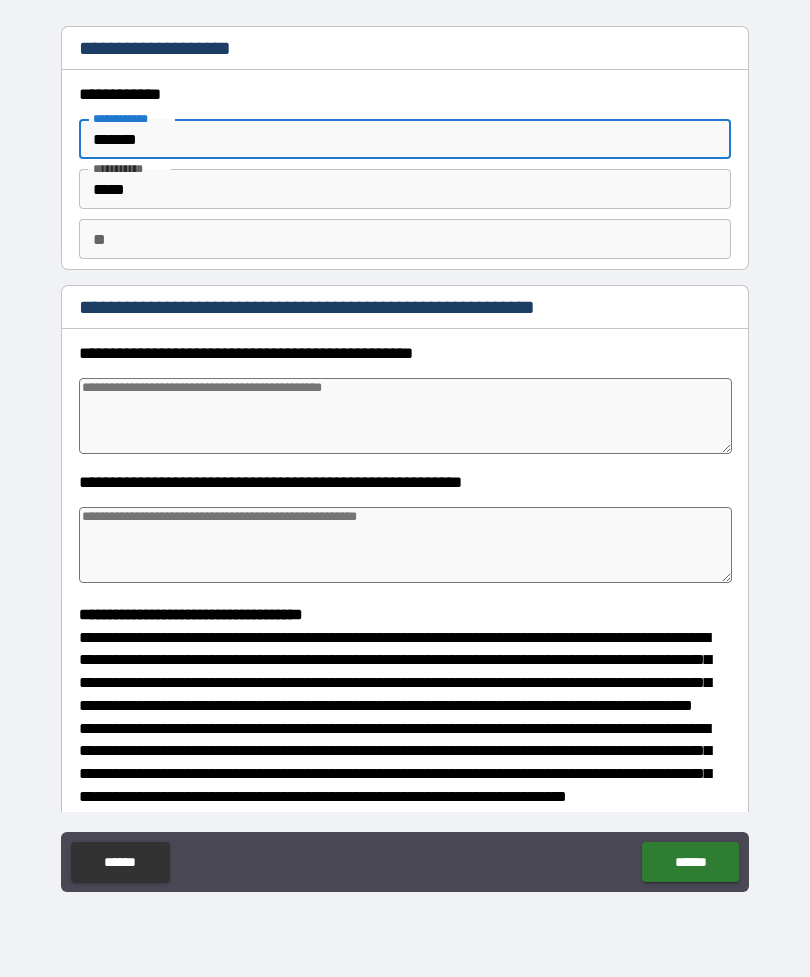 type on "*" 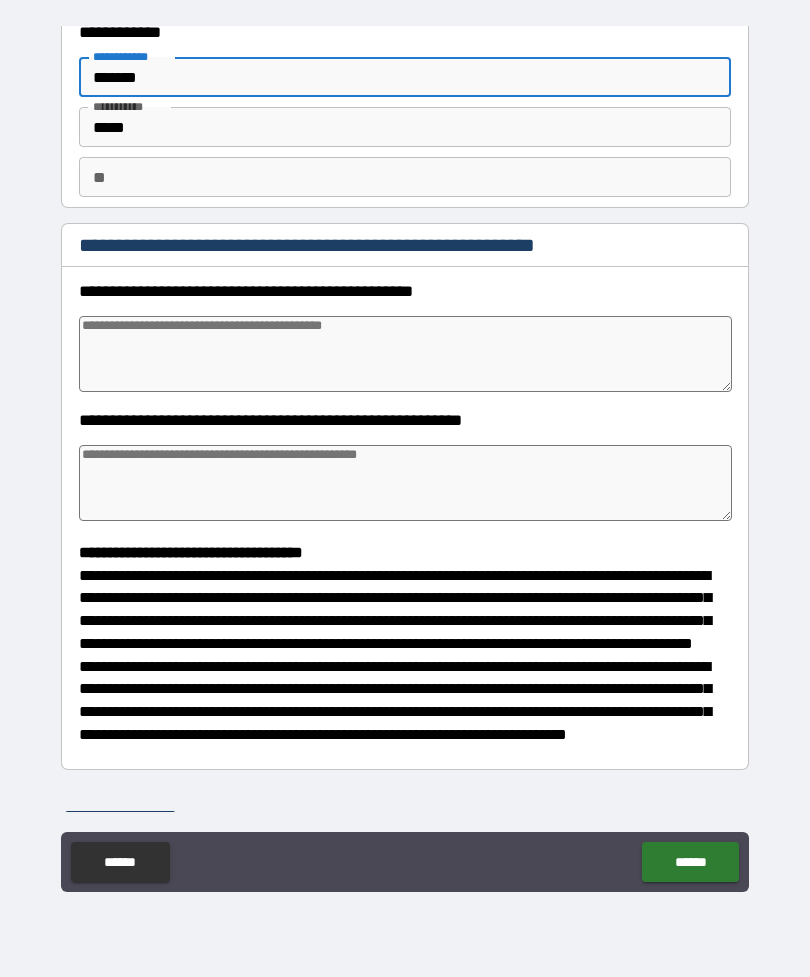 scroll, scrollTop: 88, scrollLeft: 0, axis: vertical 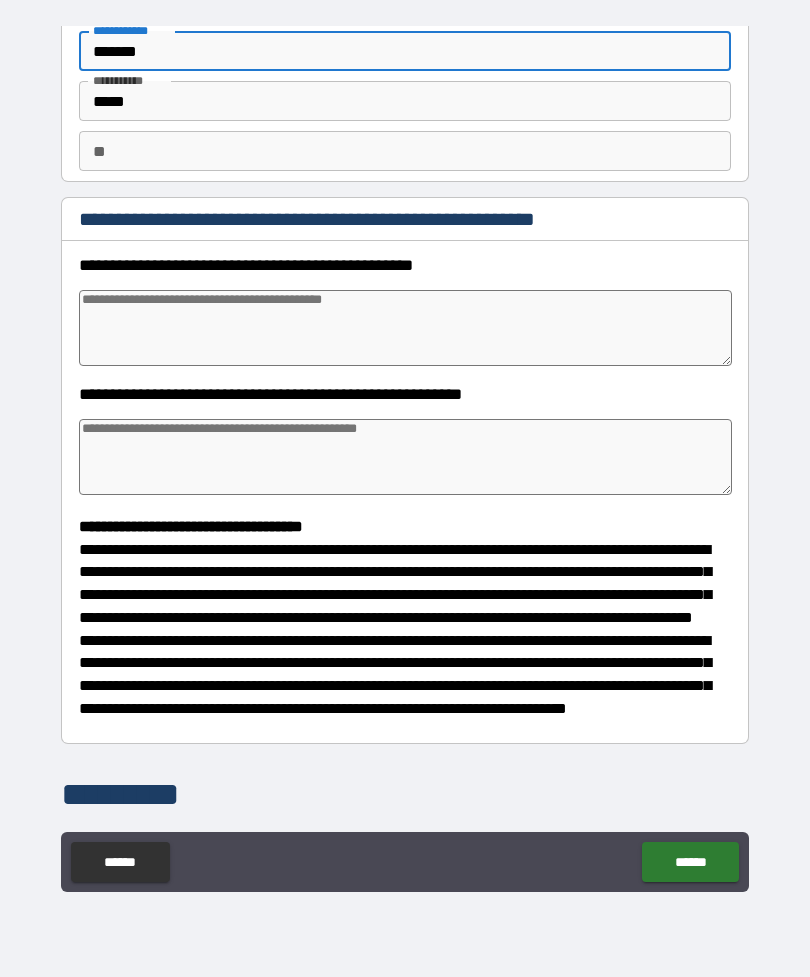 type on "*******" 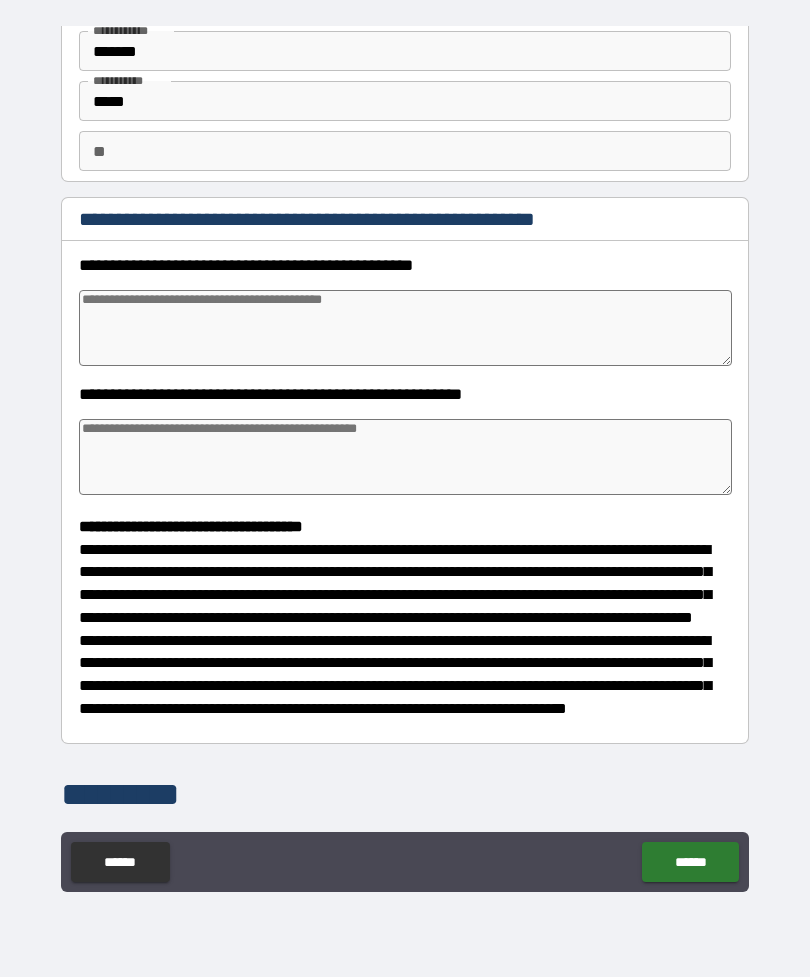click at bounding box center [405, 328] 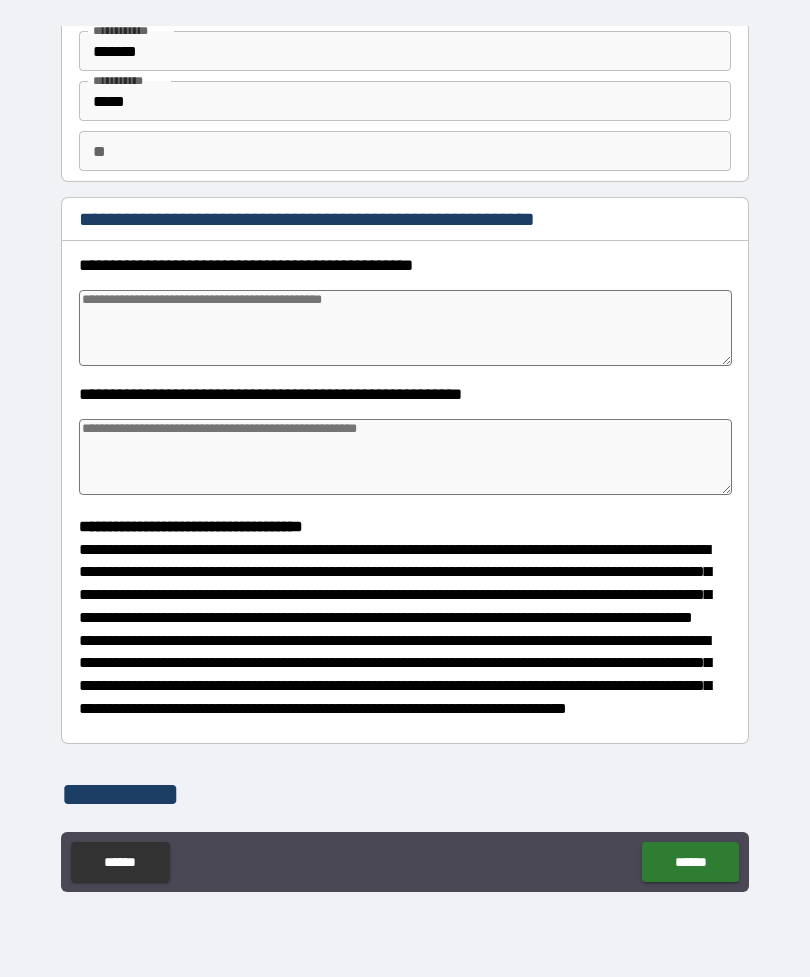 type on "*" 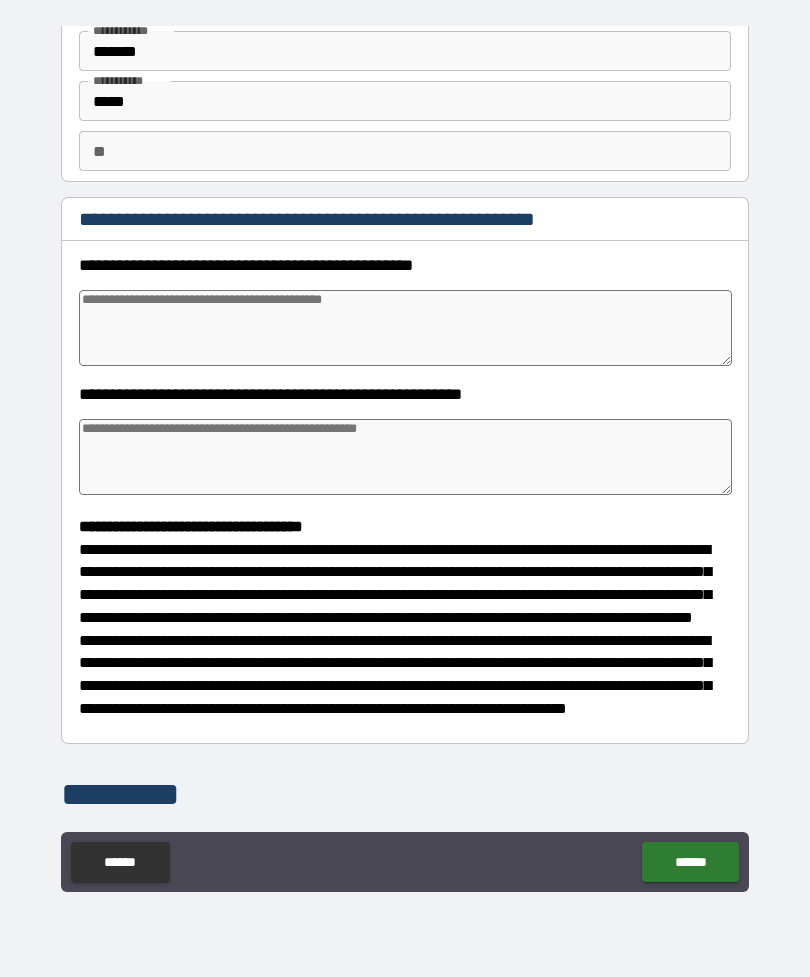 type on "*" 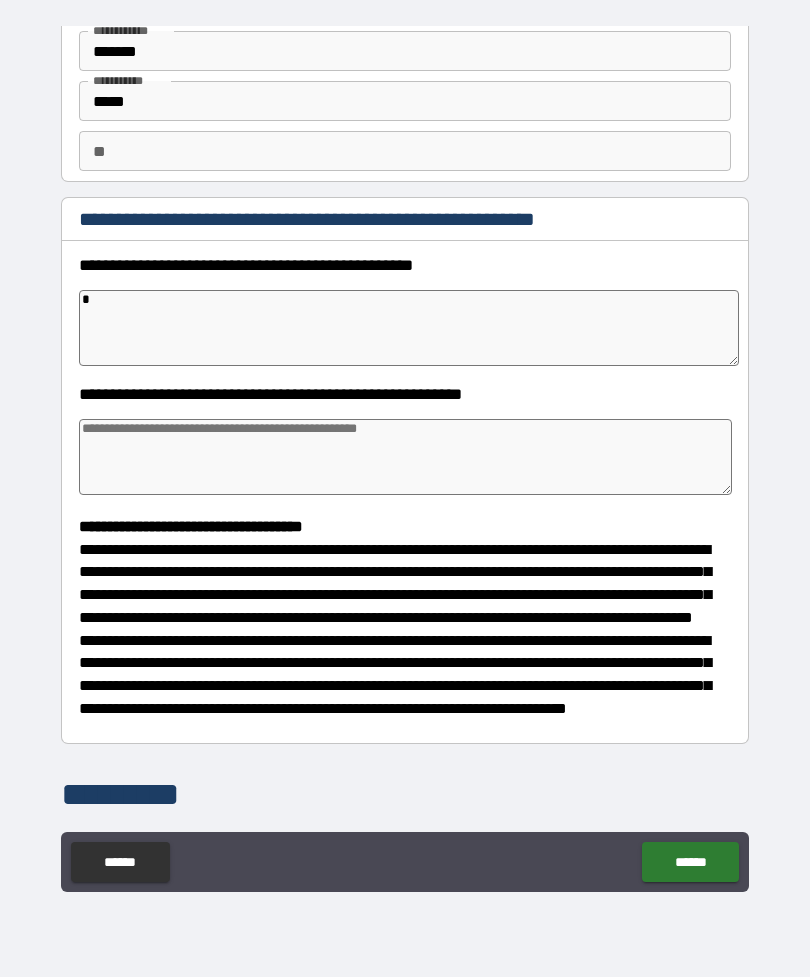 type on "**" 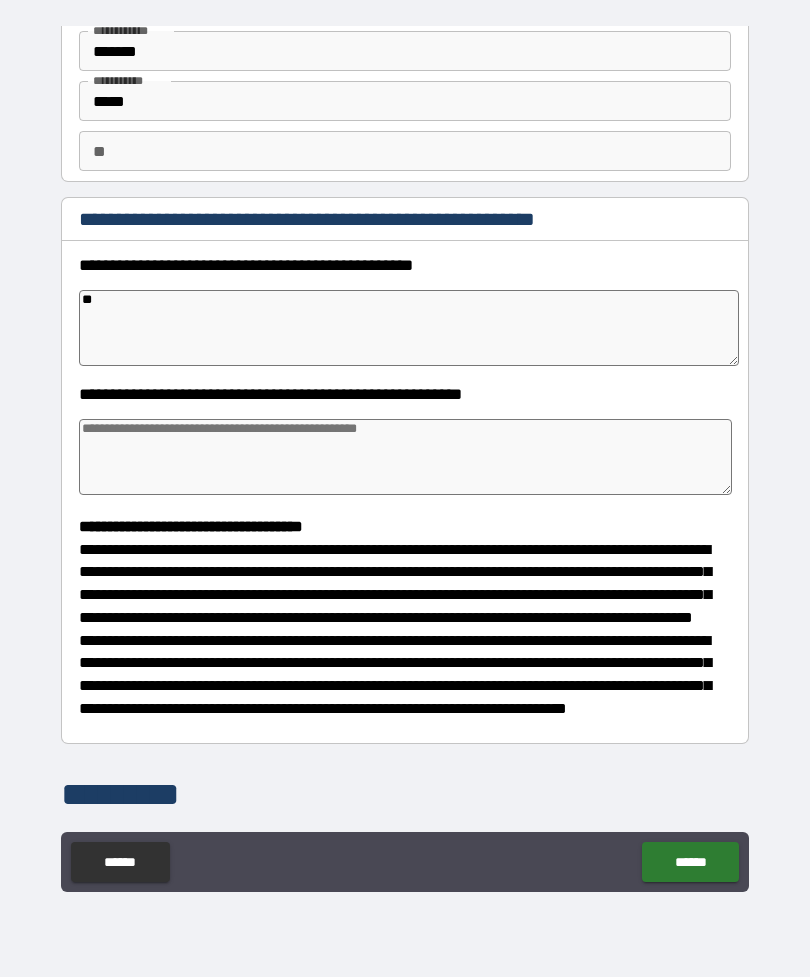type on "*" 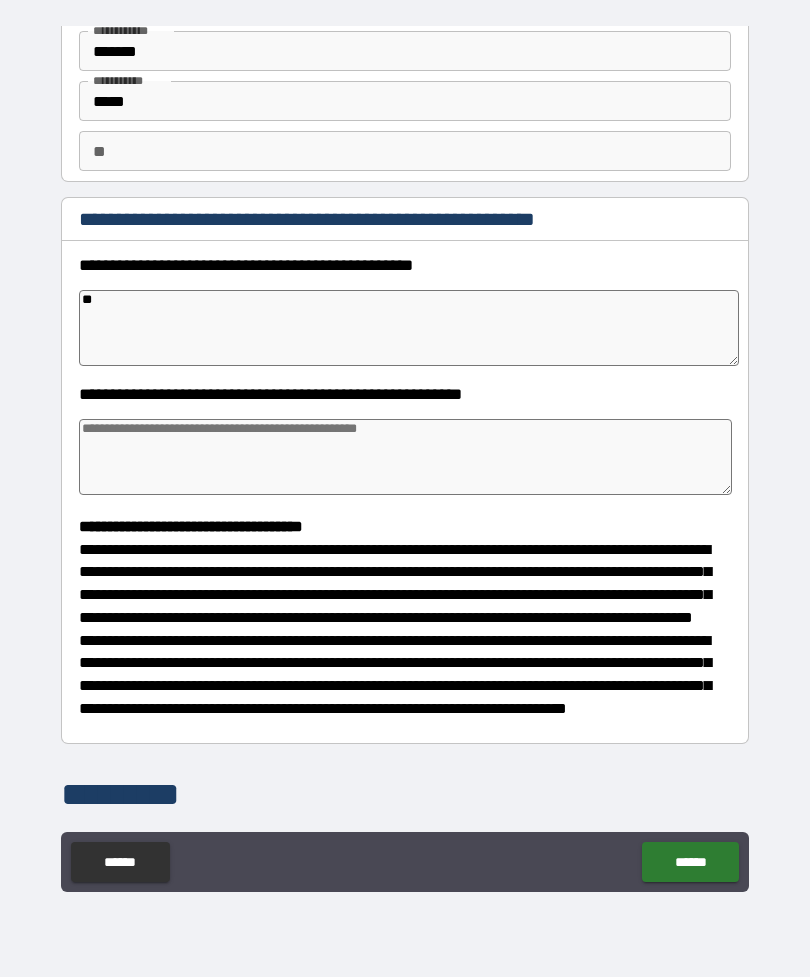 type on "***" 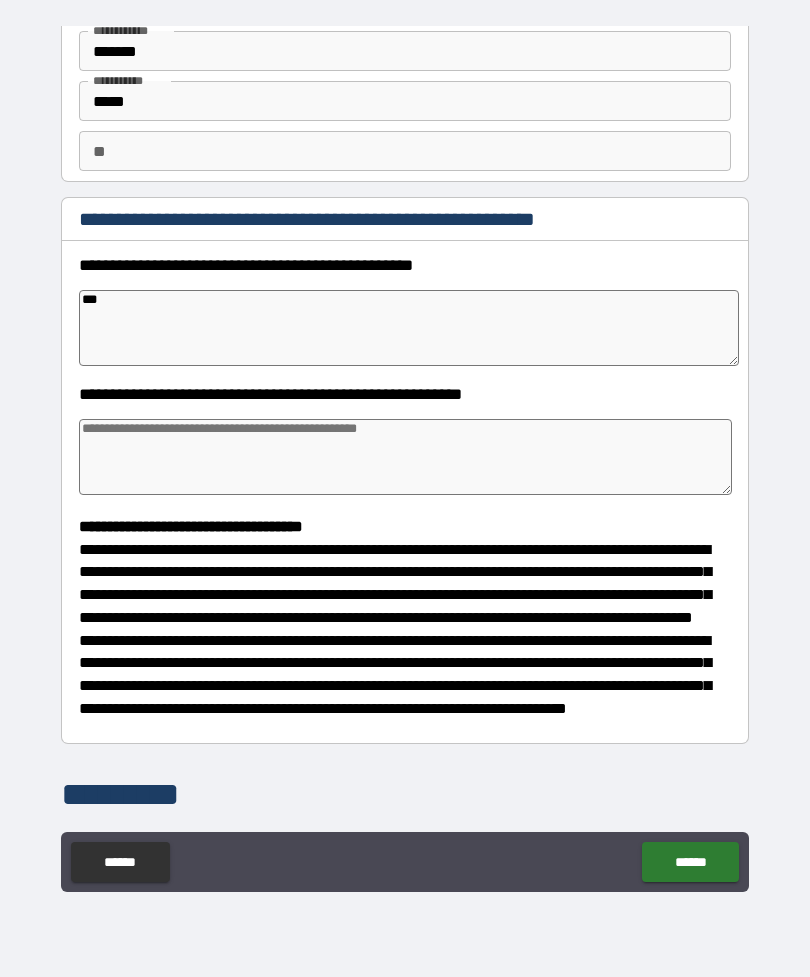 type on "*" 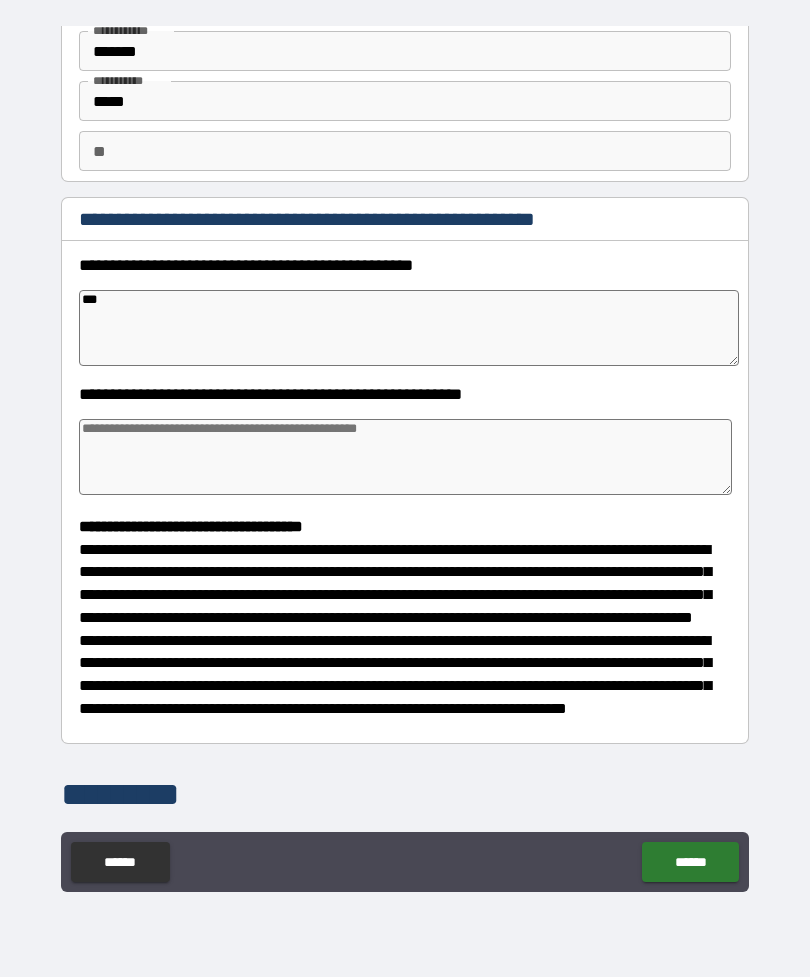 type on "*" 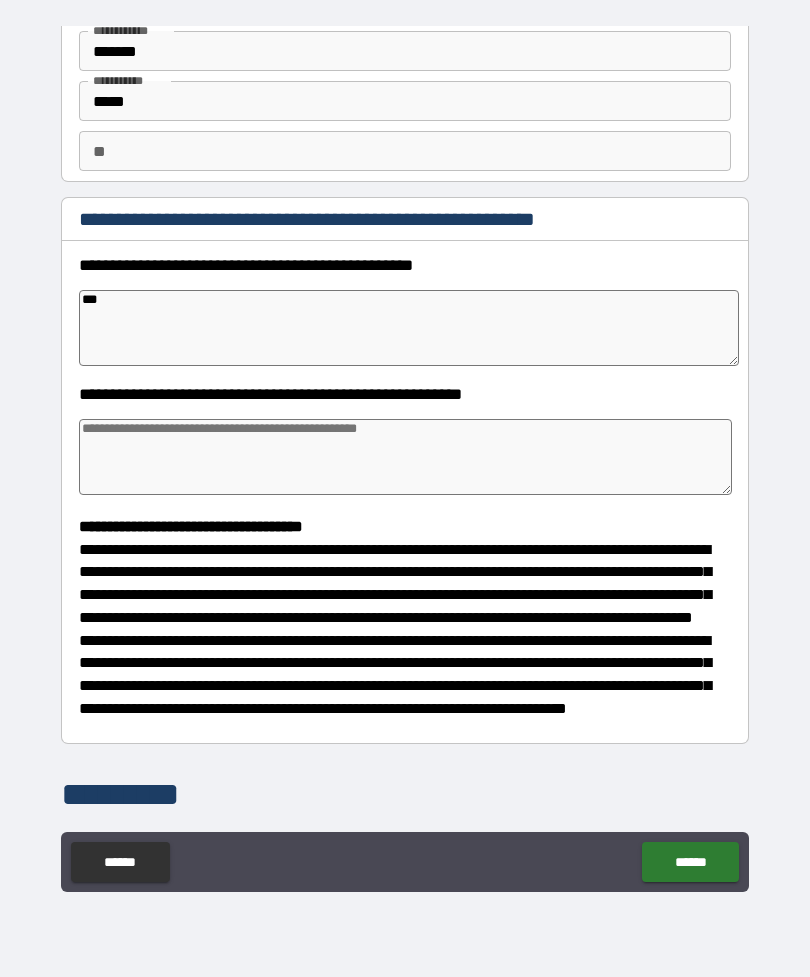 type on "*" 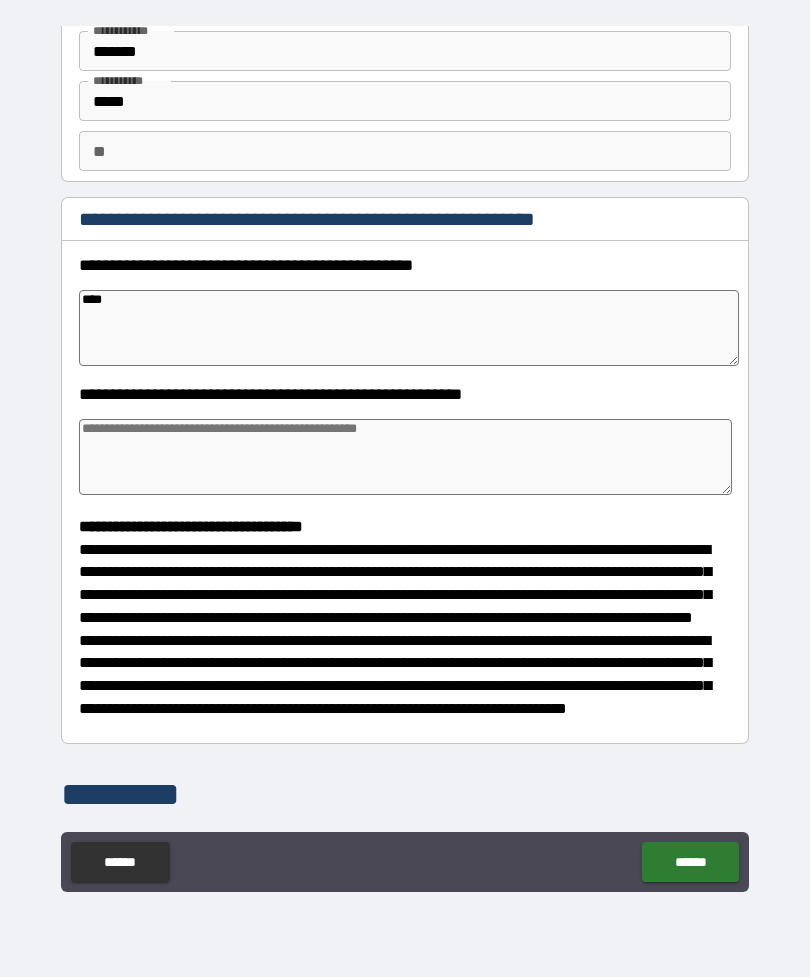 type on "*" 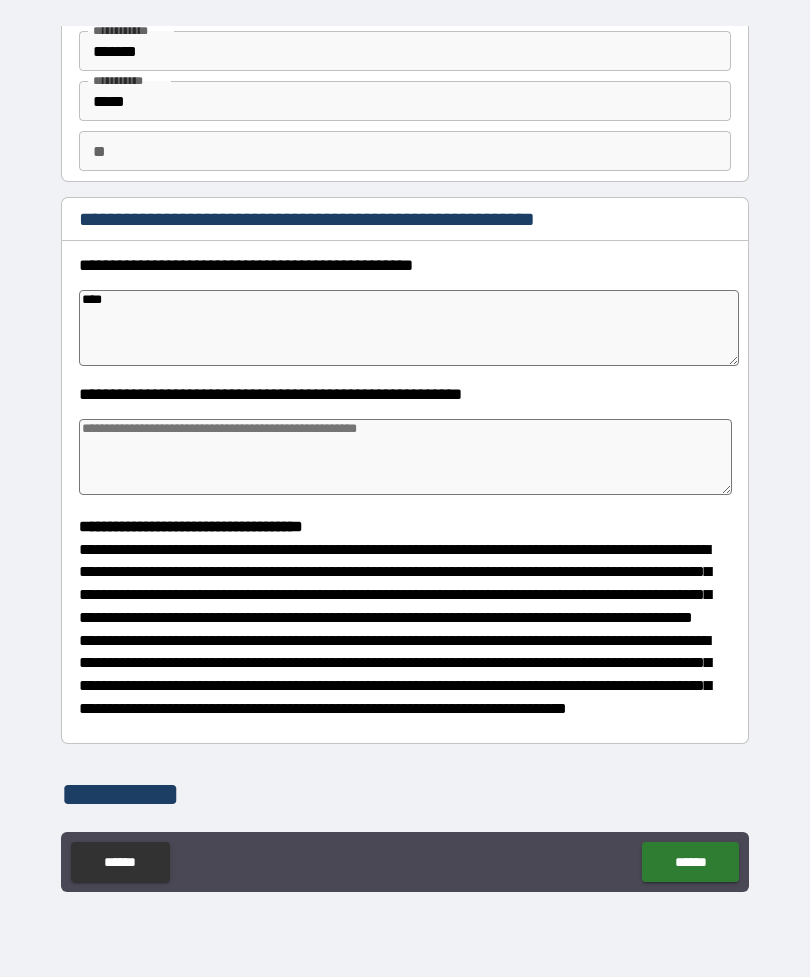 type on "*" 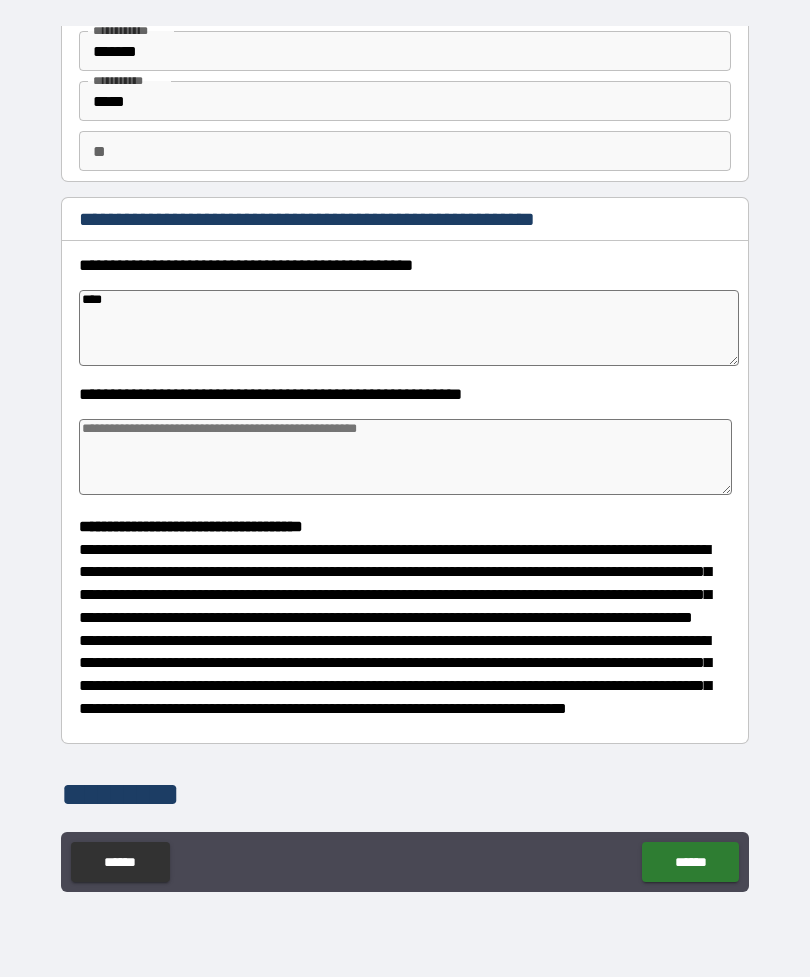 type on "*" 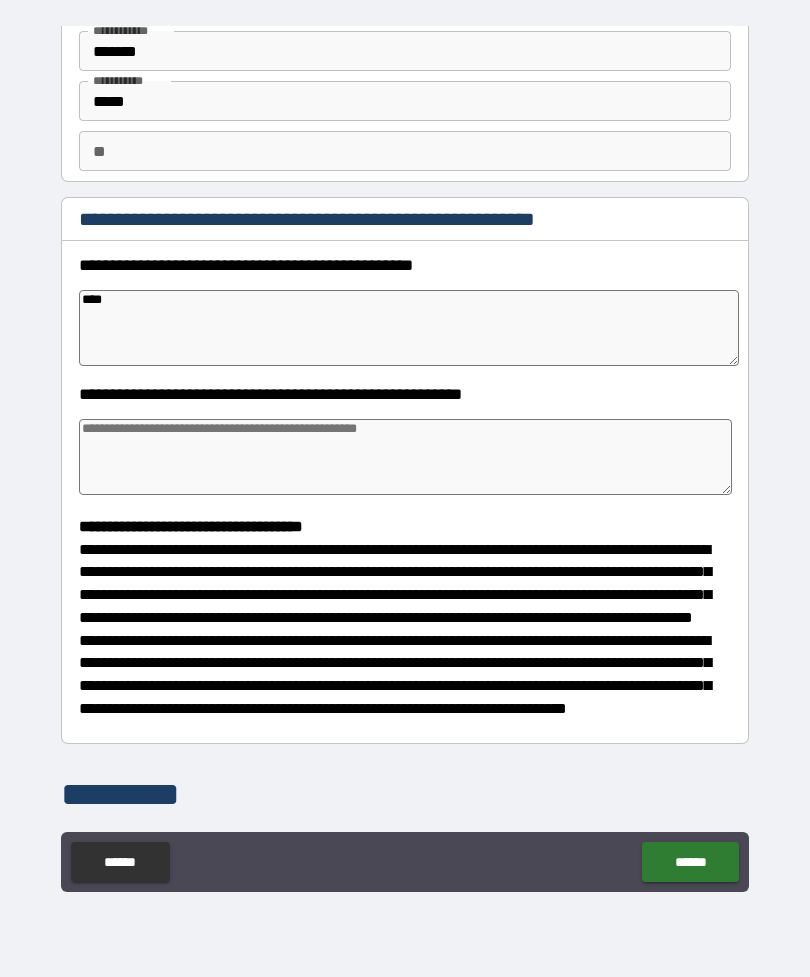 type on "*****" 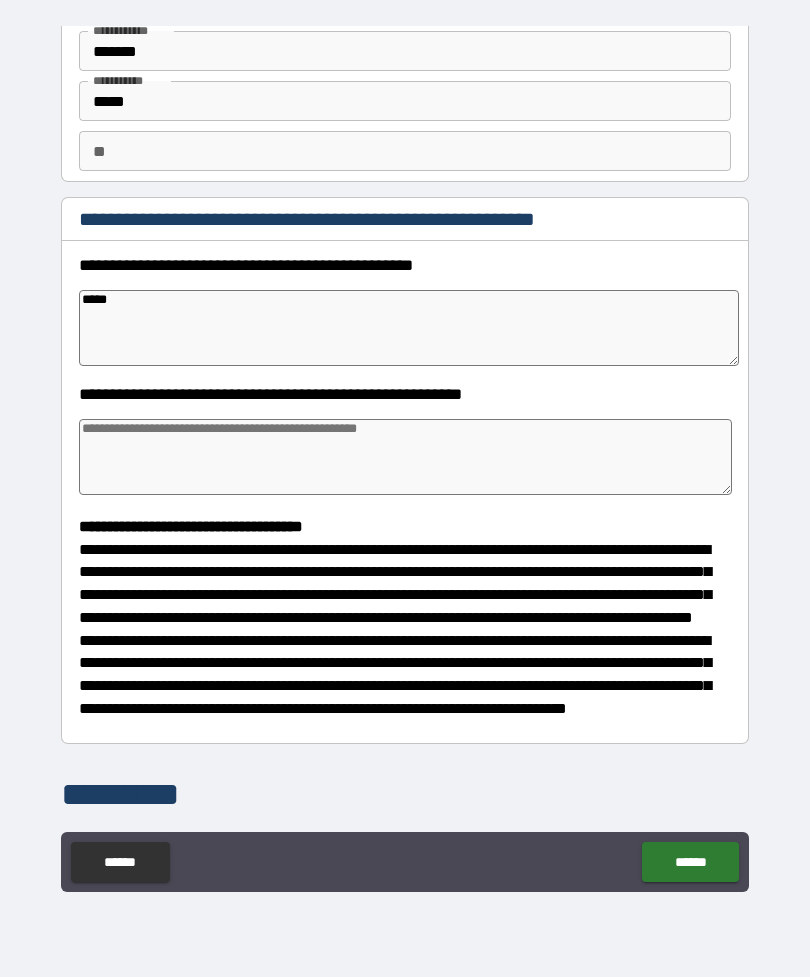 type on "*" 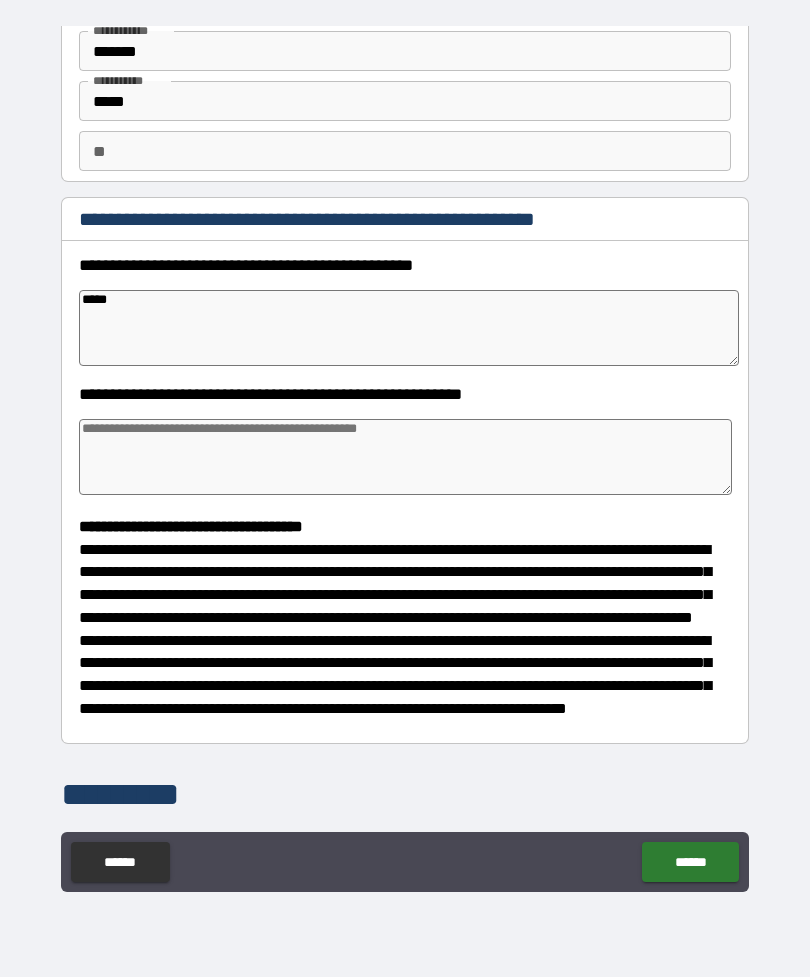 type on "*" 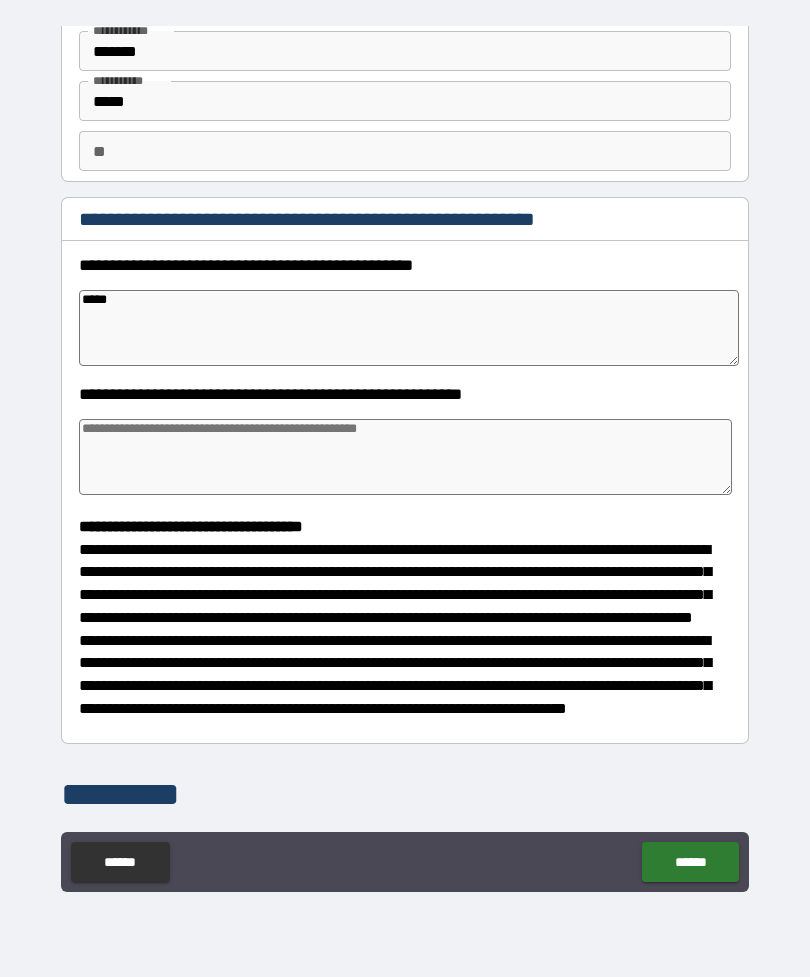 type on "*" 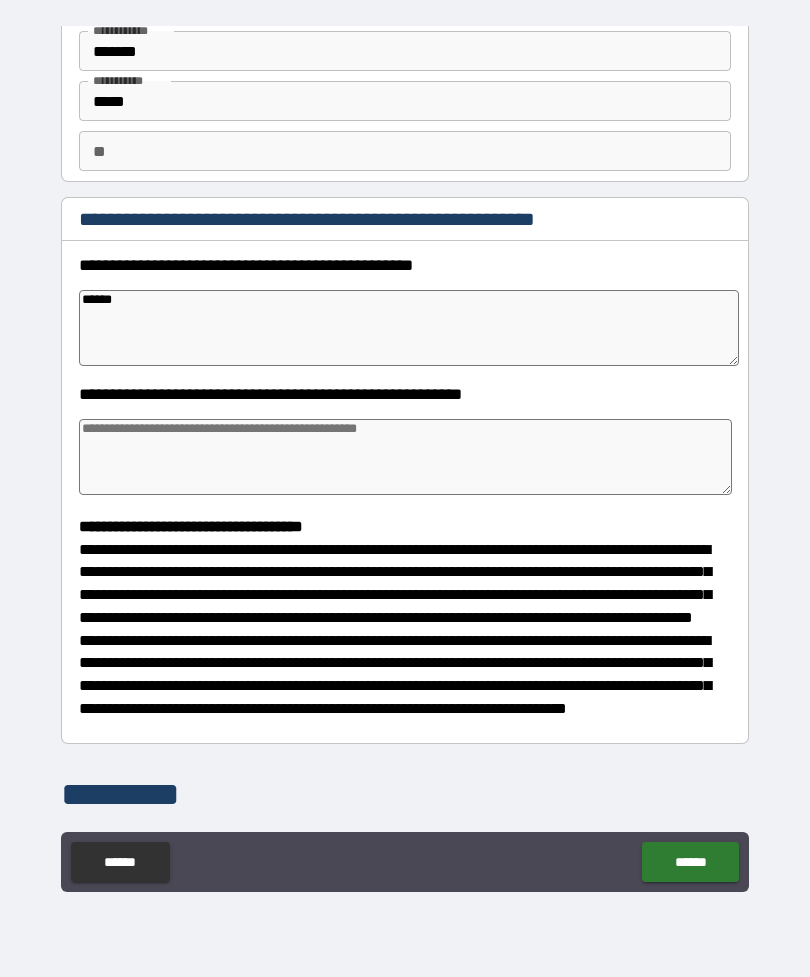 type on "*" 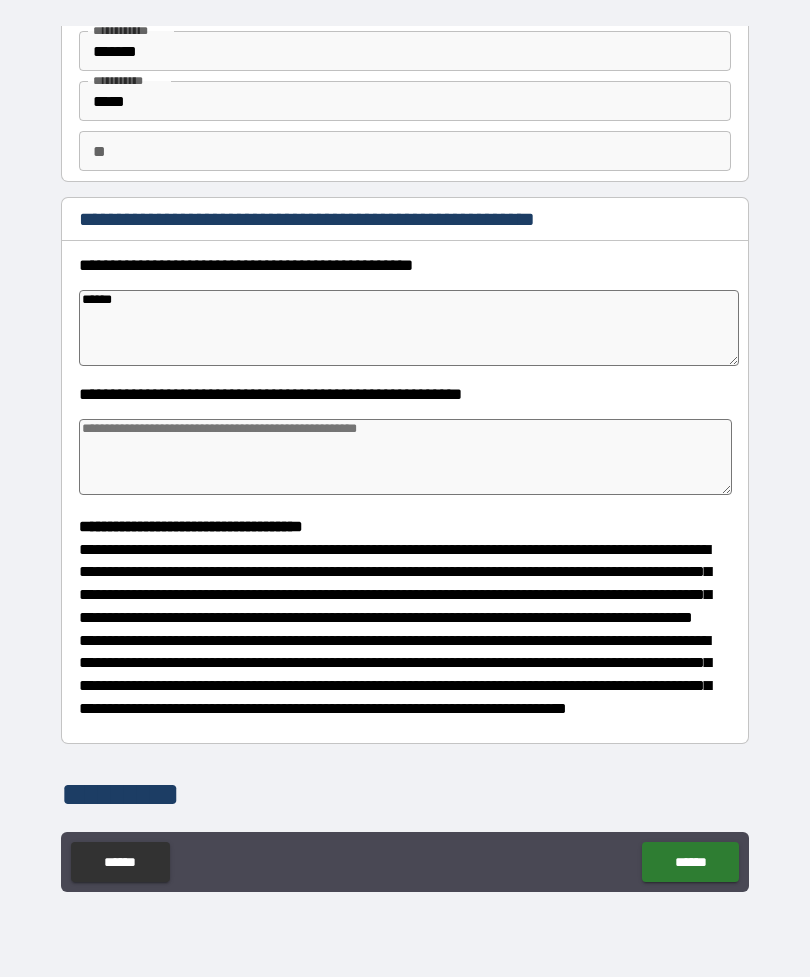 type on "*" 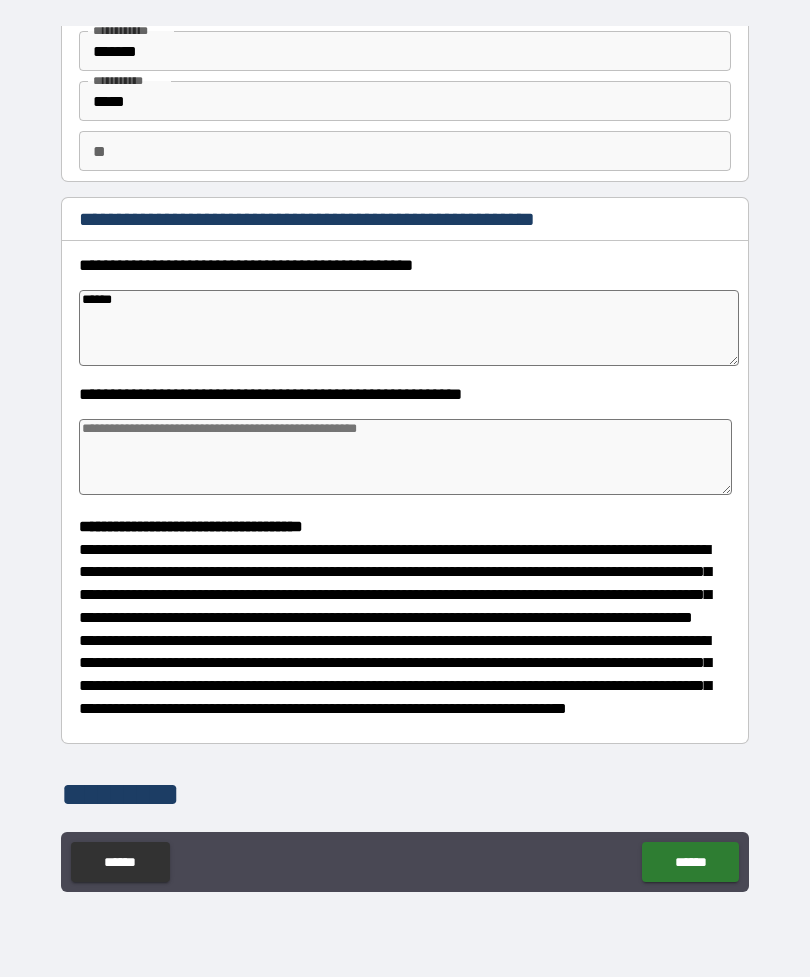 type on "*" 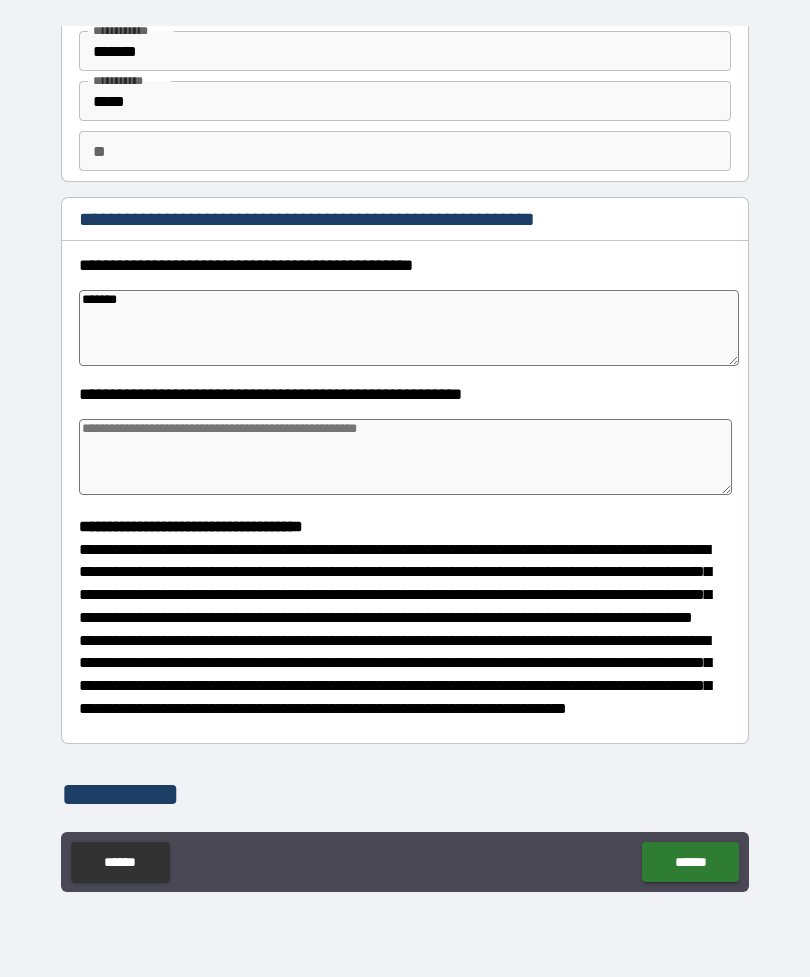 type on "*" 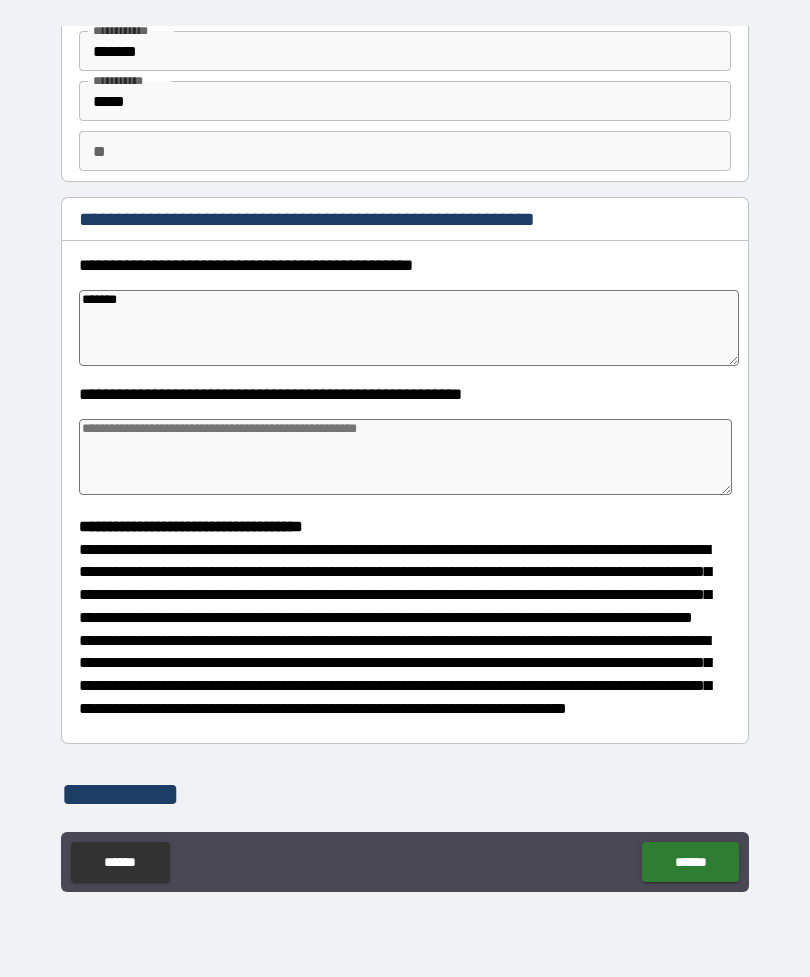 type on "*" 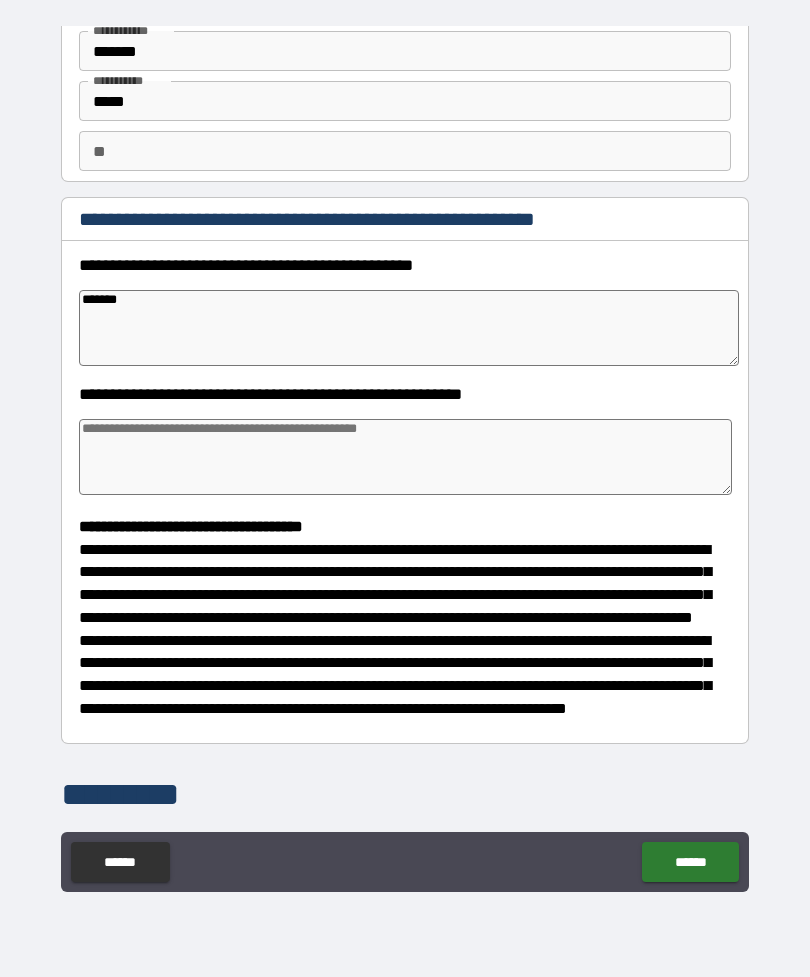 type on "*" 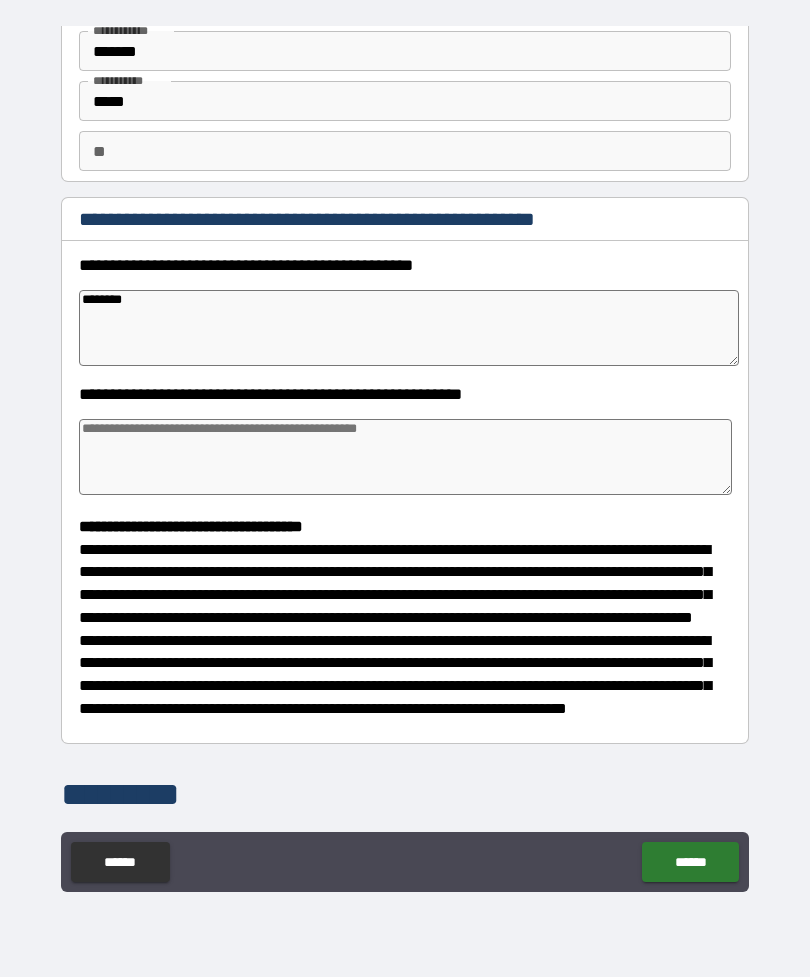 type on "*" 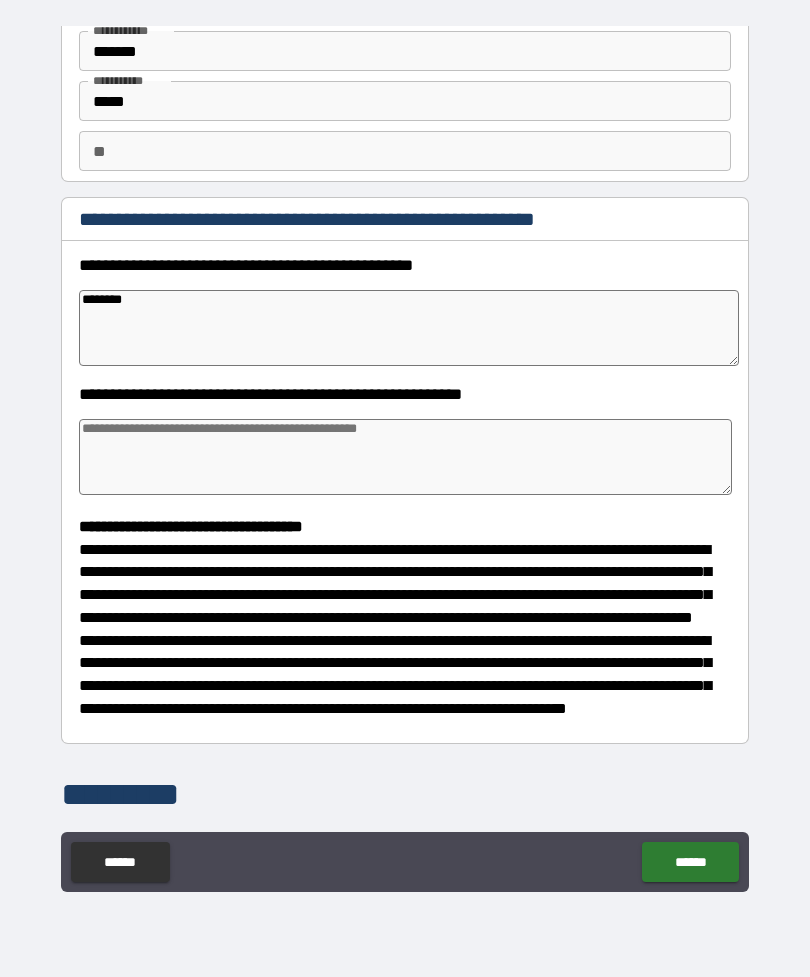 type on "*" 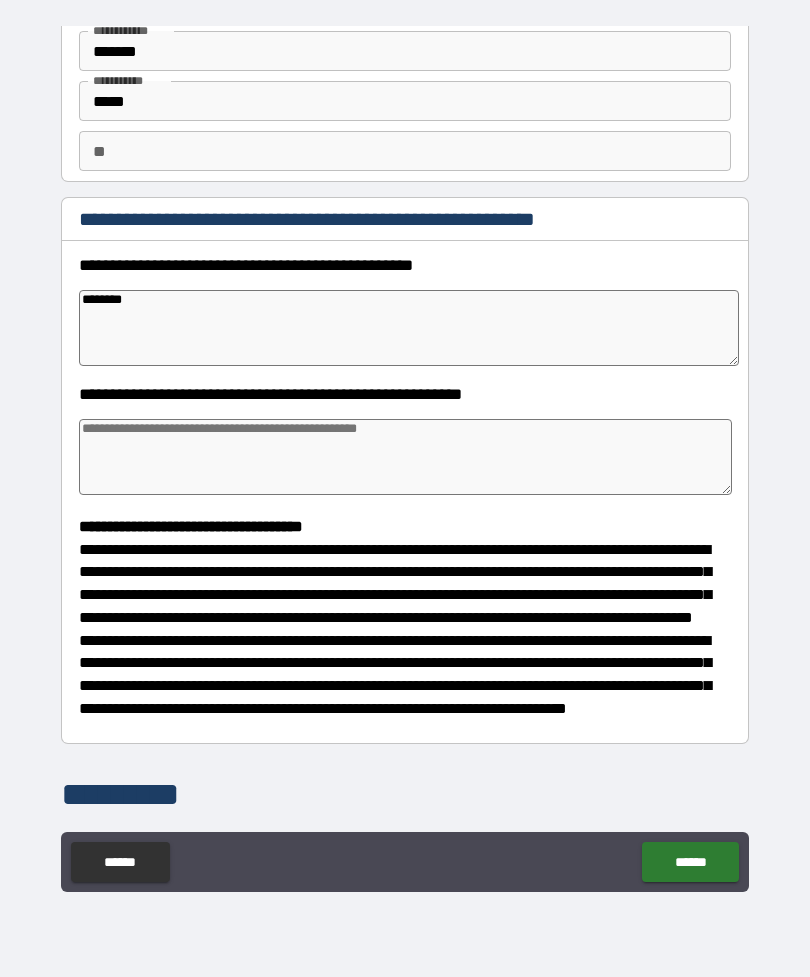 type on "*" 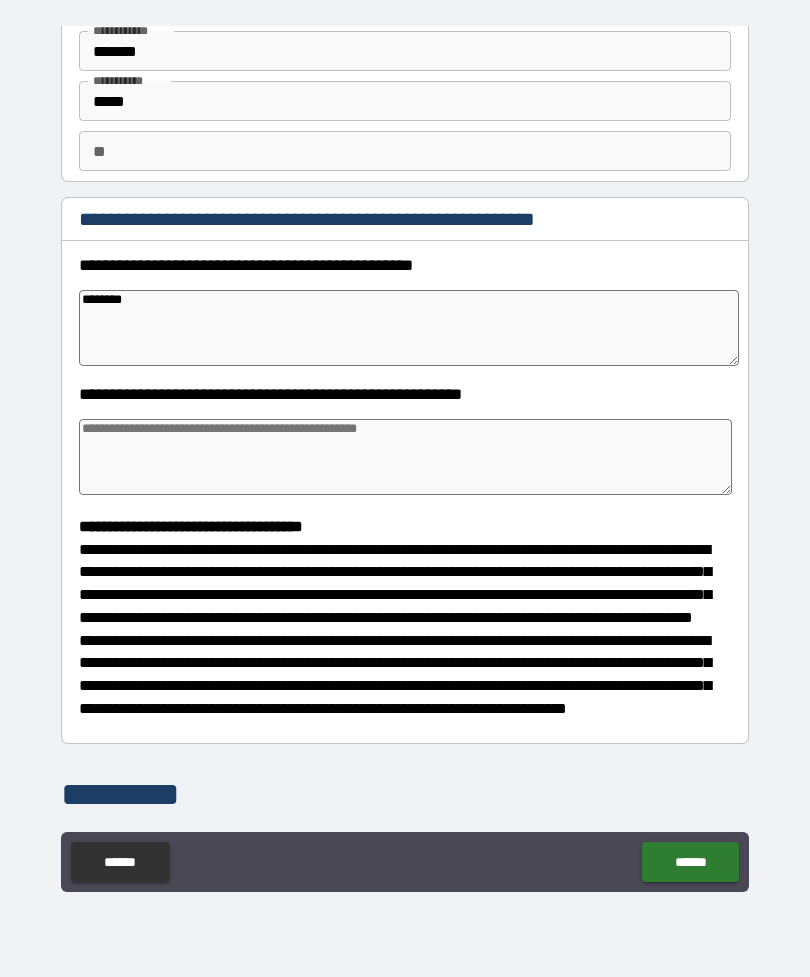 type on "*********" 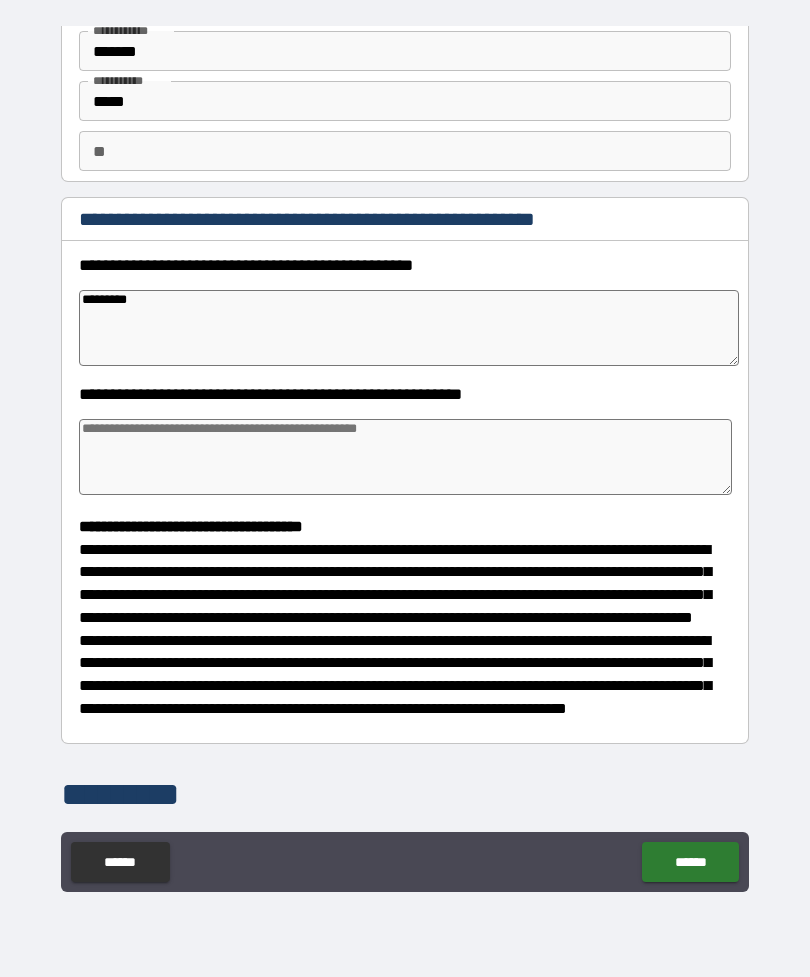 type on "*" 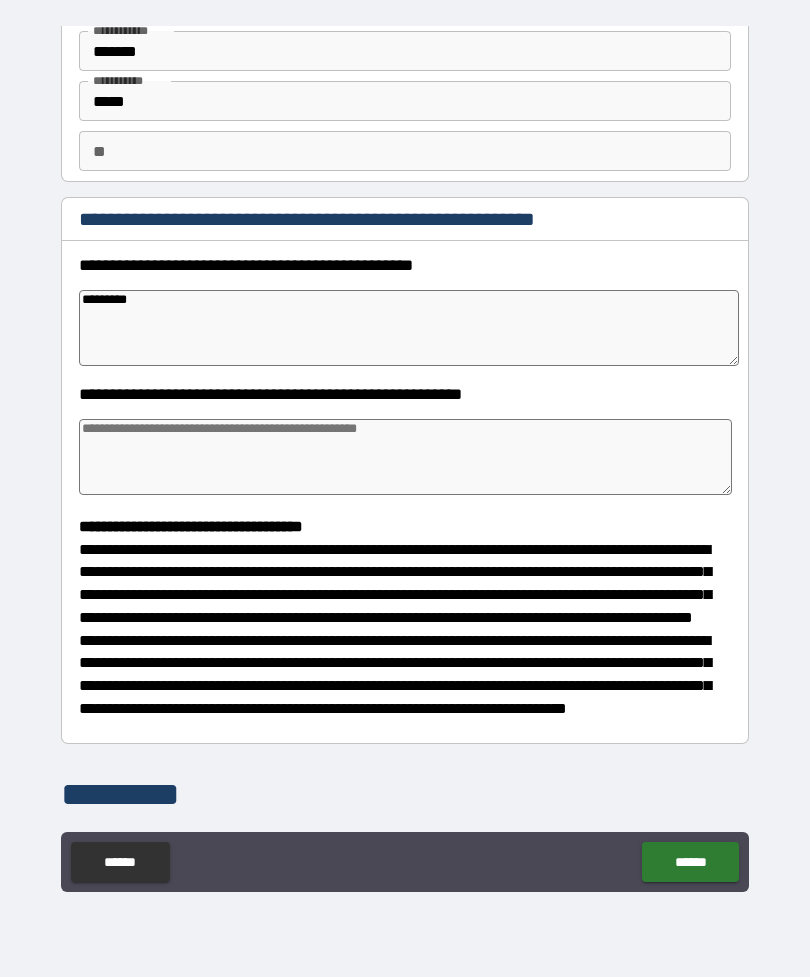 type on "*" 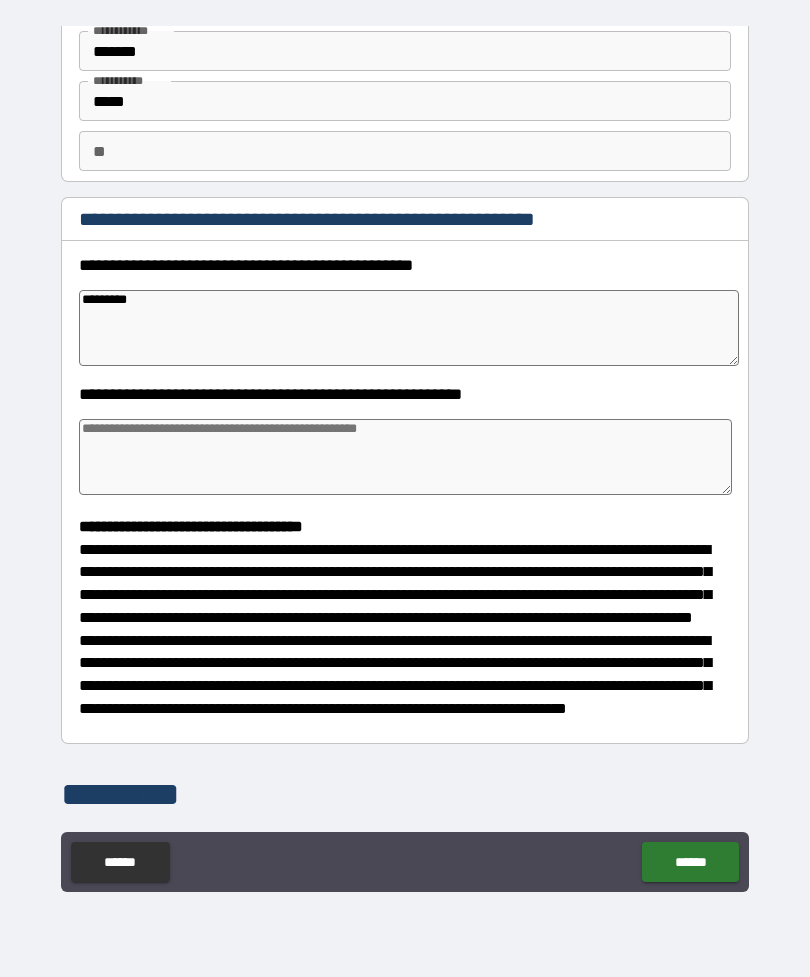 type on "*" 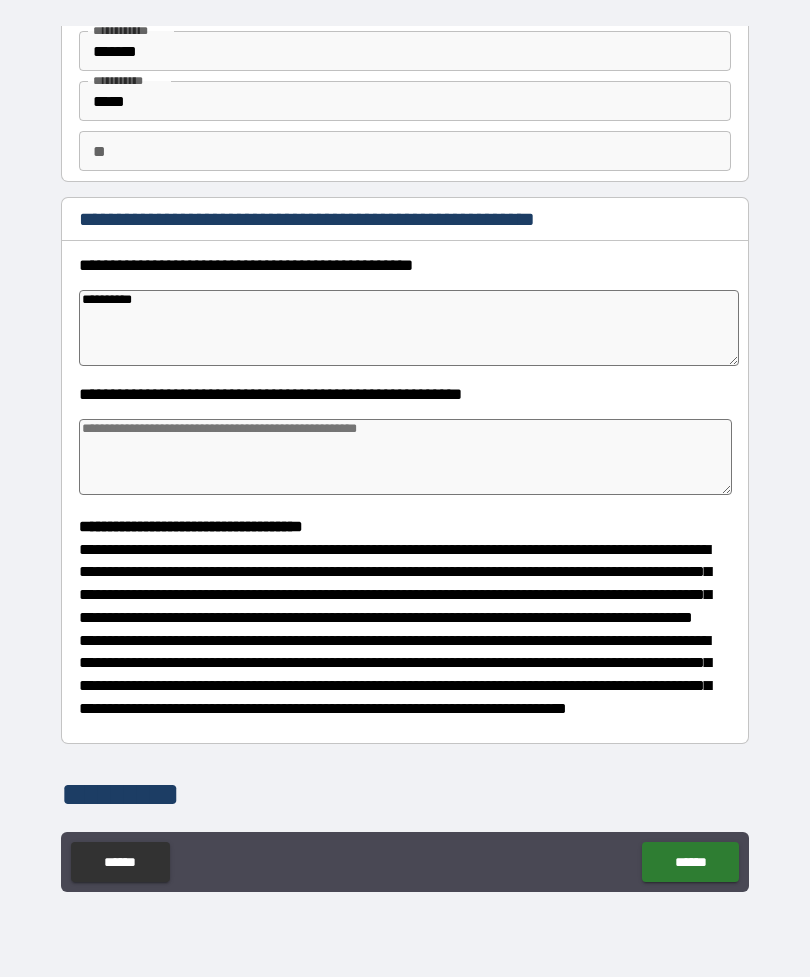 type on "*" 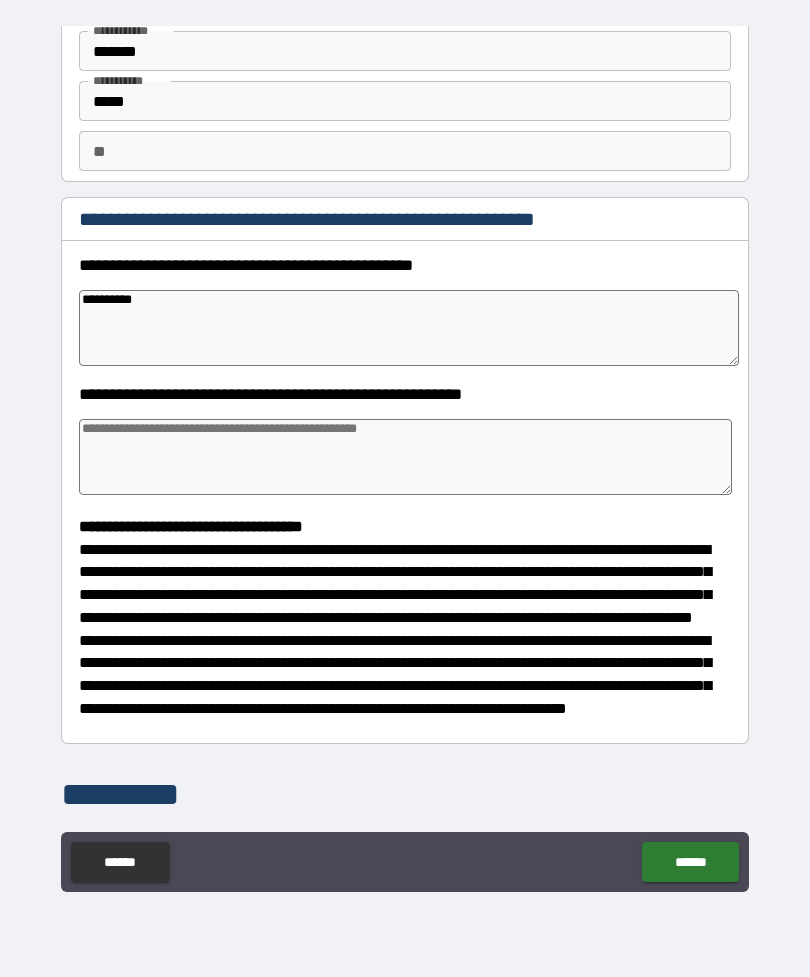 type on "*" 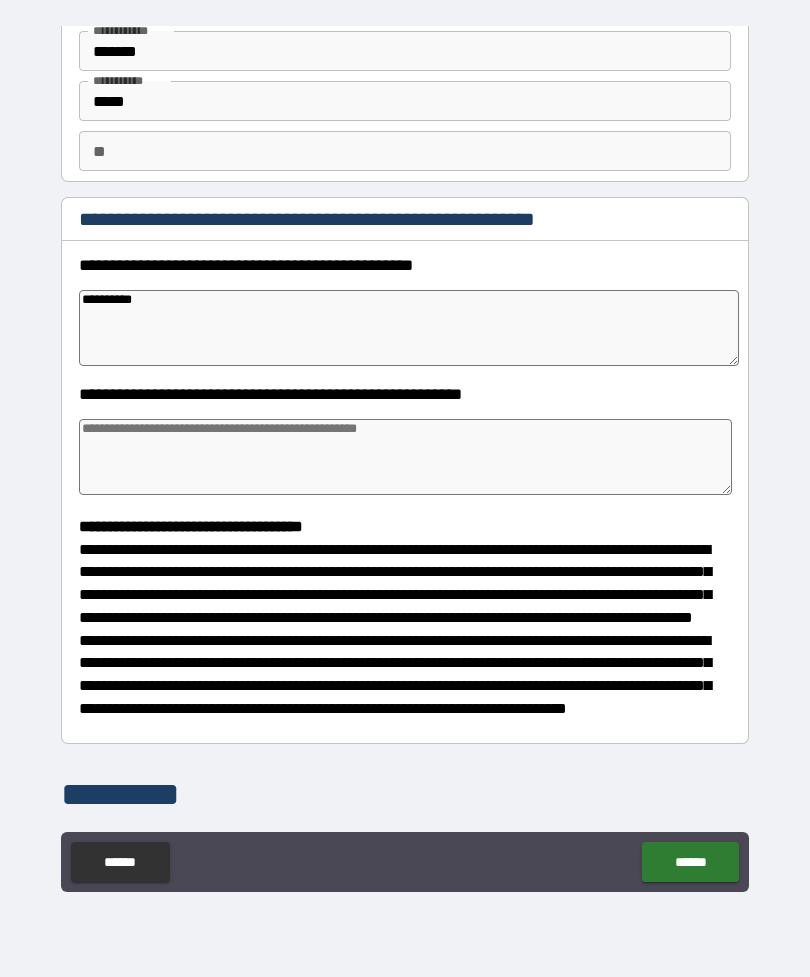 type on "*" 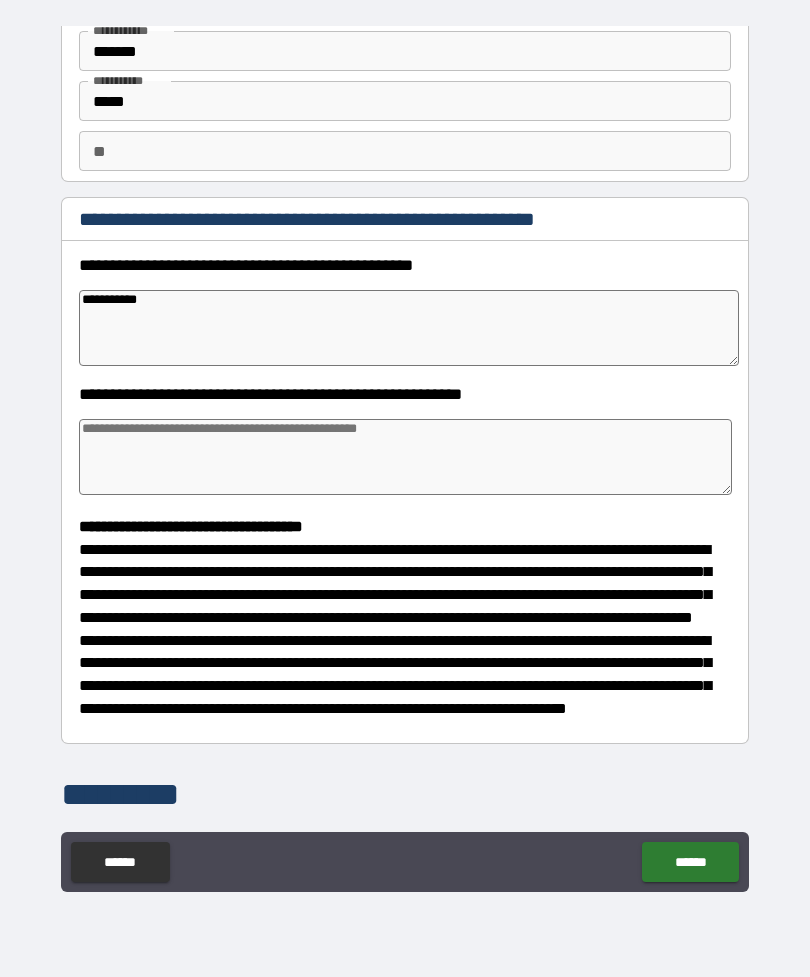 type on "*" 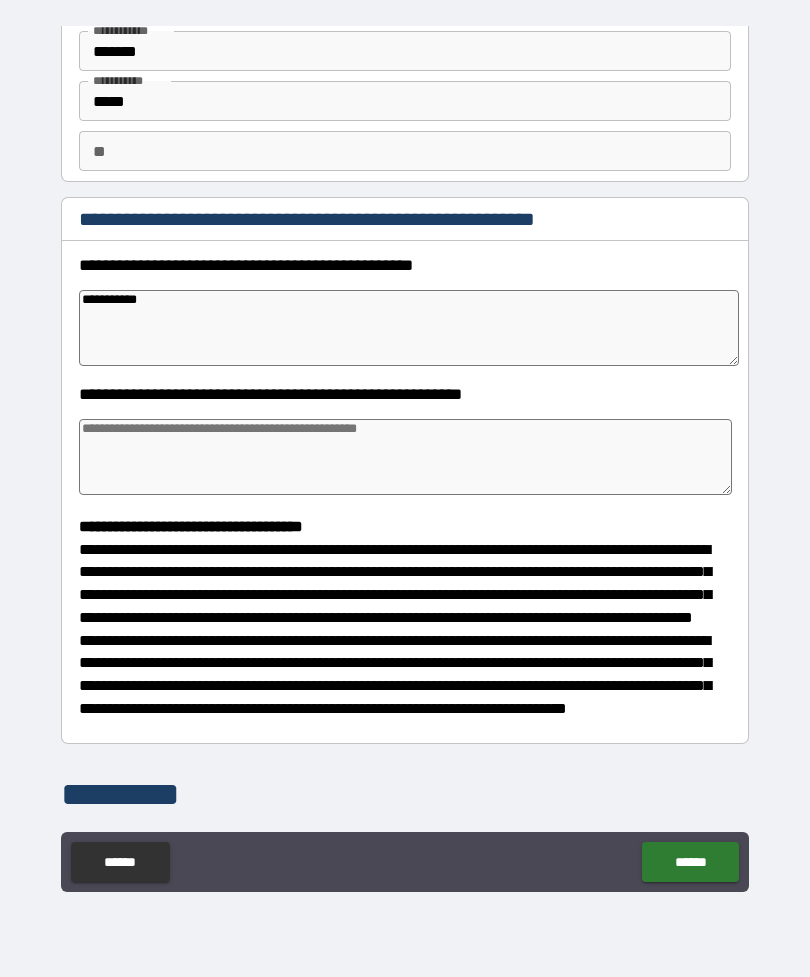 type on "*" 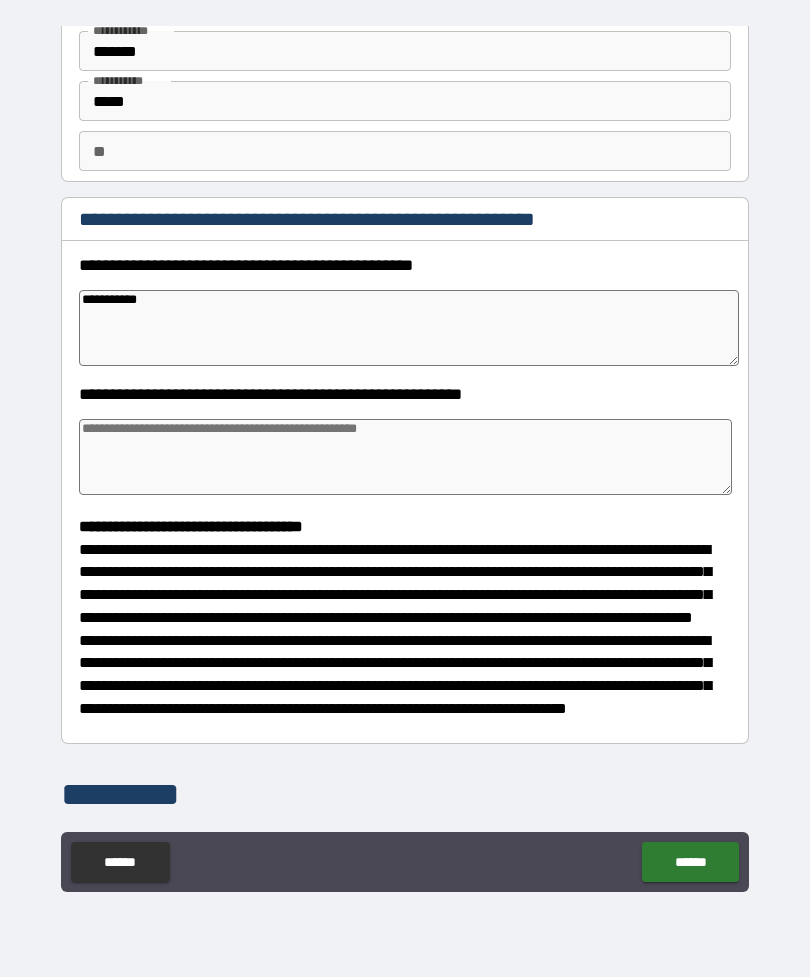 type on "*" 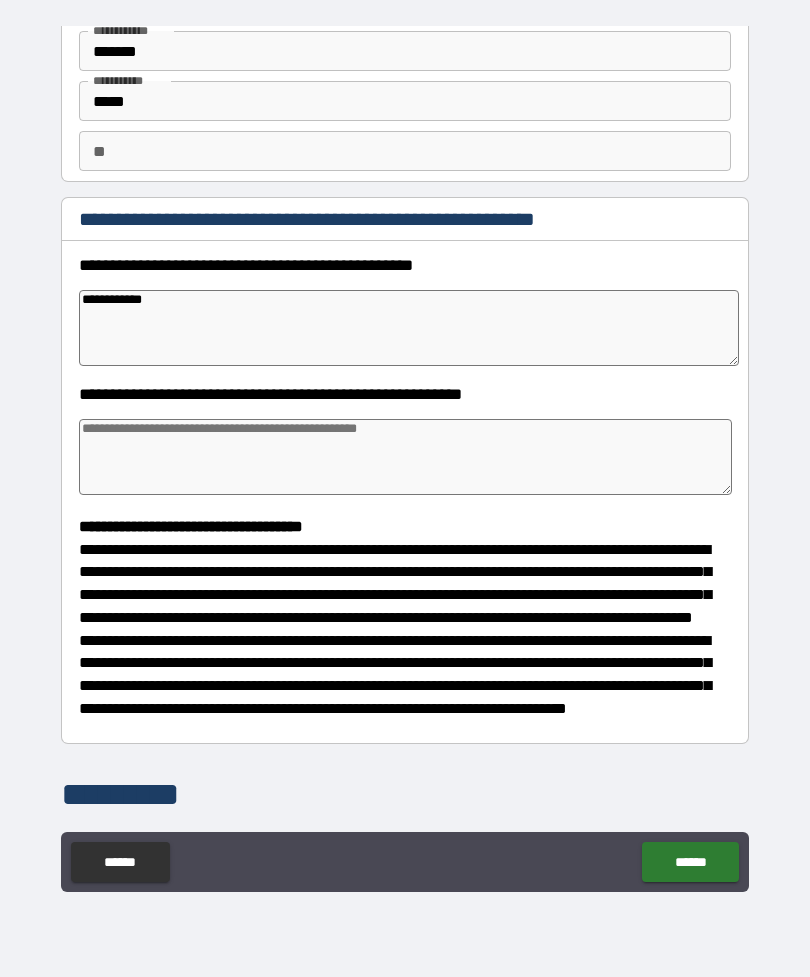 type on "*" 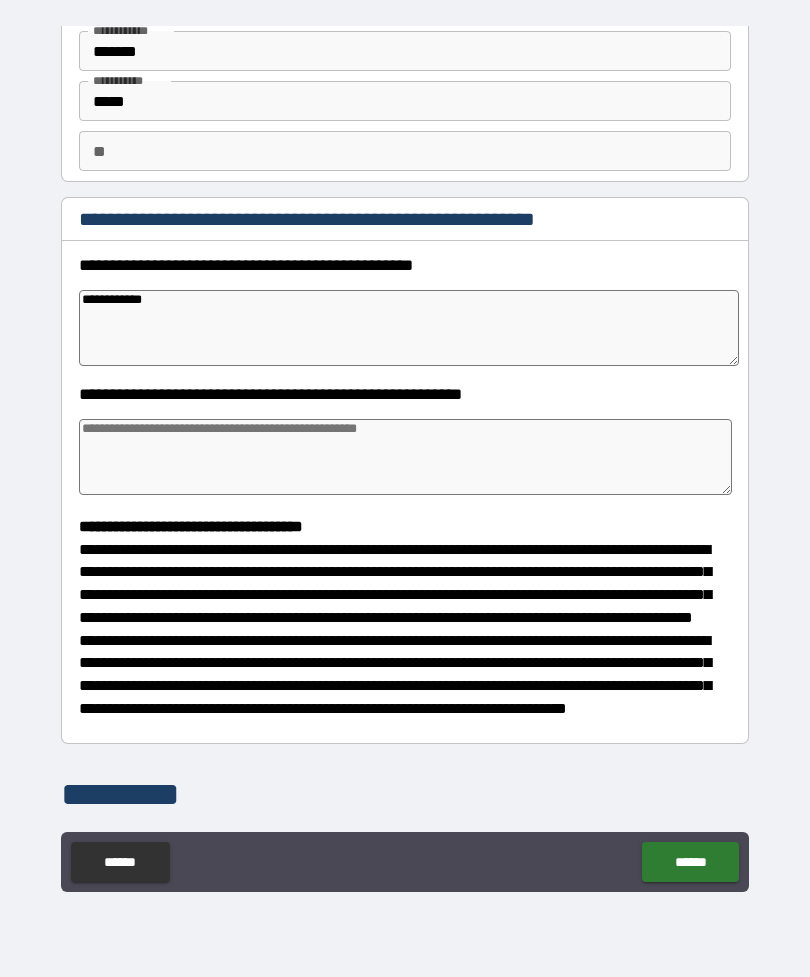 type on "**********" 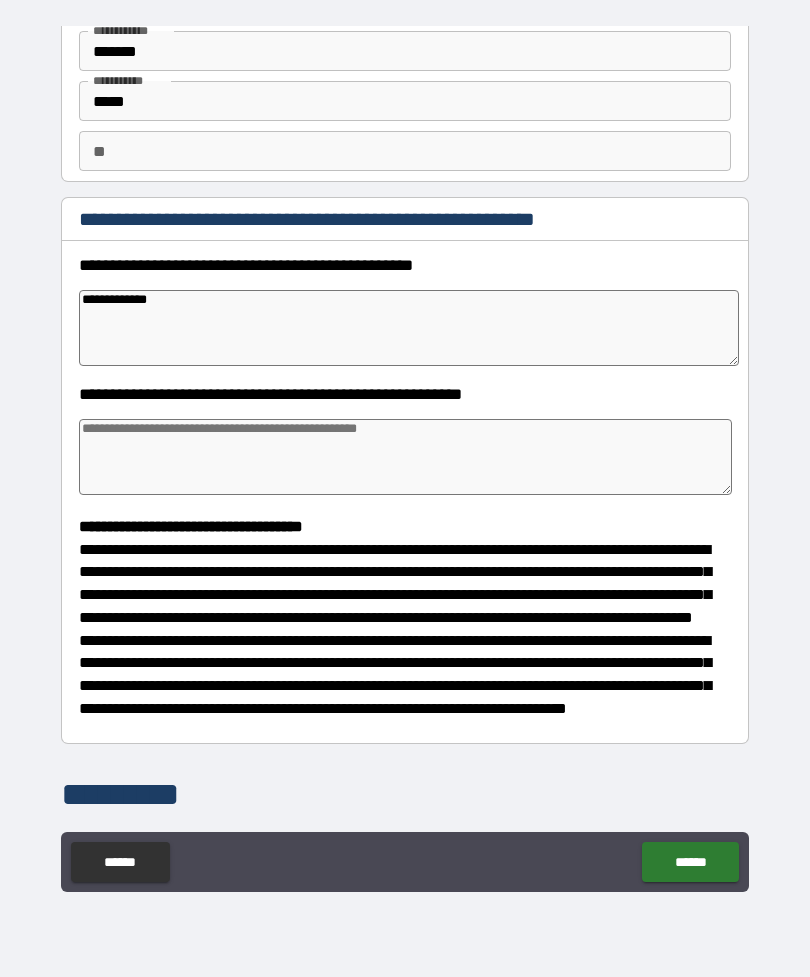 type on "*" 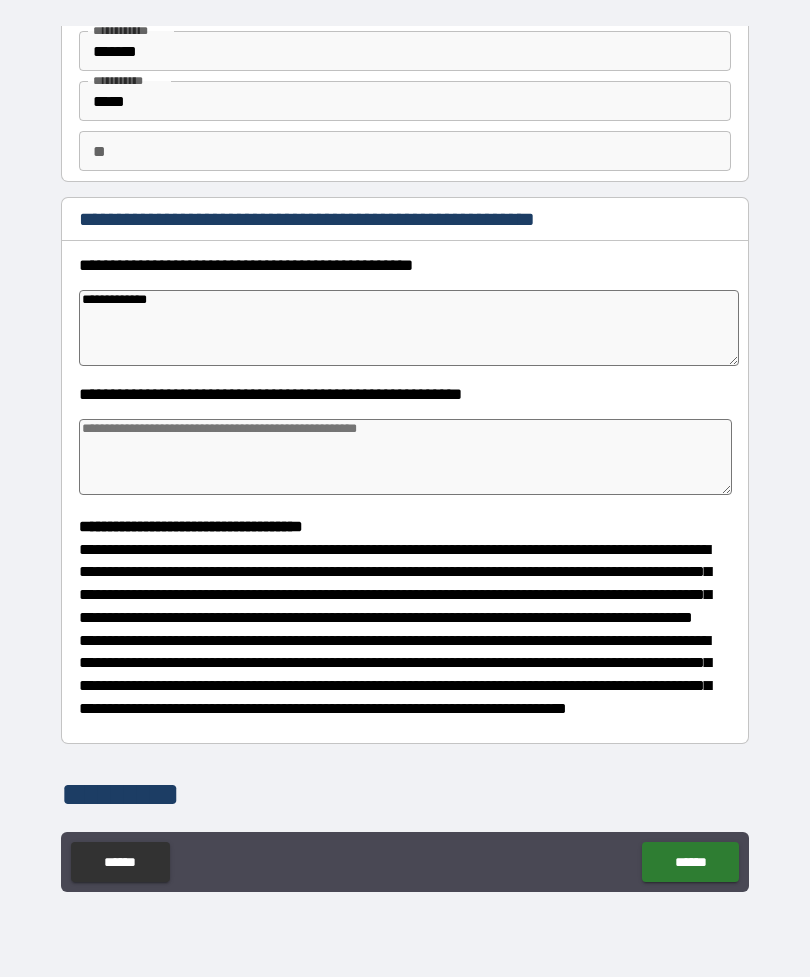 type on "*" 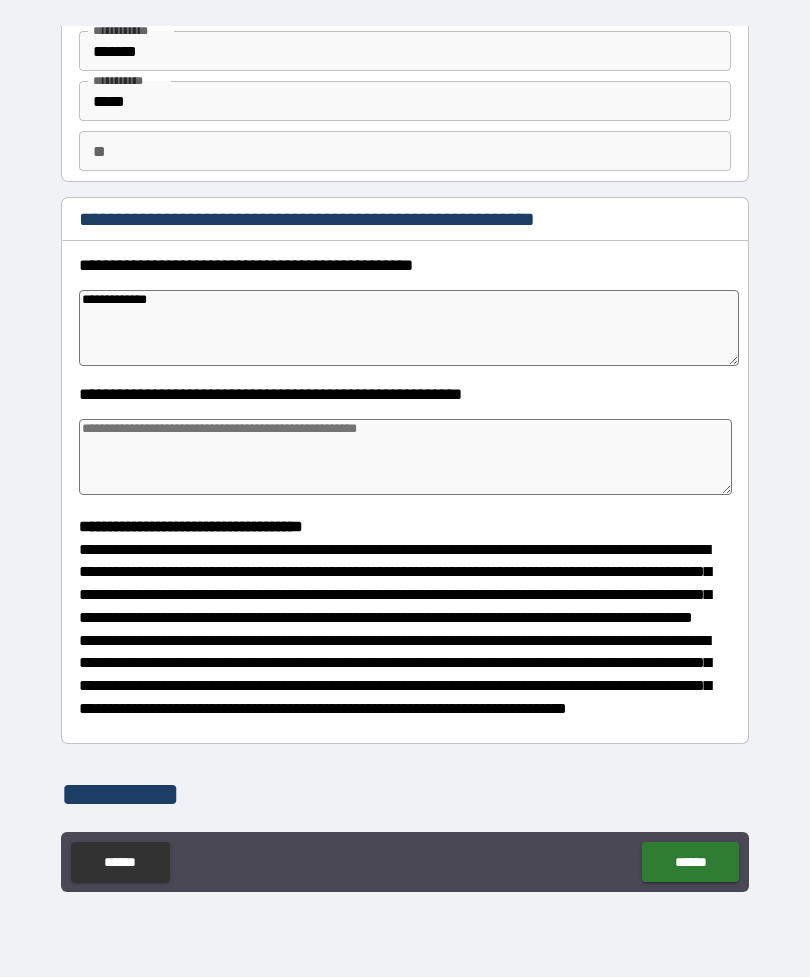type on "*" 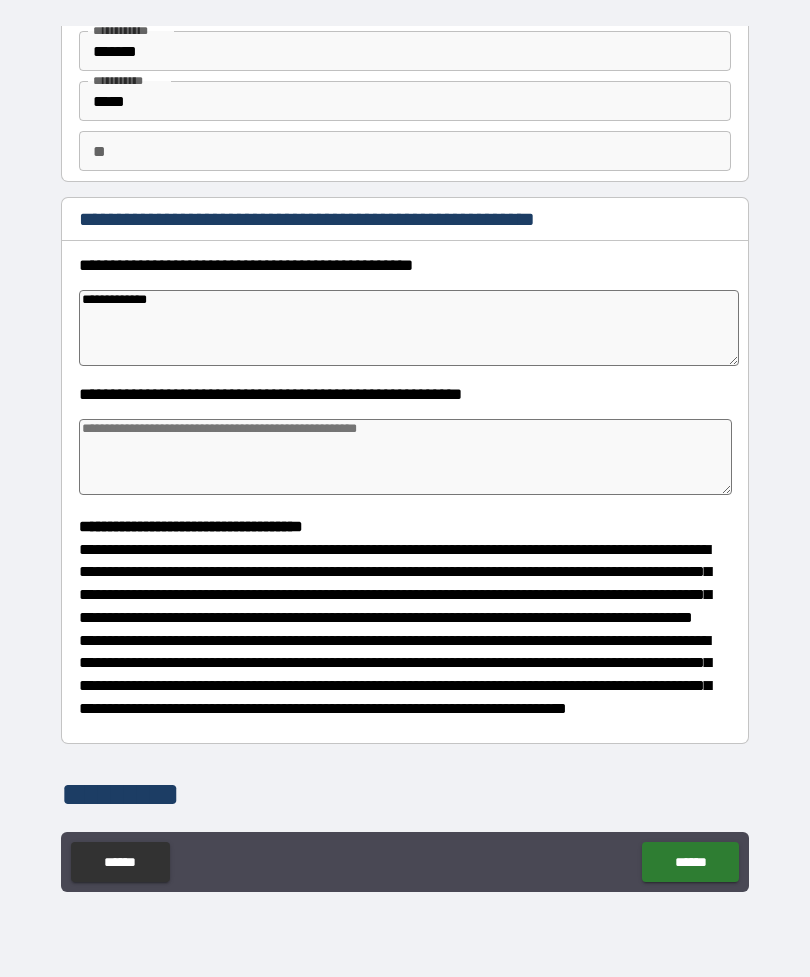 type on "**********" 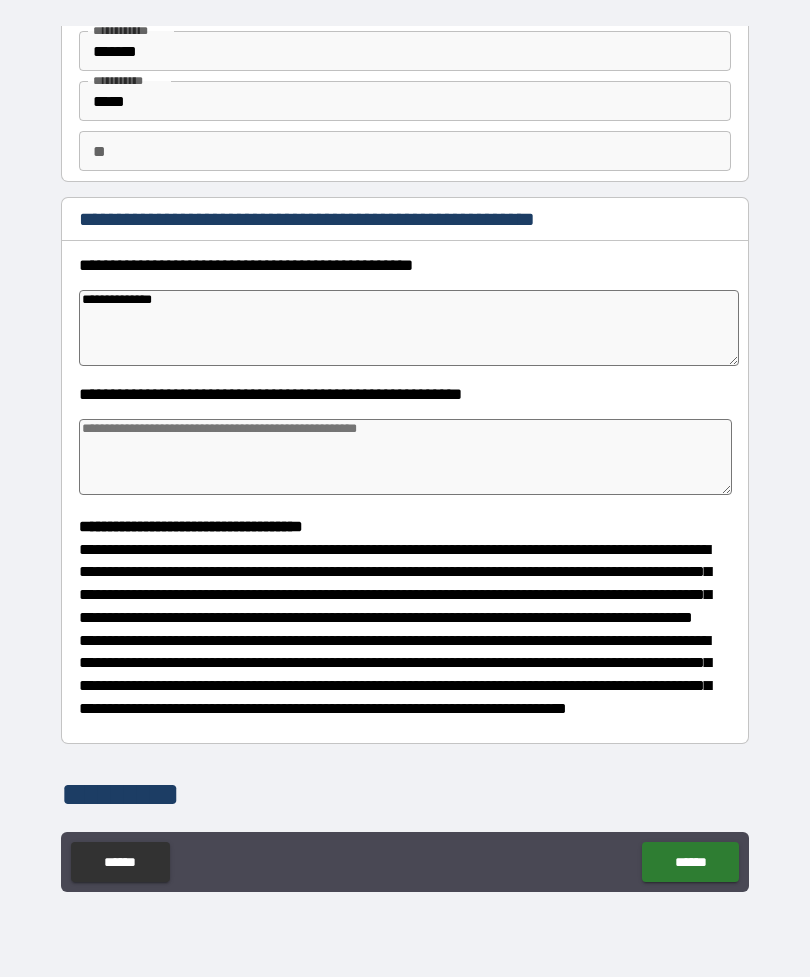 type on "*" 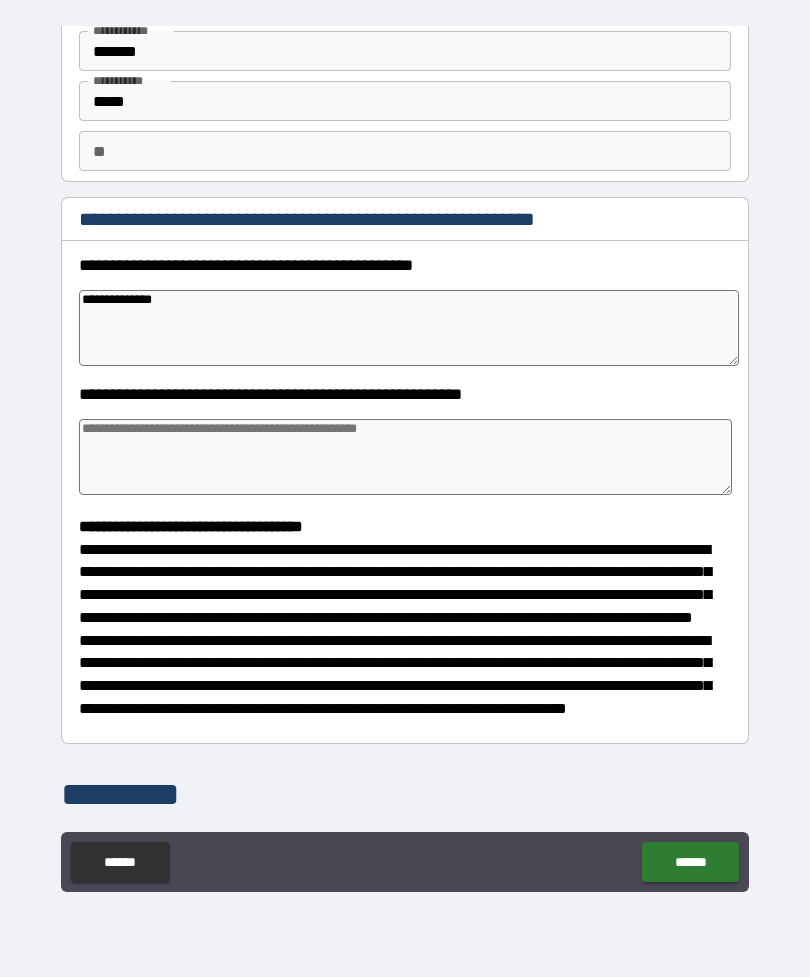 type on "*" 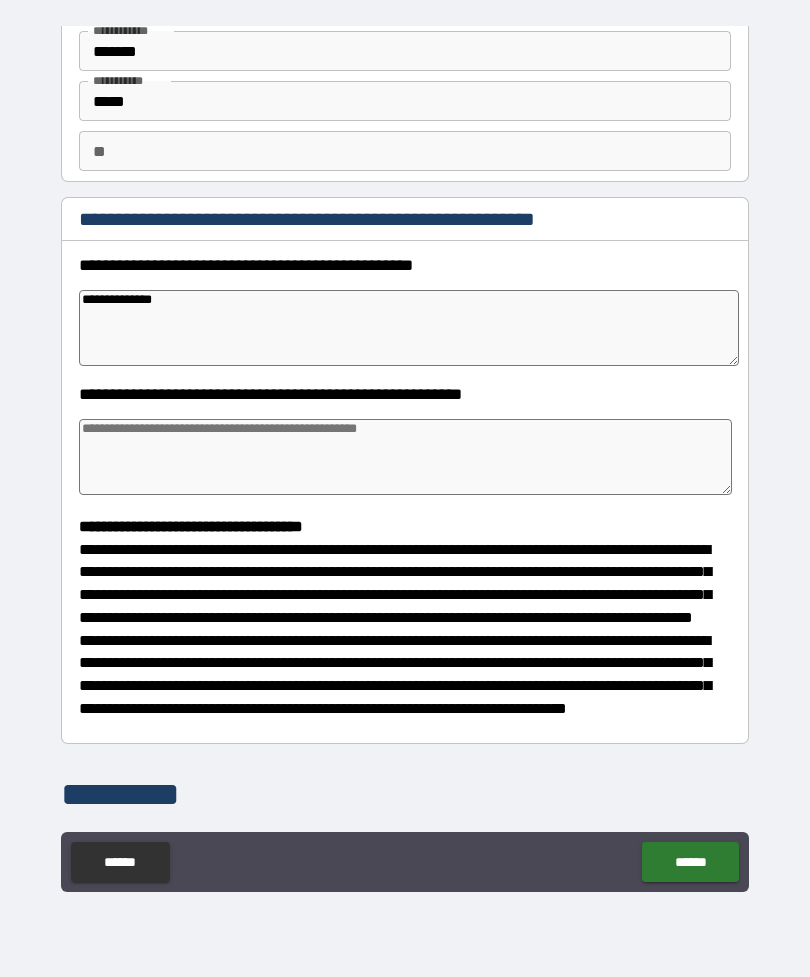type on "**********" 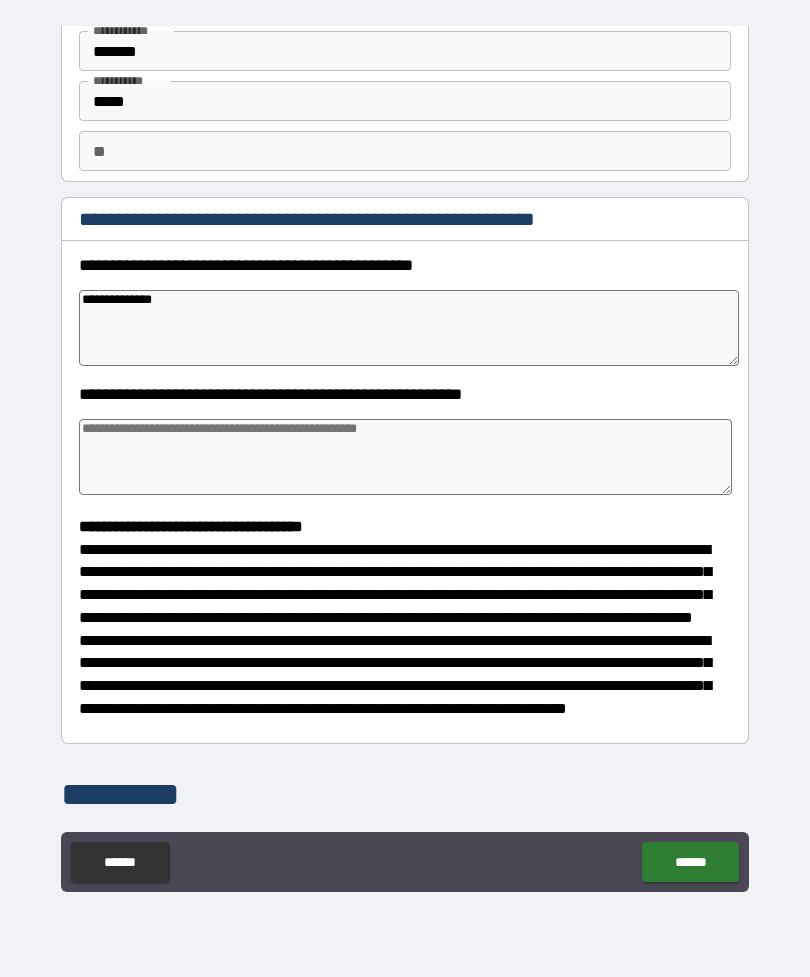 type on "*" 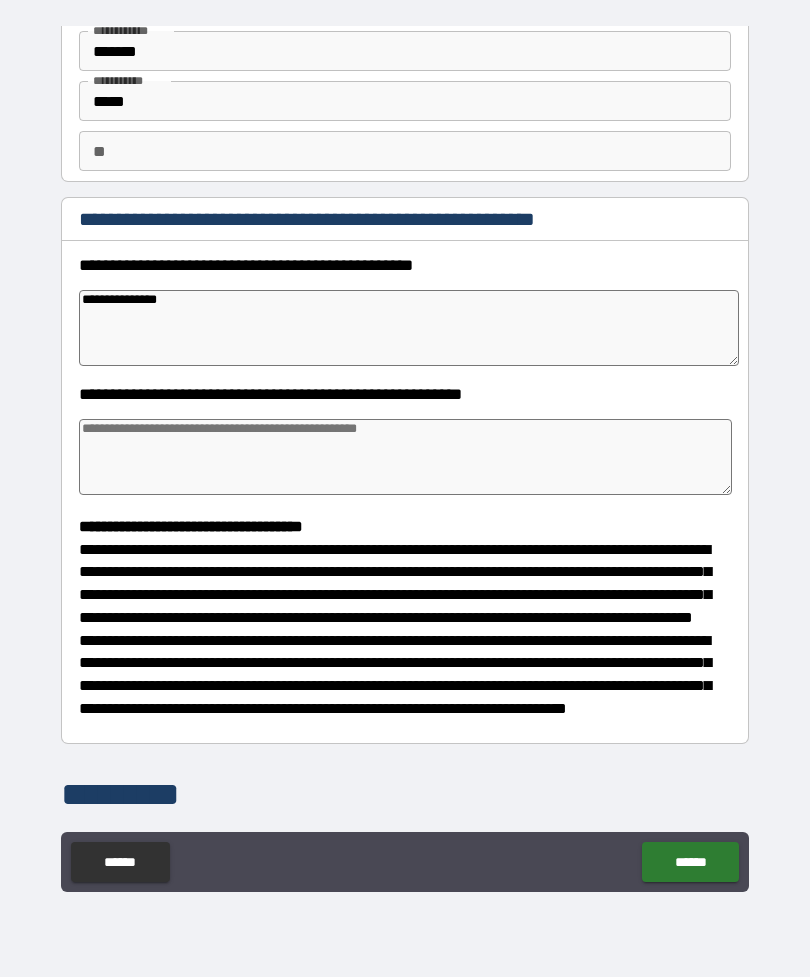 type on "*" 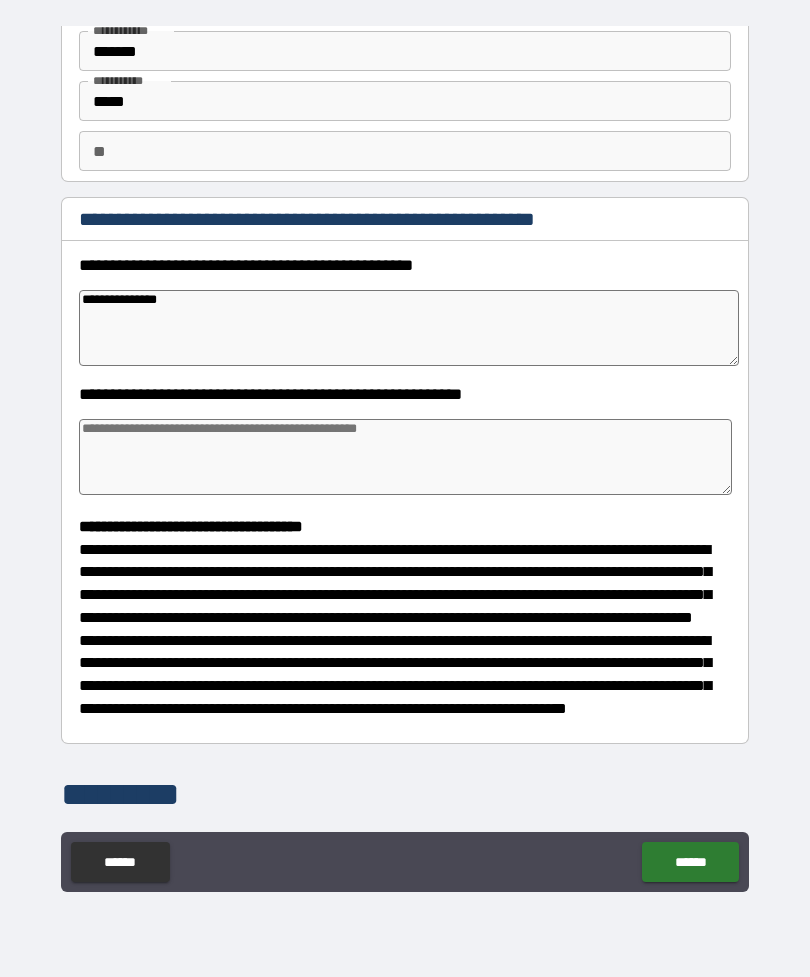 type on "**********" 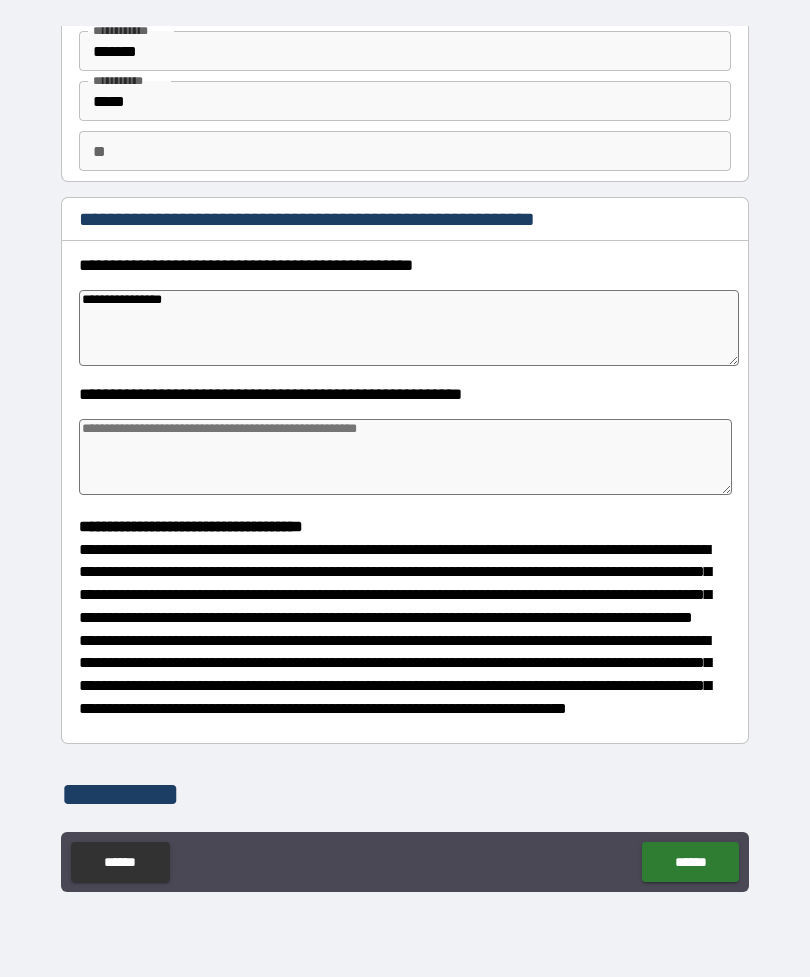 type on "*" 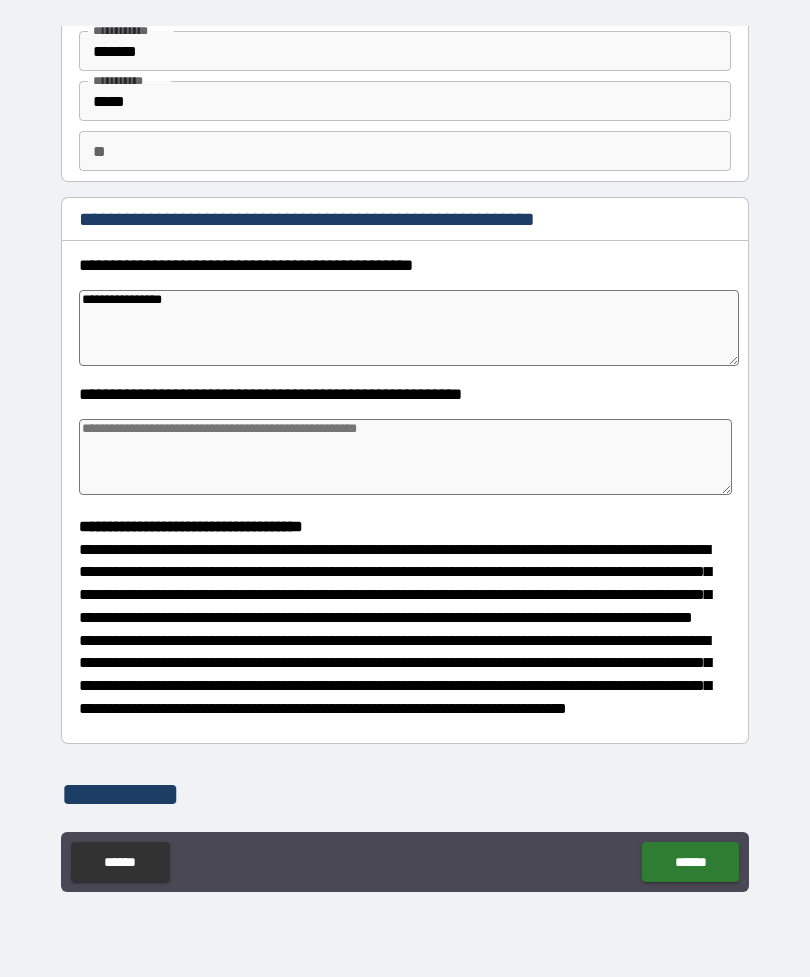 type on "*" 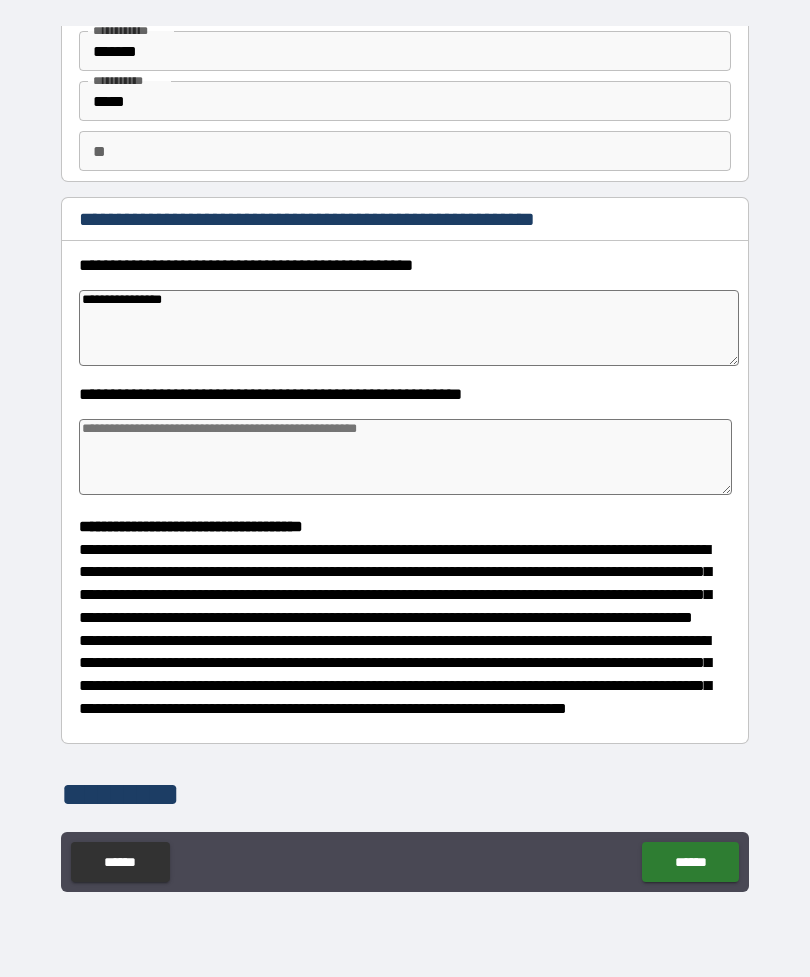 type on "*" 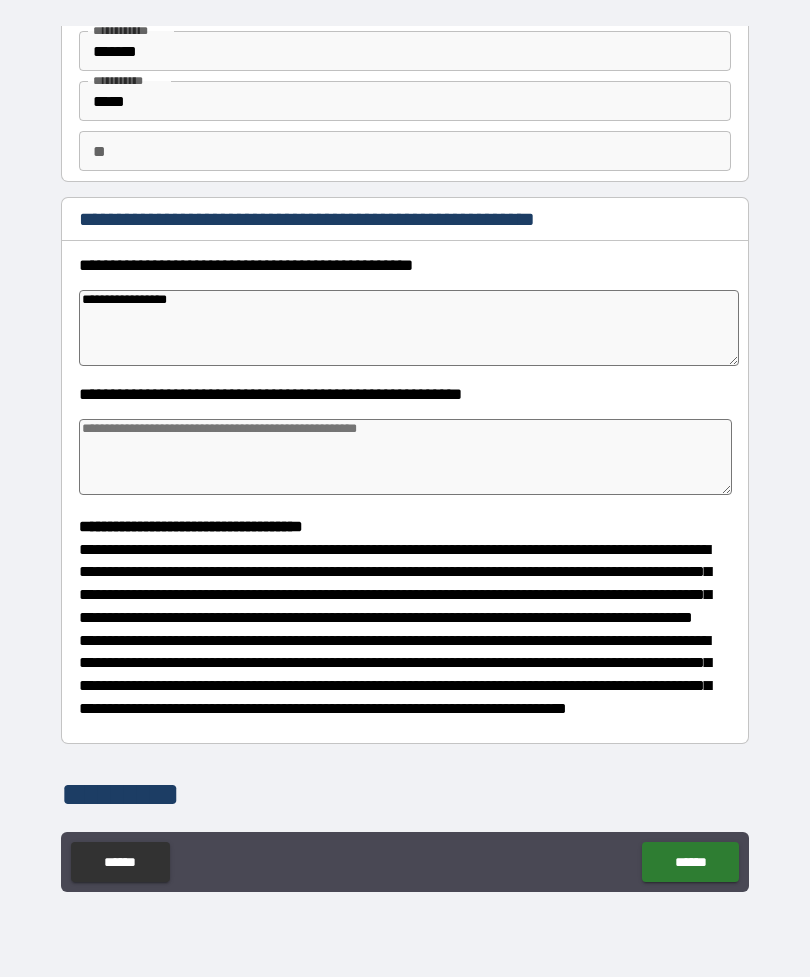 type on "*" 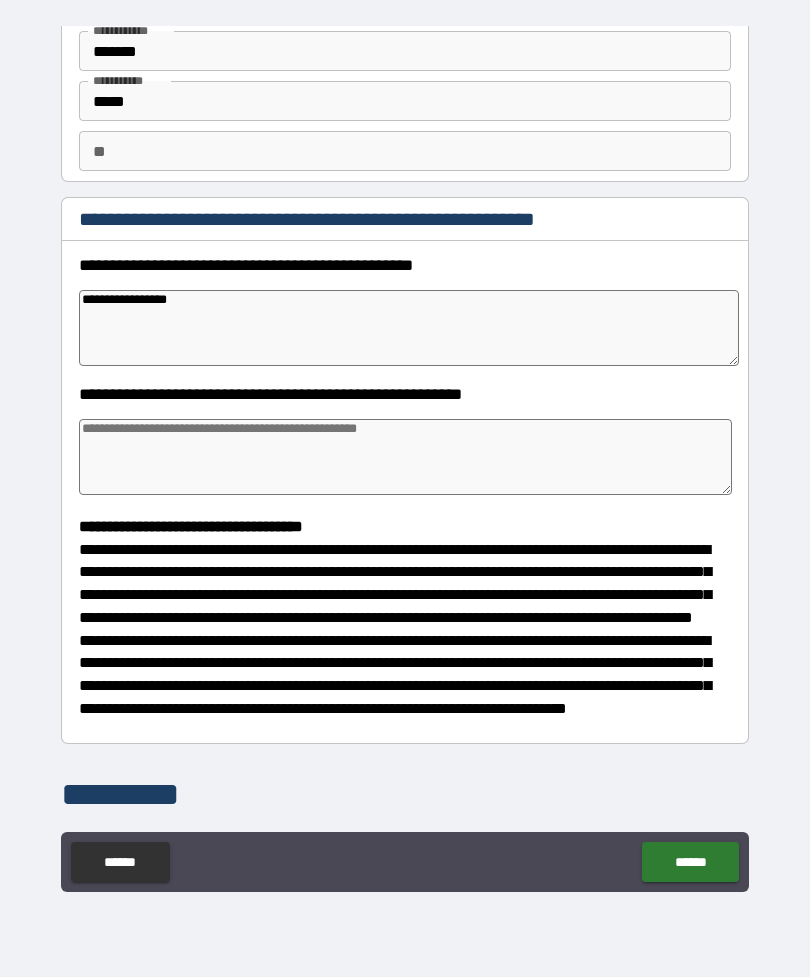 type on "*" 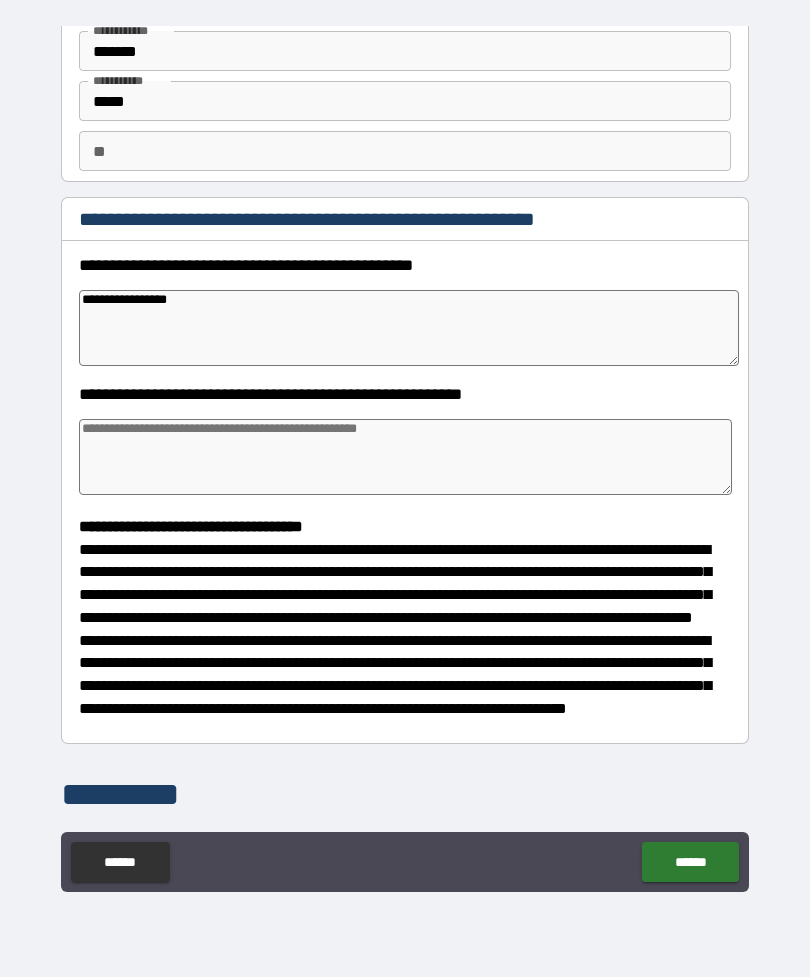 type on "*" 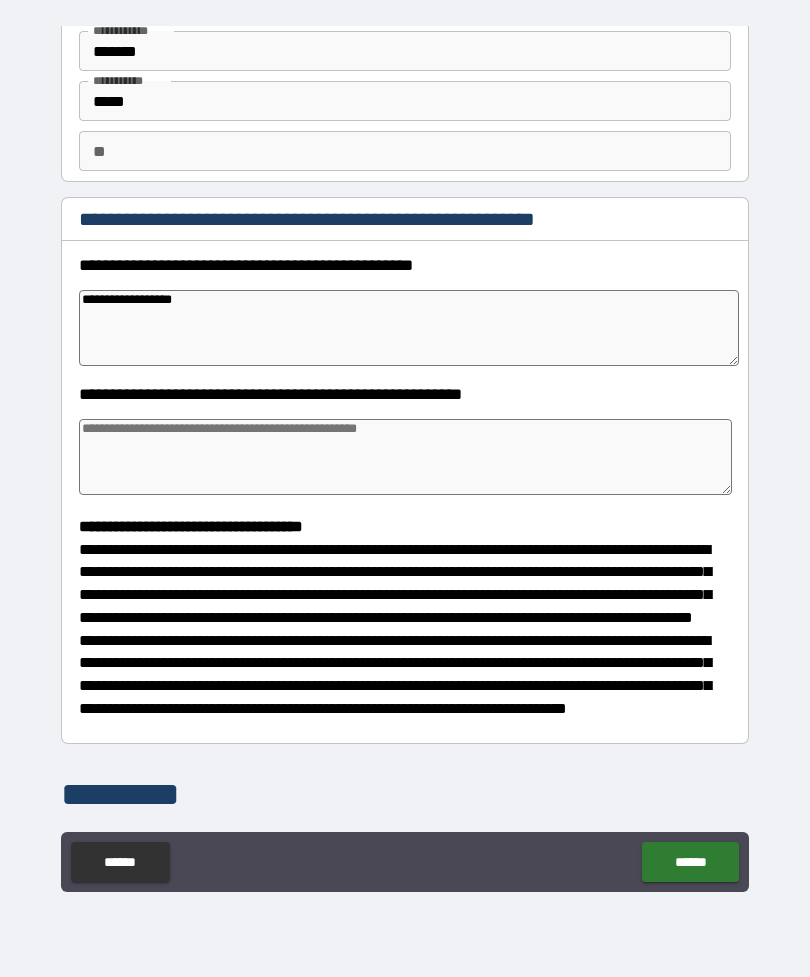 type on "*" 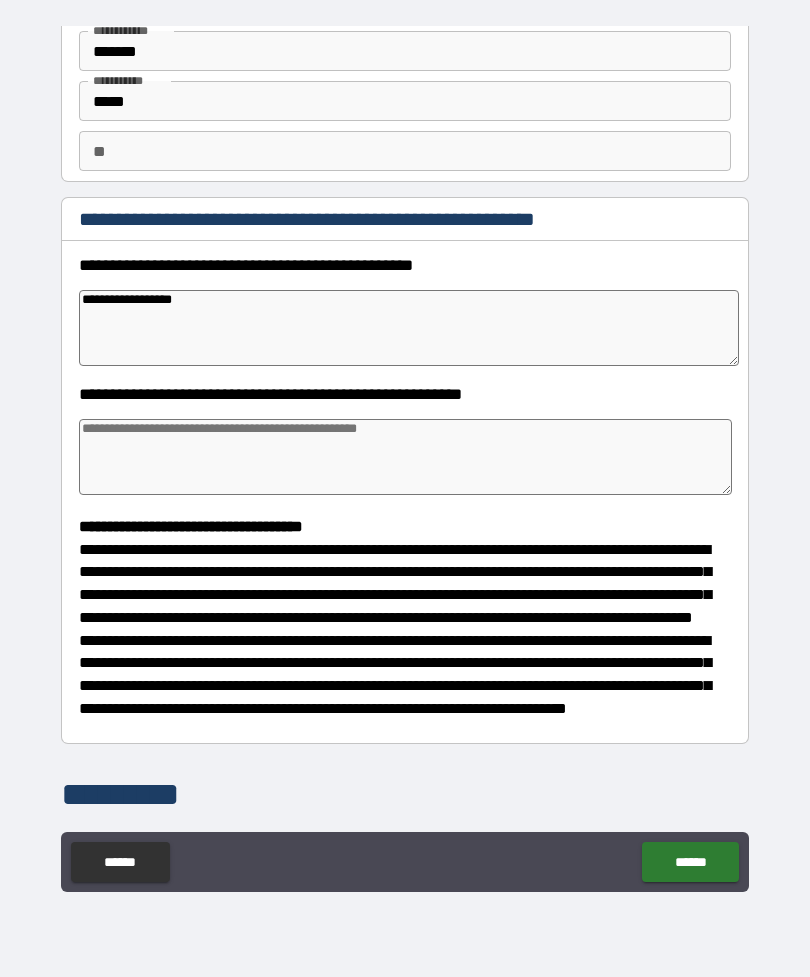 type on "**********" 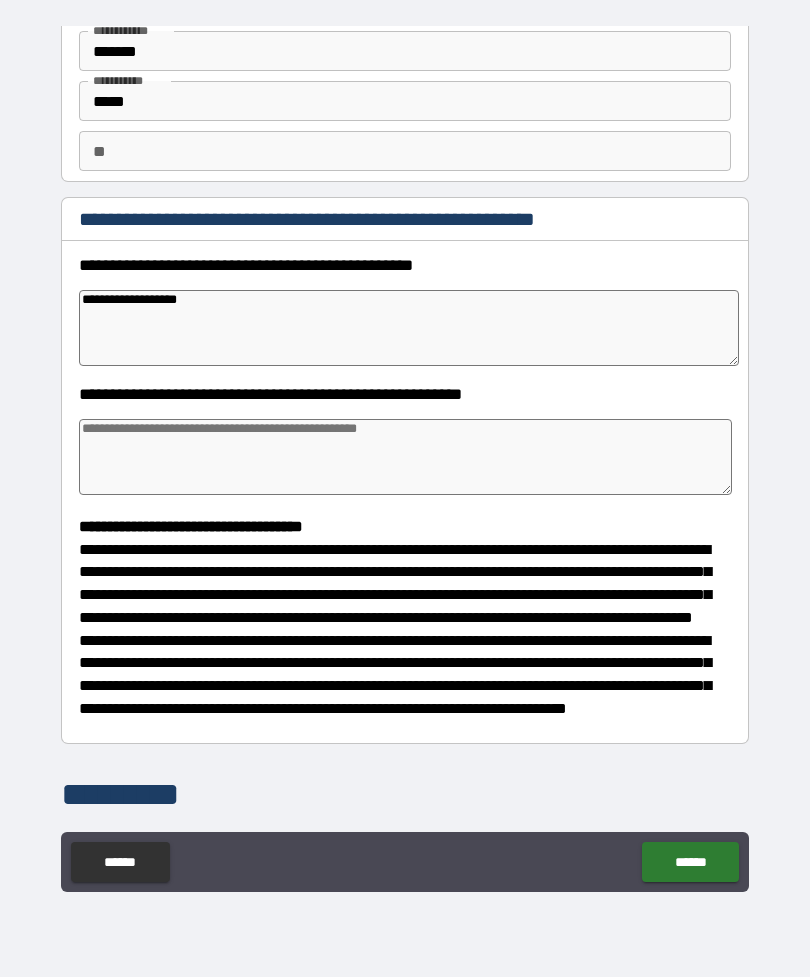 type on "*" 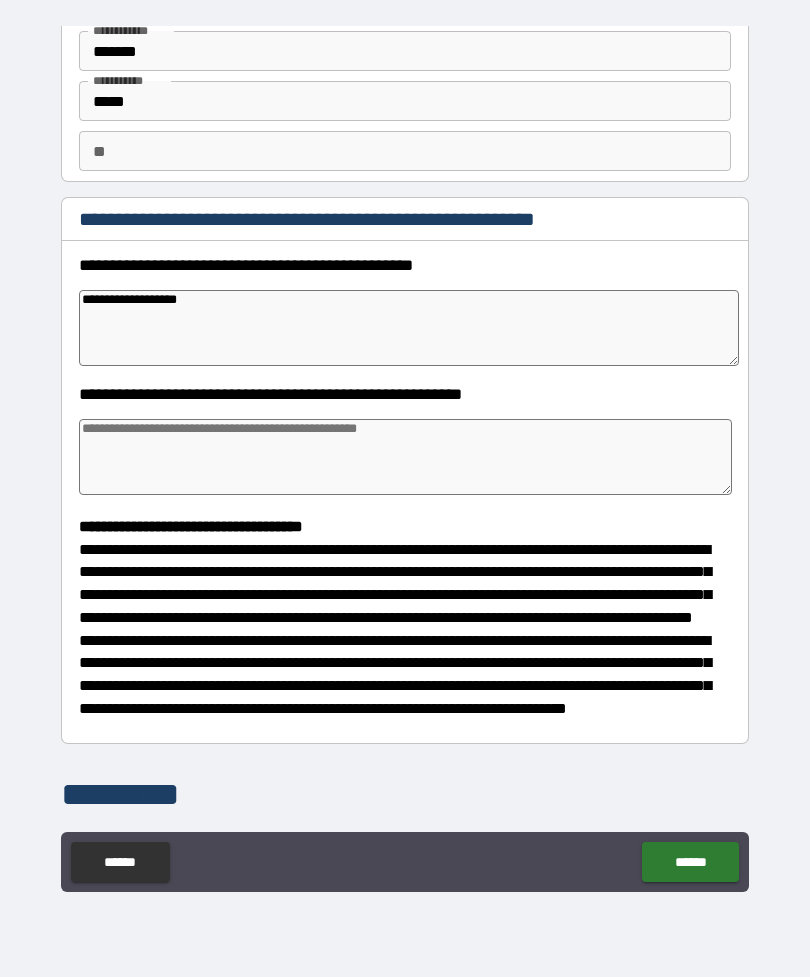 type on "*" 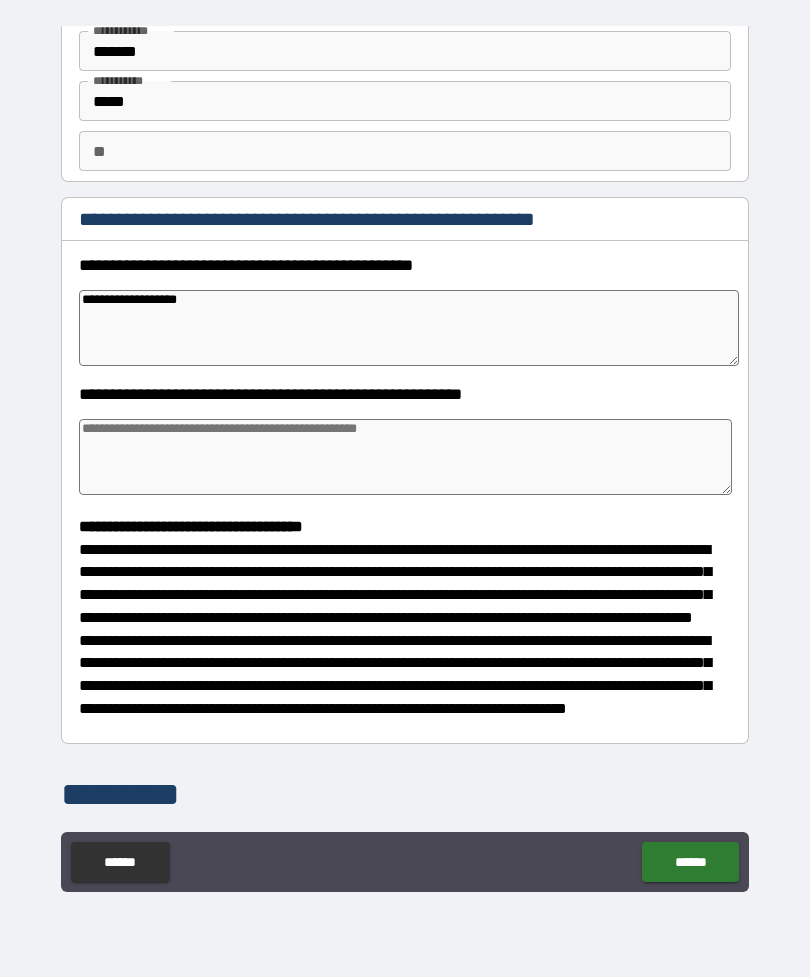 type on "*" 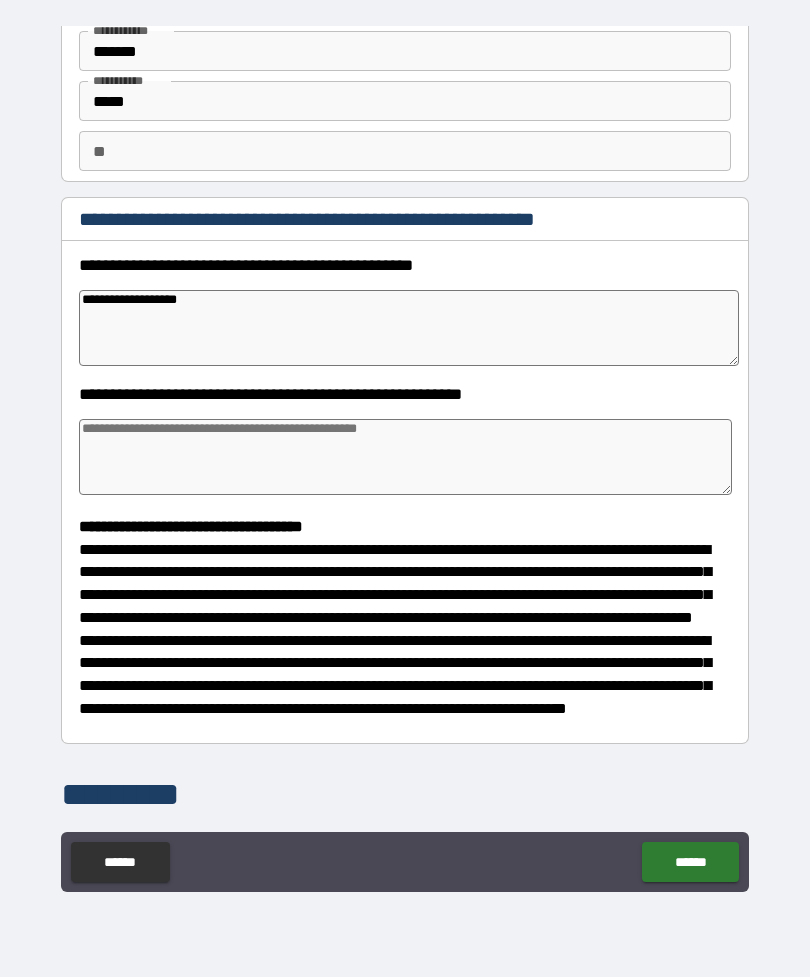 type on "**********" 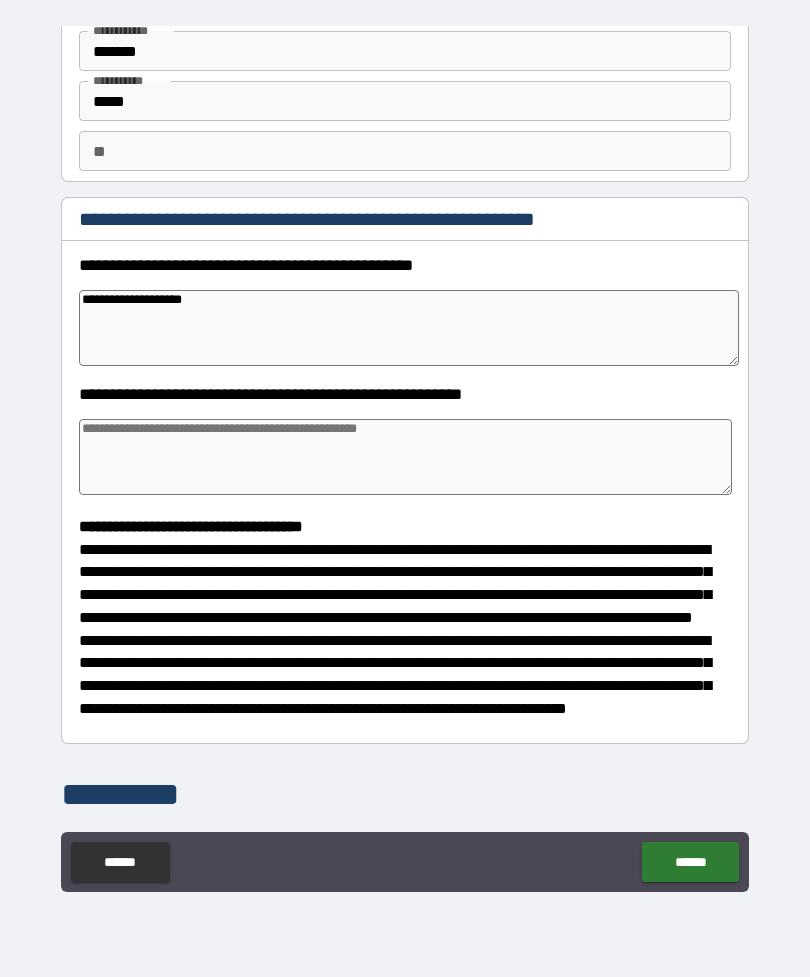 type on "*" 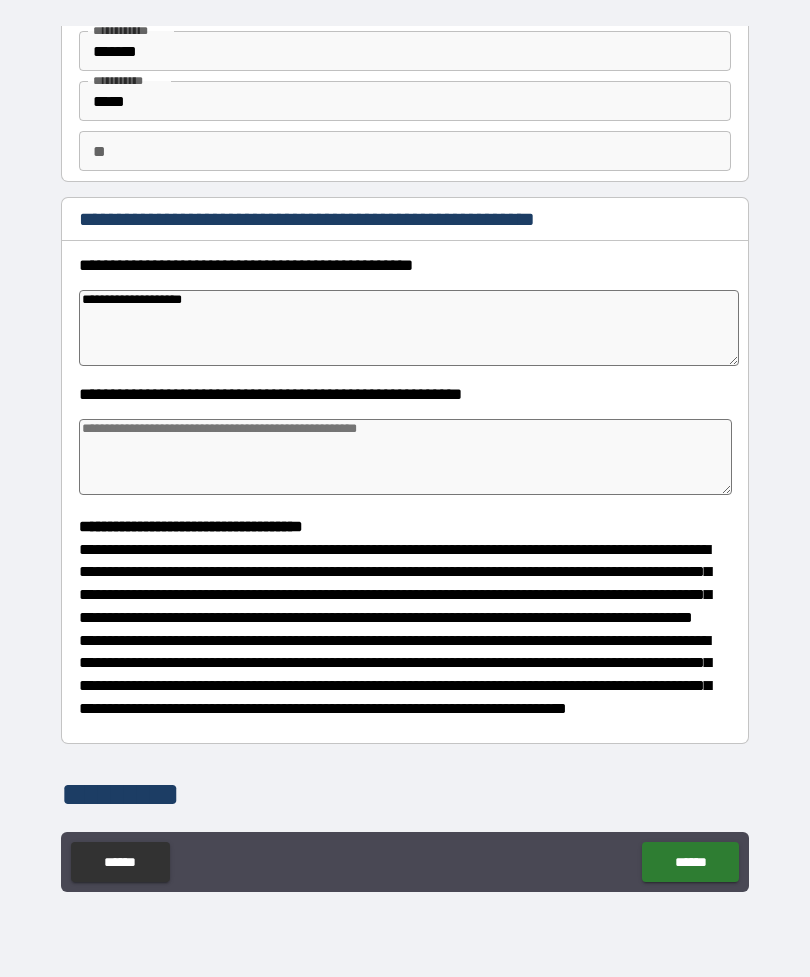 type on "*" 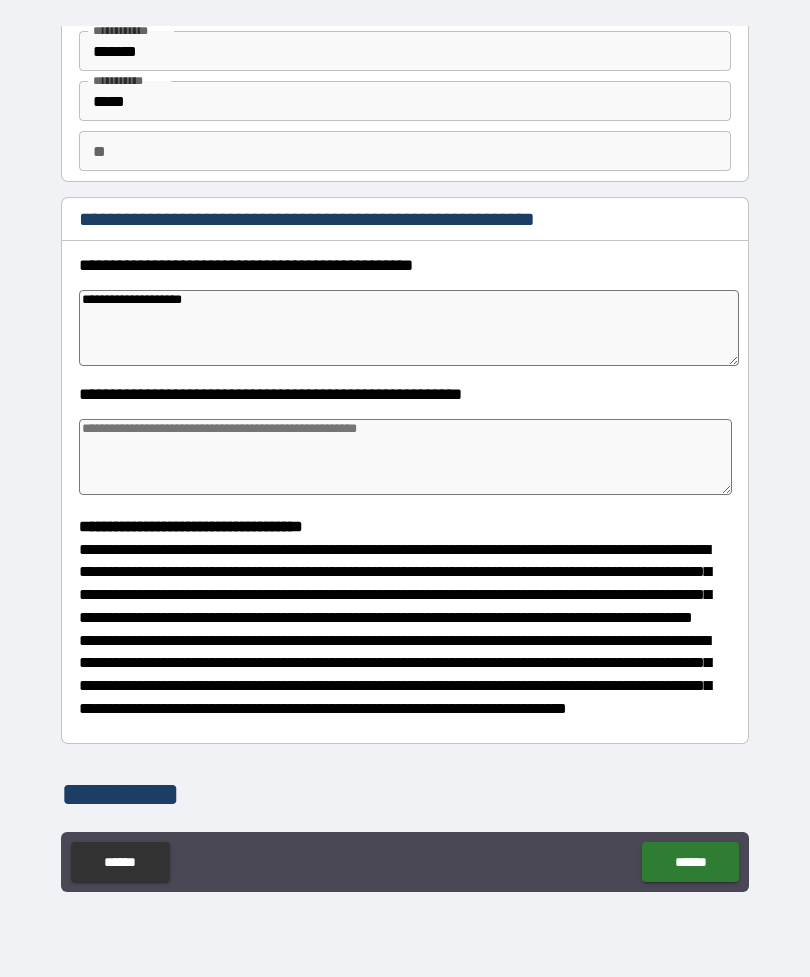 type on "*" 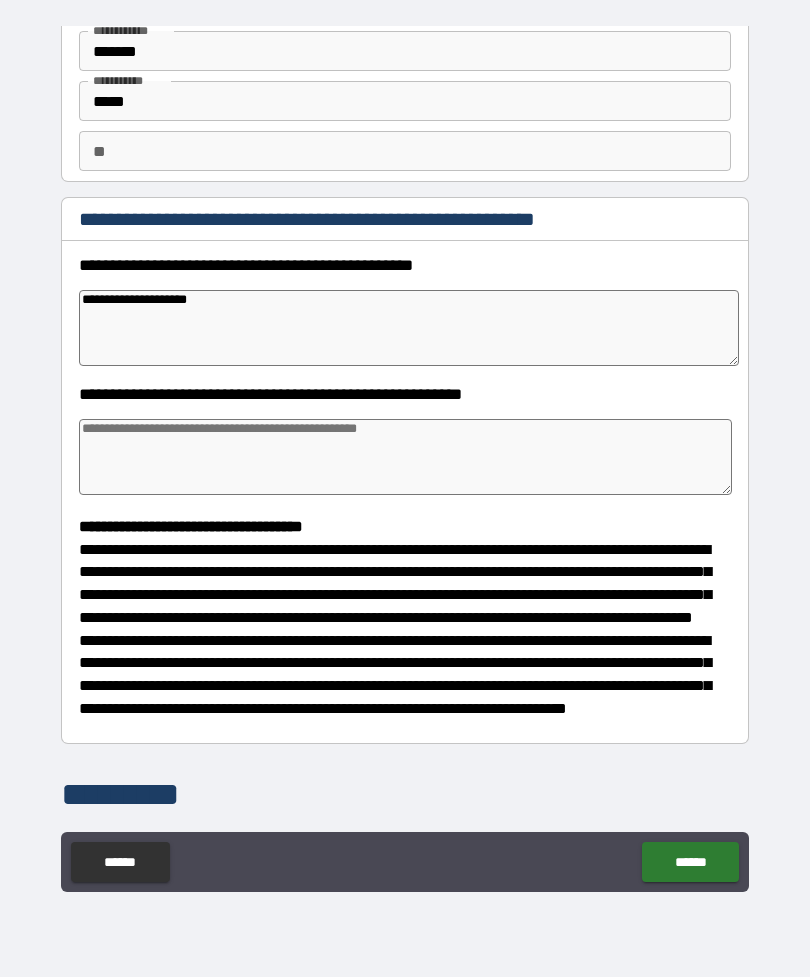type on "*" 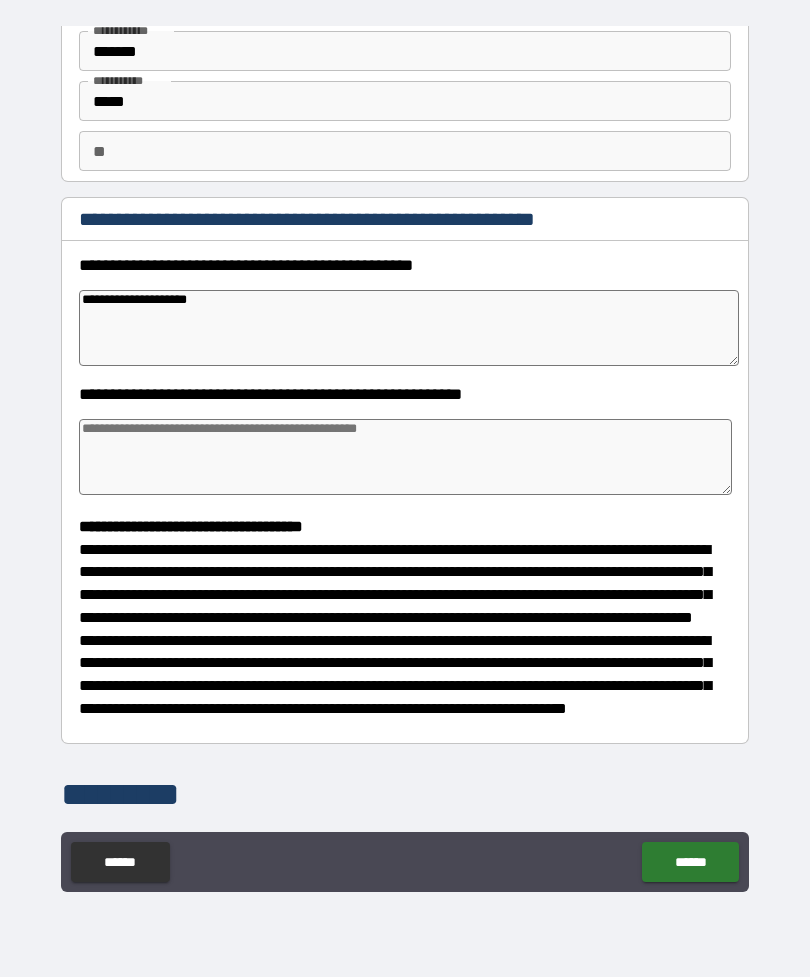 type on "*" 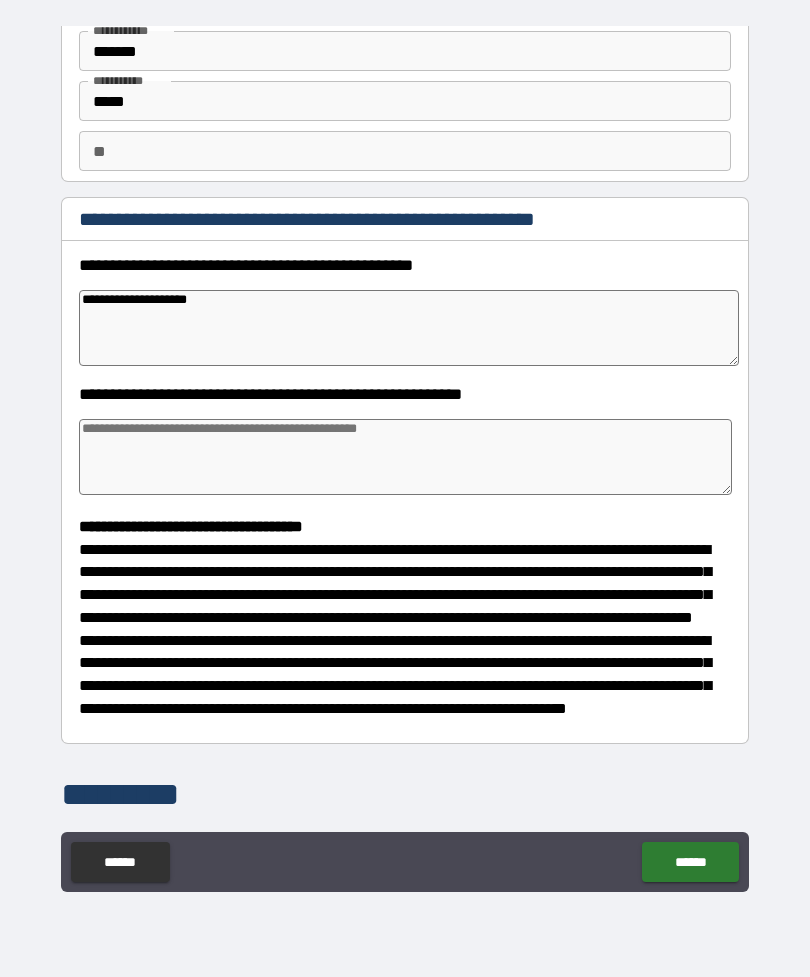 type on "*" 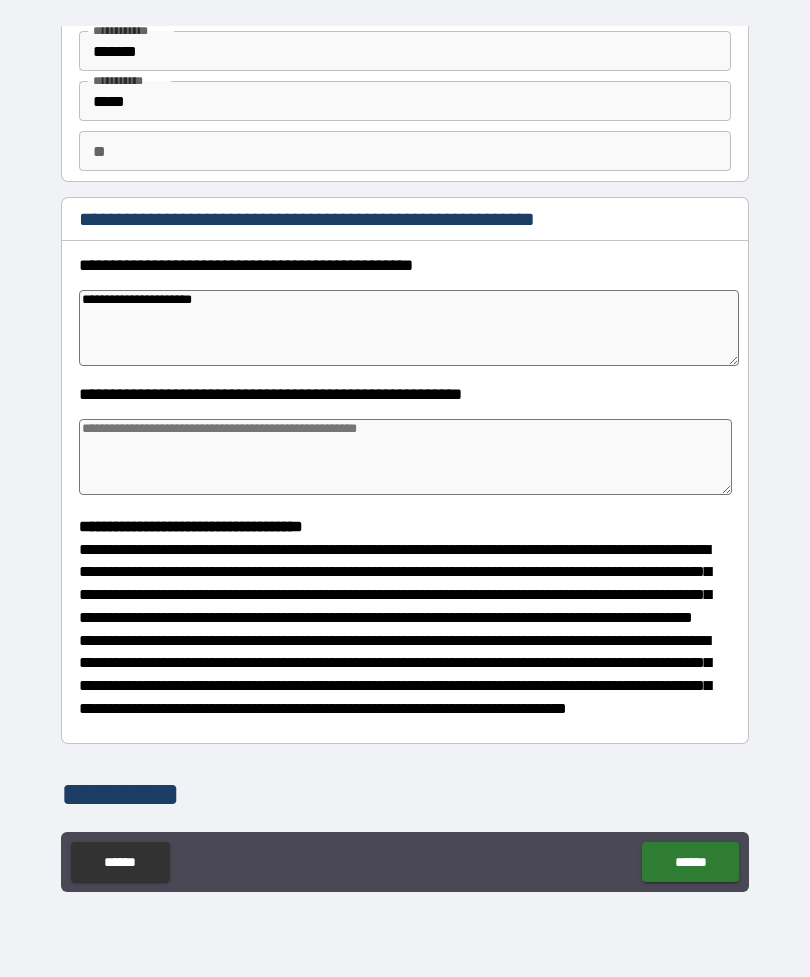 type on "*" 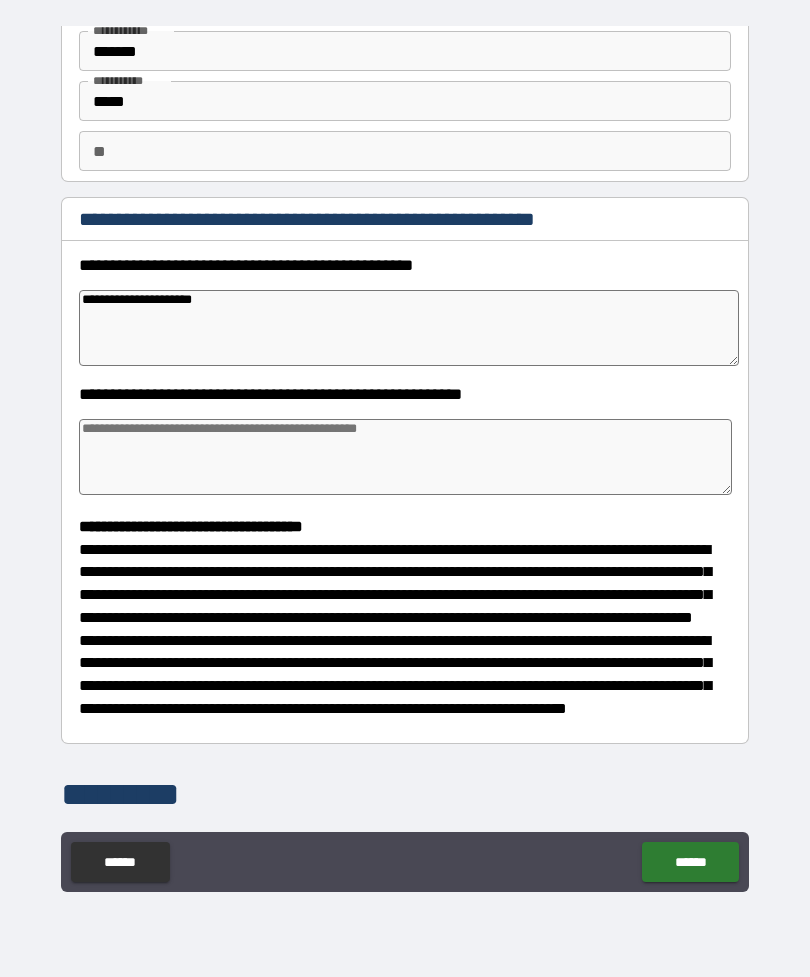 type on "**********" 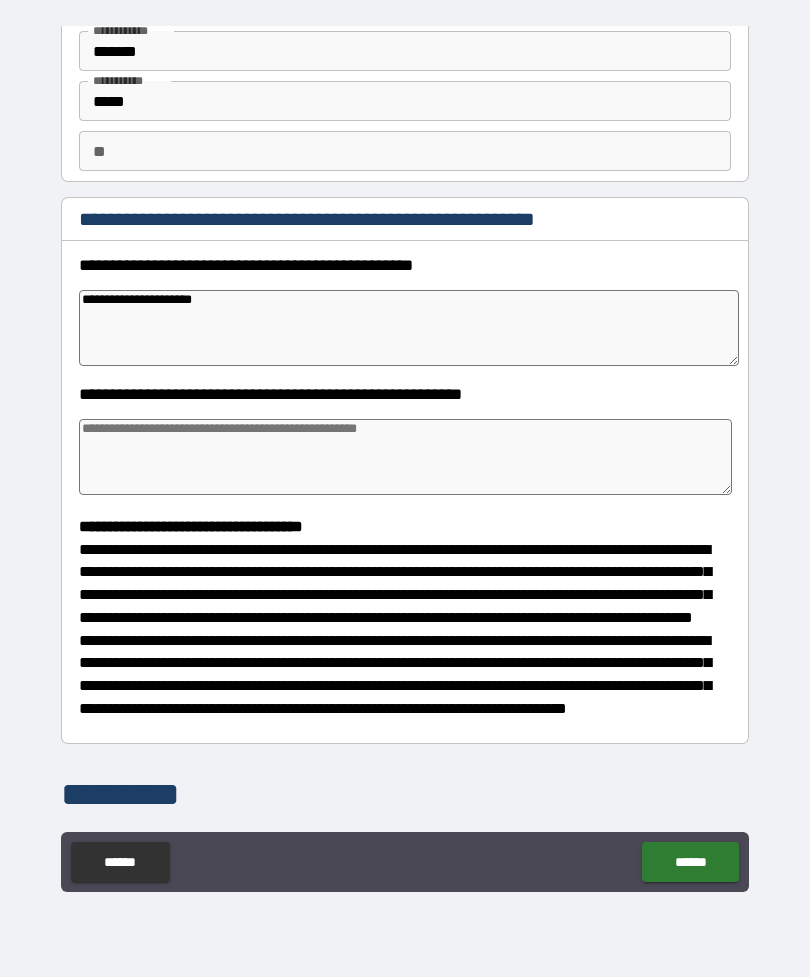 type on "*" 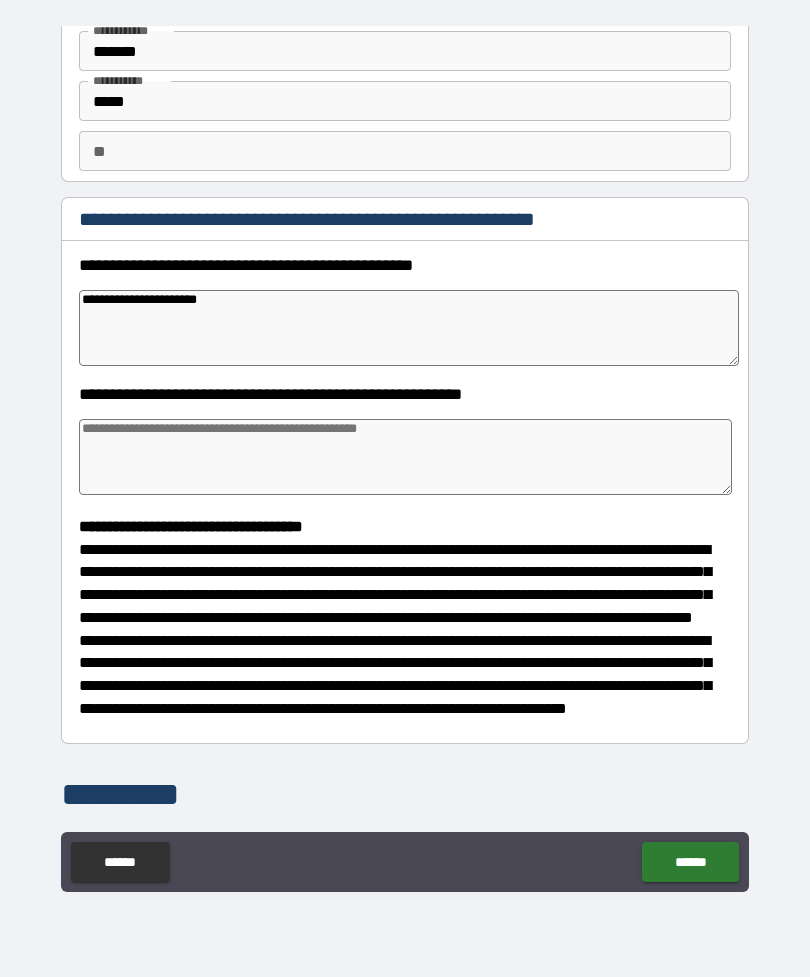type on "*" 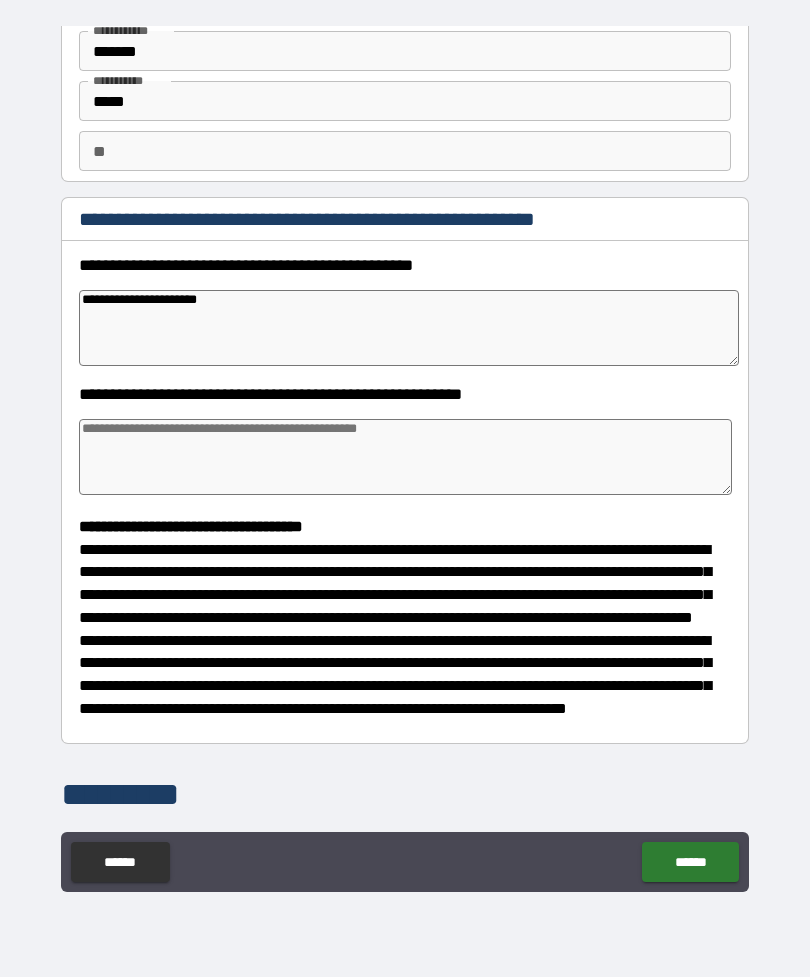 type on "*" 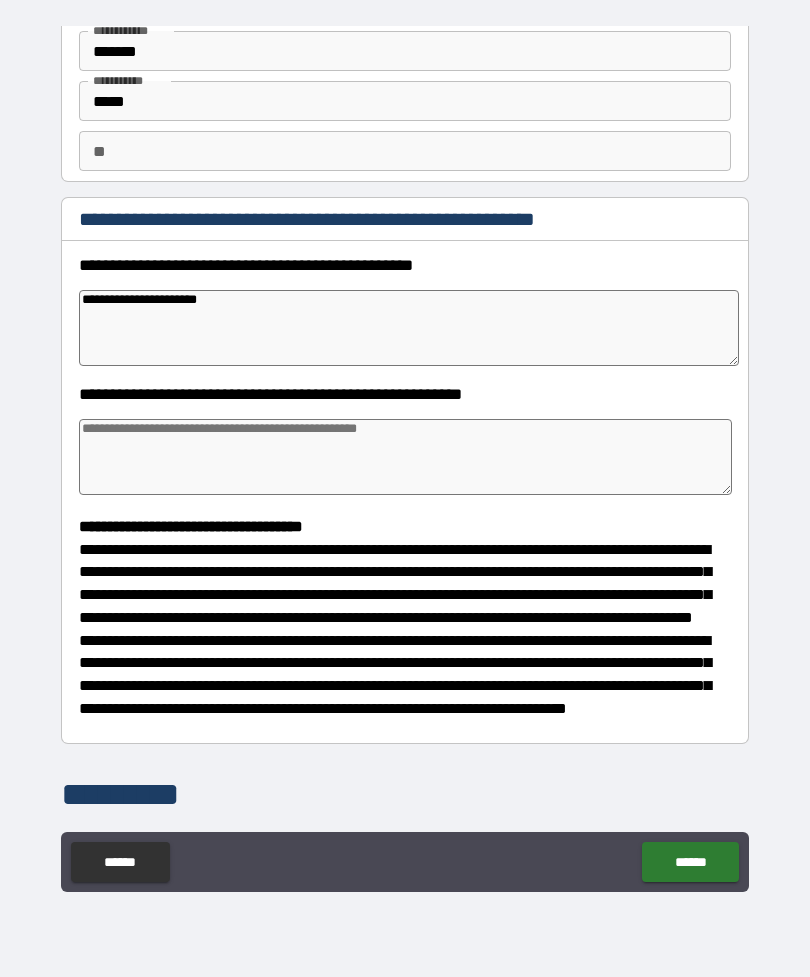 type on "**********" 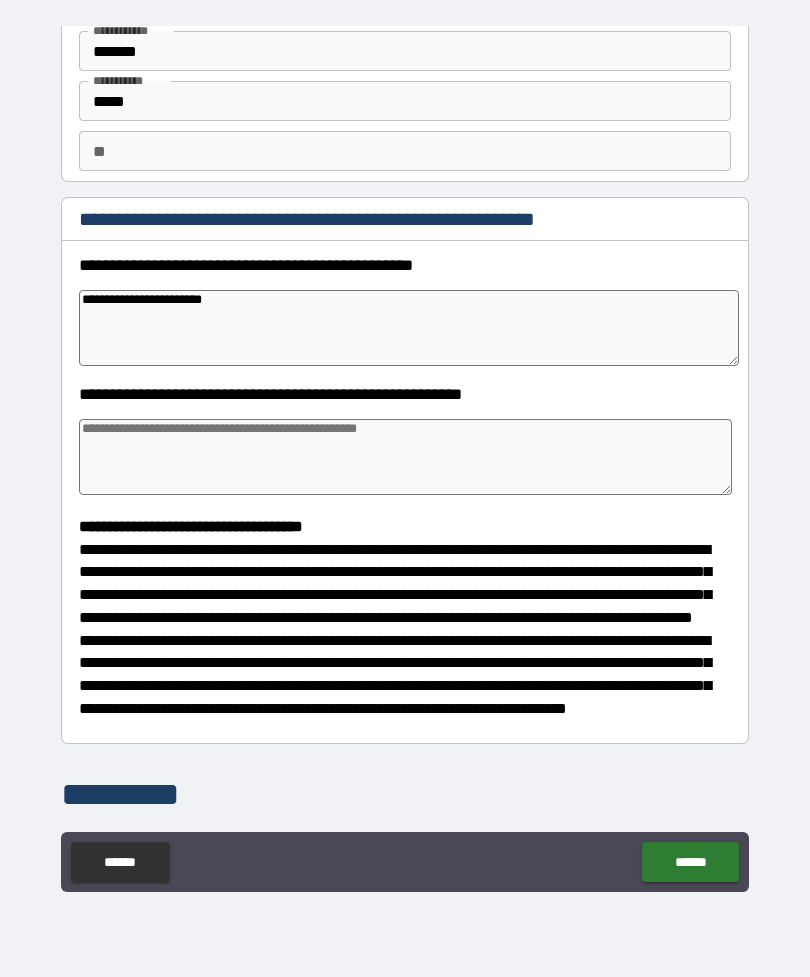 type on "*" 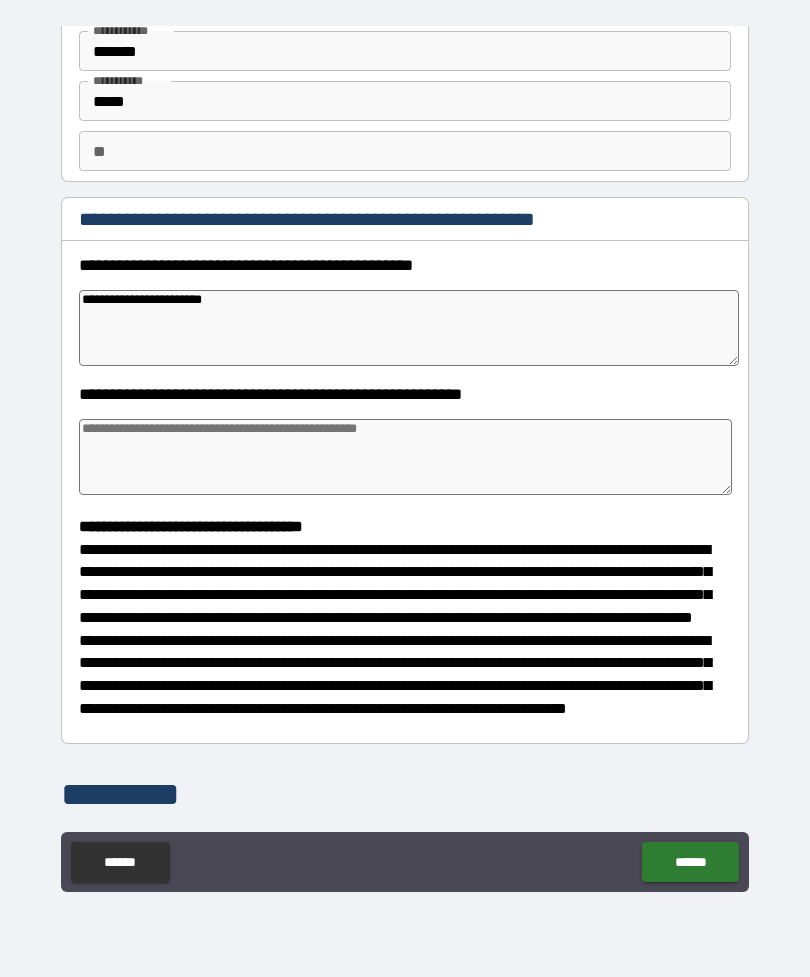 type on "*" 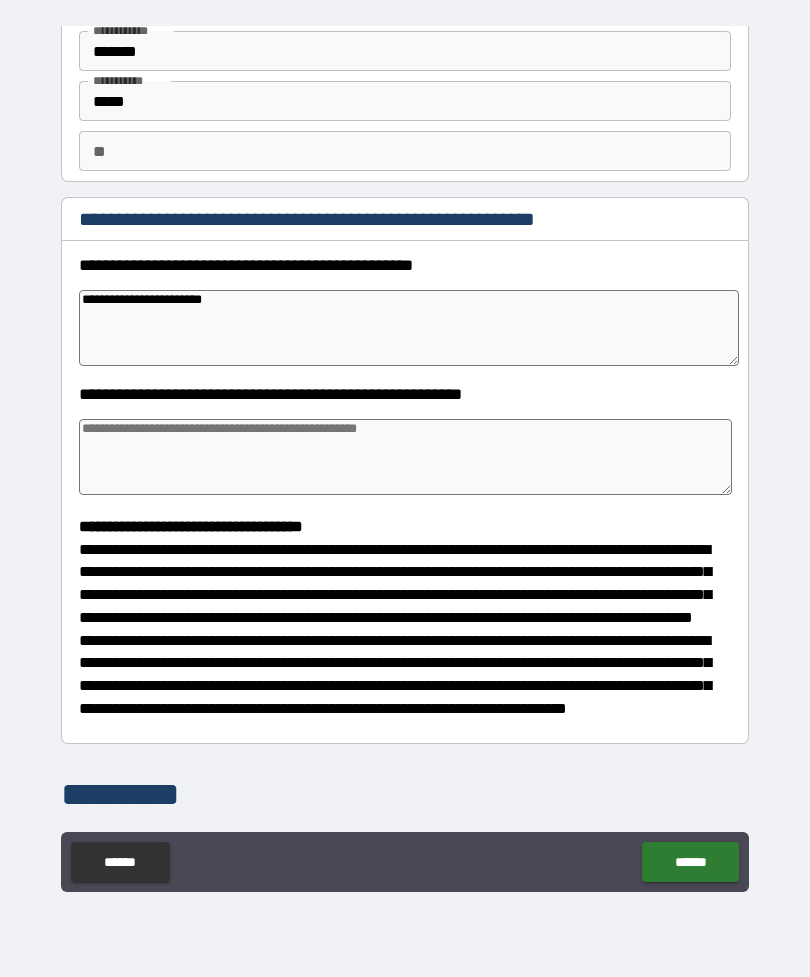 type on "*" 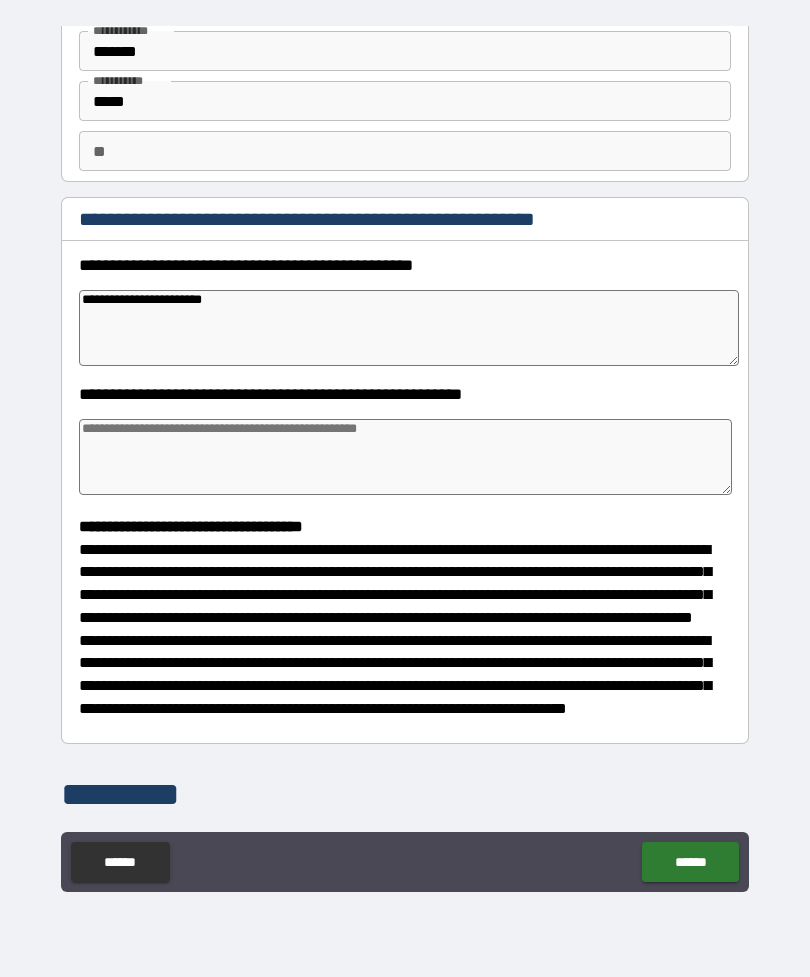 type on "**********" 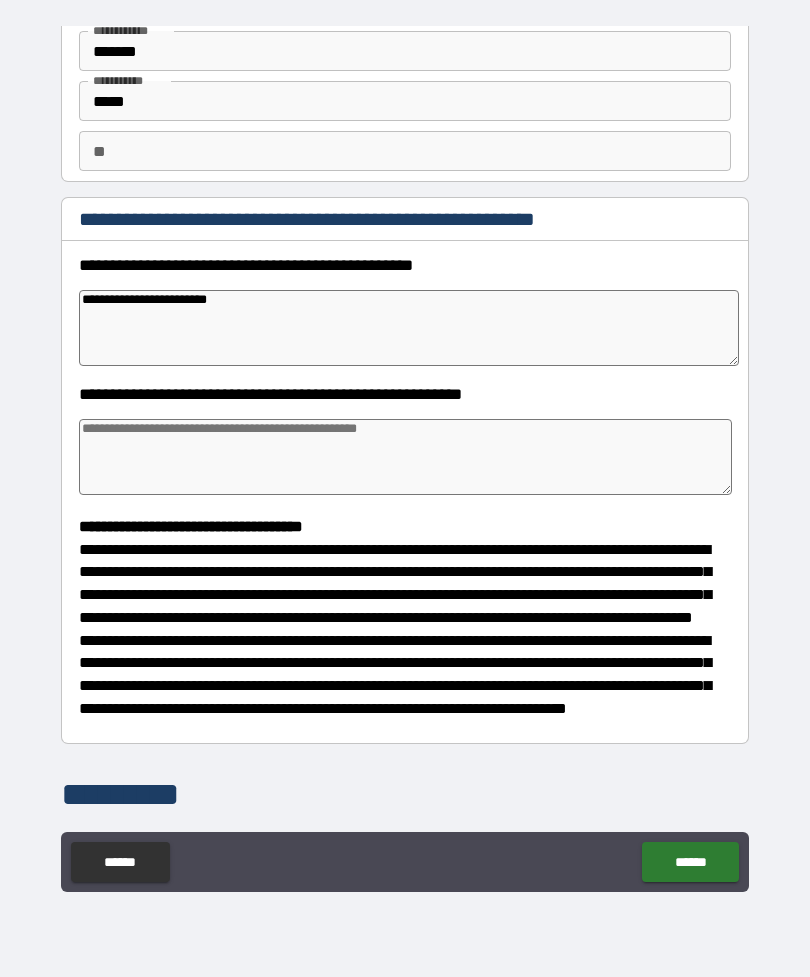 type on "*" 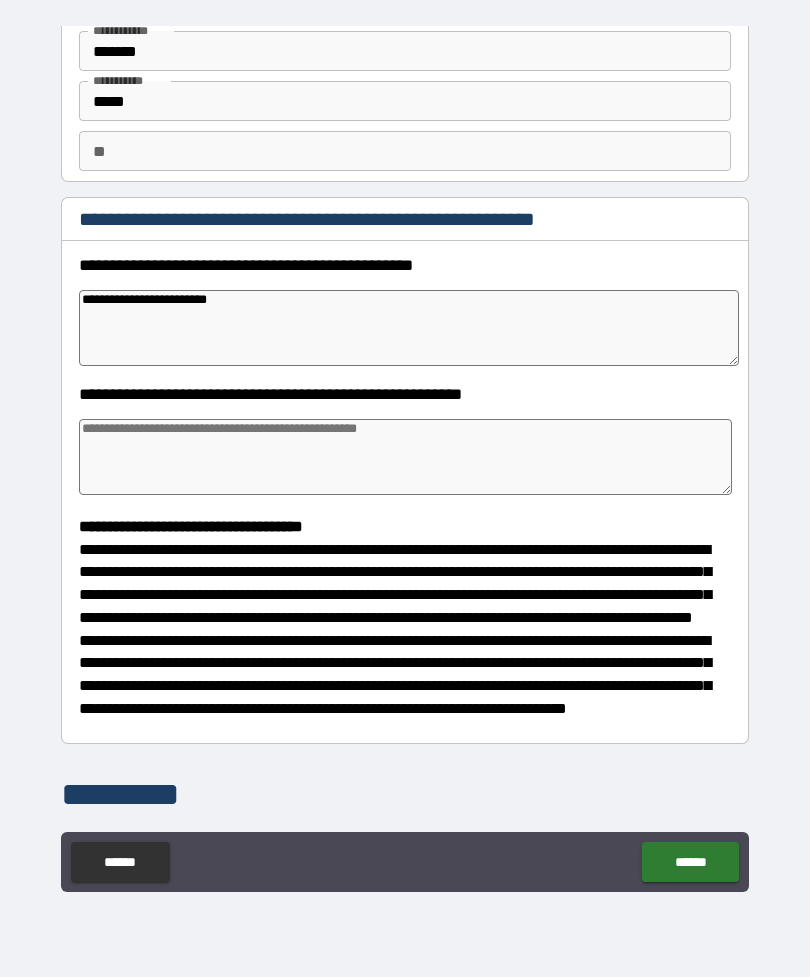 type on "*" 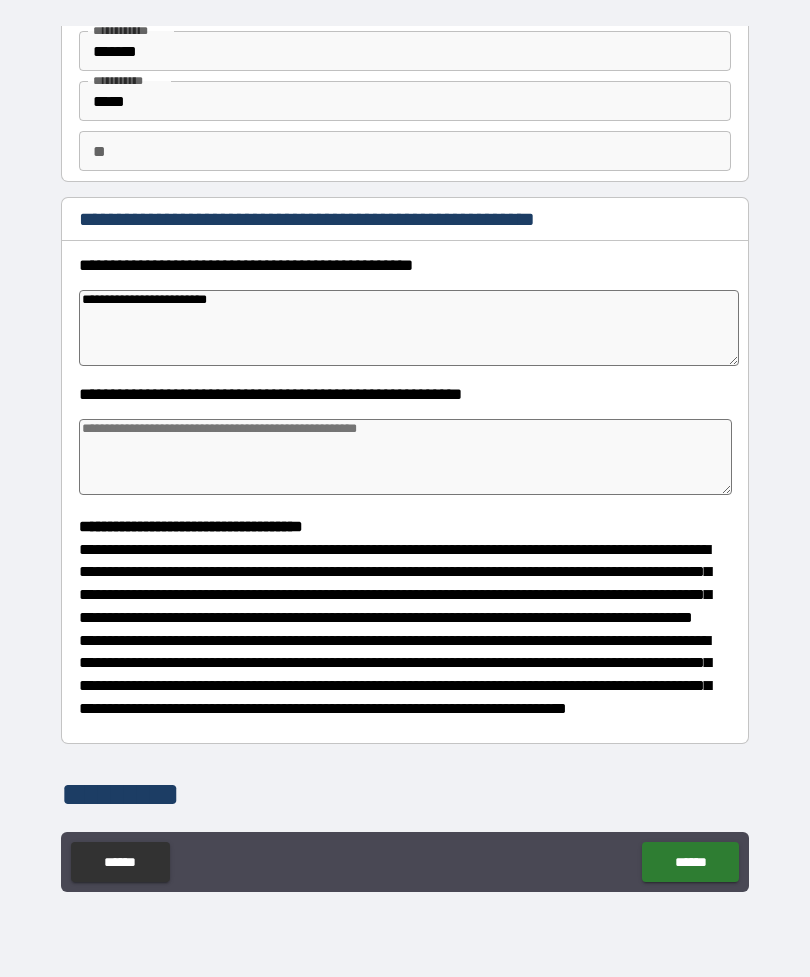 type on "*" 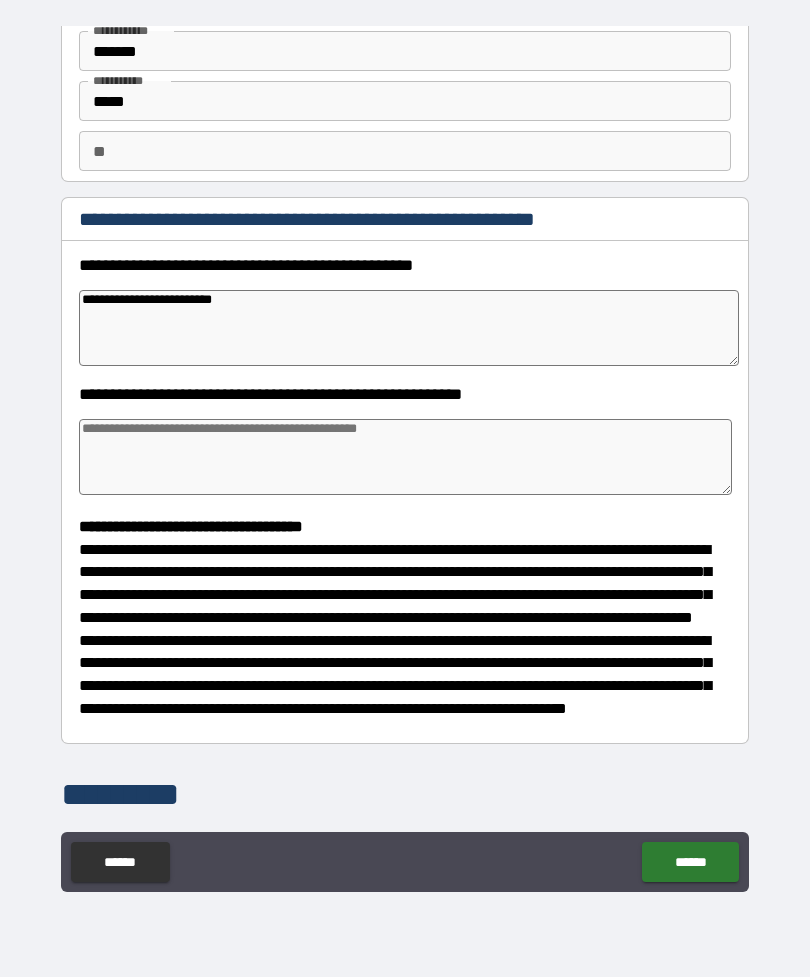 type on "*" 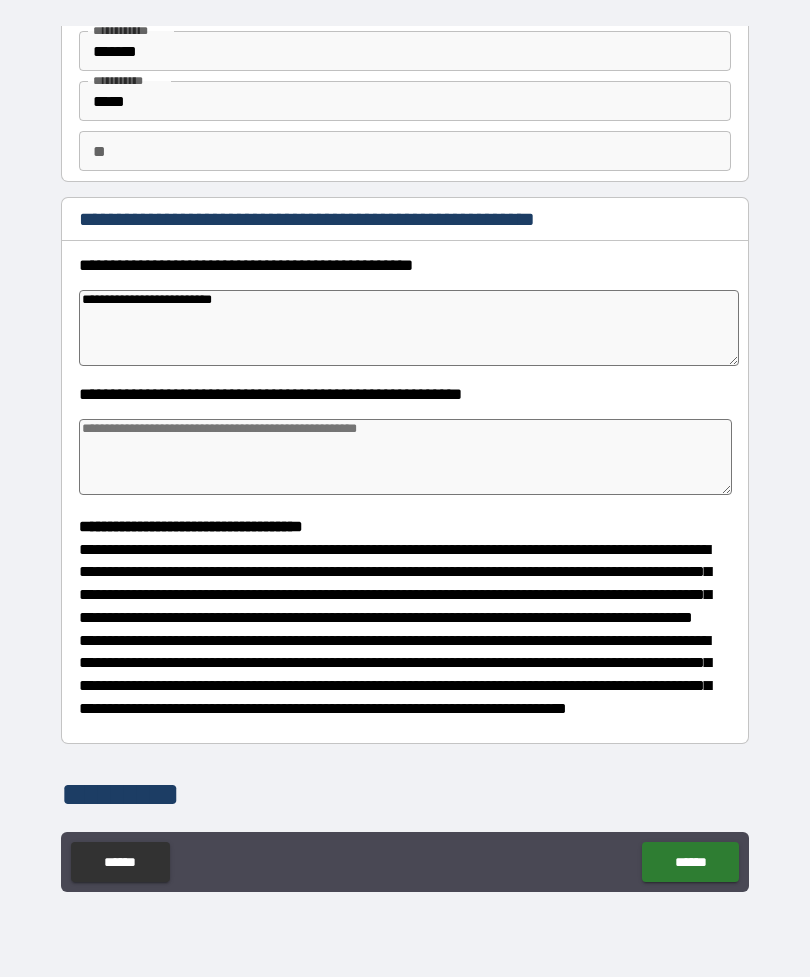 type on "**********" 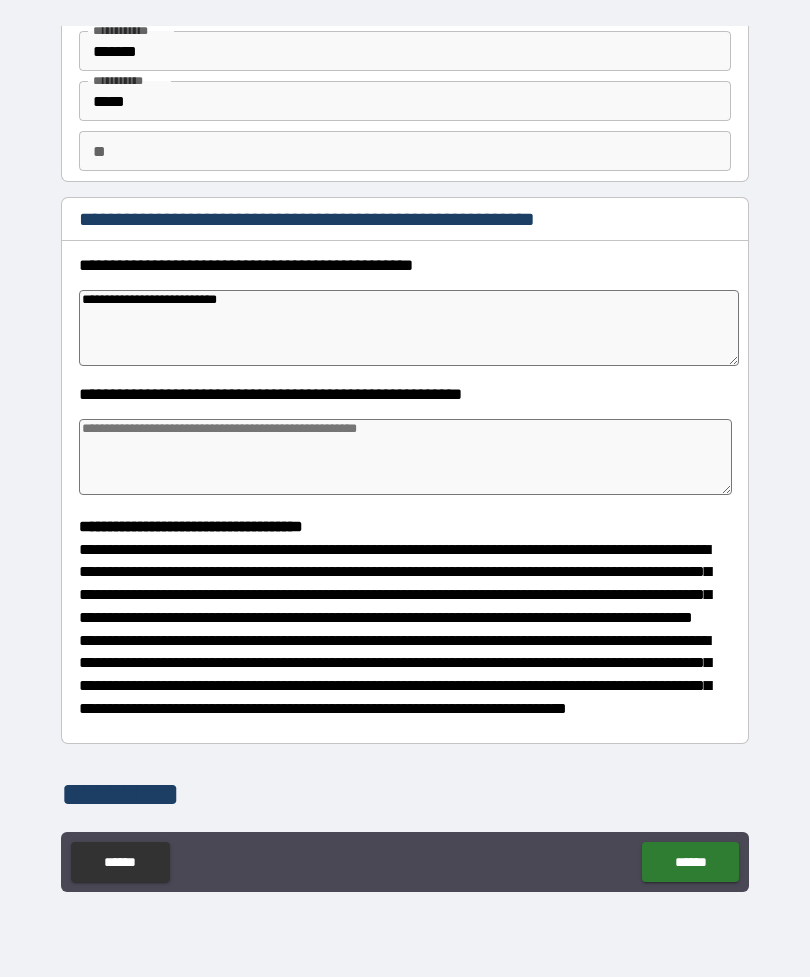 type on "*" 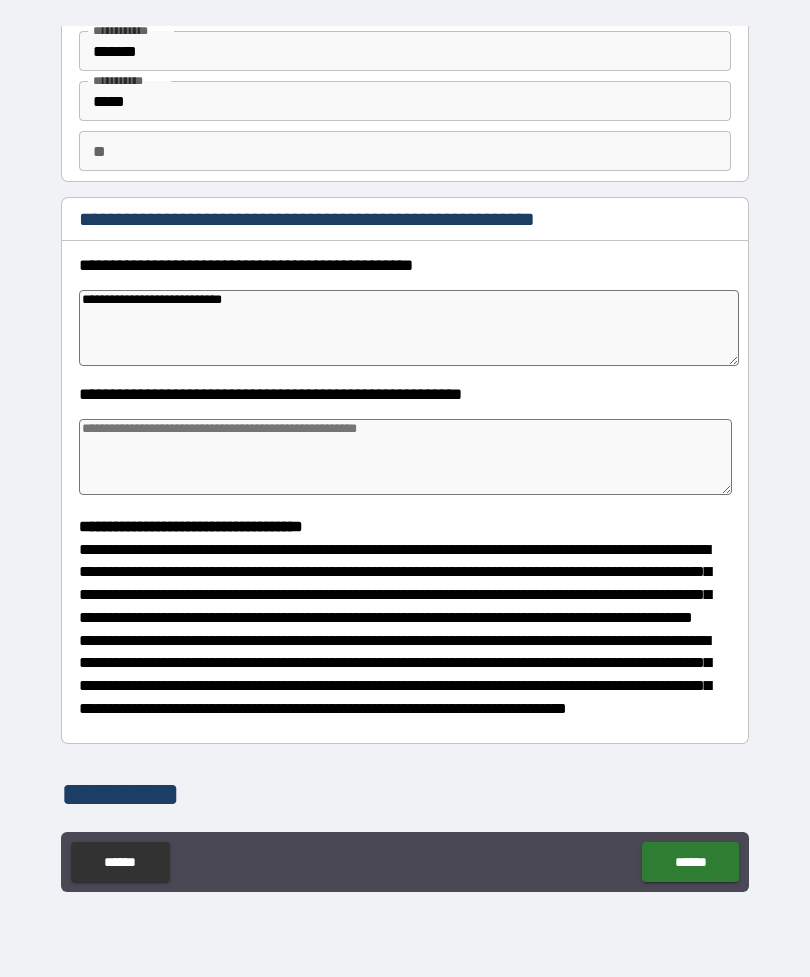 type on "*" 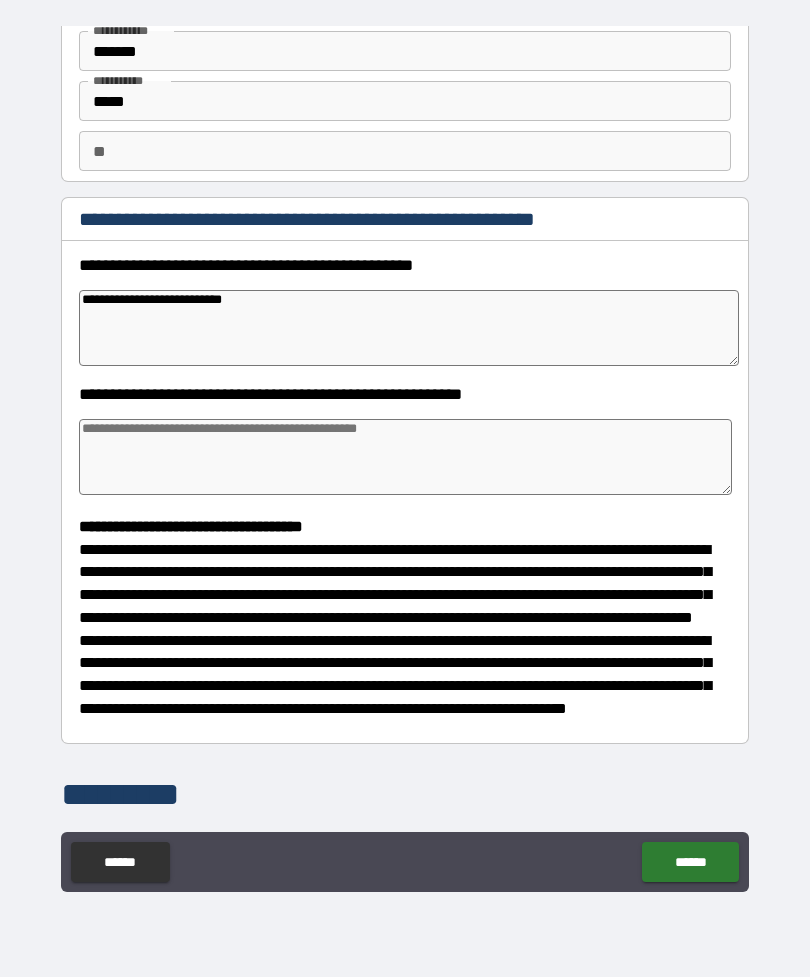 type on "*" 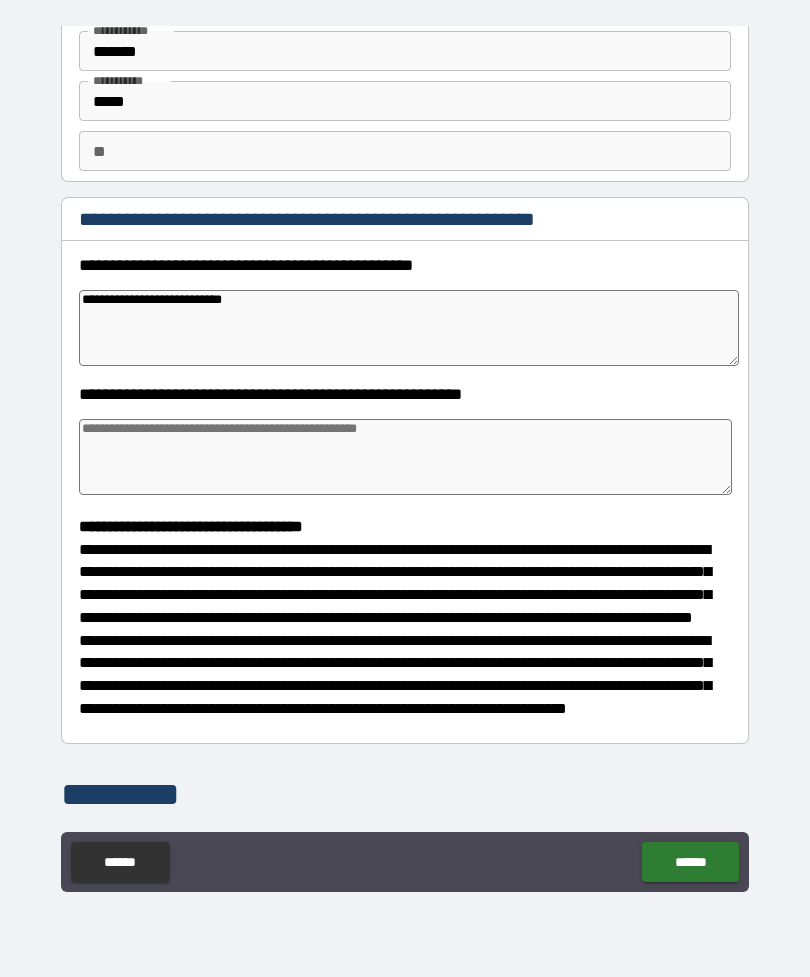 type on "*" 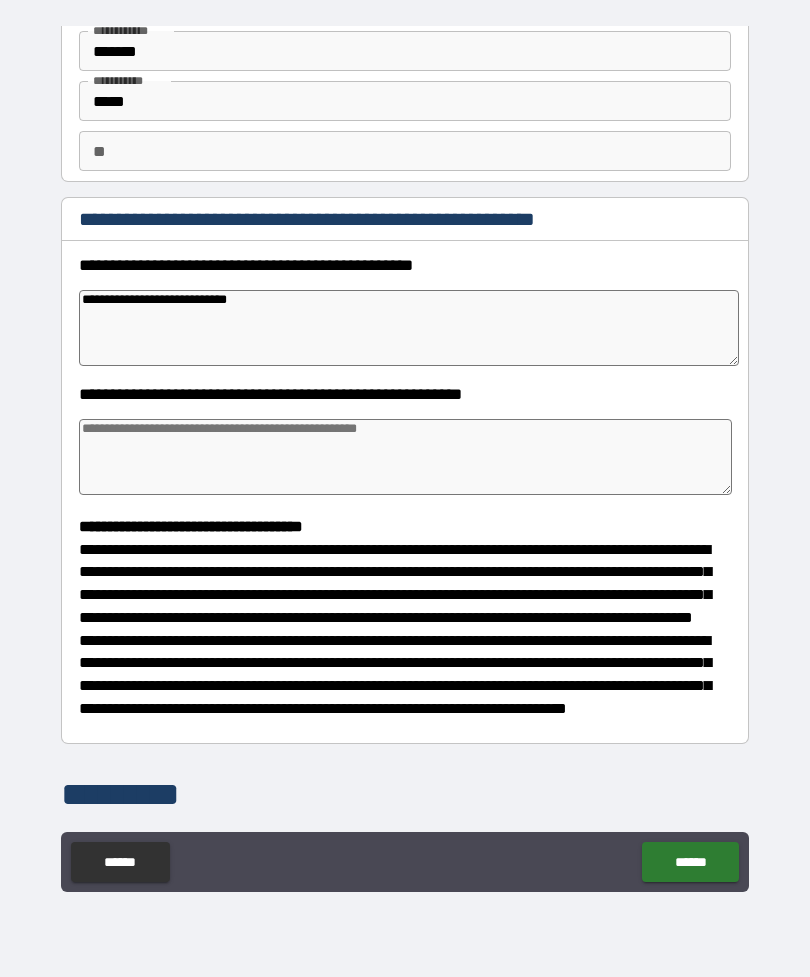 type on "*" 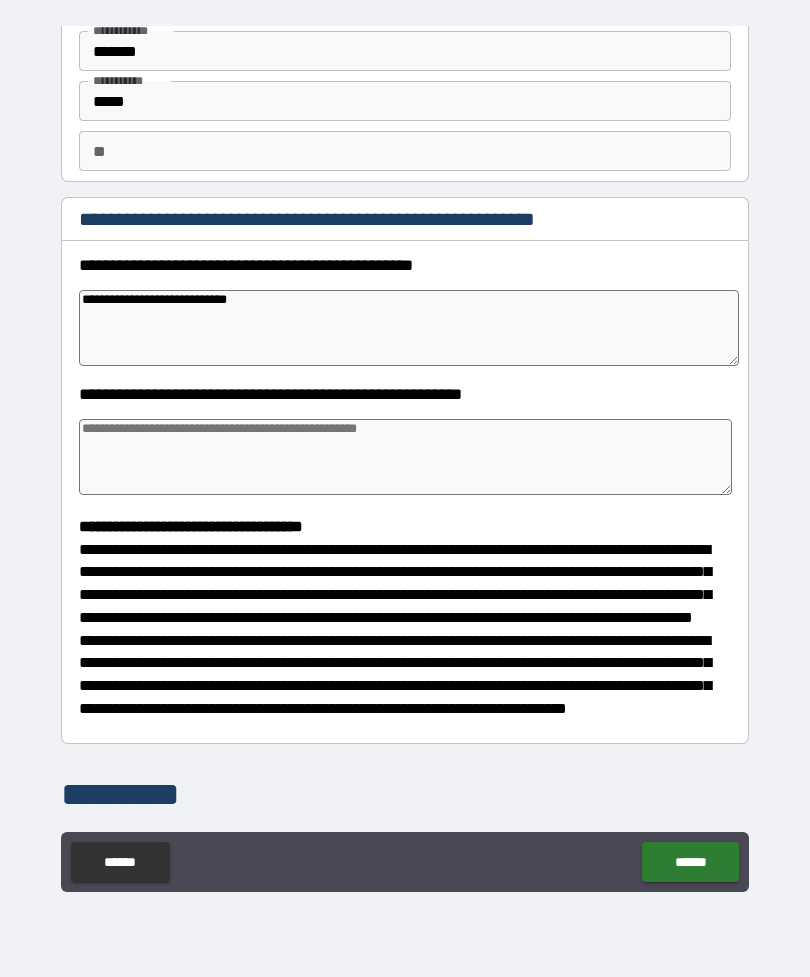 type on "*" 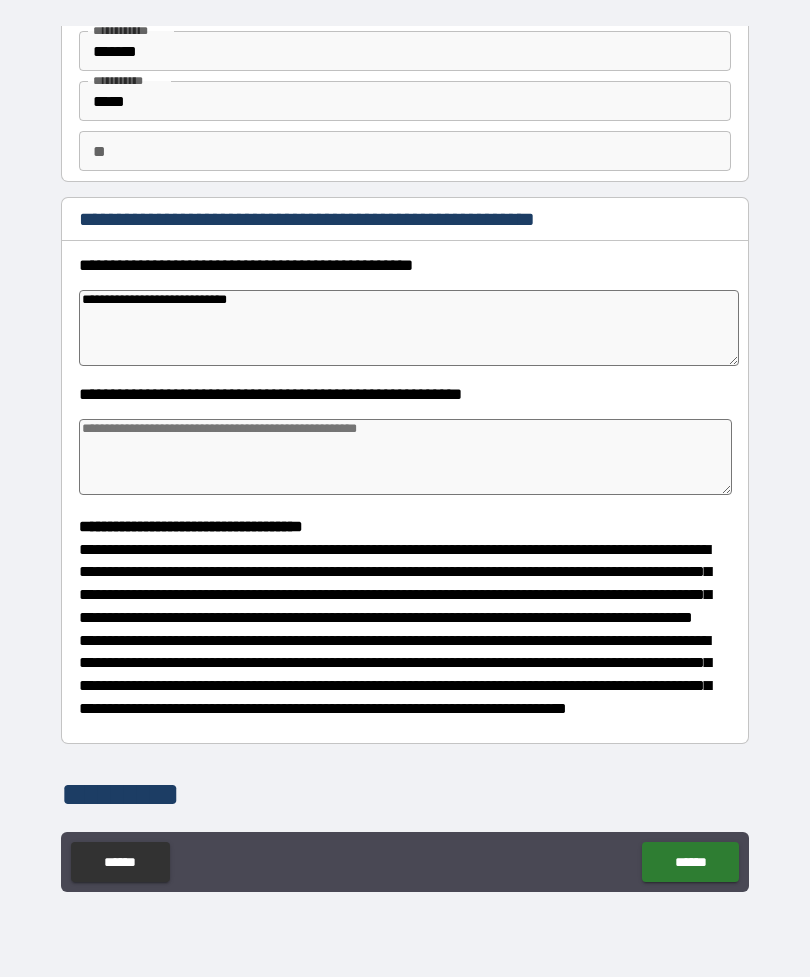 type on "*" 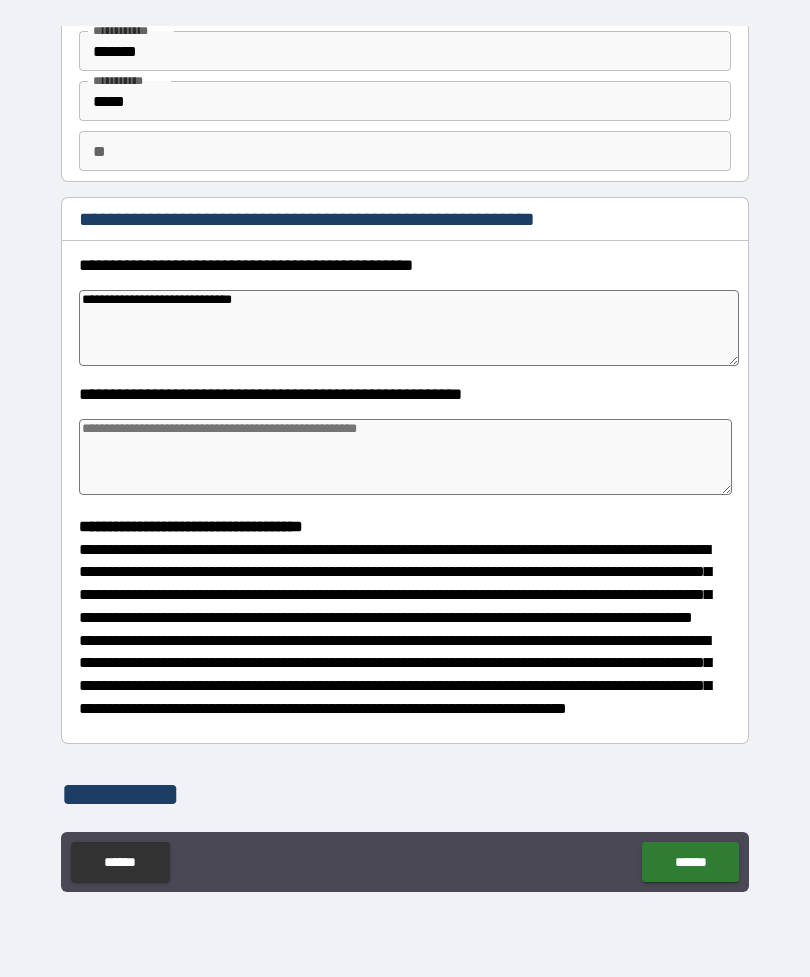type on "*" 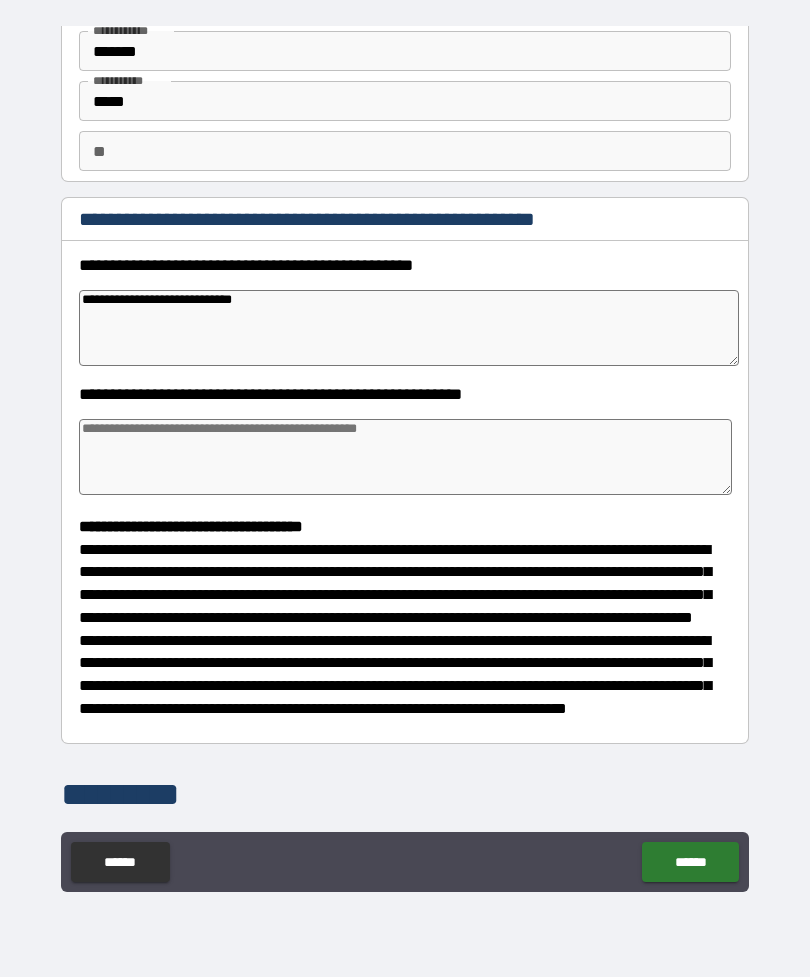 type on "*" 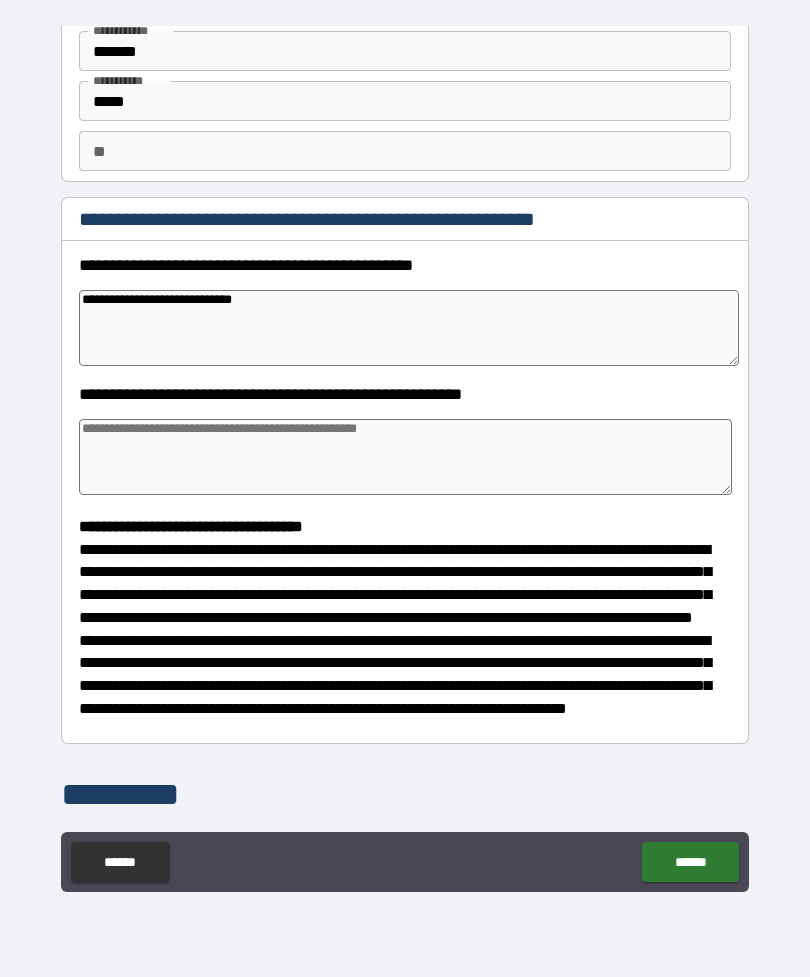 type on "*" 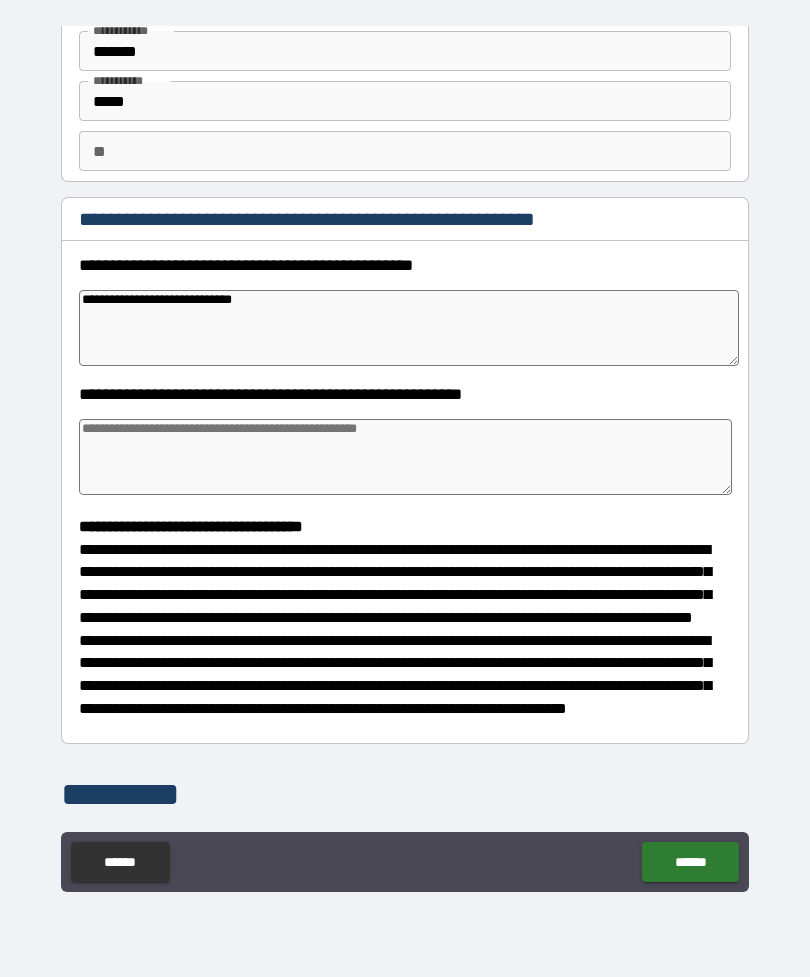 type on "**********" 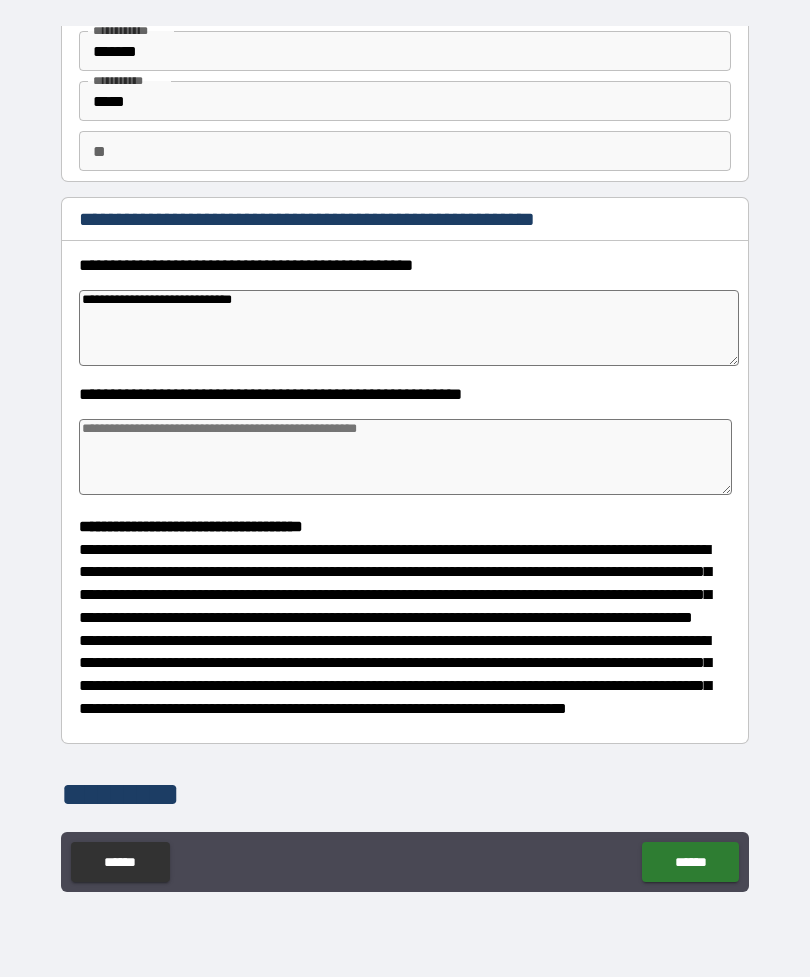 type 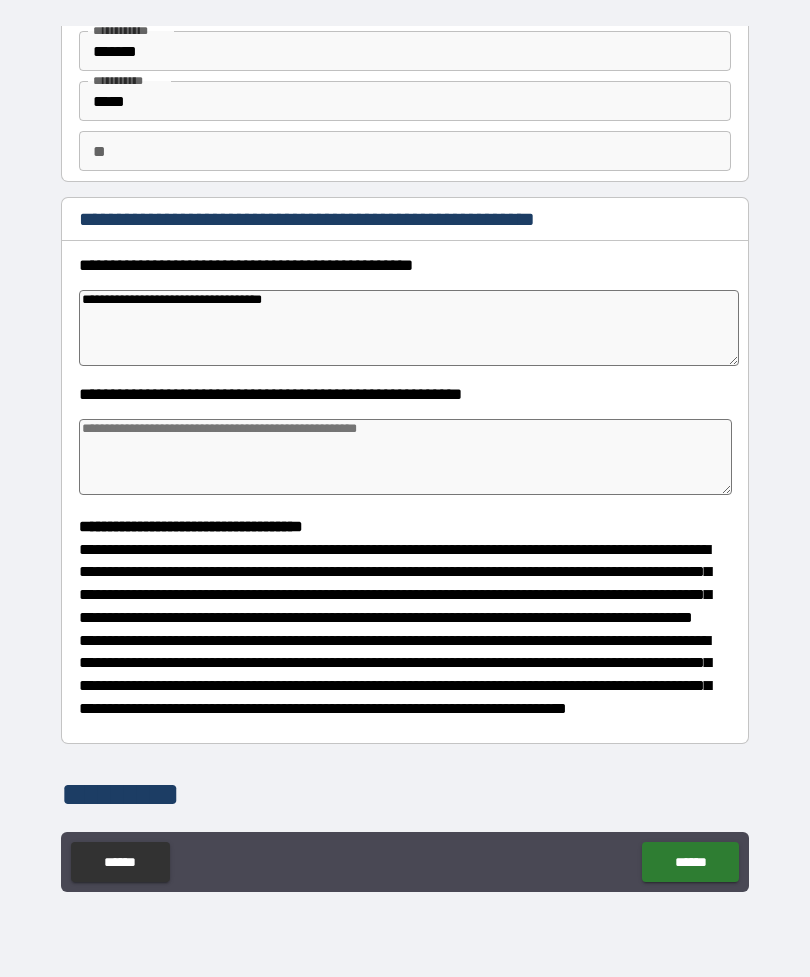 click at bounding box center (405, 457) 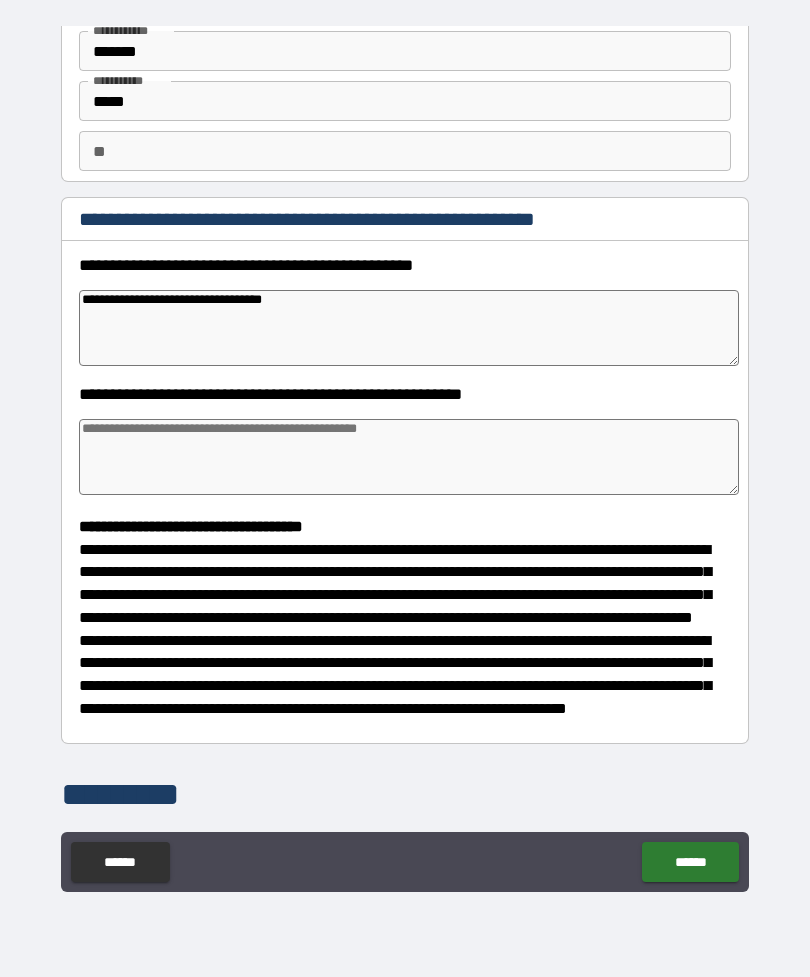 click at bounding box center [409, 457] 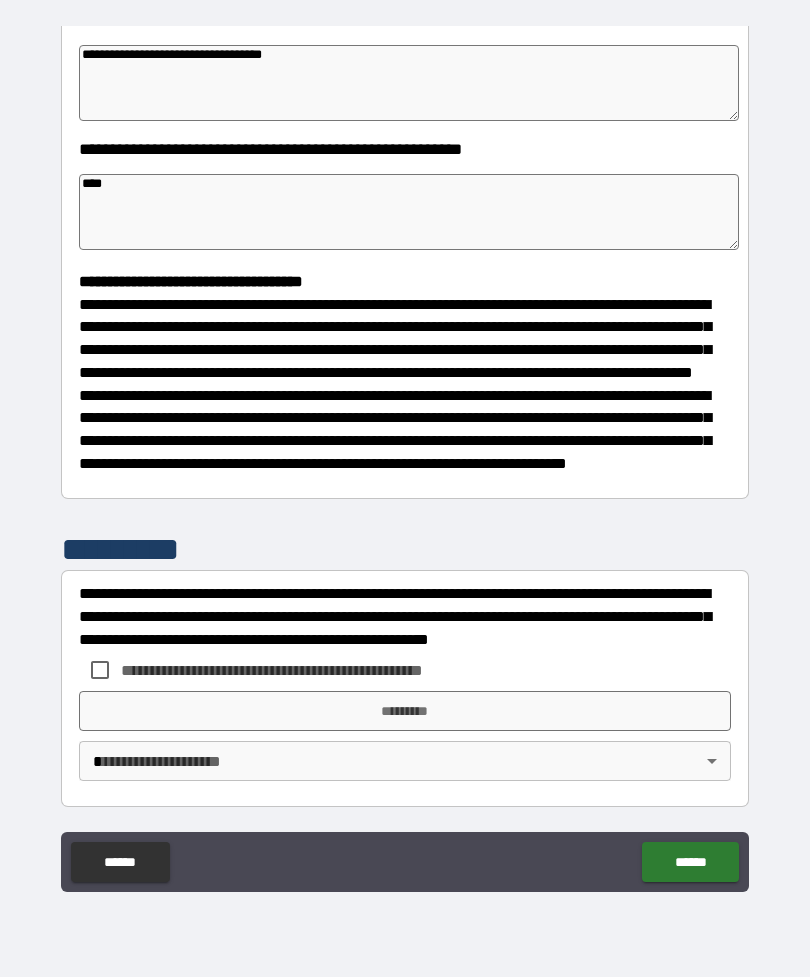 scroll, scrollTop: 370, scrollLeft: 0, axis: vertical 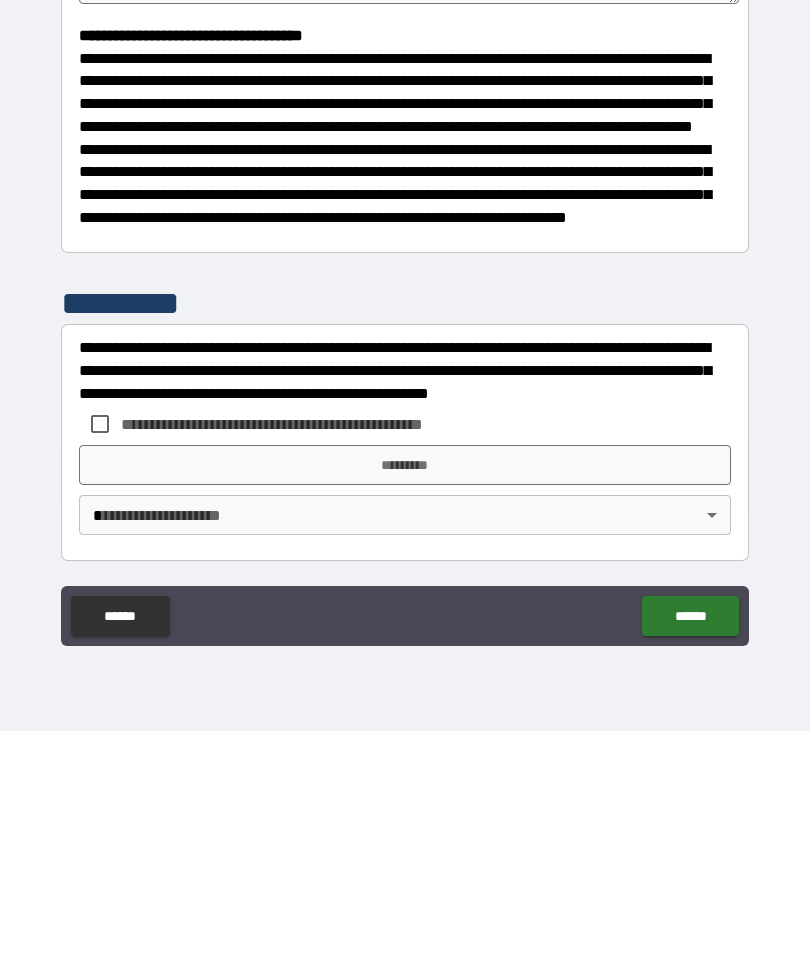 click on "**********" at bounding box center (305, 670) 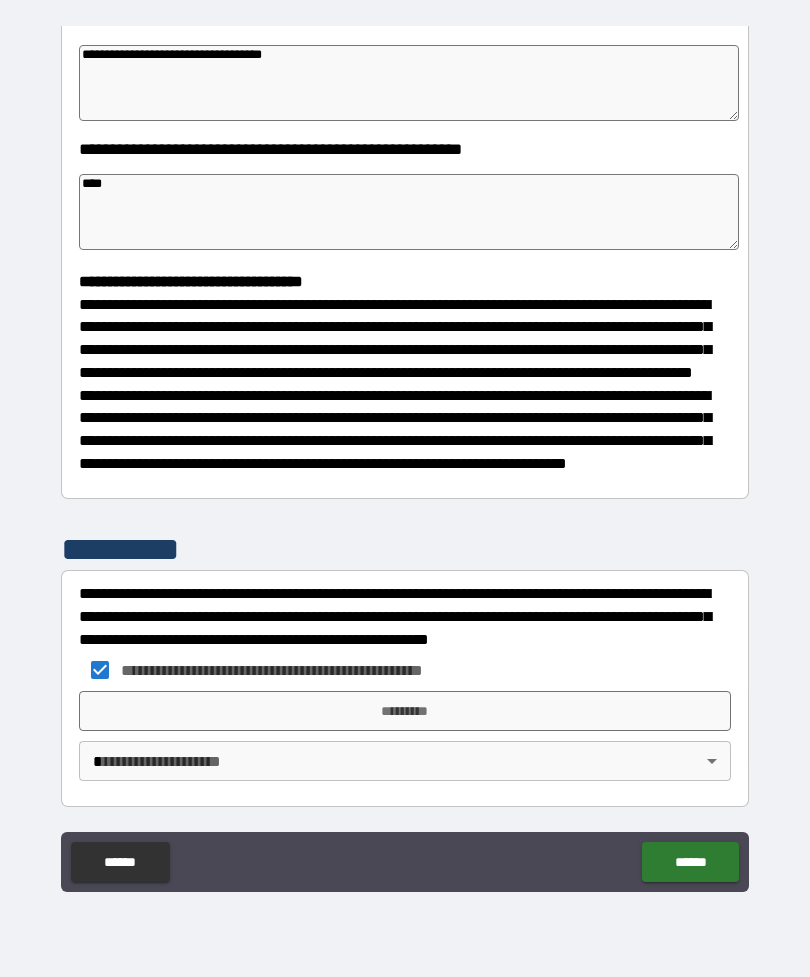 click on "*********" at bounding box center [405, 711] 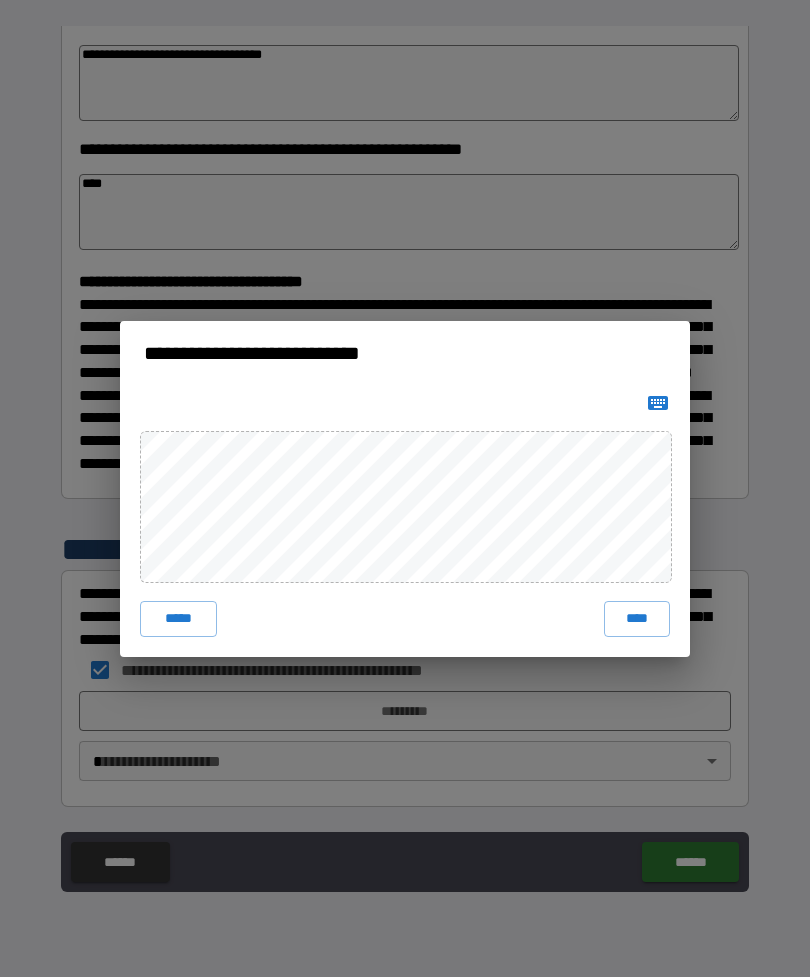 click on "****" at bounding box center [637, 619] 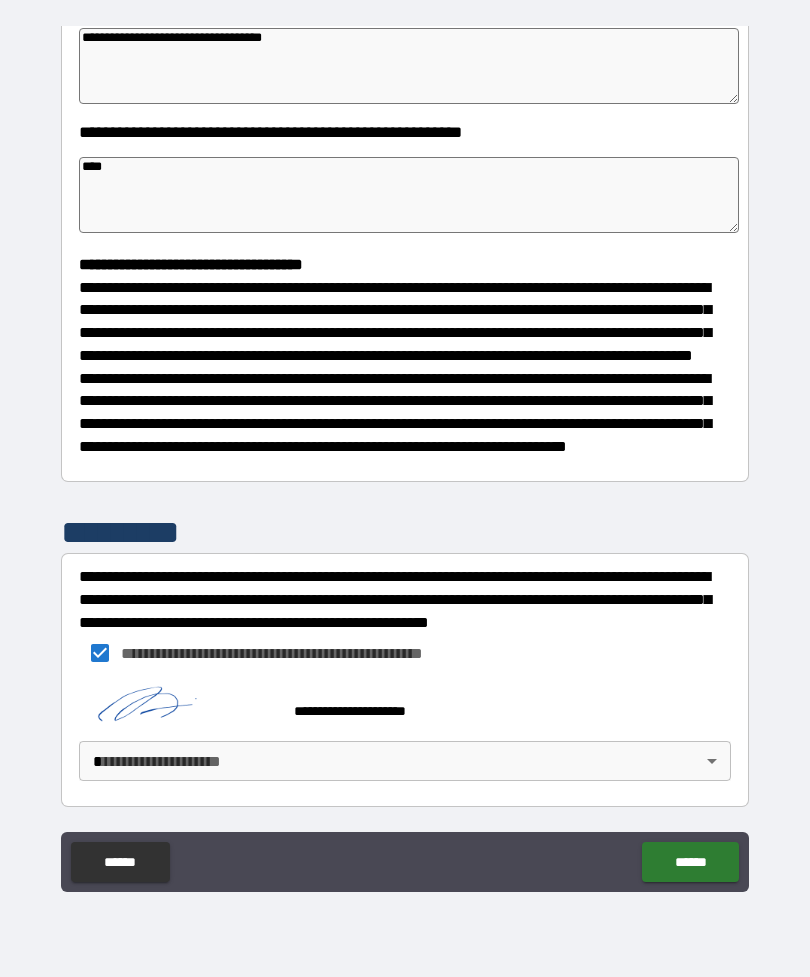 scroll, scrollTop: 360, scrollLeft: 0, axis: vertical 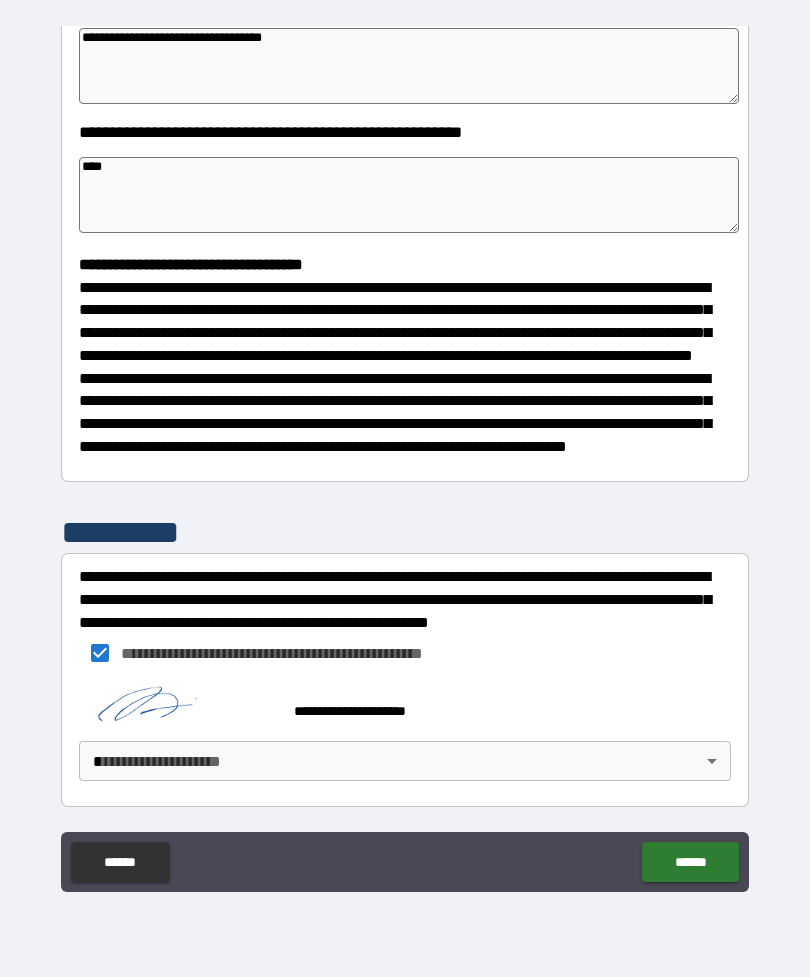 click on "**********" at bounding box center [405, 456] 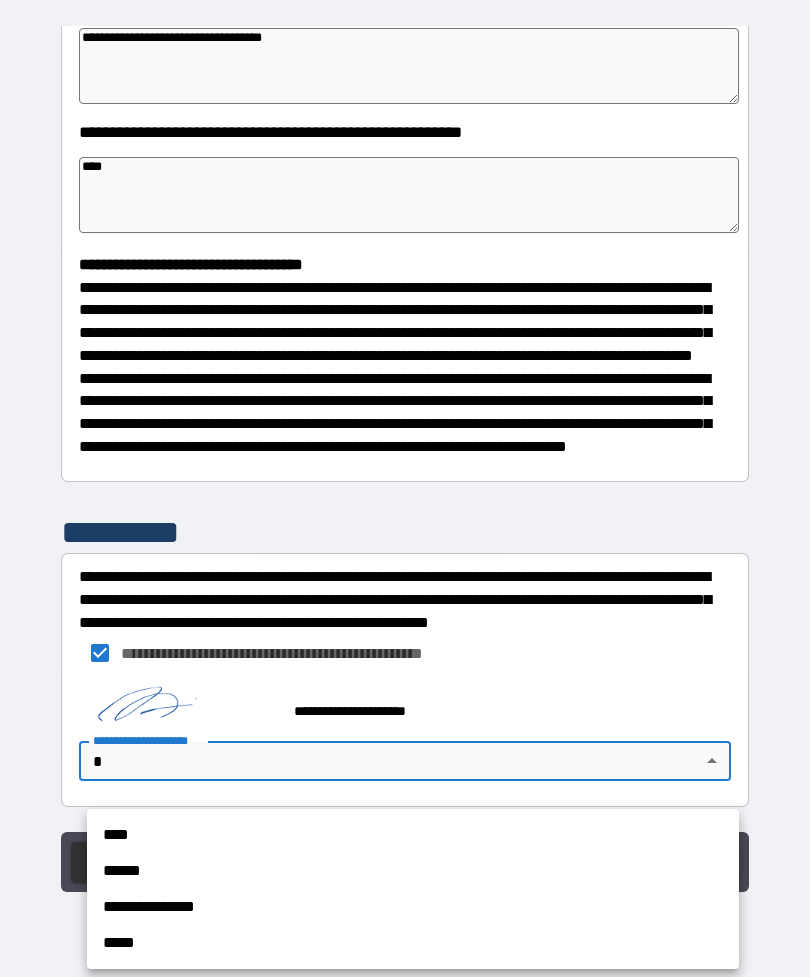 click on "****" at bounding box center [413, 835] 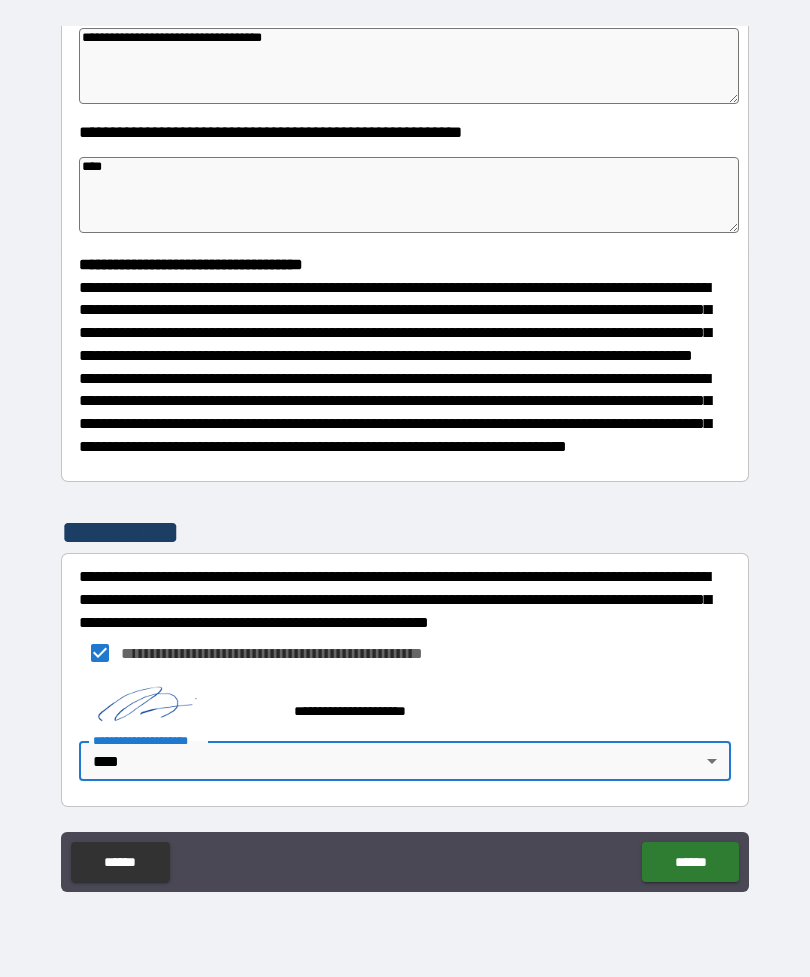 click on "******" at bounding box center [690, 862] 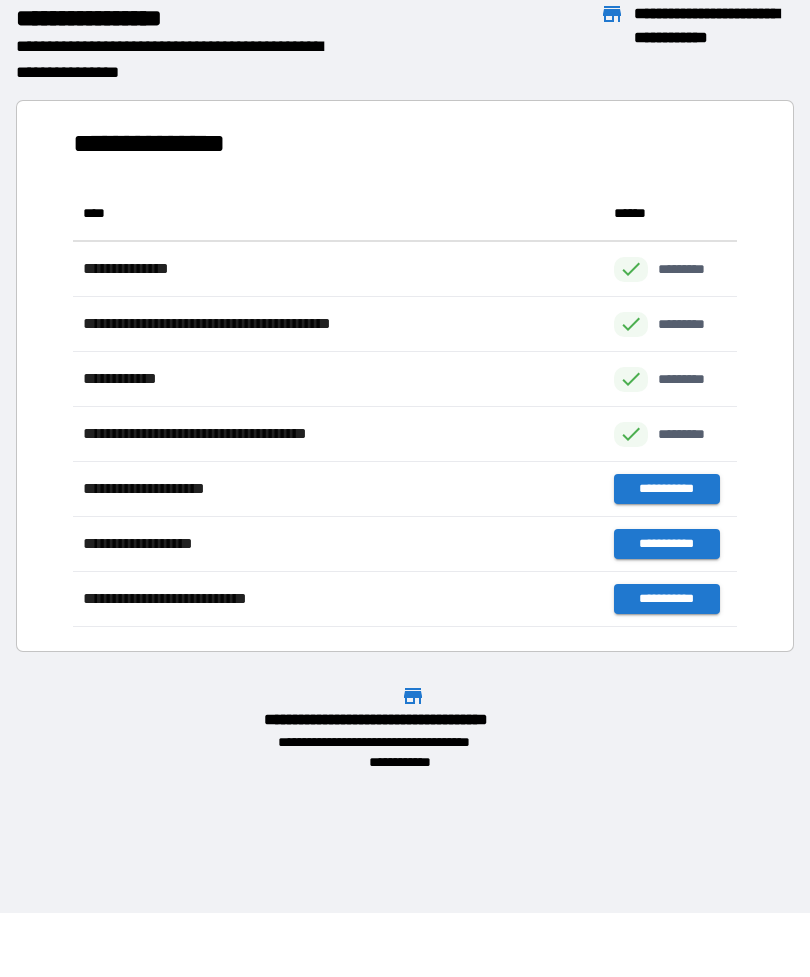 scroll, scrollTop: 1, scrollLeft: 1, axis: both 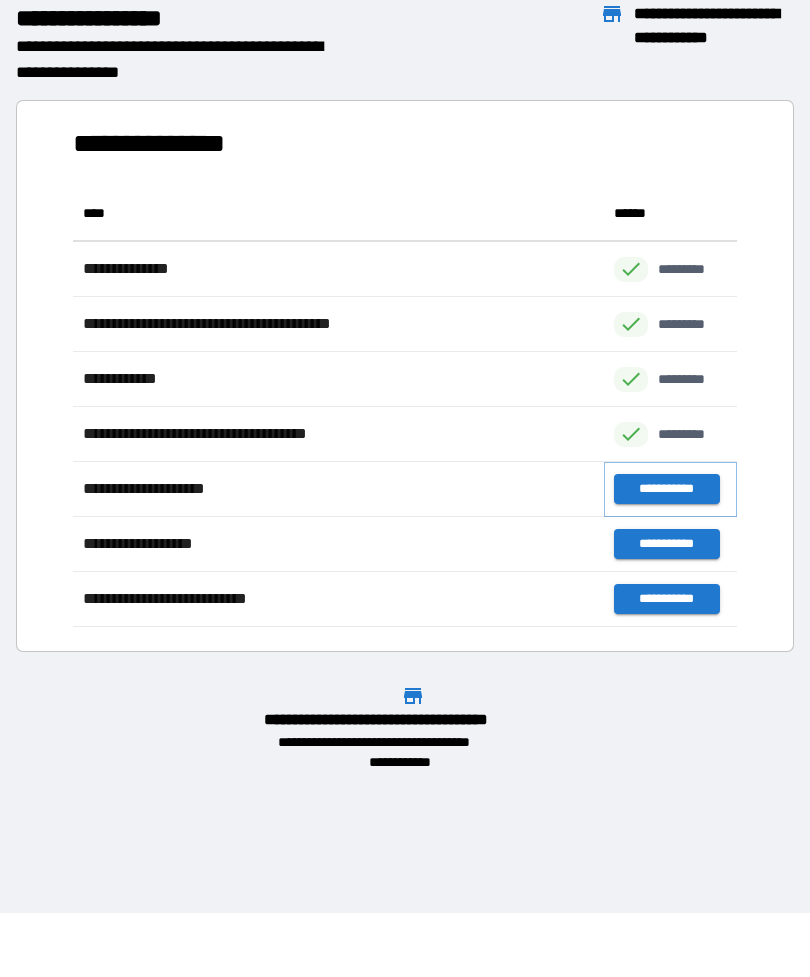 click on "**********" at bounding box center (666, 489) 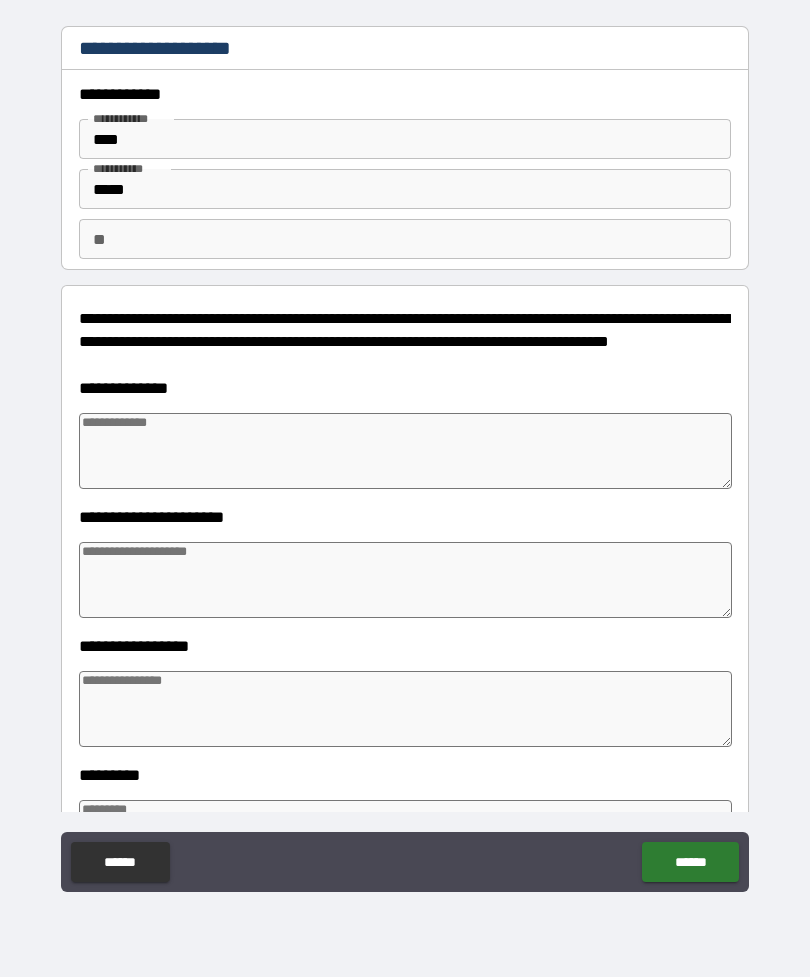click on "****" at bounding box center [405, 139] 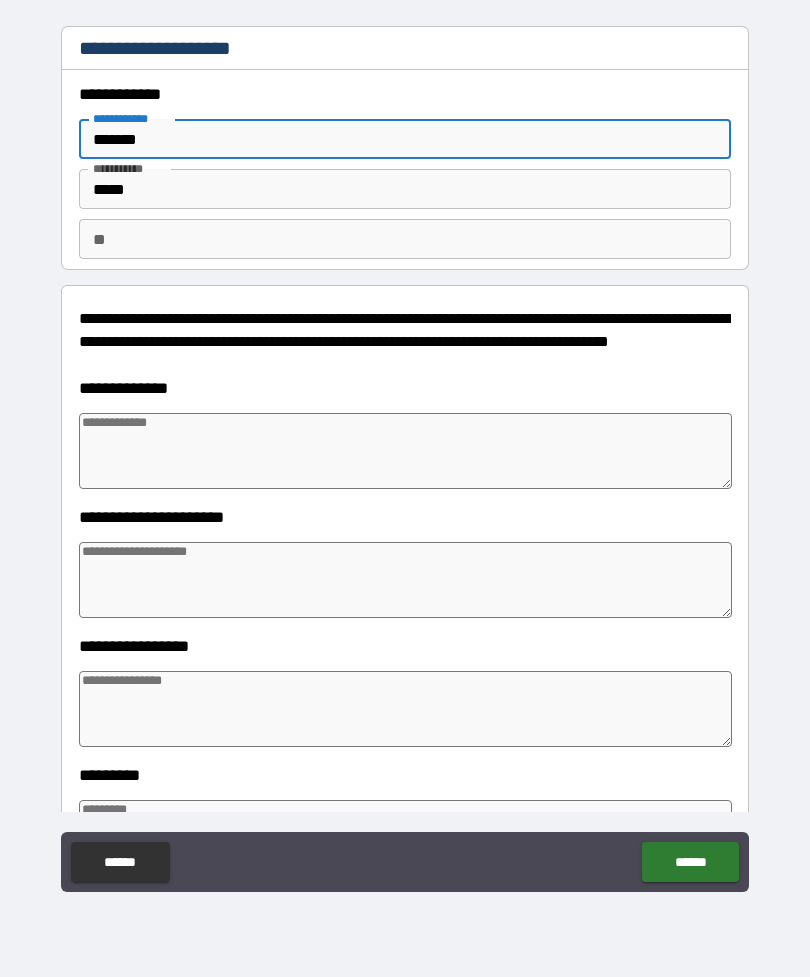 click at bounding box center [405, 451] 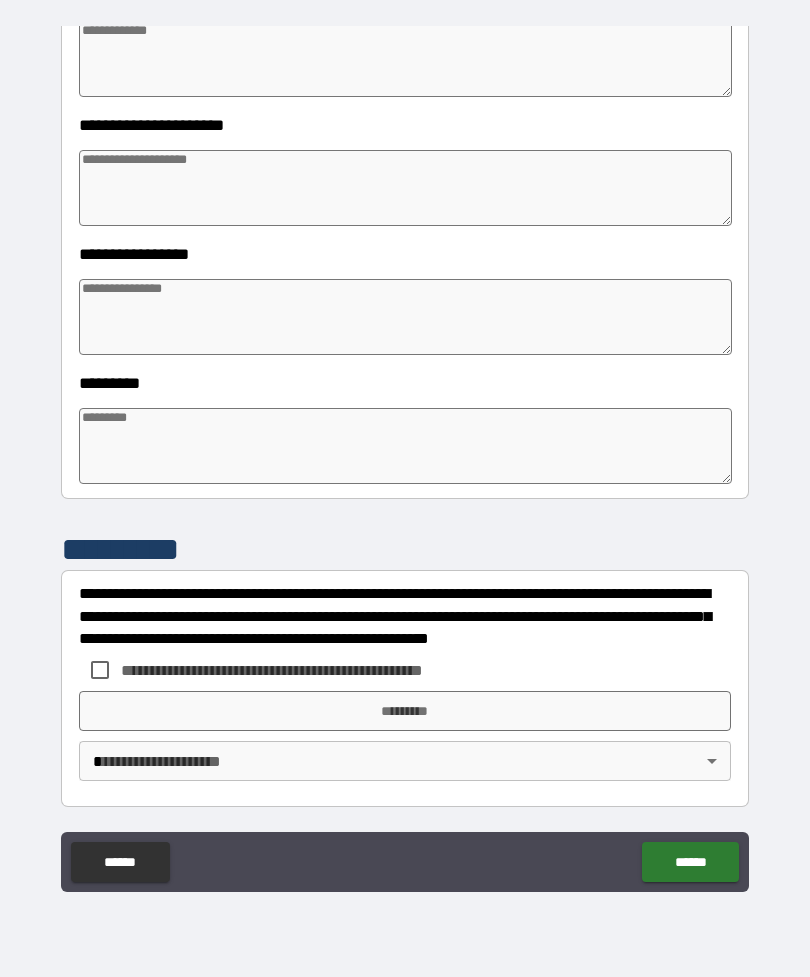 scroll, scrollTop: 392, scrollLeft: 0, axis: vertical 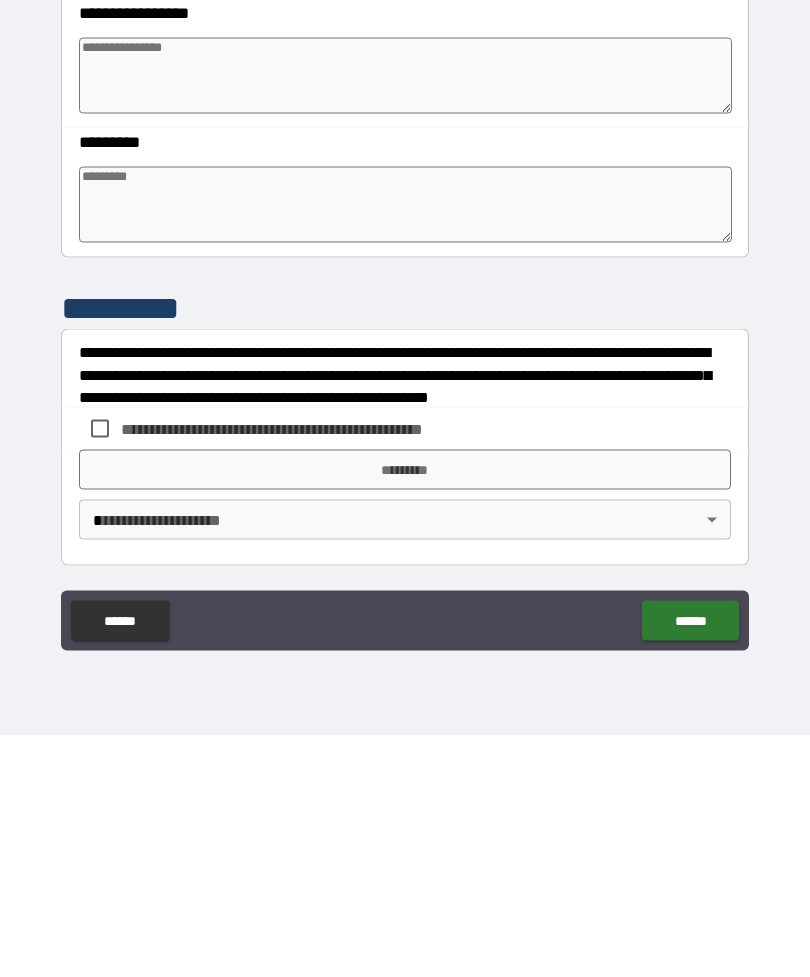 click on "**********" at bounding box center (305, 670) 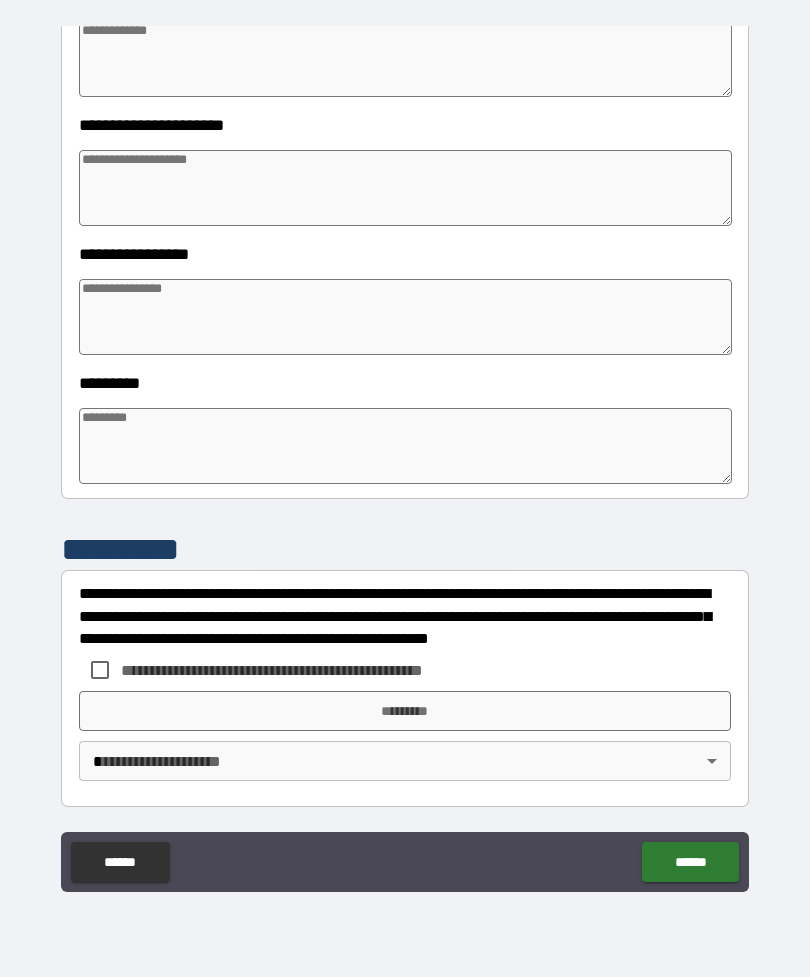 click on "**********" at bounding box center [305, 670] 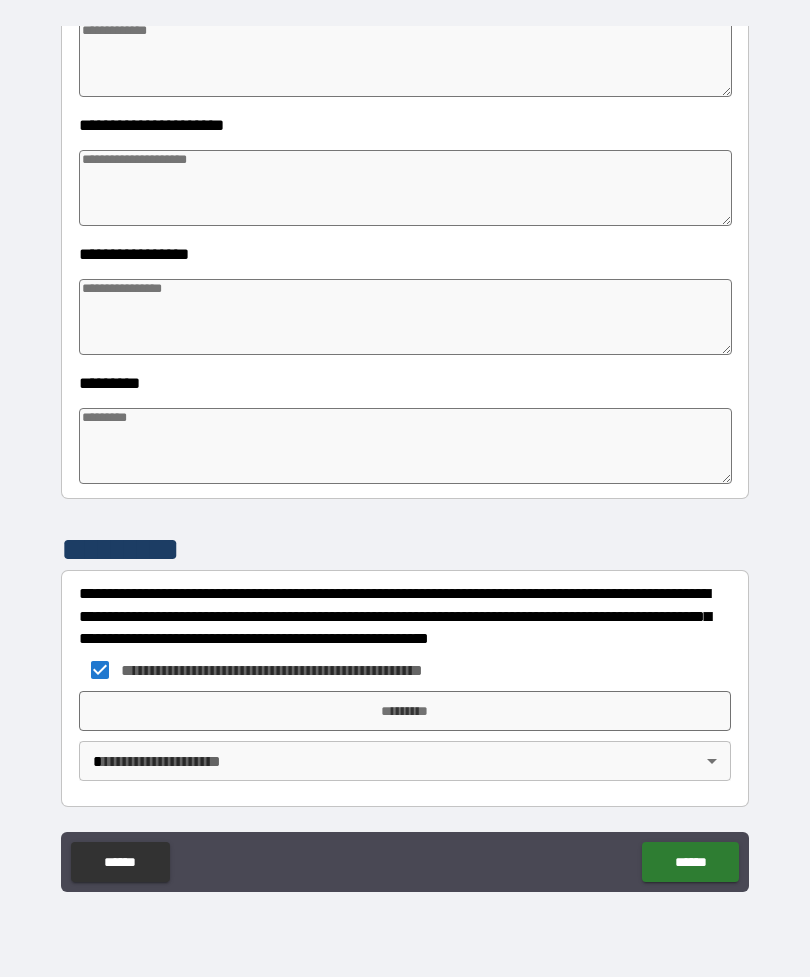 click on "*********" at bounding box center [405, 711] 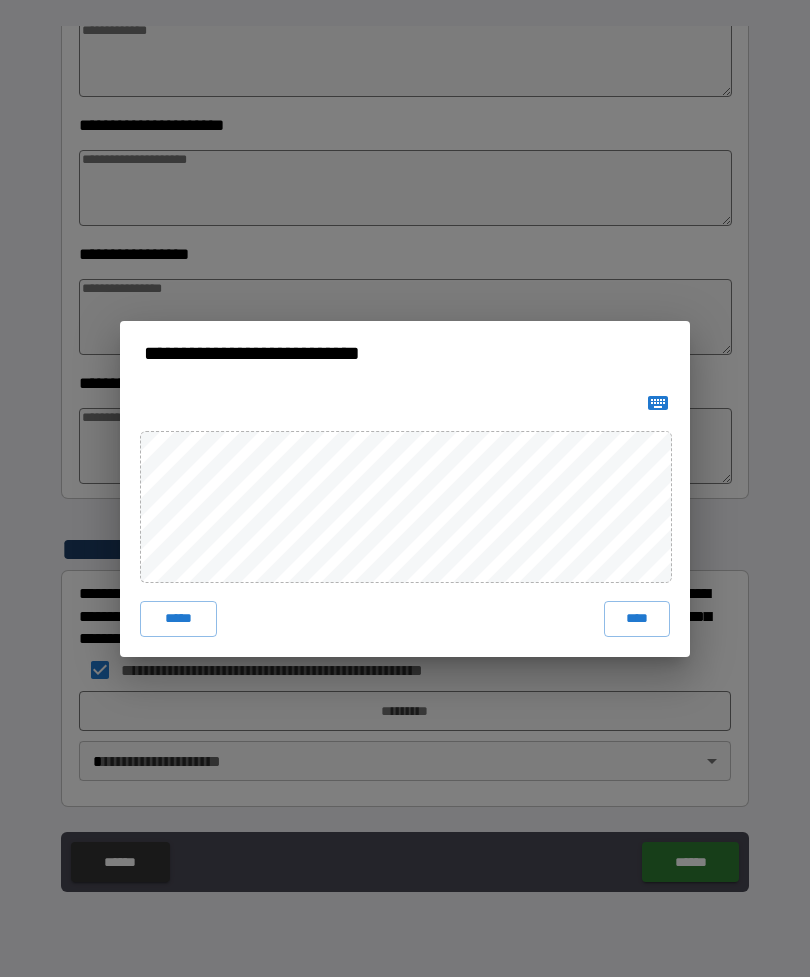 click on "****" at bounding box center [637, 619] 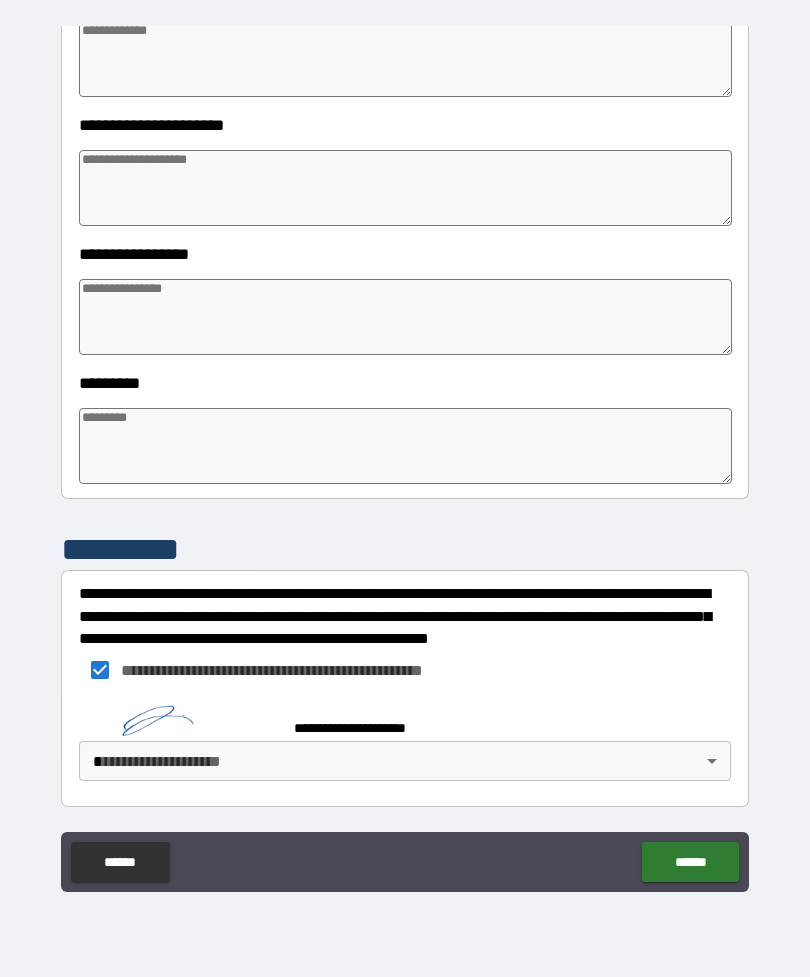 scroll, scrollTop: 382, scrollLeft: 0, axis: vertical 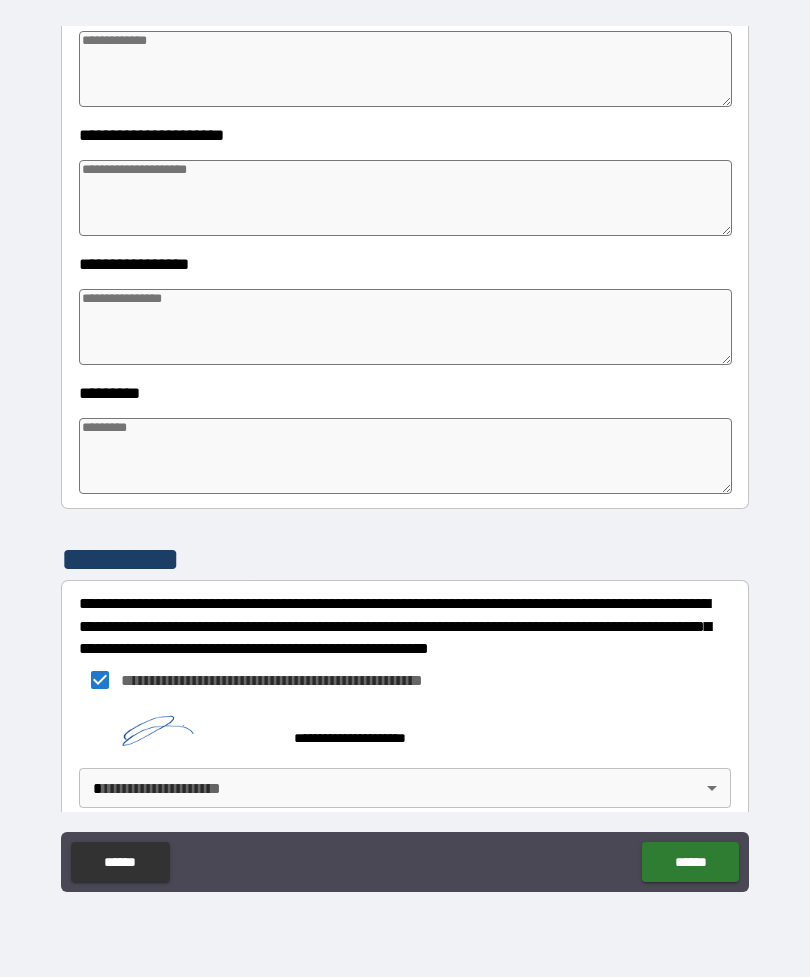 click on "**********" at bounding box center (405, 456) 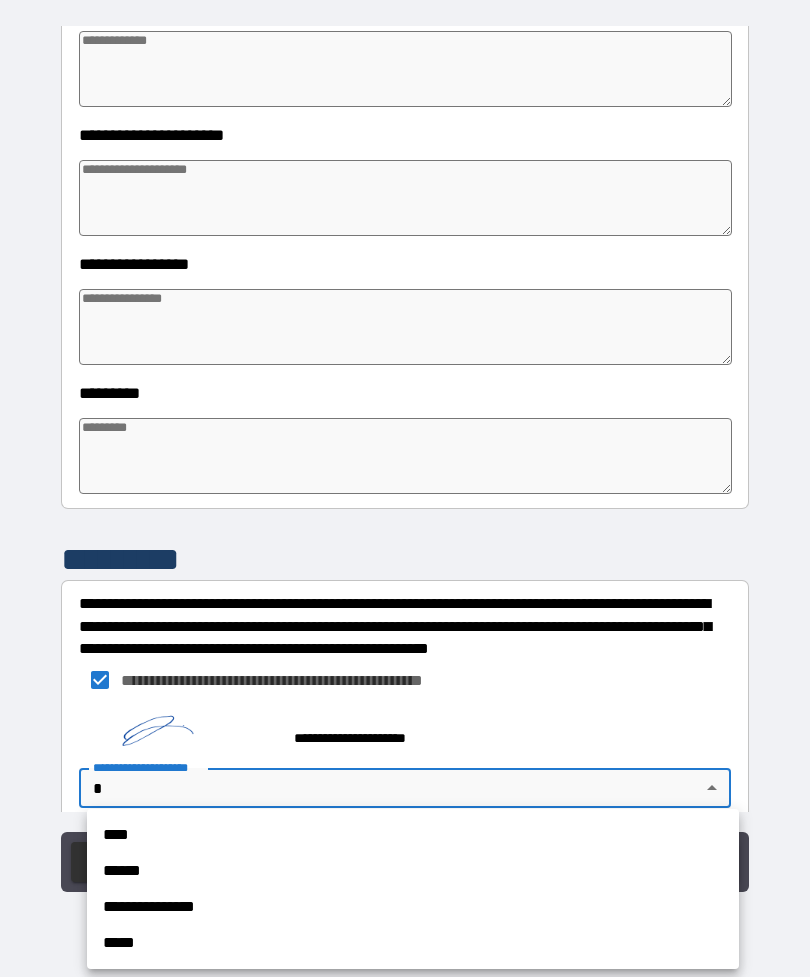 click on "****" at bounding box center (413, 835) 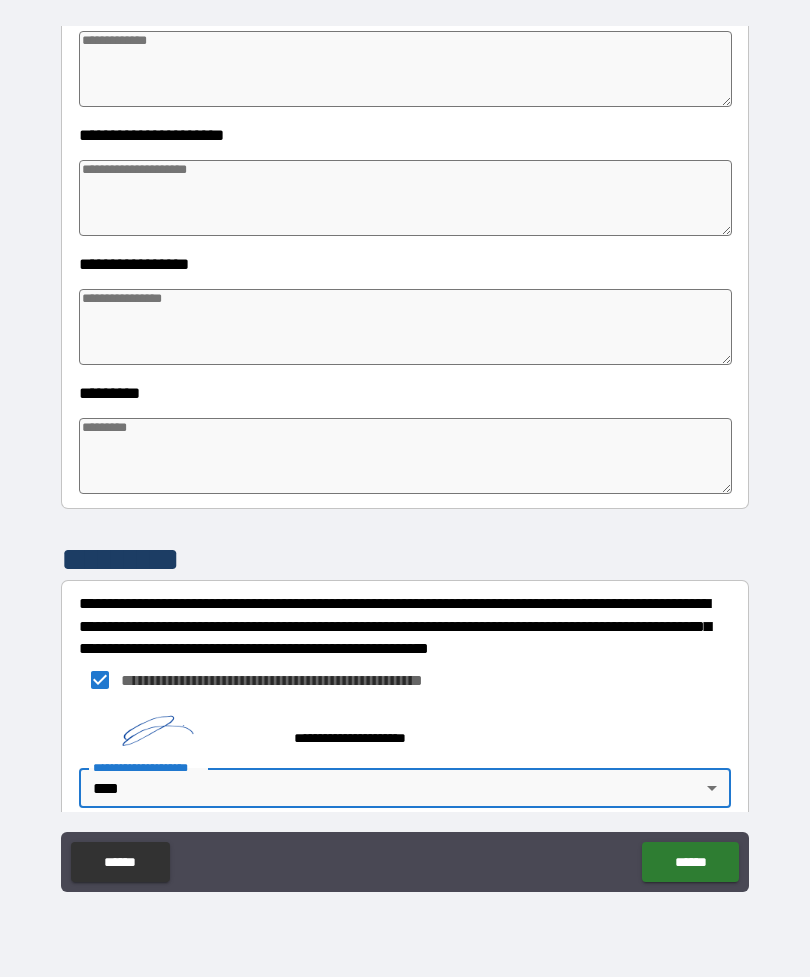 click on "******" at bounding box center (690, 862) 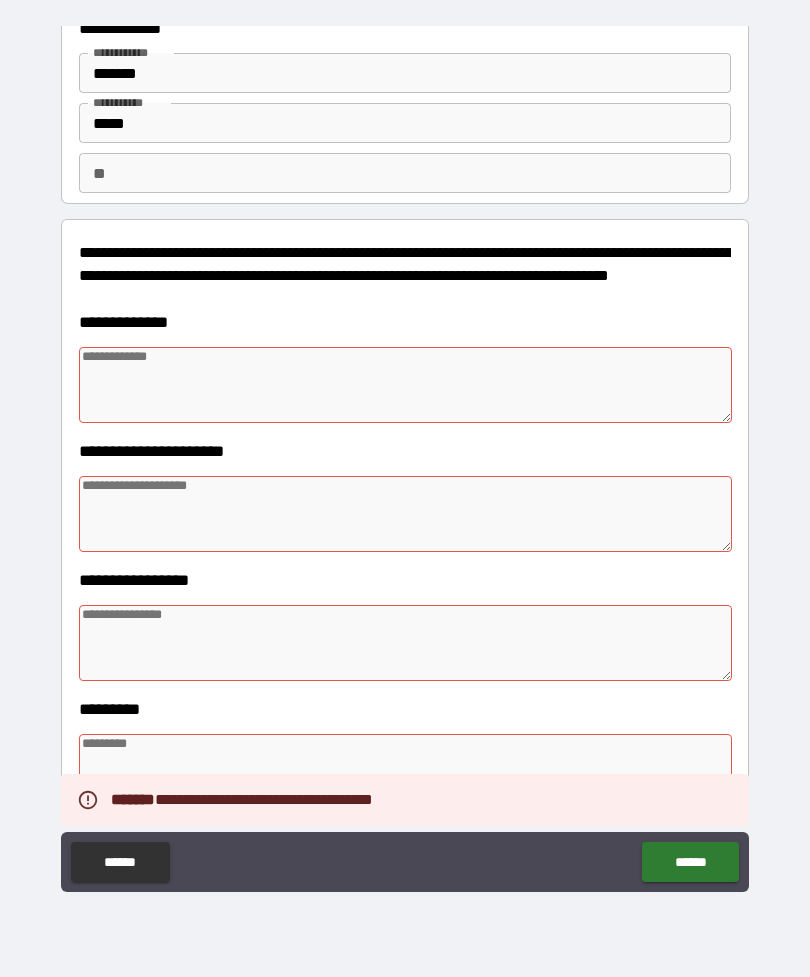 scroll, scrollTop: 58, scrollLeft: 0, axis: vertical 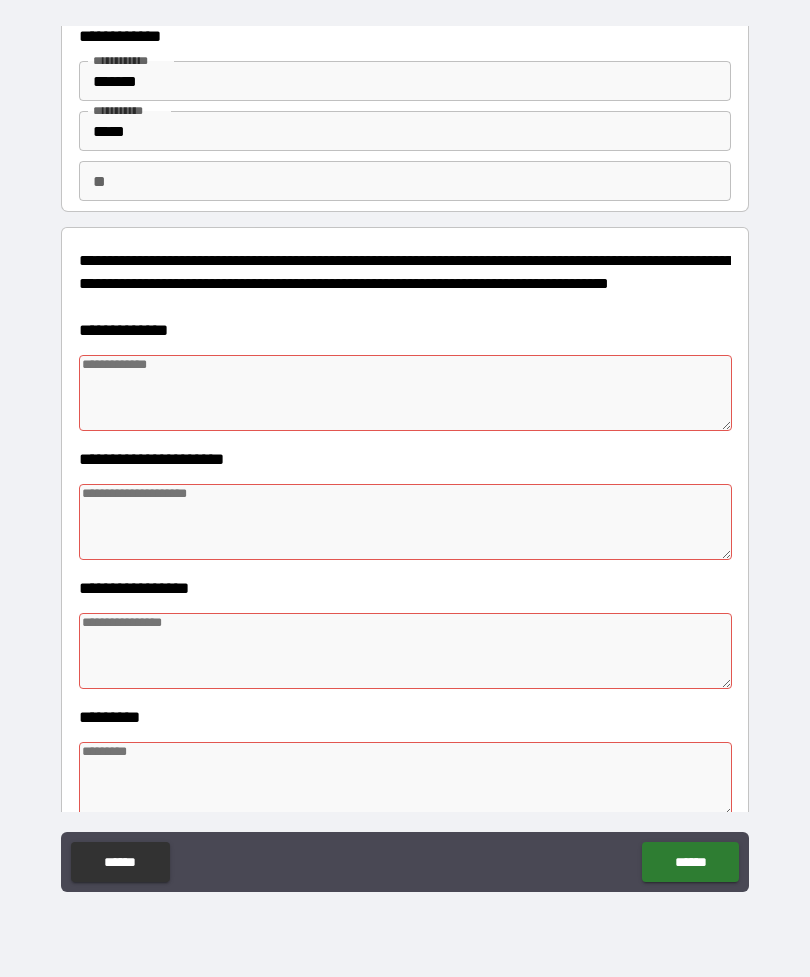 click at bounding box center (405, 393) 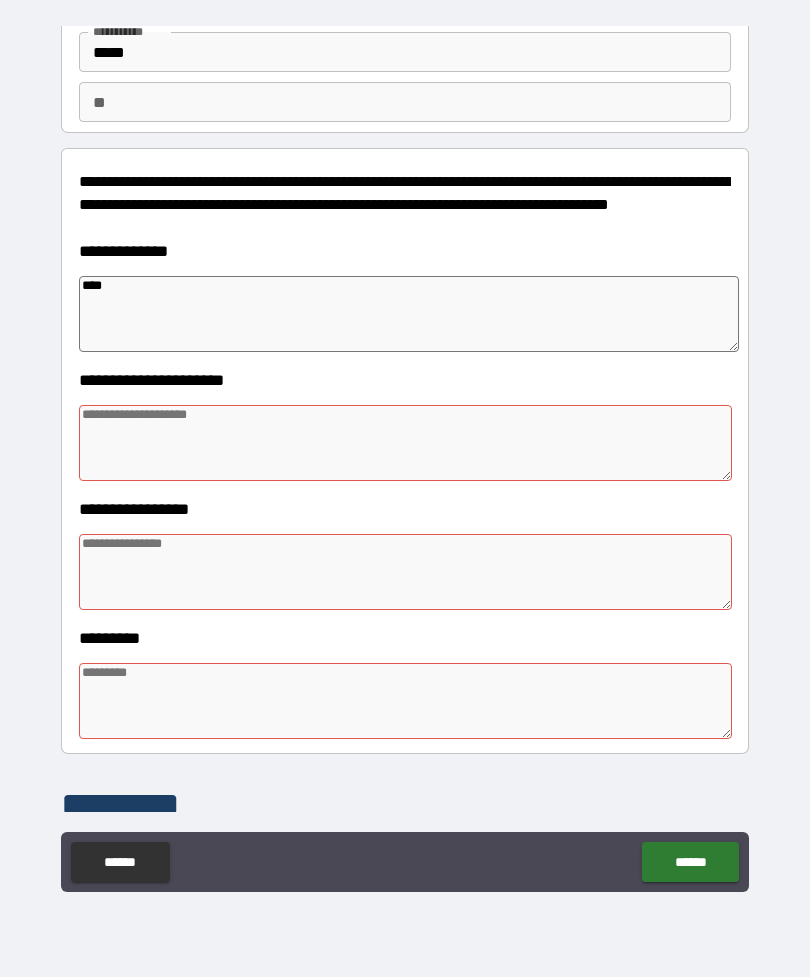 scroll, scrollTop: 142, scrollLeft: 0, axis: vertical 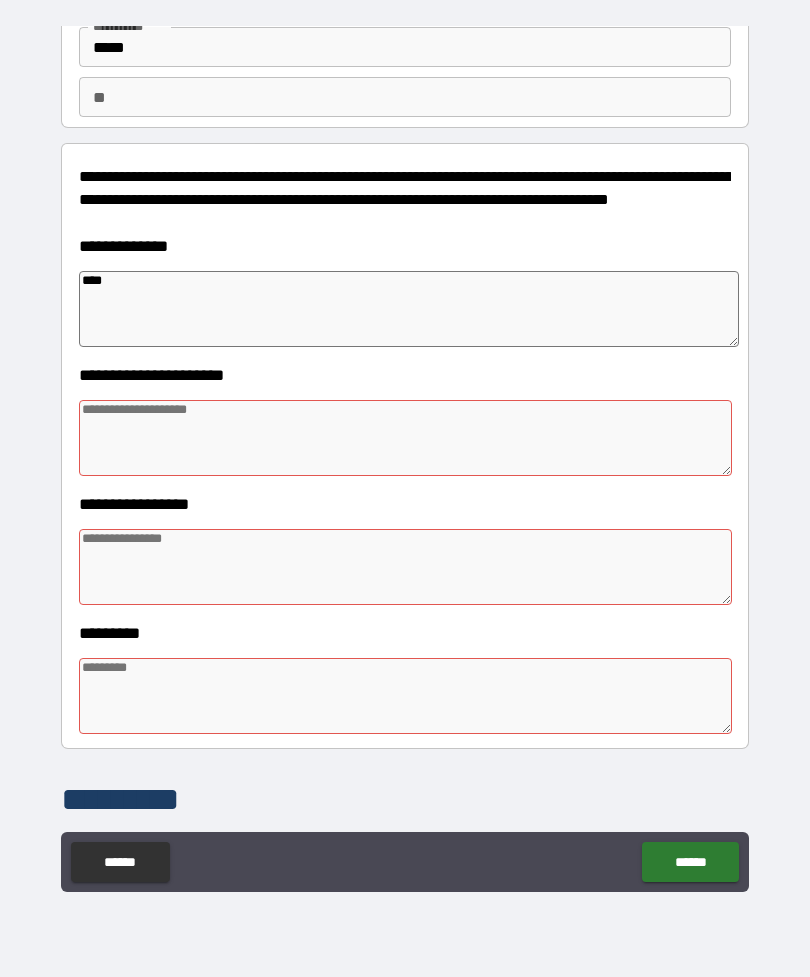 click at bounding box center (405, 438) 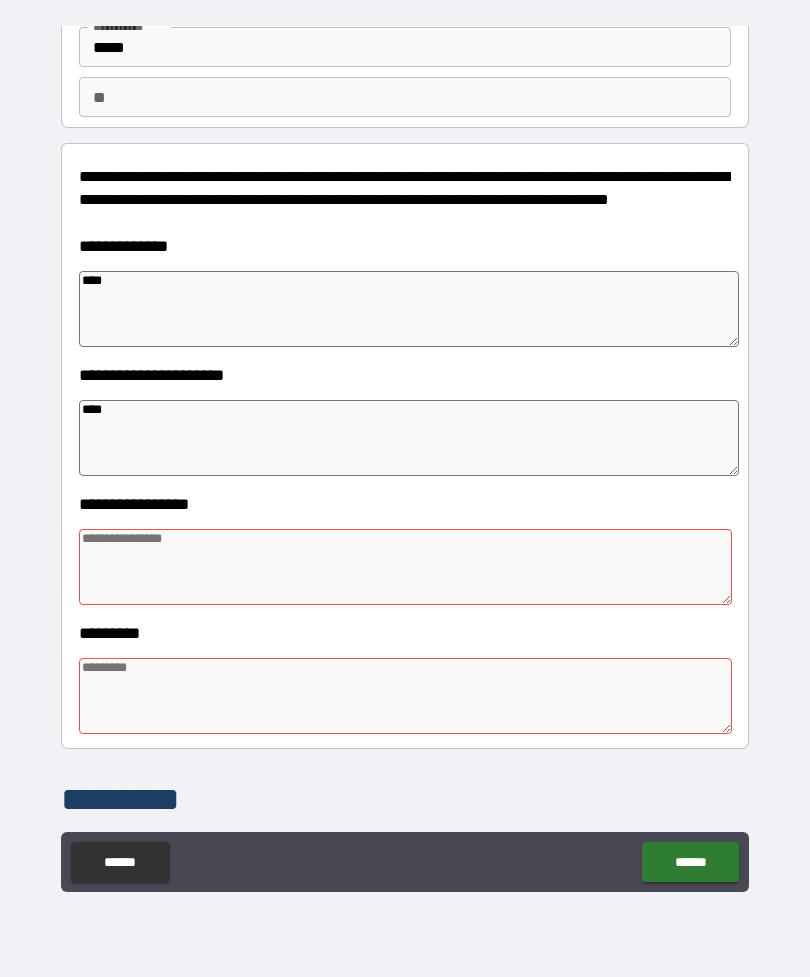 click at bounding box center [405, 567] 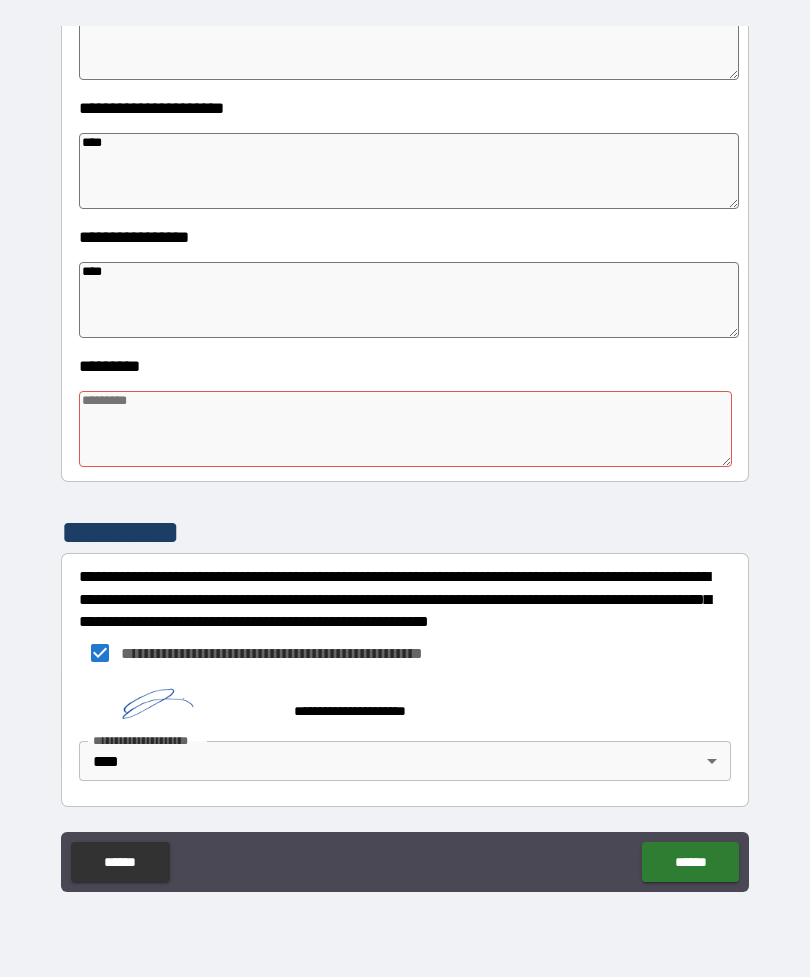 scroll, scrollTop: 409, scrollLeft: 0, axis: vertical 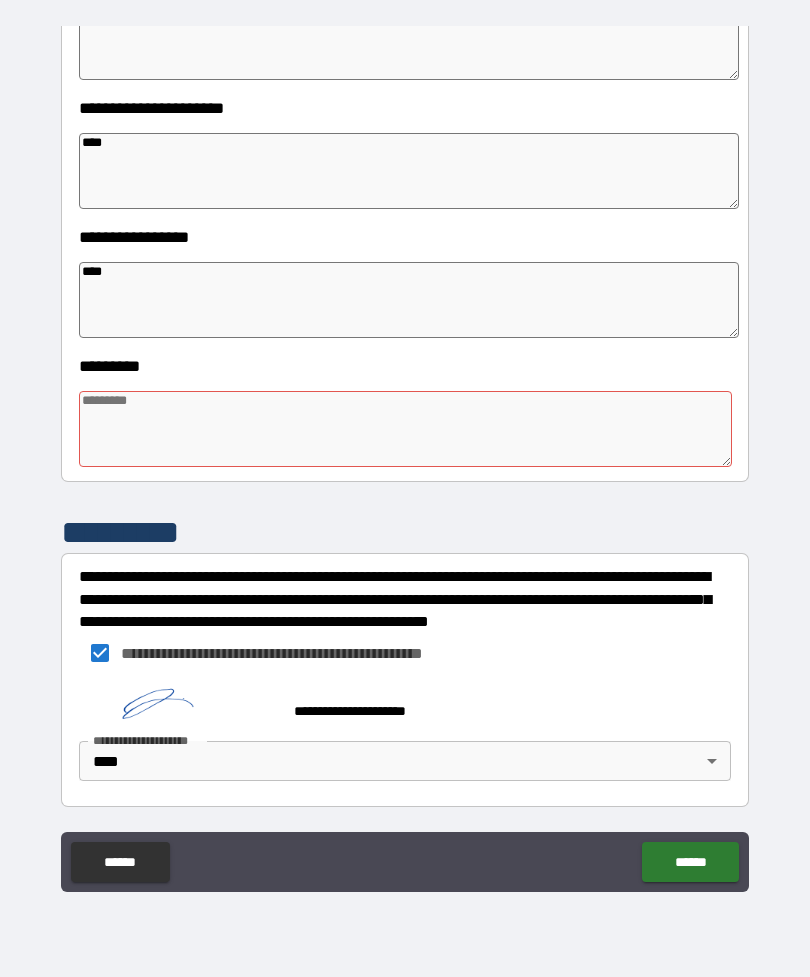 click at bounding box center (405, 429) 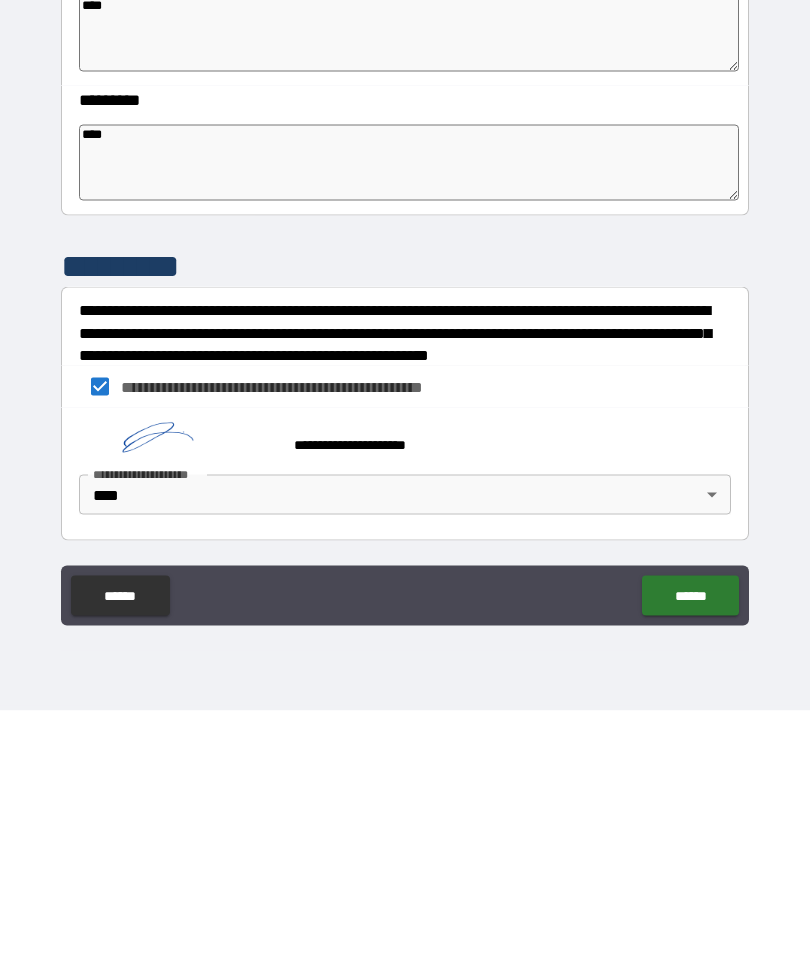 click on "******" at bounding box center (690, 862) 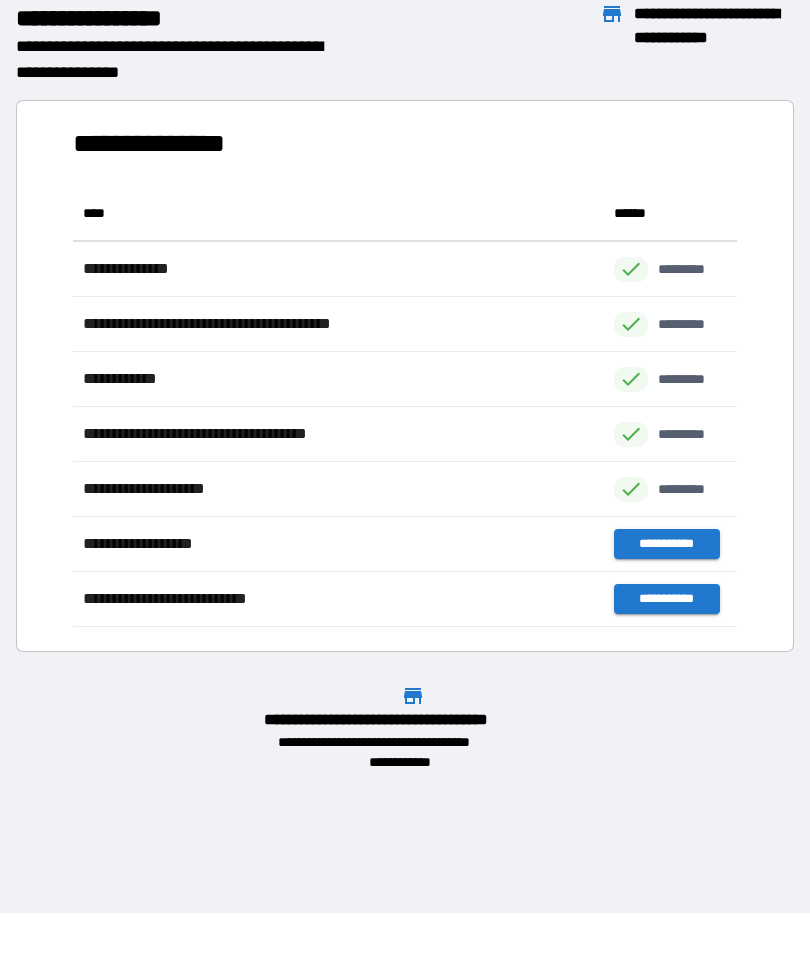 scroll, scrollTop: 1, scrollLeft: 1, axis: both 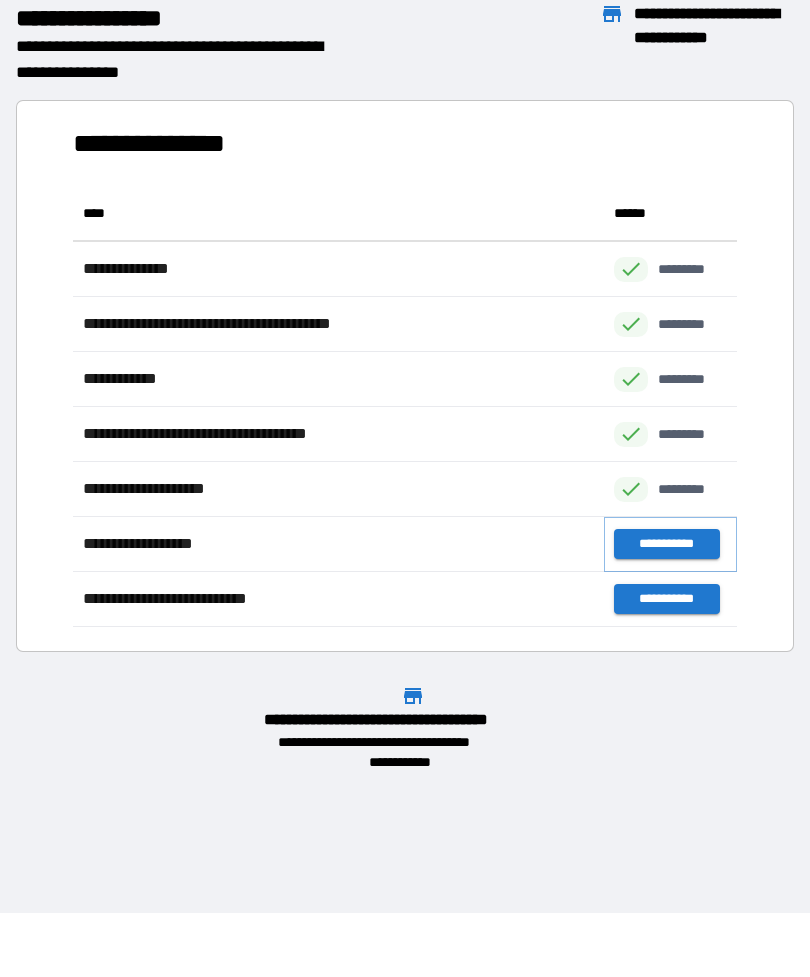 click on "**********" at bounding box center (666, 544) 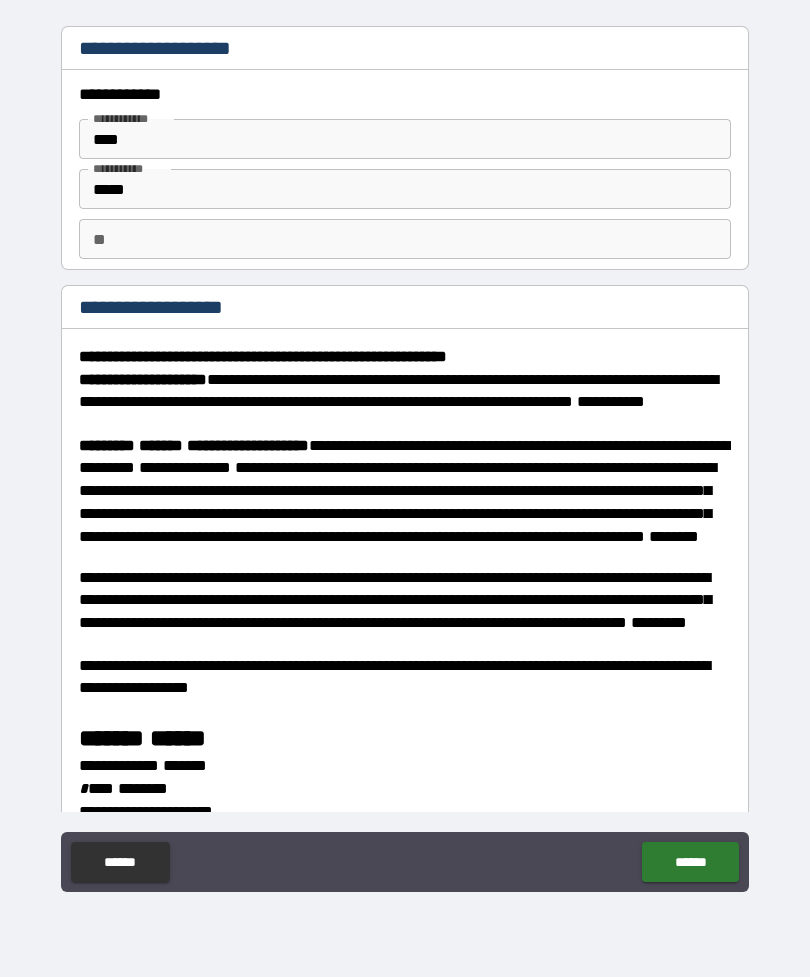click on "****" at bounding box center (405, 139) 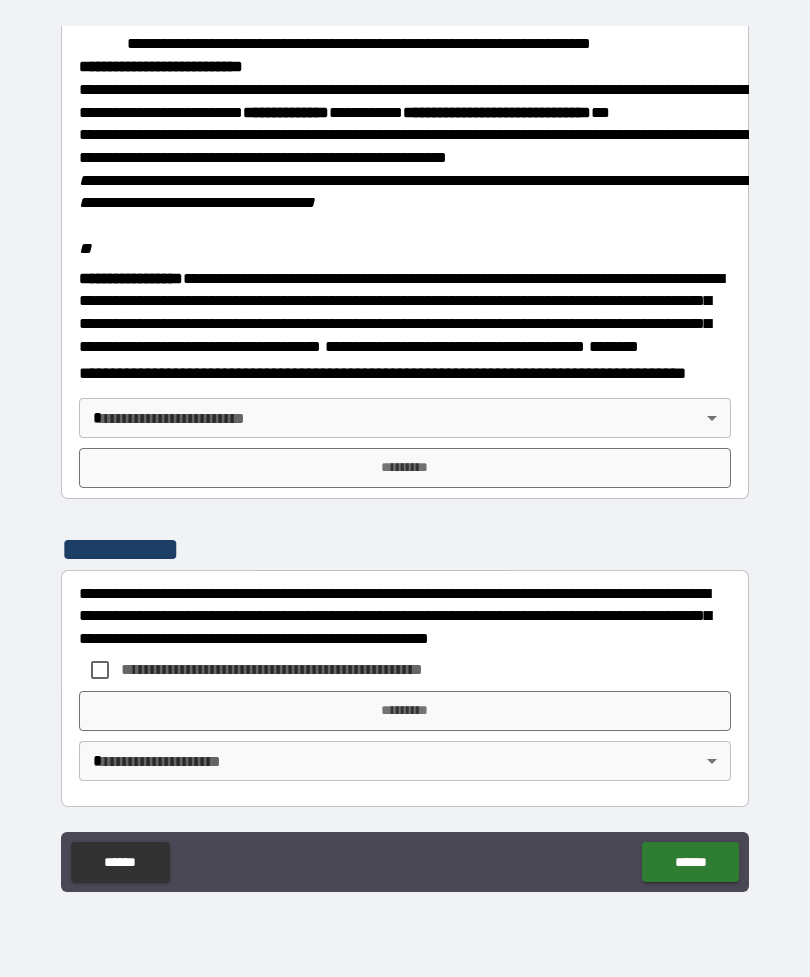 scroll, scrollTop: 2345, scrollLeft: 0, axis: vertical 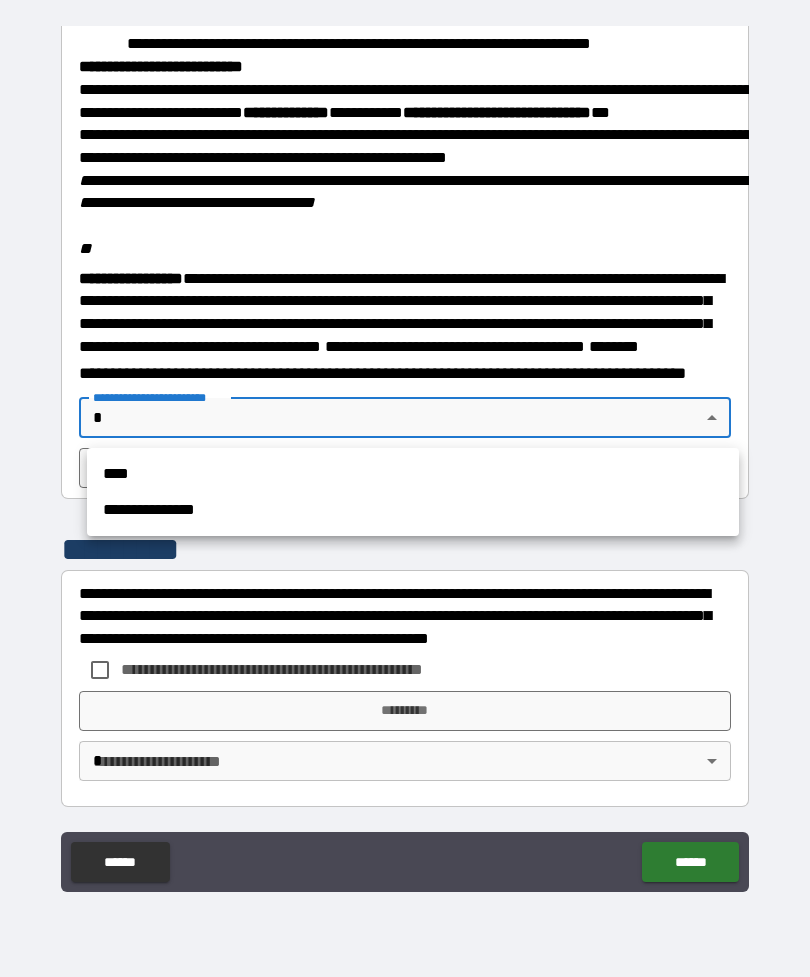 click on "****" at bounding box center [413, 474] 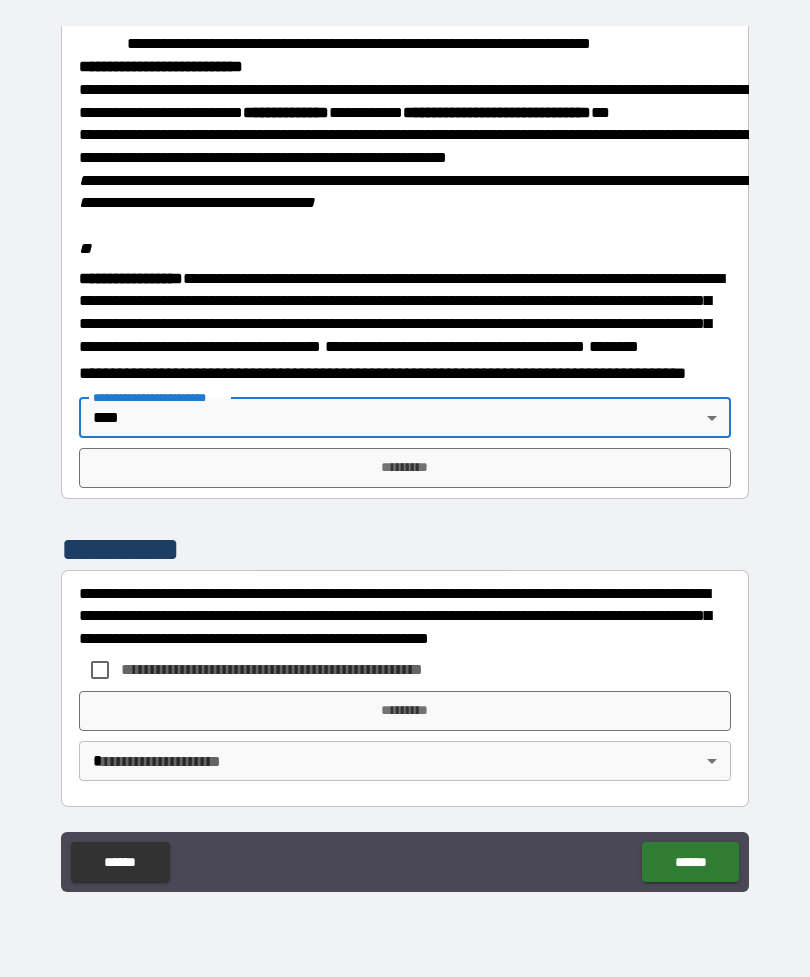 click on "*********" at bounding box center [405, 468] 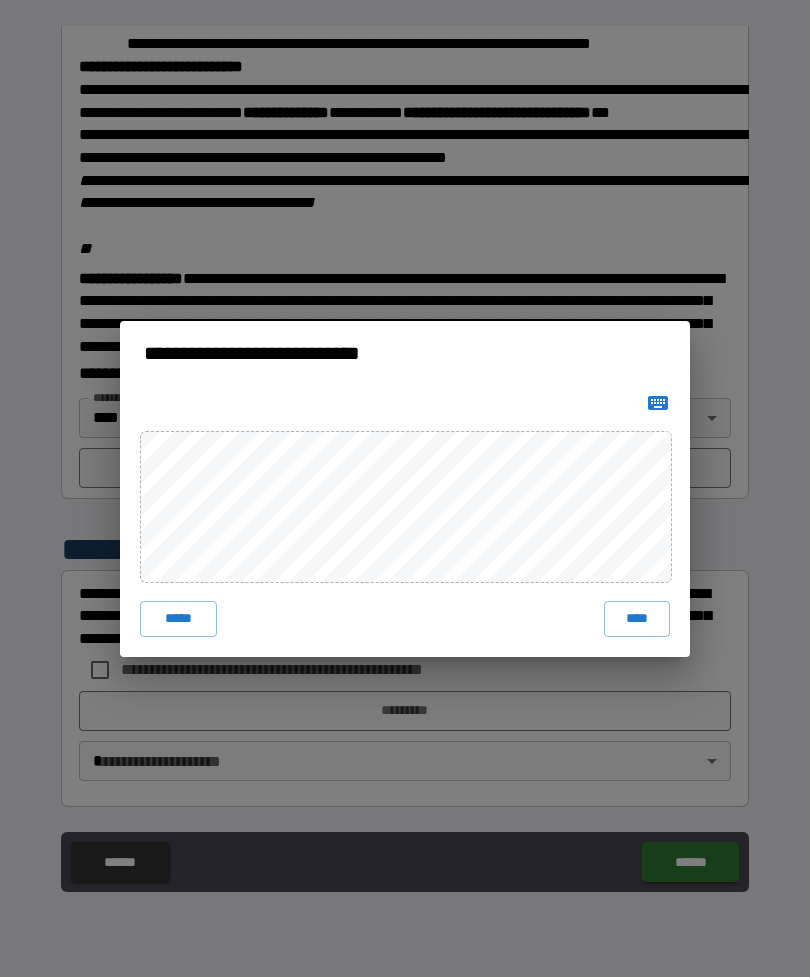click on "****" at bounding box center (637, 619) 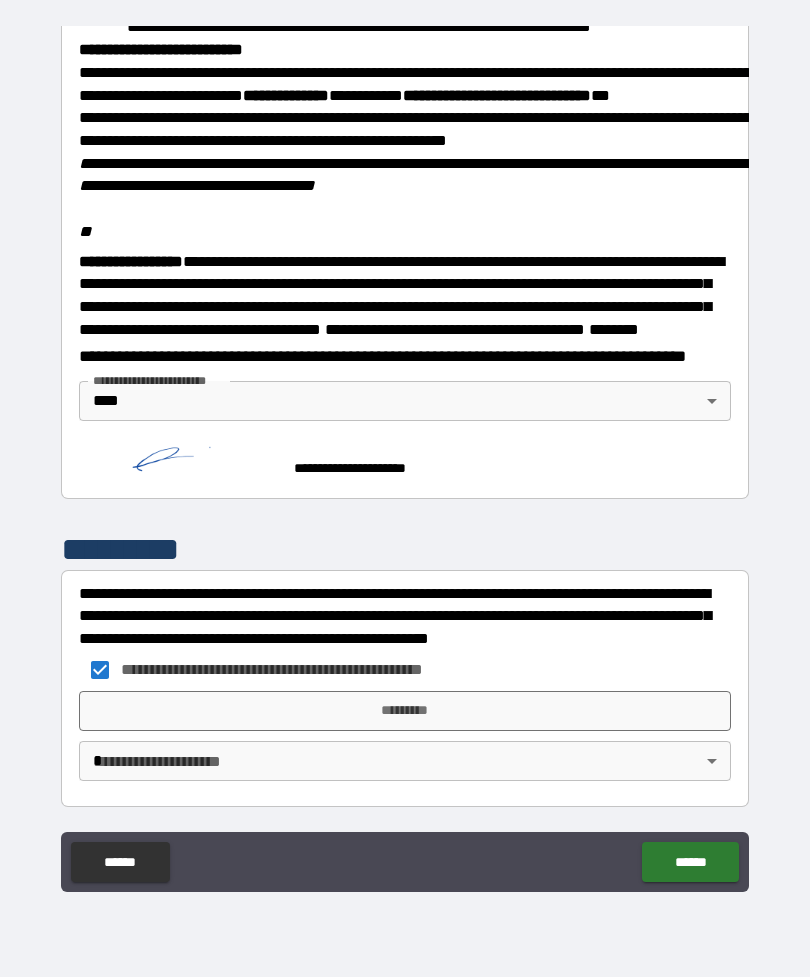 click on "*********" at bounding box center (405, 711) 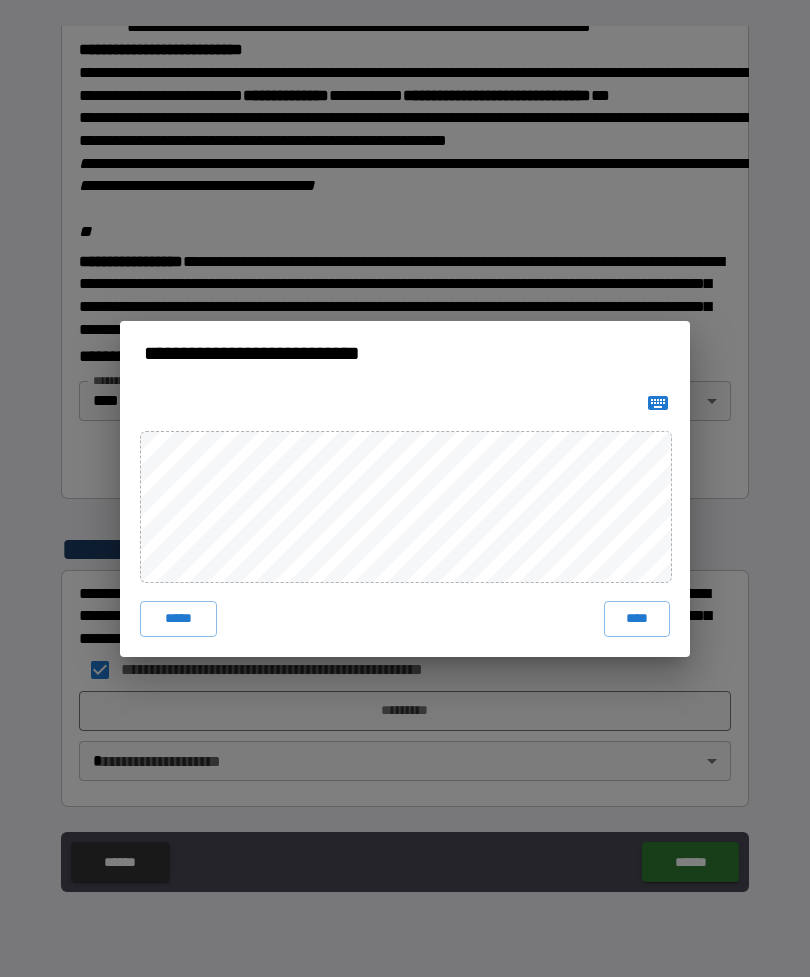 click on "****" at bounding box center (637, 619) 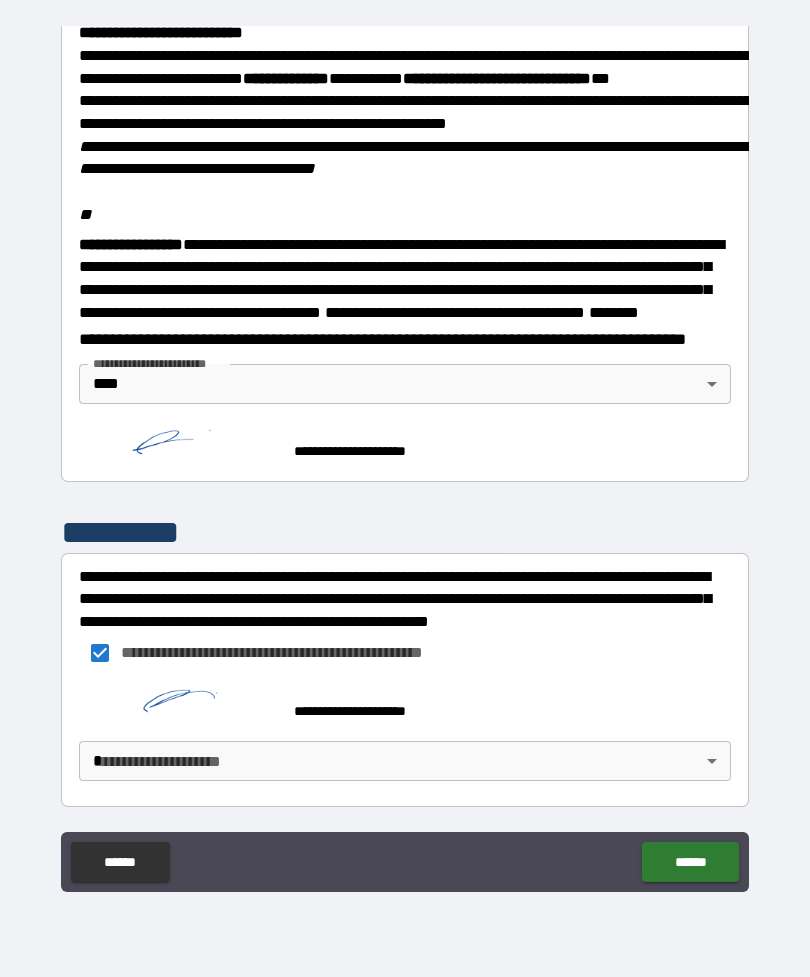 click on "**********" at bounding box center [405, 456] 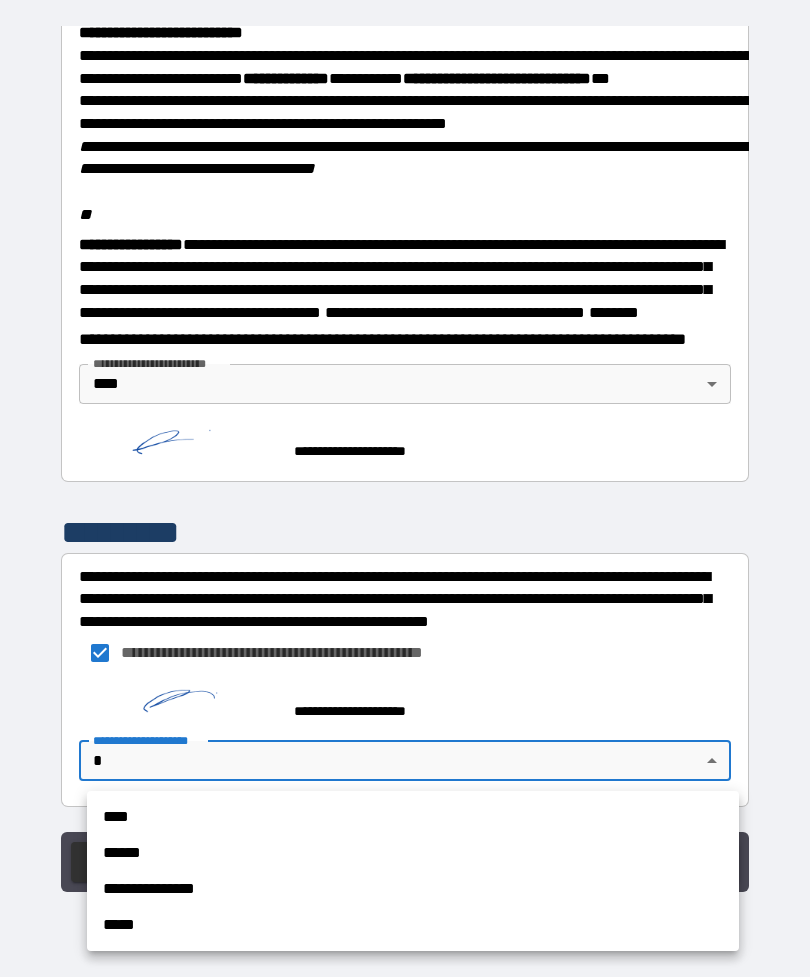 click on "****" at bounding box center [413, 817] 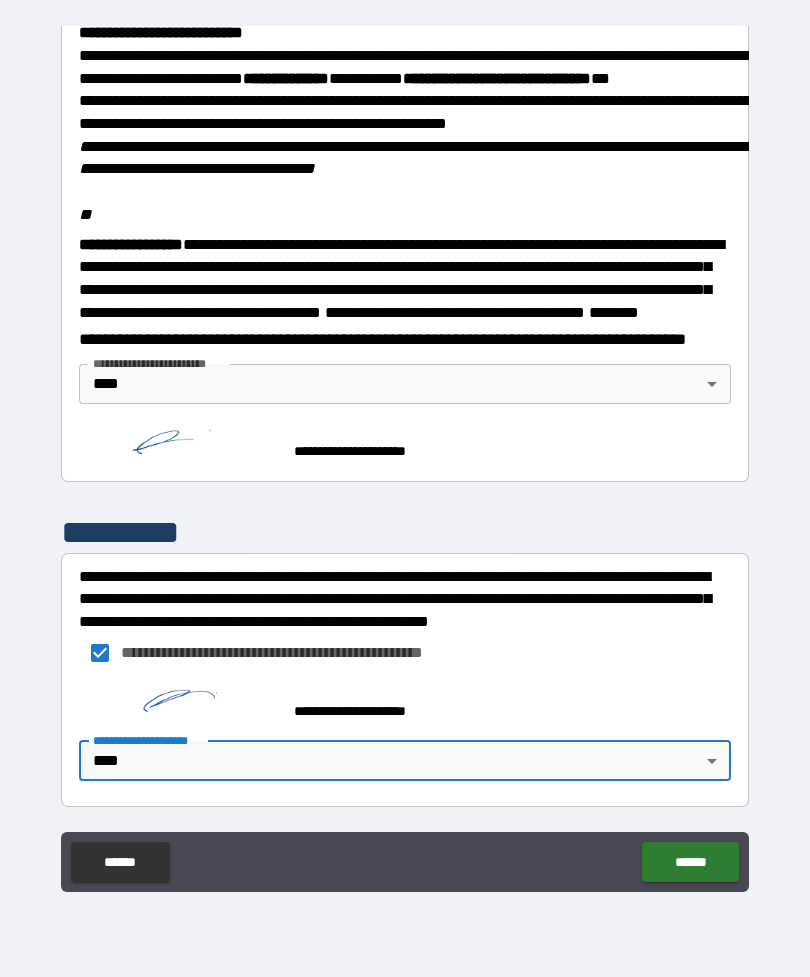 click on "******" at bounding box center [690, 862] 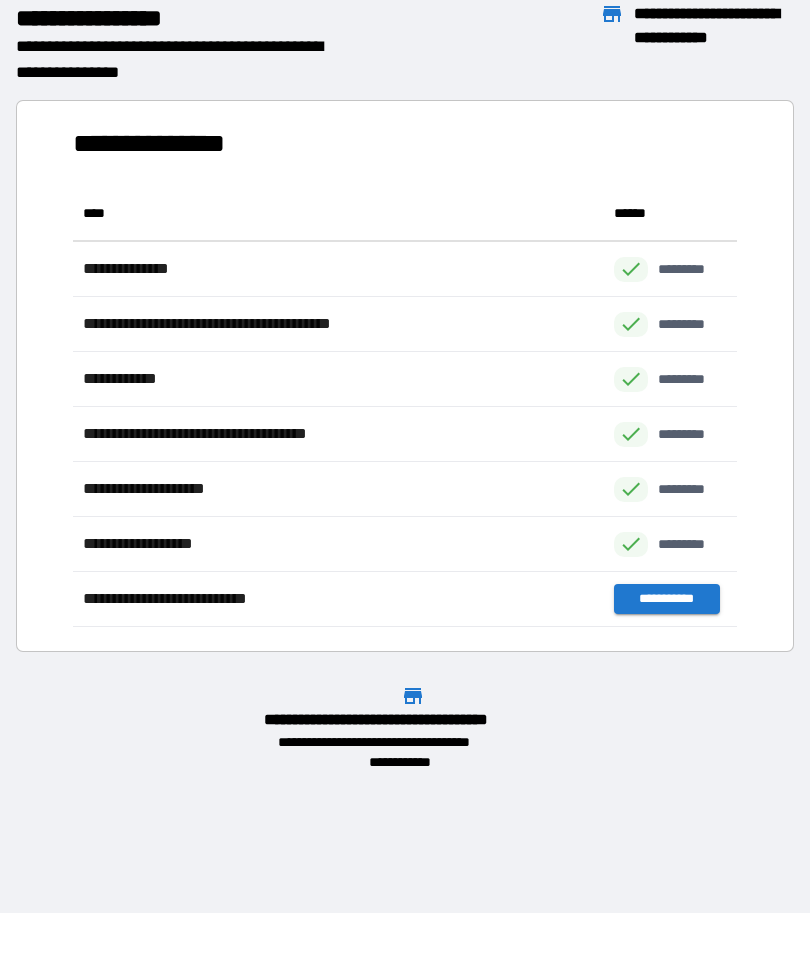 scroll, scrollTop: 441, scrollLeft: 664, axis: both 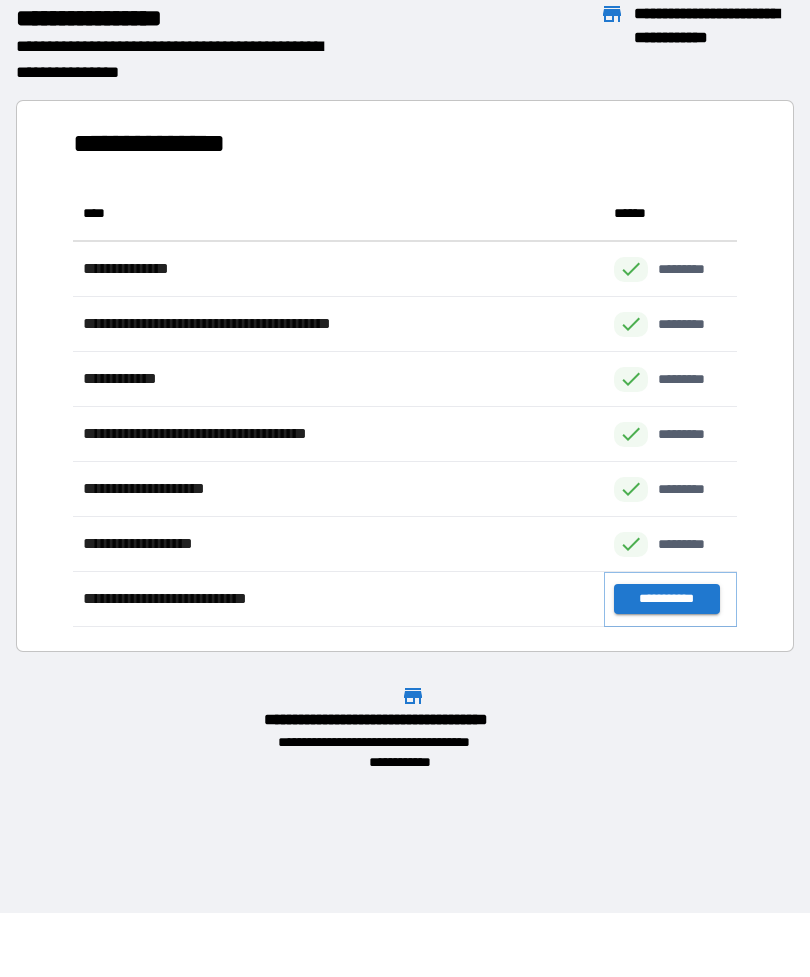 click on "**********" at bounding box center [666, 599] 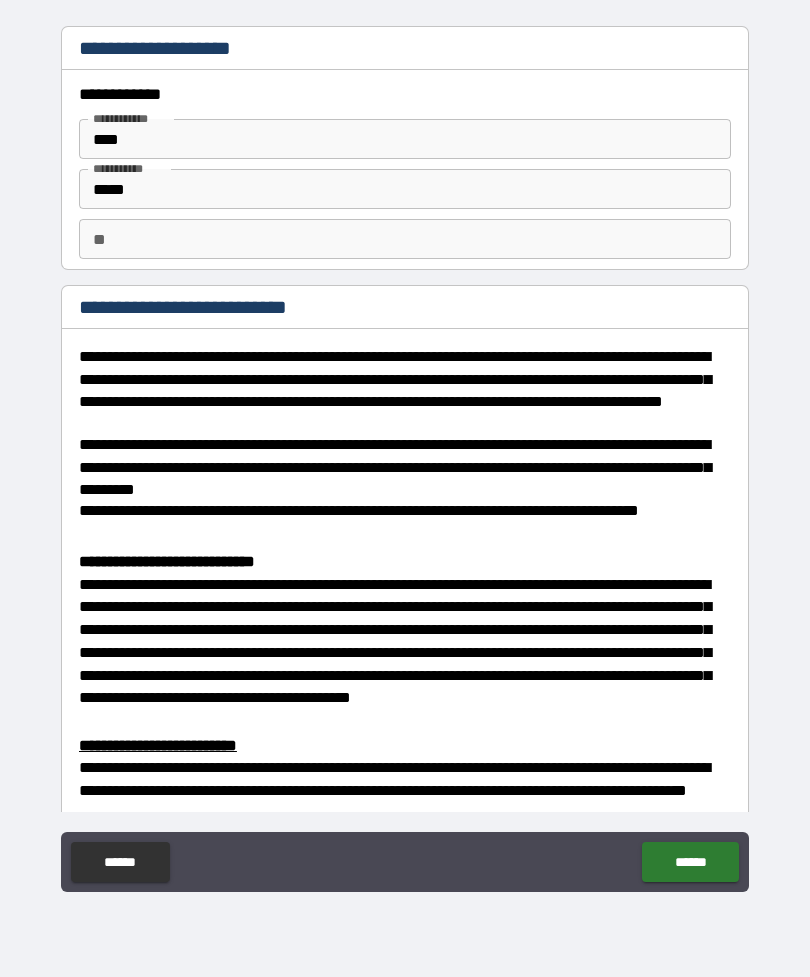 click on "****" at bounding box center (405, 139) 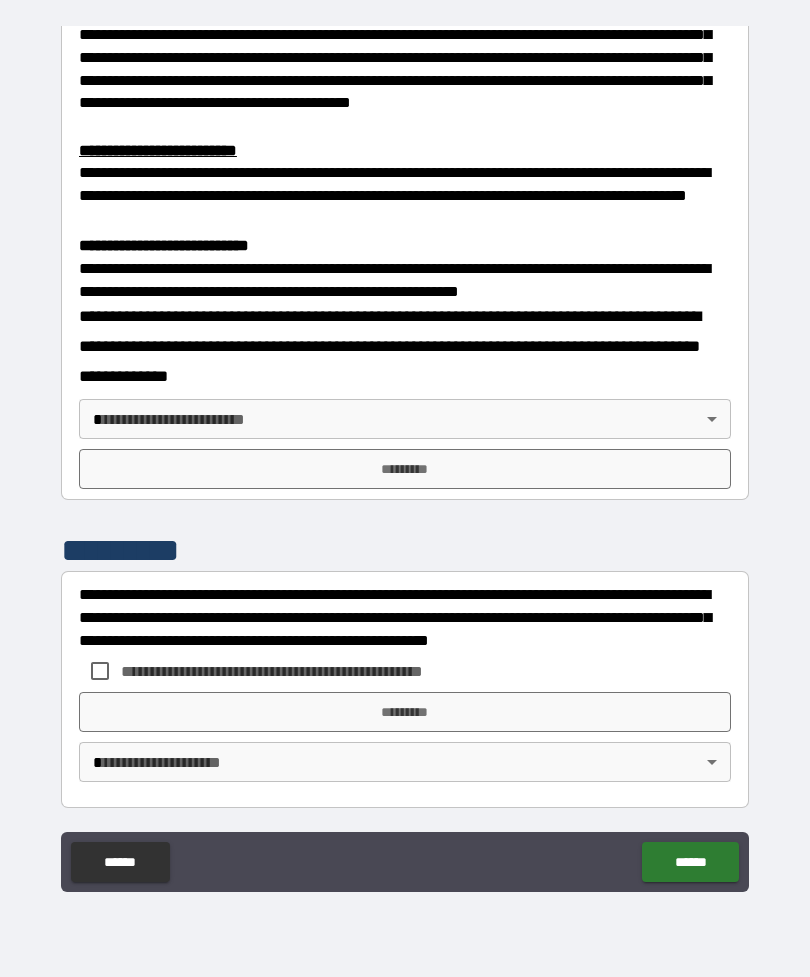 scroll, scrollTop: 594, scrollLeft: 0, axis: vertical 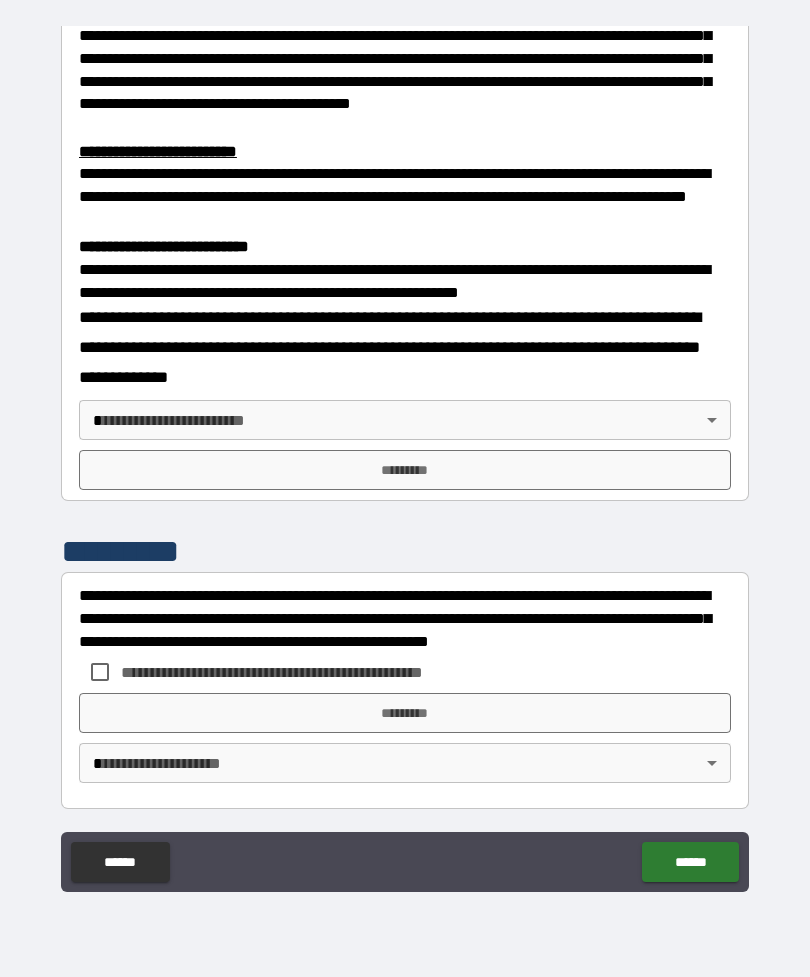 click on "**********" at bounding box center (405, 456) 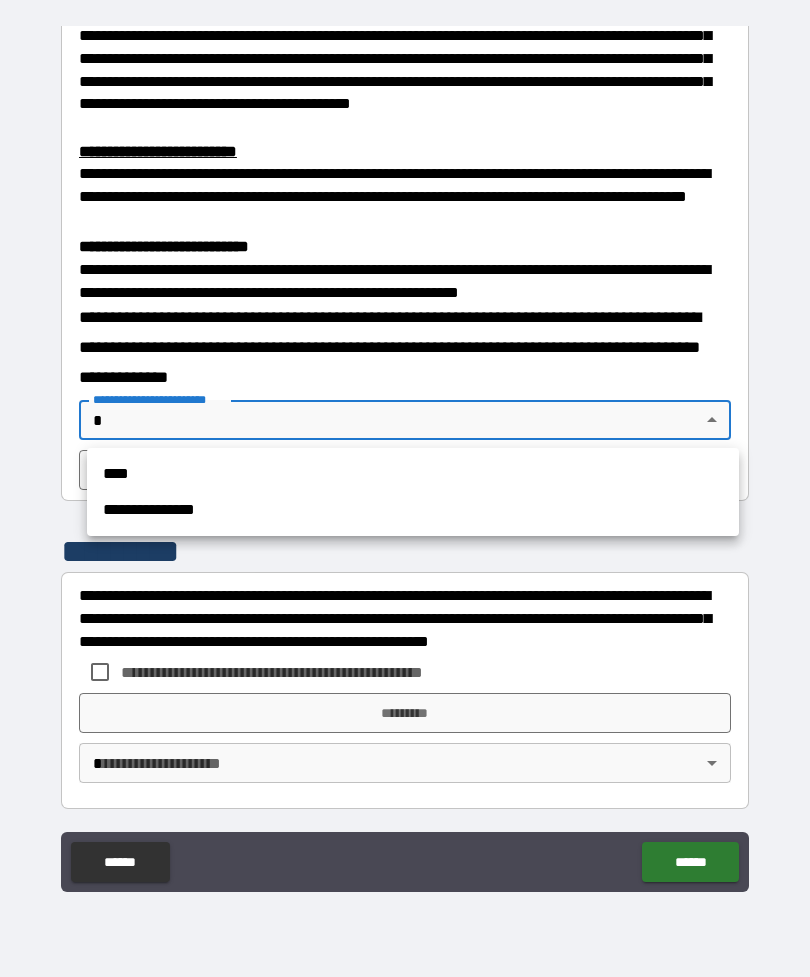 click on "****" at bounding box center (413, 474) 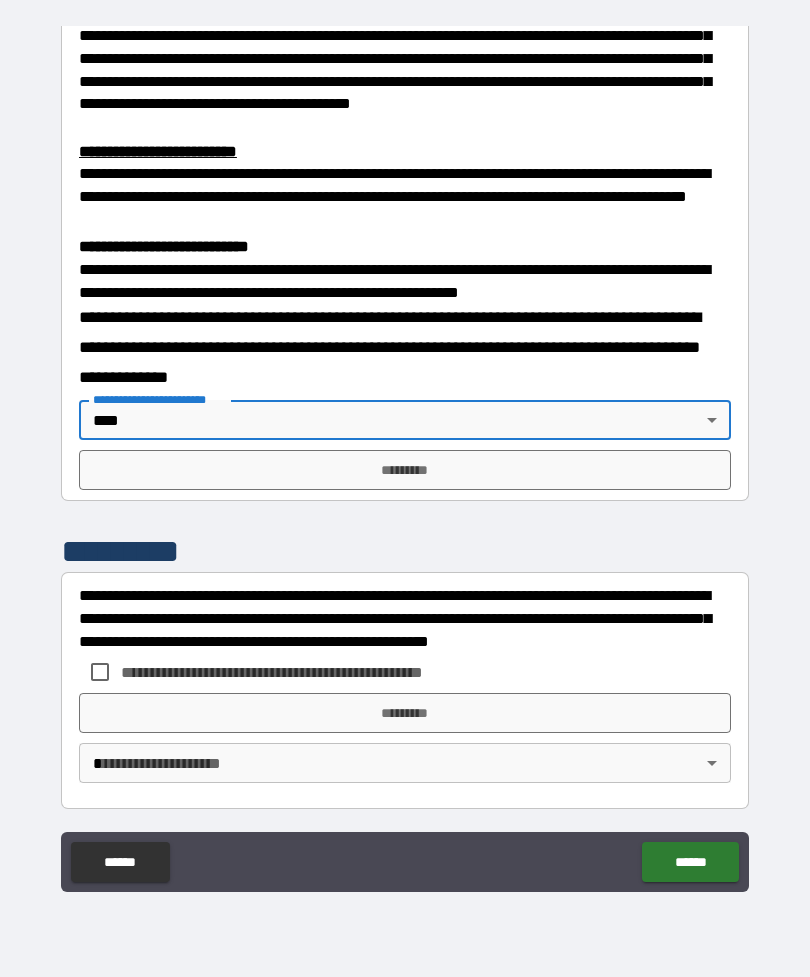 click on "*********" at bounding box center (405, 470) 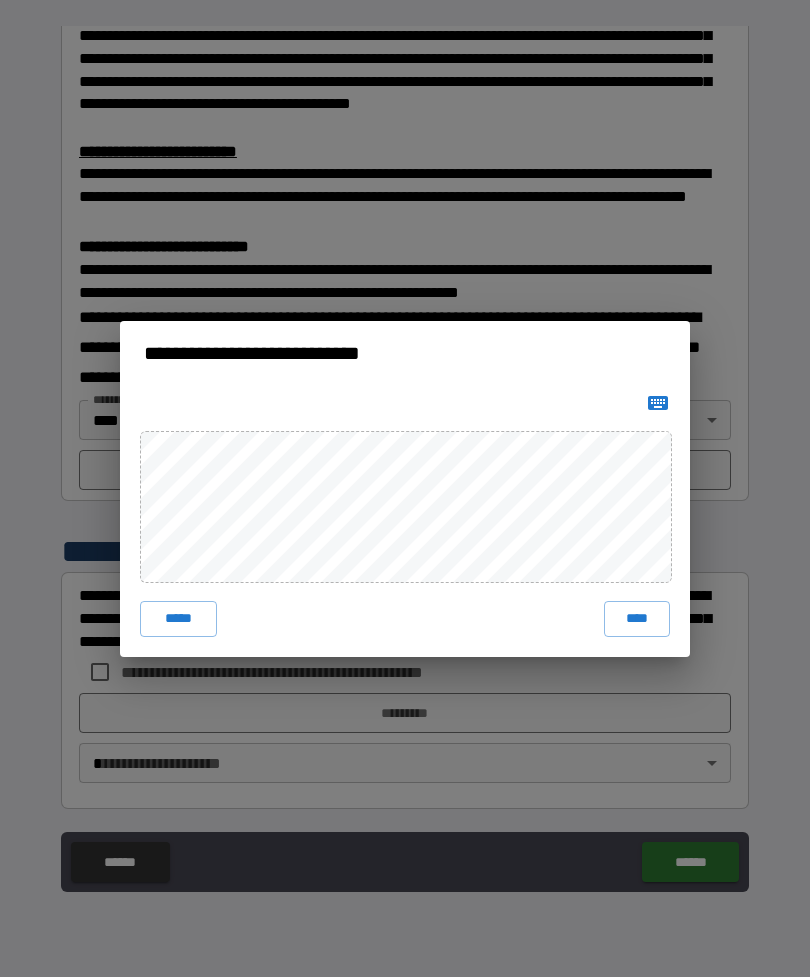 click on "****" at bounding box center [637, 619] 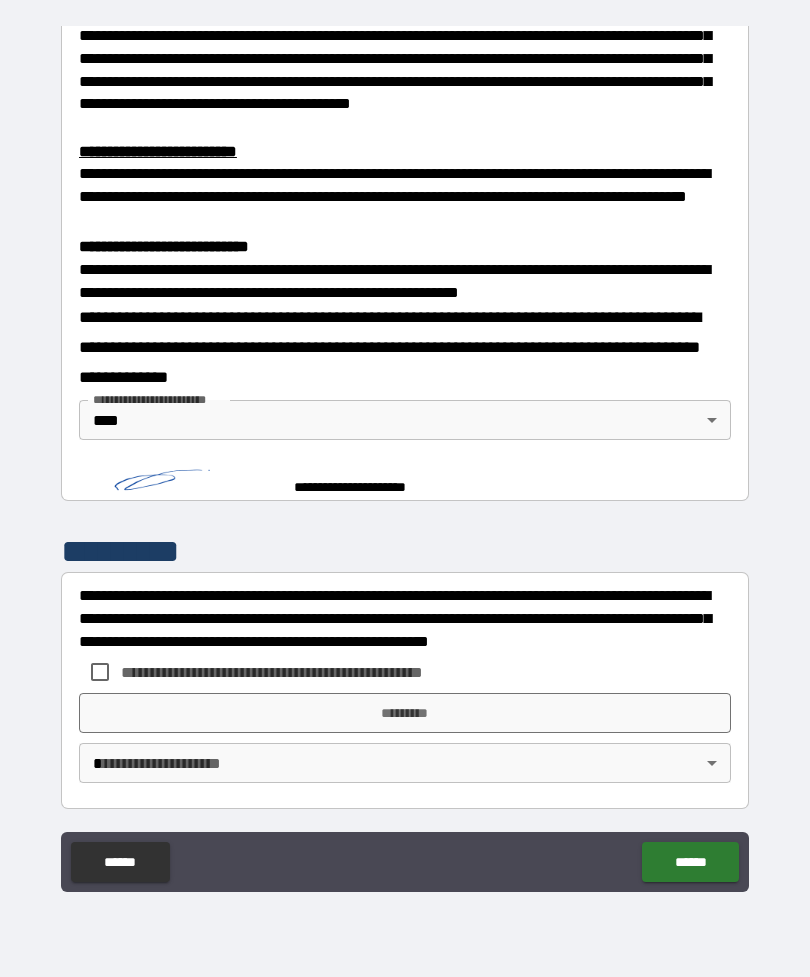 scroll, scrollTop: 584, scrollLeft: 0, axis: vertical 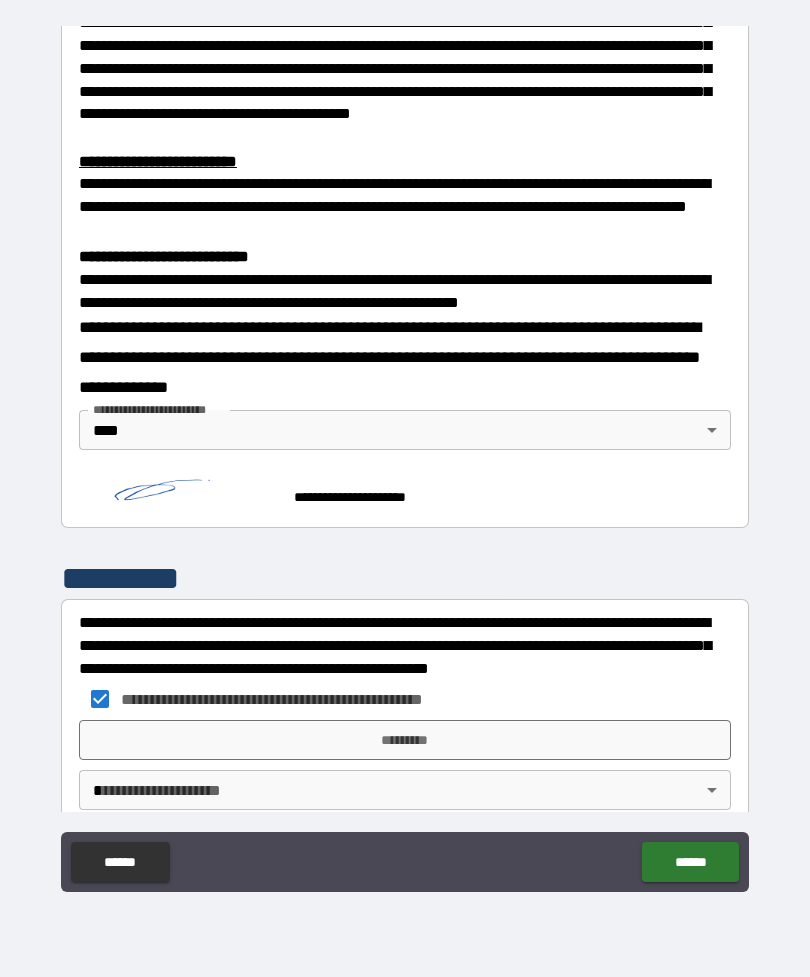 click on "*********" at bounding box center (405, 740) 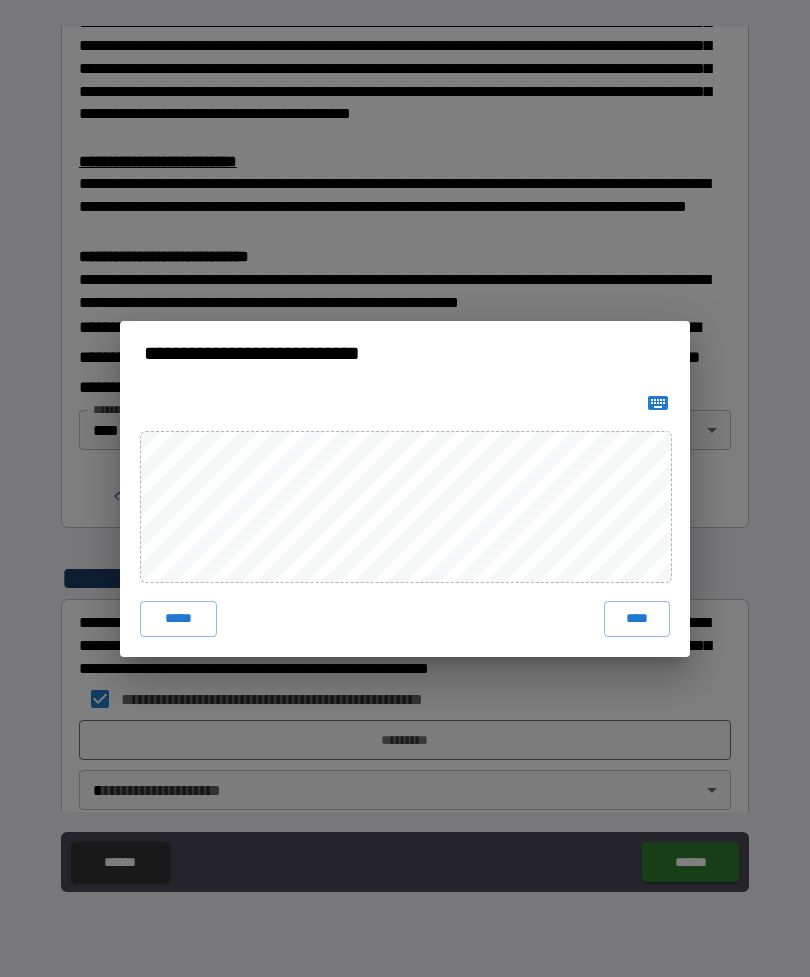 click on "****" at bounding box center (637, 619) 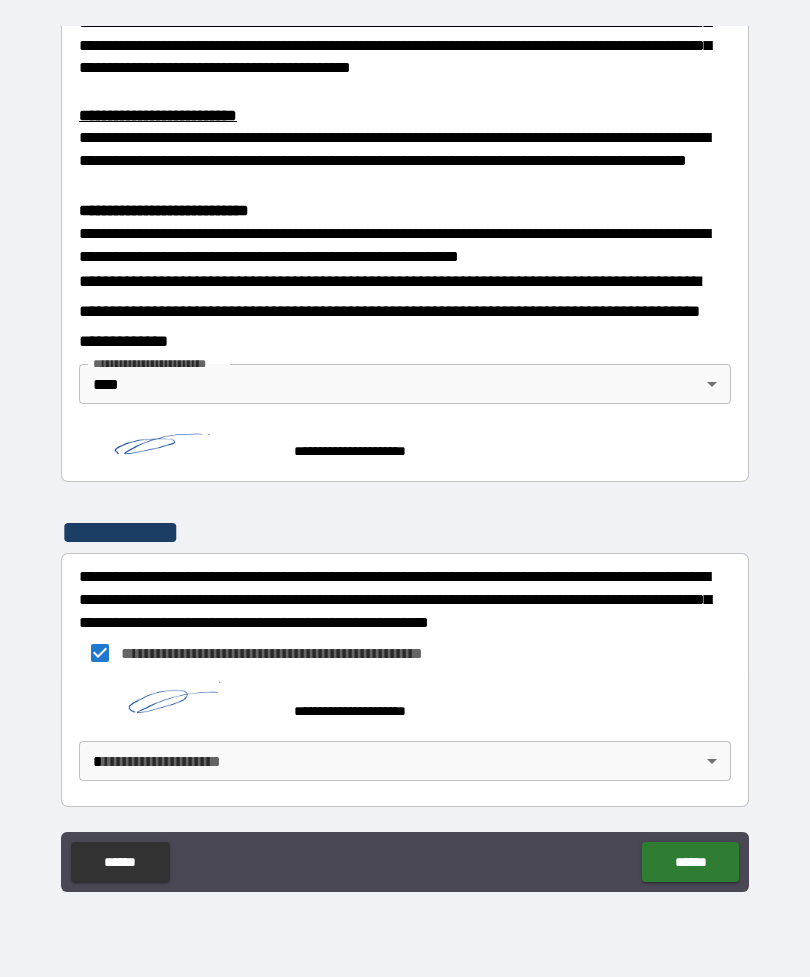 scroll, scrollTop: 628, scrollLeft: 0, axis: vertical 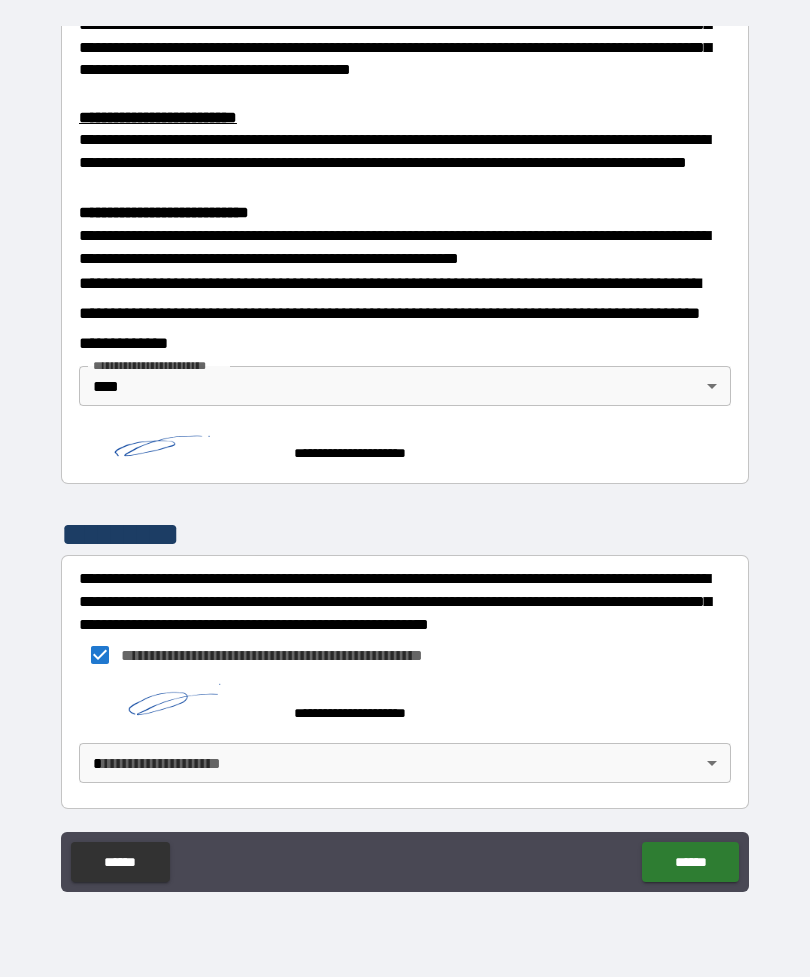 click on "**********" at bounding box center [405, 456] 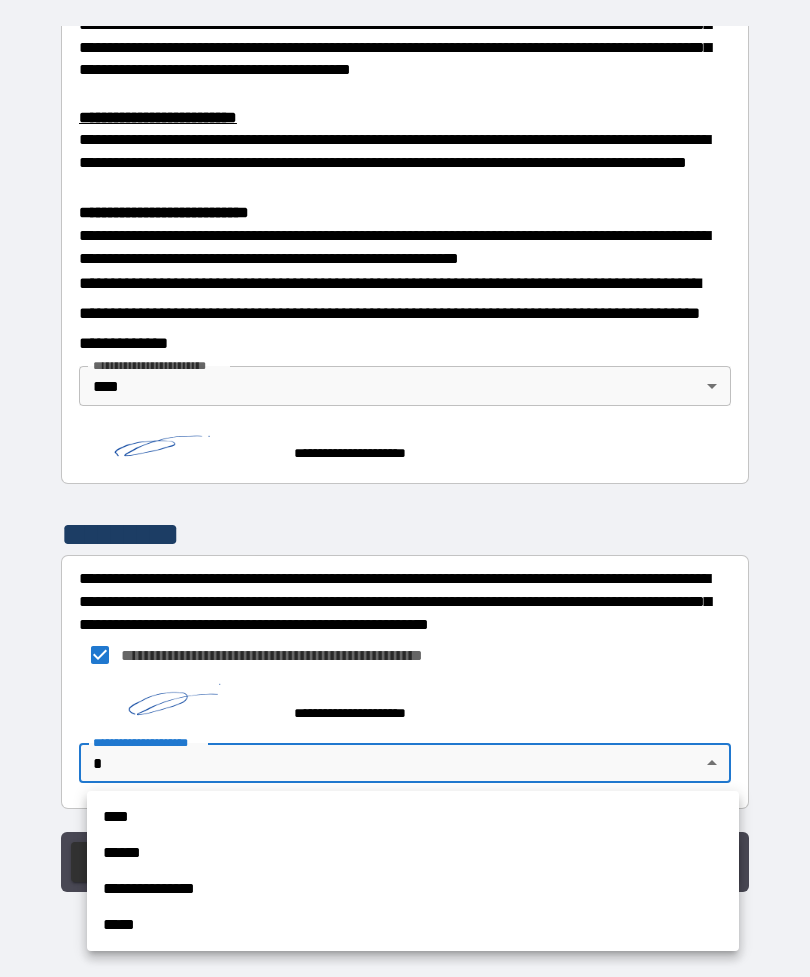 click on "****" at bounding box center [413, 817] 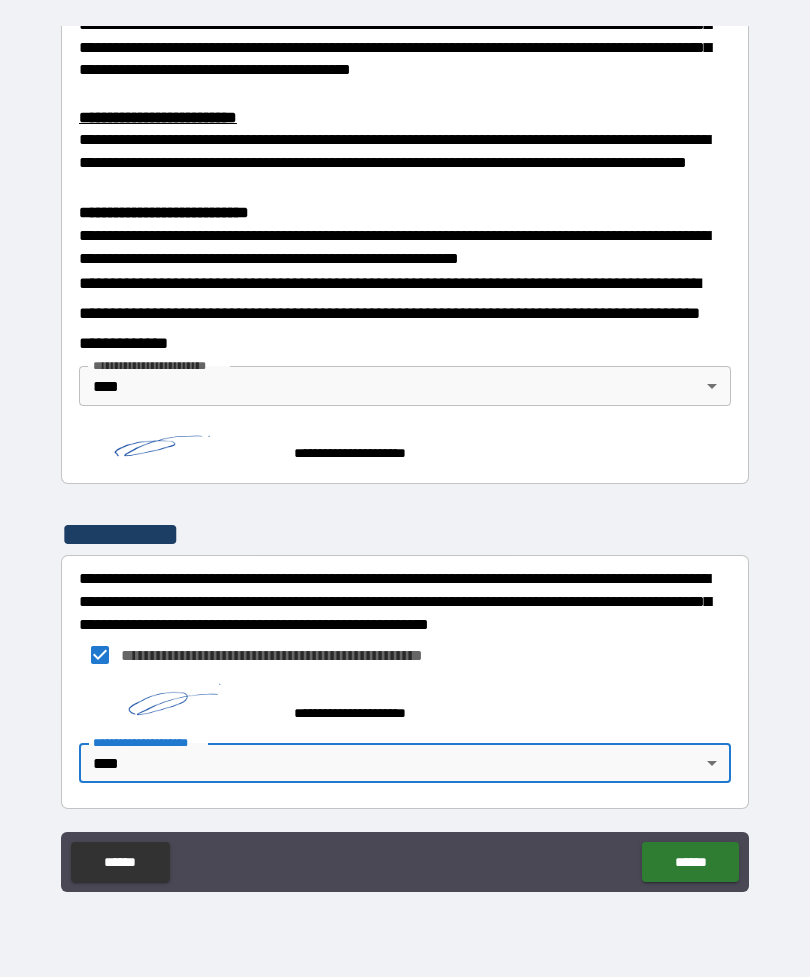 click on "******" at bounding box center [690, 862] 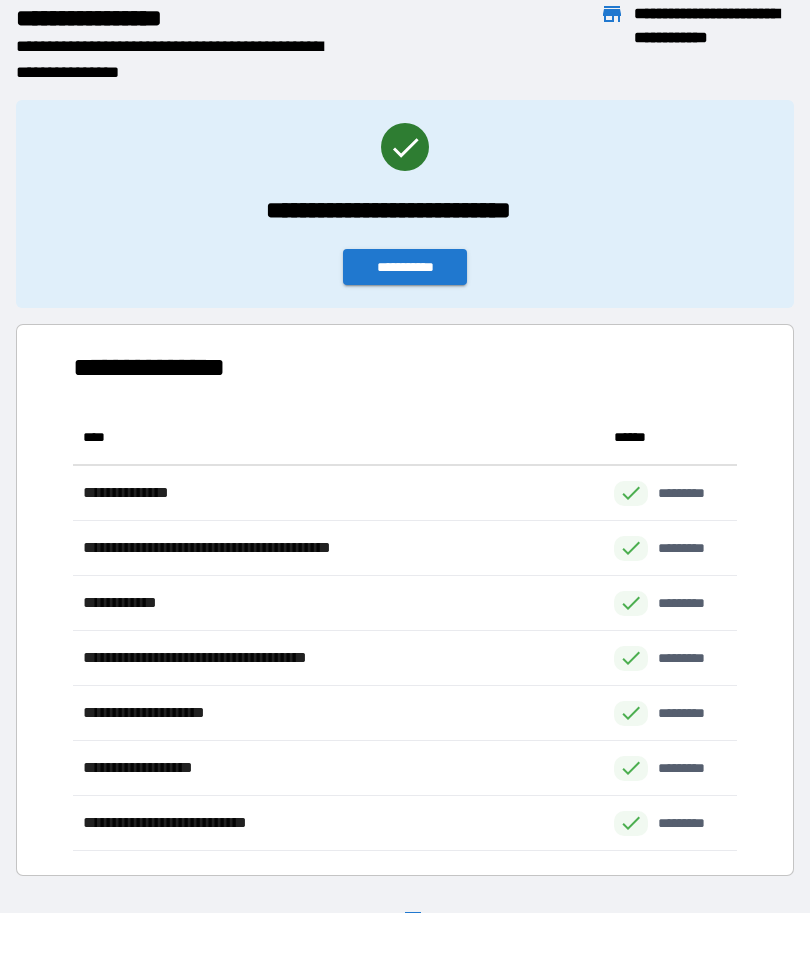 scroll, scrollTop: 1, scrollLeft: 1, axis: both 